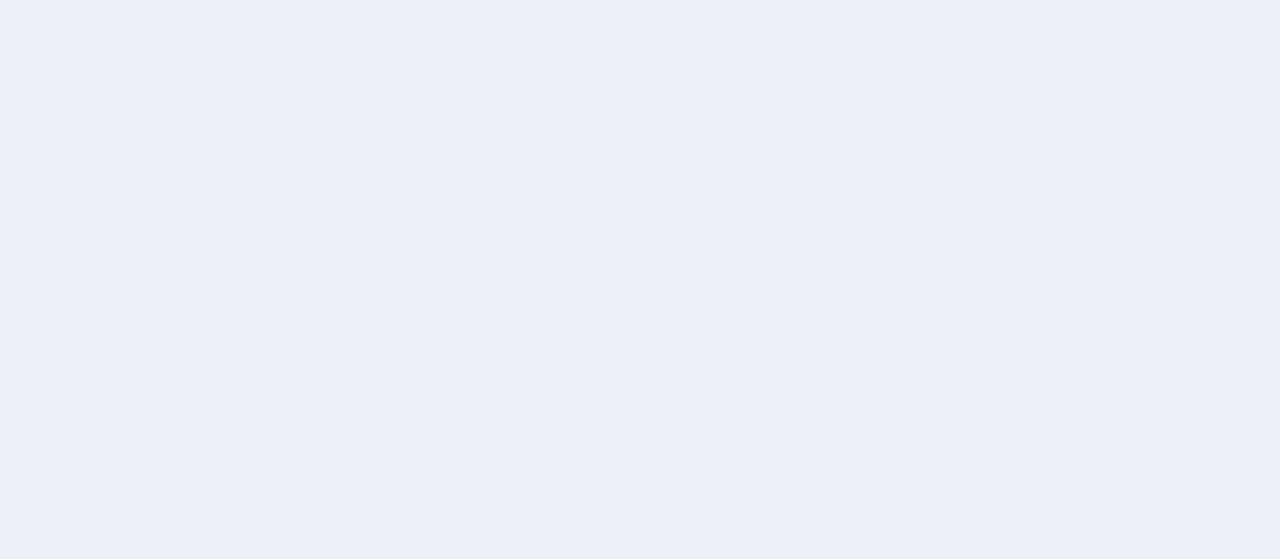scroll, scrollTop: 0, scrollLeft: 0, axis: both 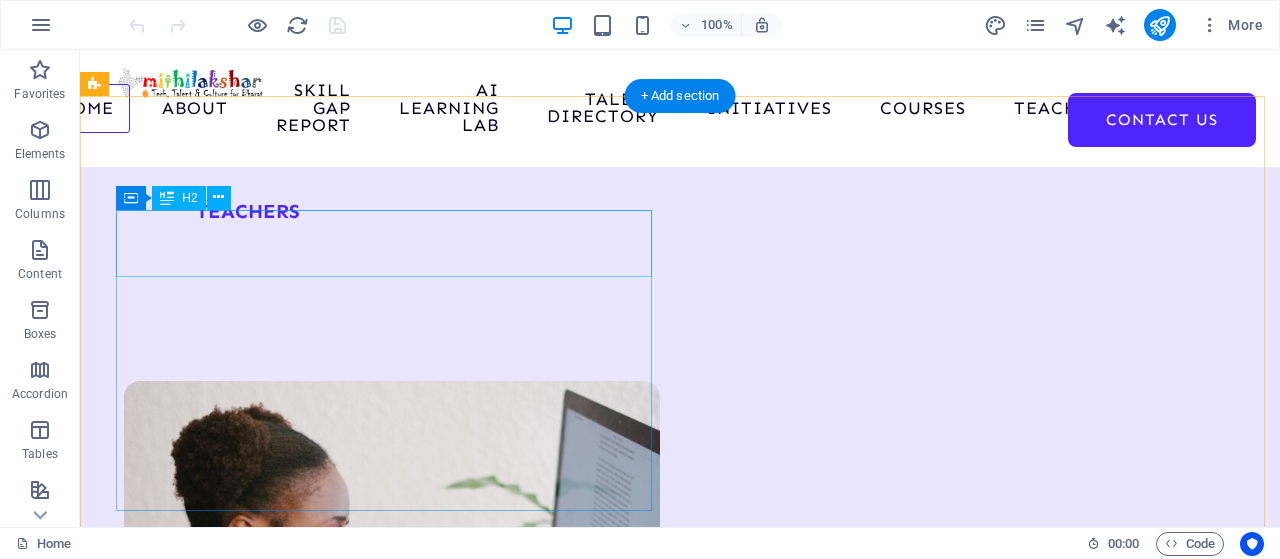 click on "Our Teachers" at bounding box center [372, 5355] 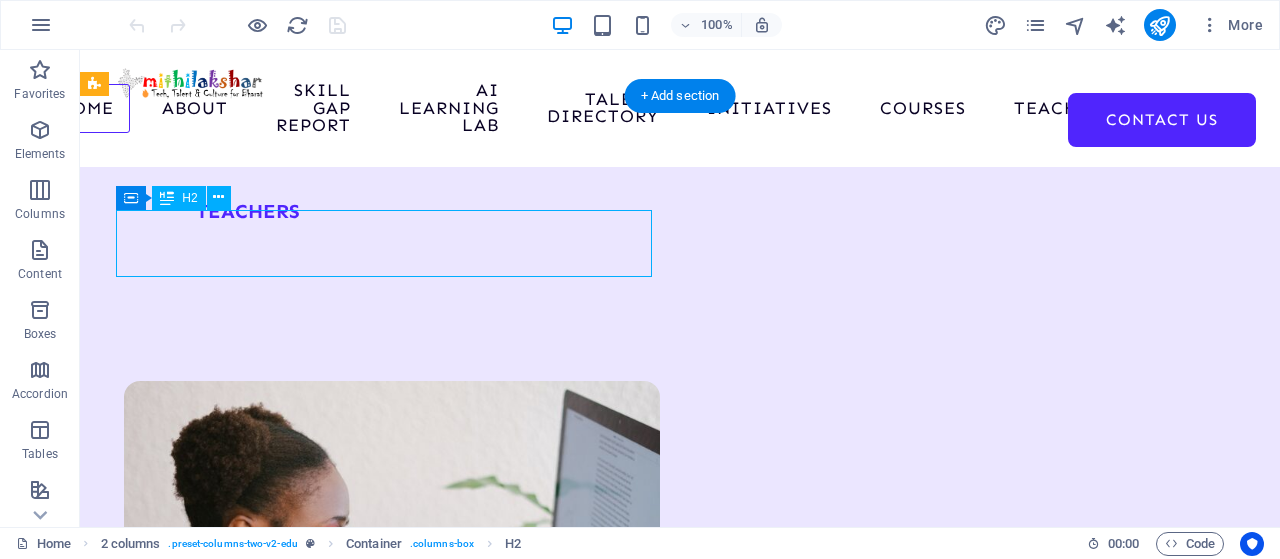 click on "Our Teachers" at bounding box center (372, 5355) 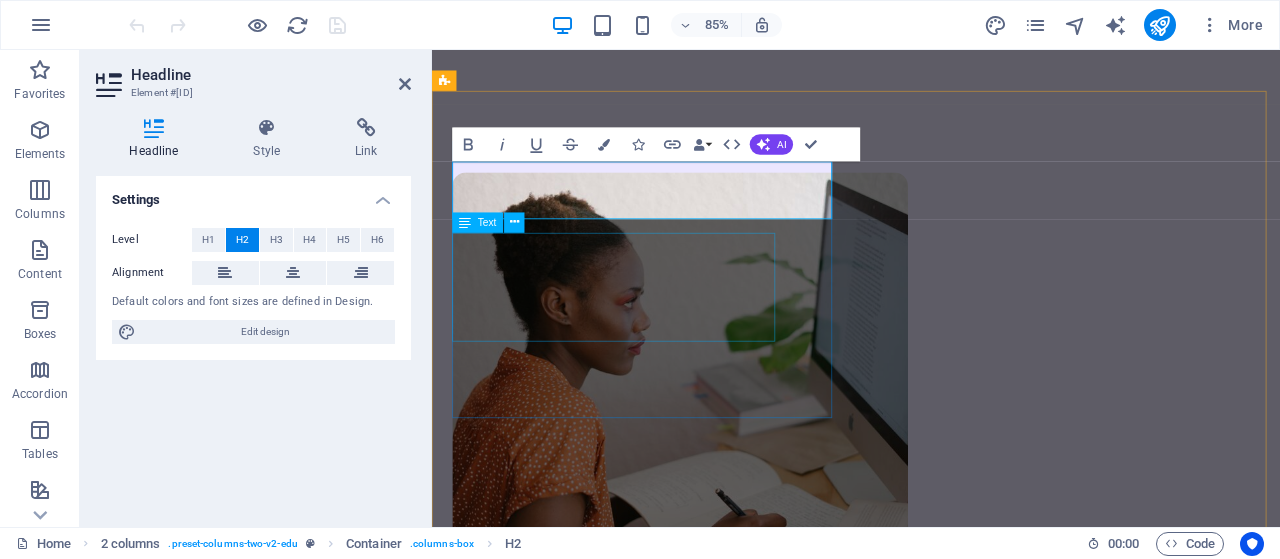 scroll, scrollTop: 2914, scrollLeft: 0, axis: vertical 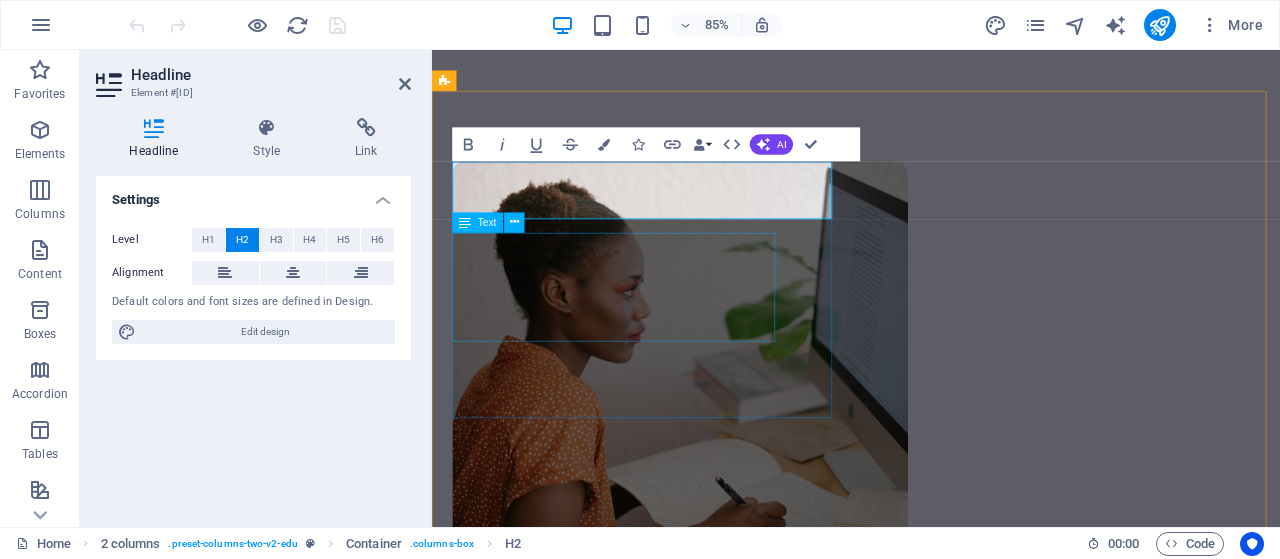 click on "Our comprehensive range of courses, programs and resources are carefully crafted to meet the needs of learners from all backgrounds and skill levels." at bounding box center [683, 4970] 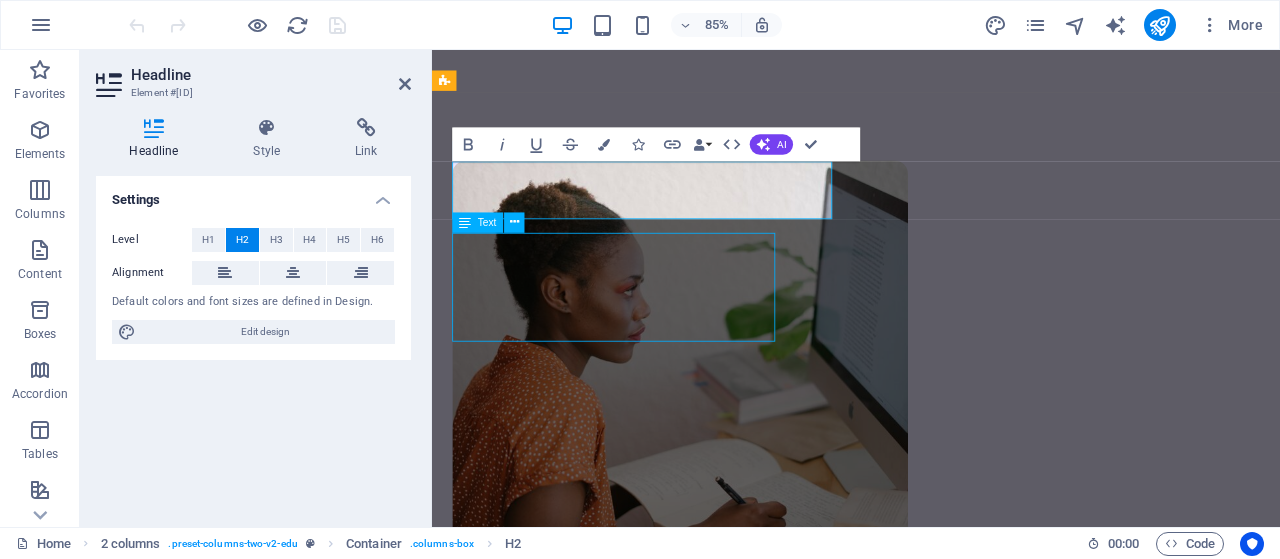 click on "Our comprehensive range of courses, programs and resources are carefully crafted to meet the needs of learners from all backgrounds and skill levels." at bounding box center [683, 4970] 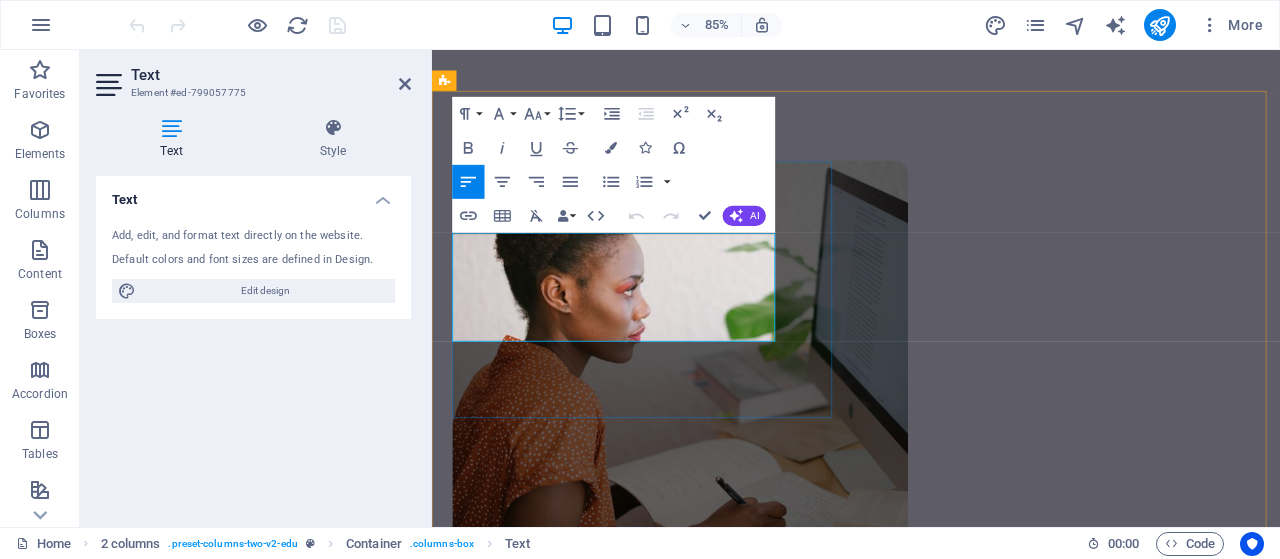 click on "Our comprehensive range of courses, programs and resources are carefully crafted to meet the needs of learners from all backgrounds and skill levels." at bounding box center [683, 4970] 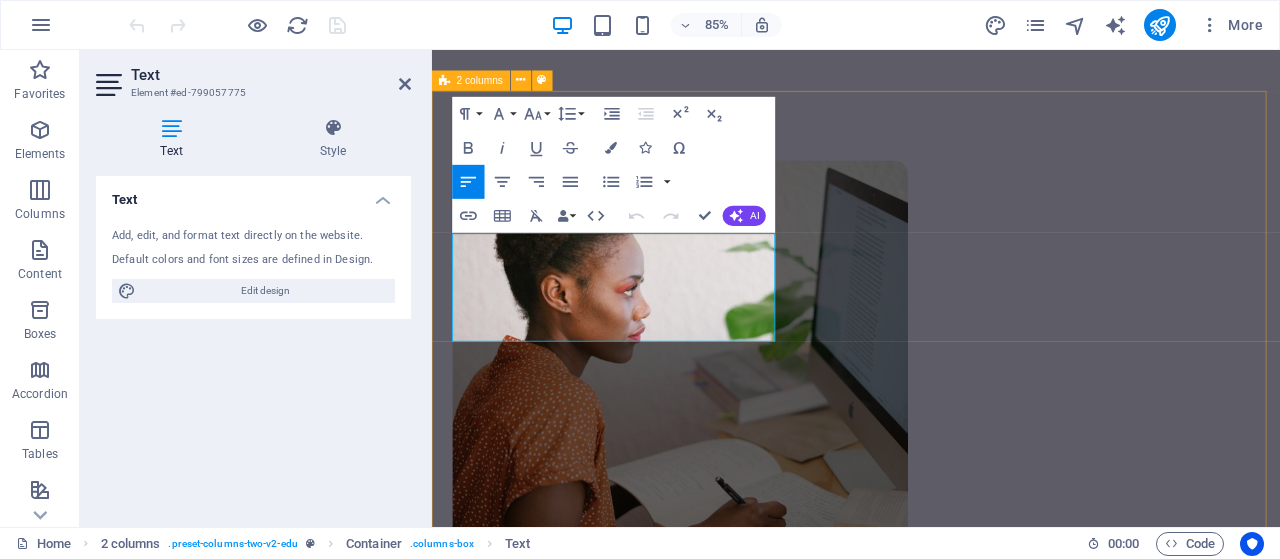 click on "Our Teachers Our comprehensive range of courses, programs and resources are carefully crafted to meet the needs of learners from all backgrounds and skill levels. All teachers" at bounding box center (931, 4802) 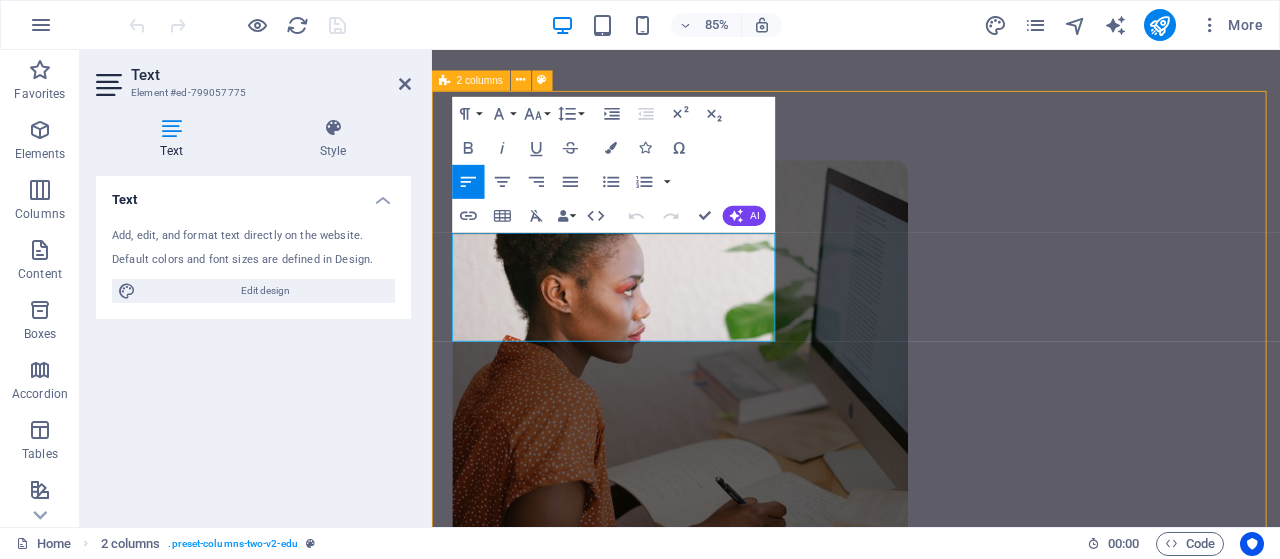 scroll, scrollTop: 2929, scrollLeft: 0, axis: vertical 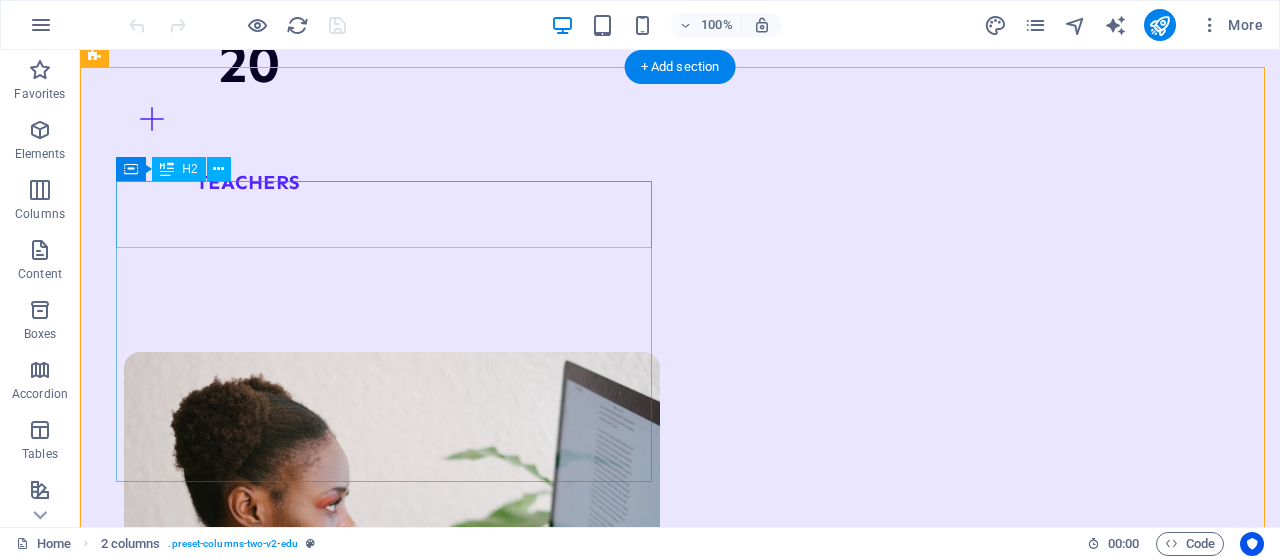 click on "Our Teachers" at bounding box center (372, 5326) 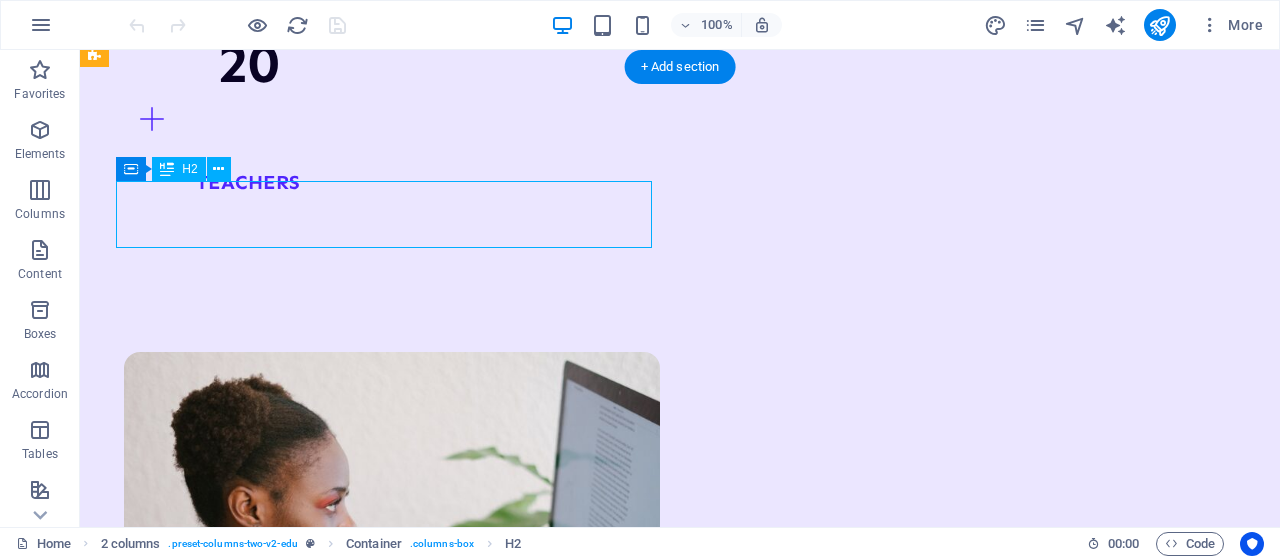 click on "Our Teachers" at bounding box center [372, 5326] 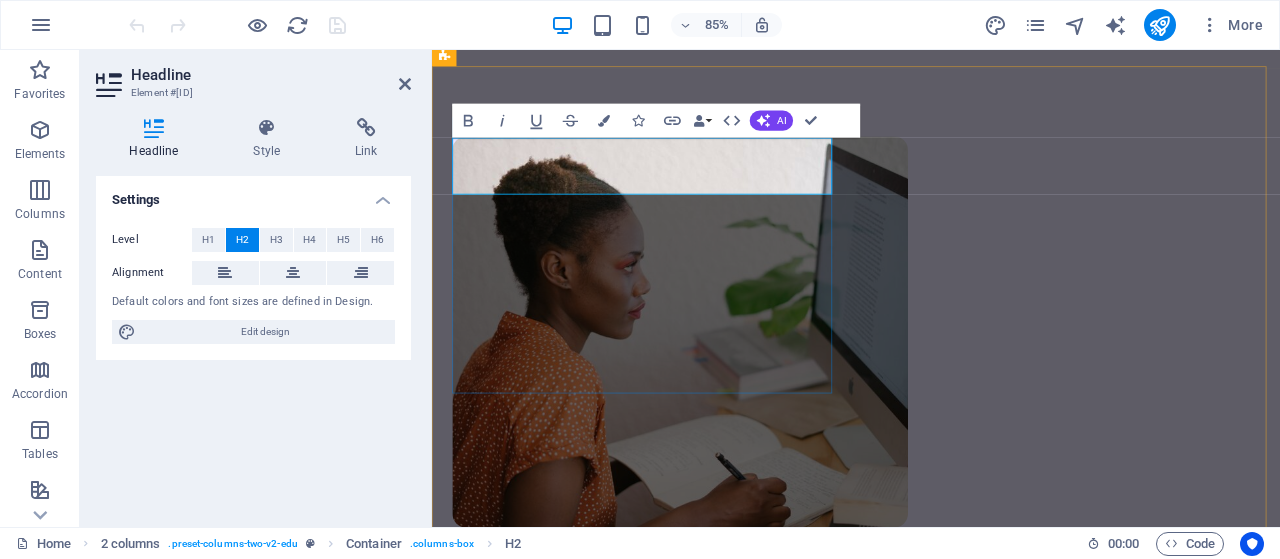 click on "Our Teachers" at bounding box center [683, 4827] 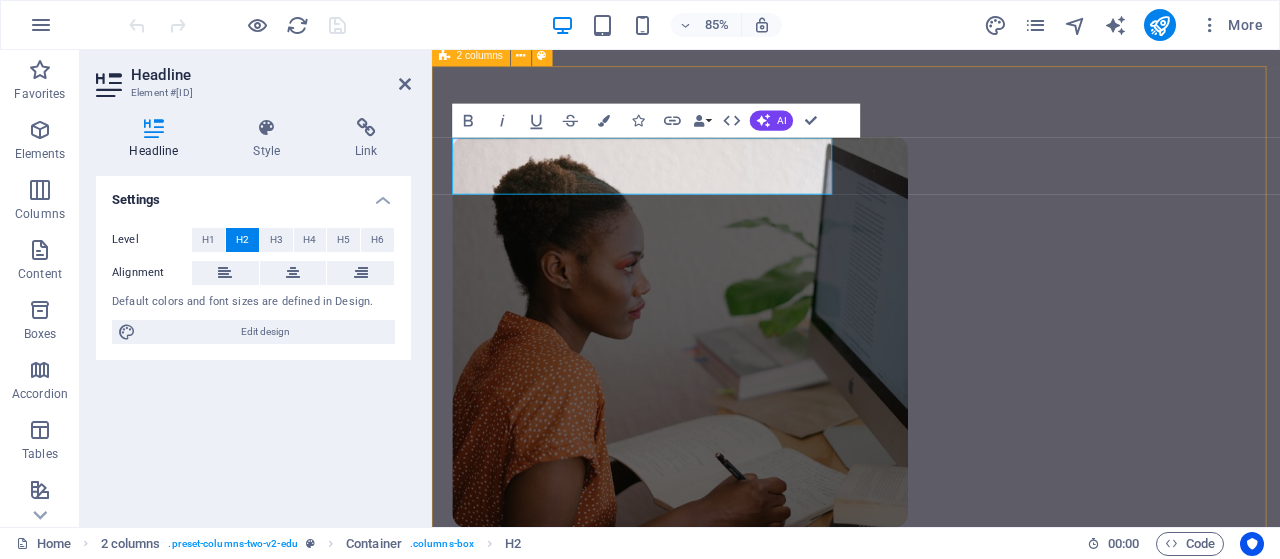 drag, startPoint x: 780, startPoint y: 182, endPoint x: 450, endPoint y: 160, distance: 330.7325 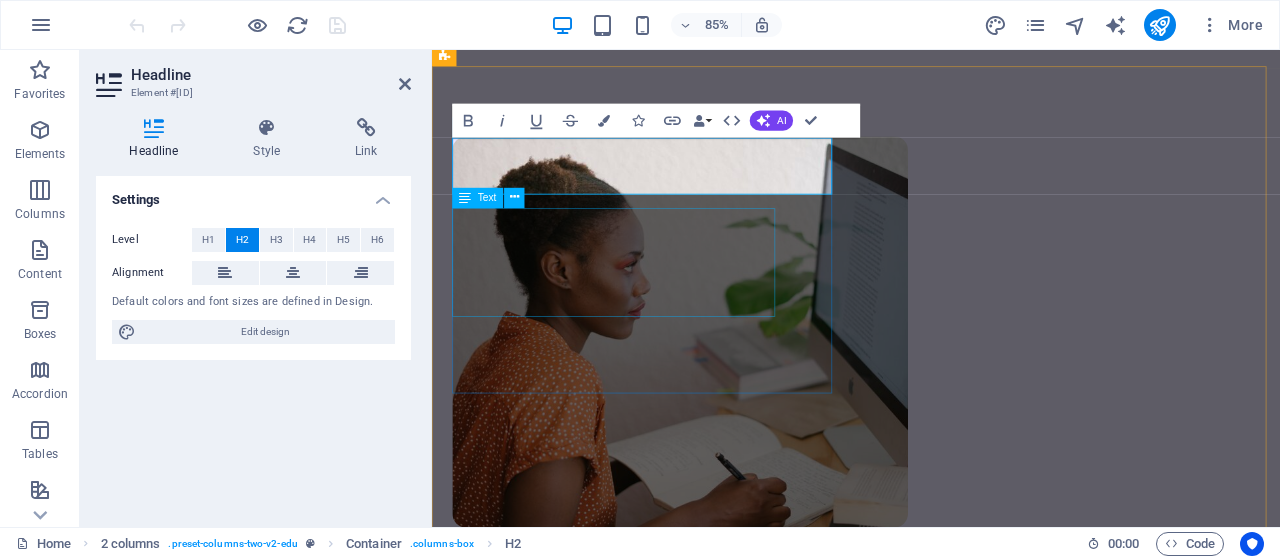 click on "Our comprehensive range of courses, programs and resources are carefully crafted to meet the needs of learners from all backgrounds and skill levels." at bounding box center [683, 4941] 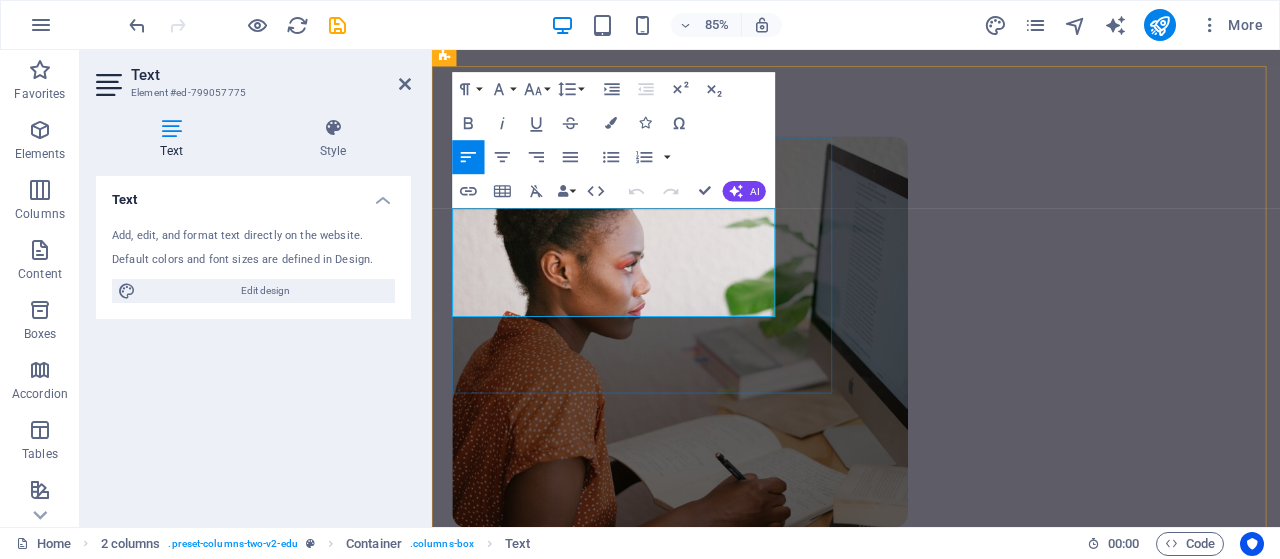click on "Our comprehensive range of courses, programs and resources are carefully crafted to meet the needs of learners from all backgrounds and skill levels." at bounding box center (683, 4941) 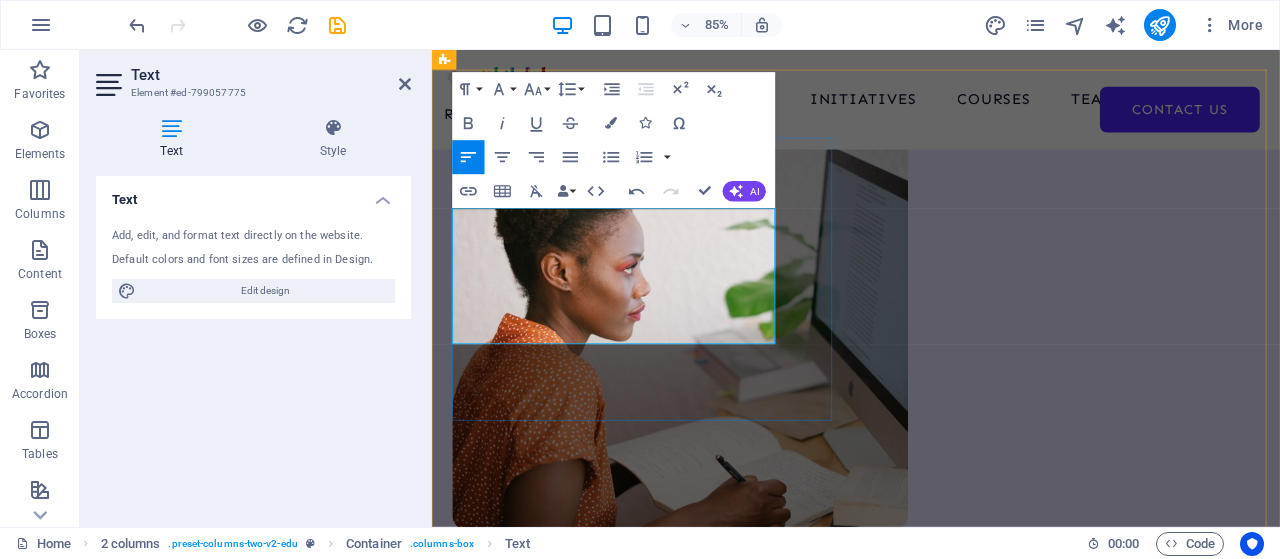 click on "Our Experts They don’t just teach a script — they ignite a movement. Cultural visionaries, digital mentors, and skill champions — empowering learners to turn heritage into action. All teachers" at bounding box center [683, 4963] 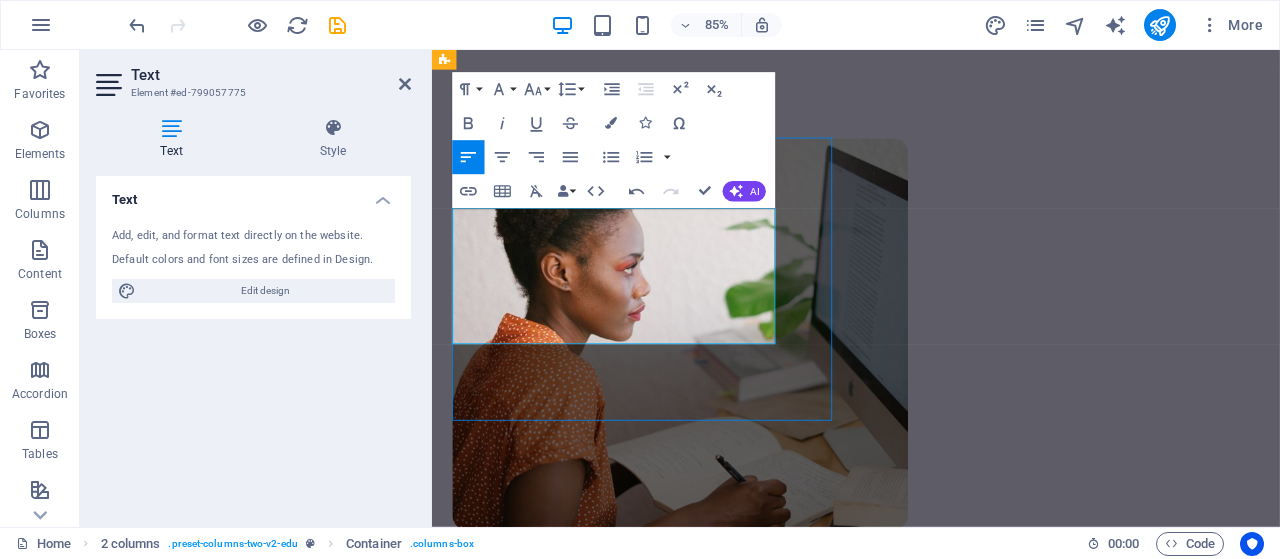 scroll, scrollTop: 2942, scrollLeft: 0, axis: vertical 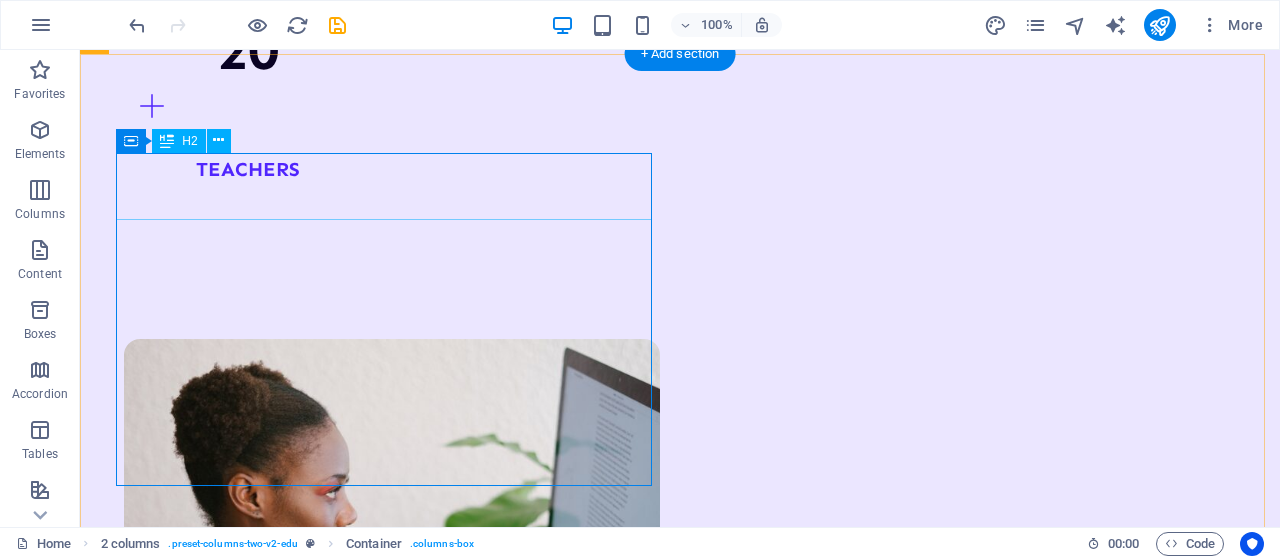 click on "Our Experts" at bounding box center [372, 5313] 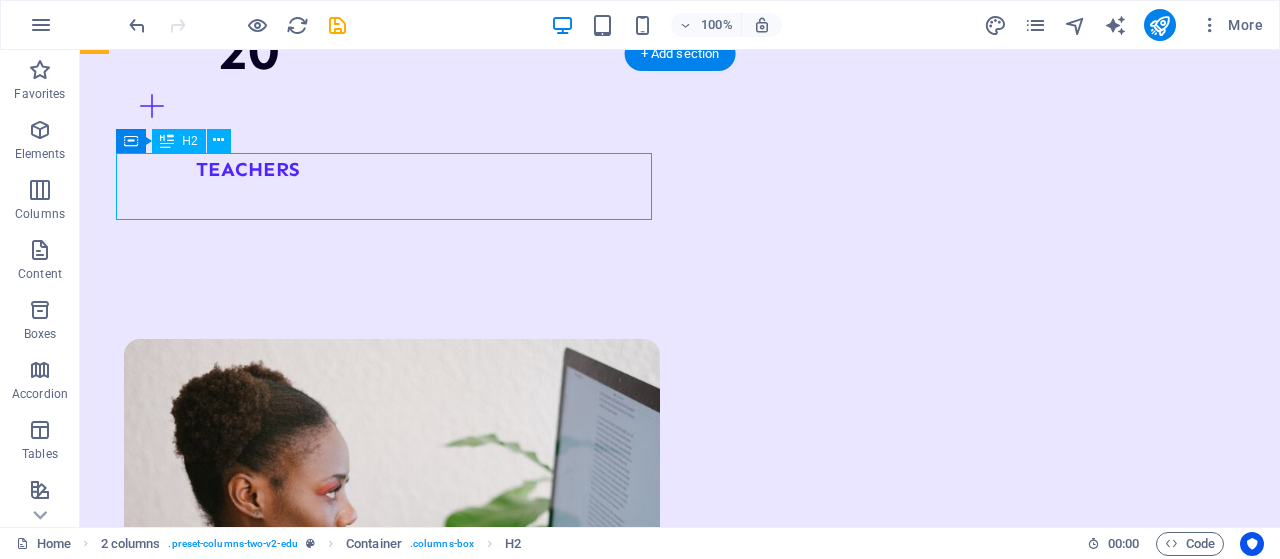 click on "Our Experts" at bounding box center [372, 5313] 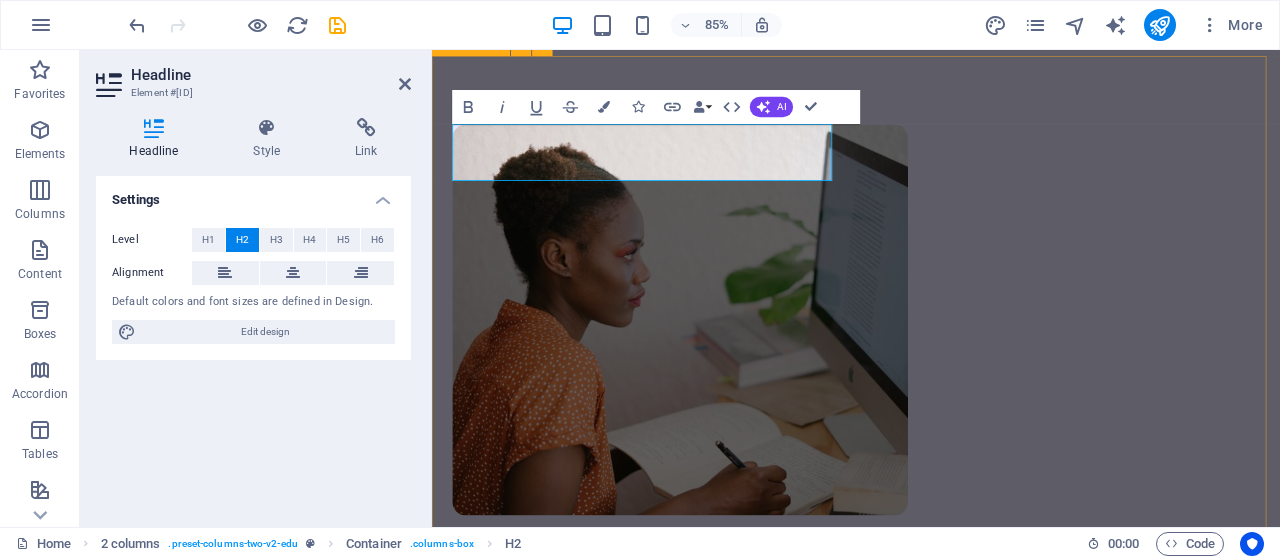 click on "🌟 Our Experts They don’t just teach a script — they ignite a movement. Cultural visionaries, digital mentors, and skill champions — empowering learners to turn heritage into action. All teachers" at bounding box center [931, 4776] 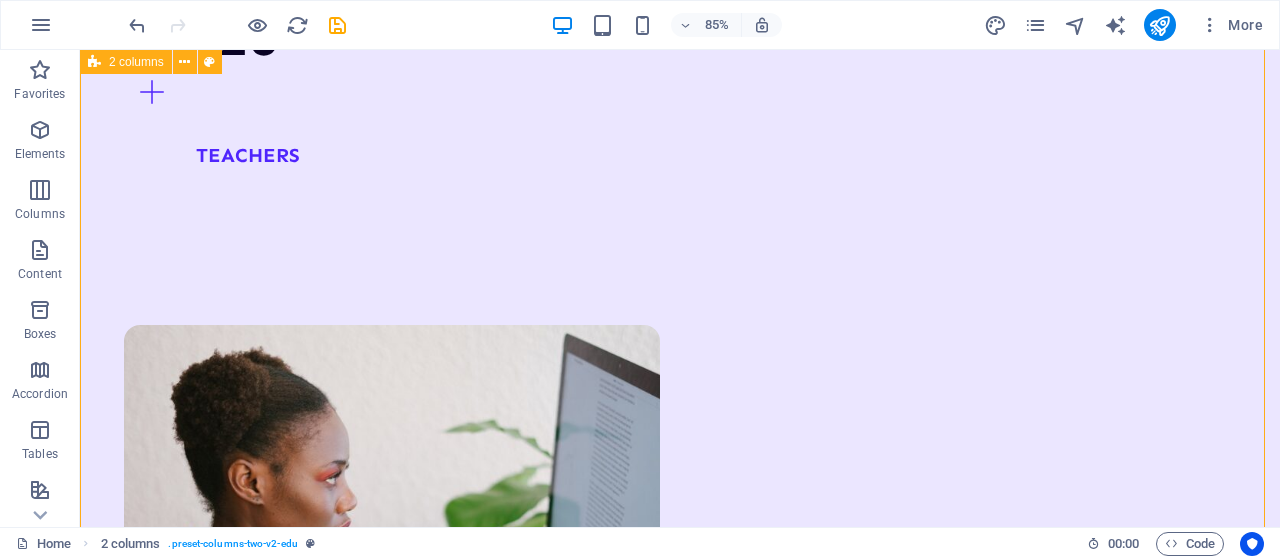 scroll, scrollTop: 2958, scrollLeft: 0, axis: vertical 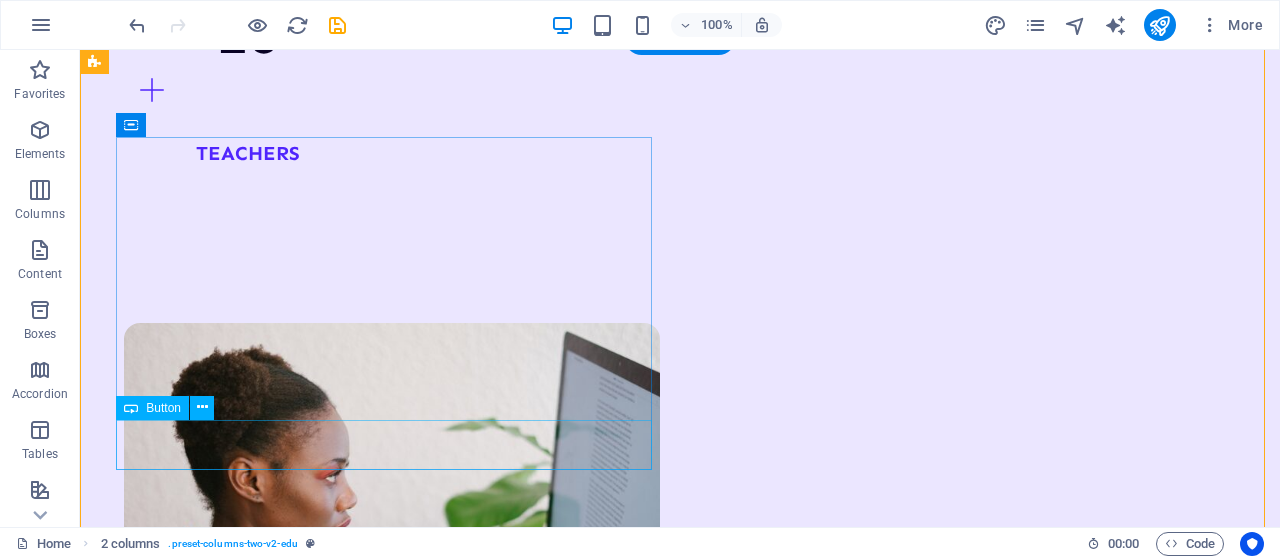 click on "All teachers" at bounding box center (372, 5540) 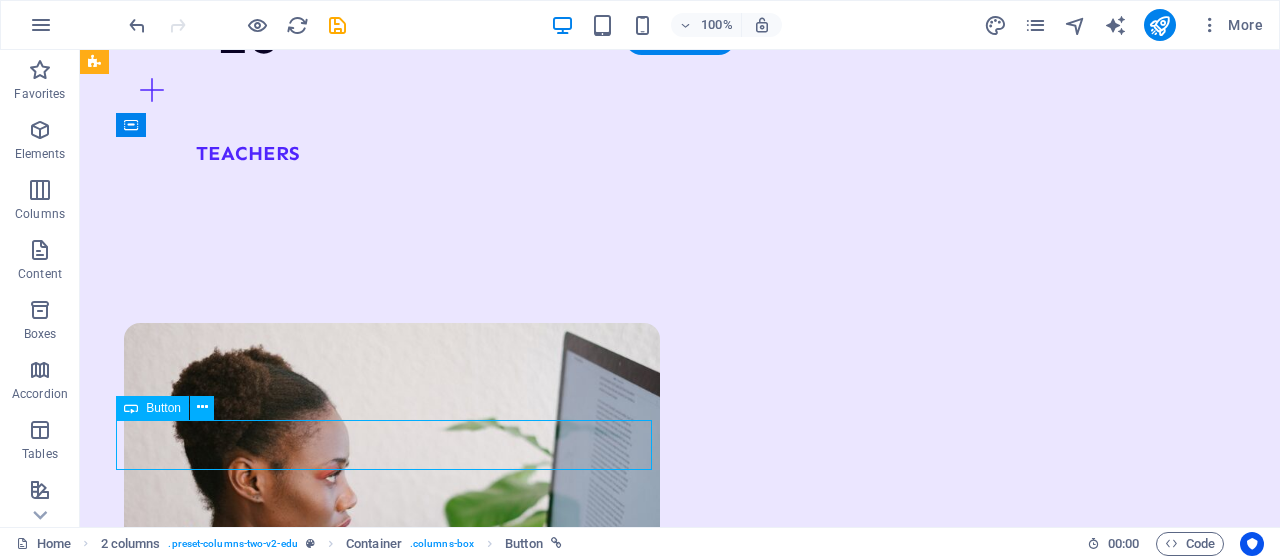 click on "All teachers" at bounding box center [372, 5540] 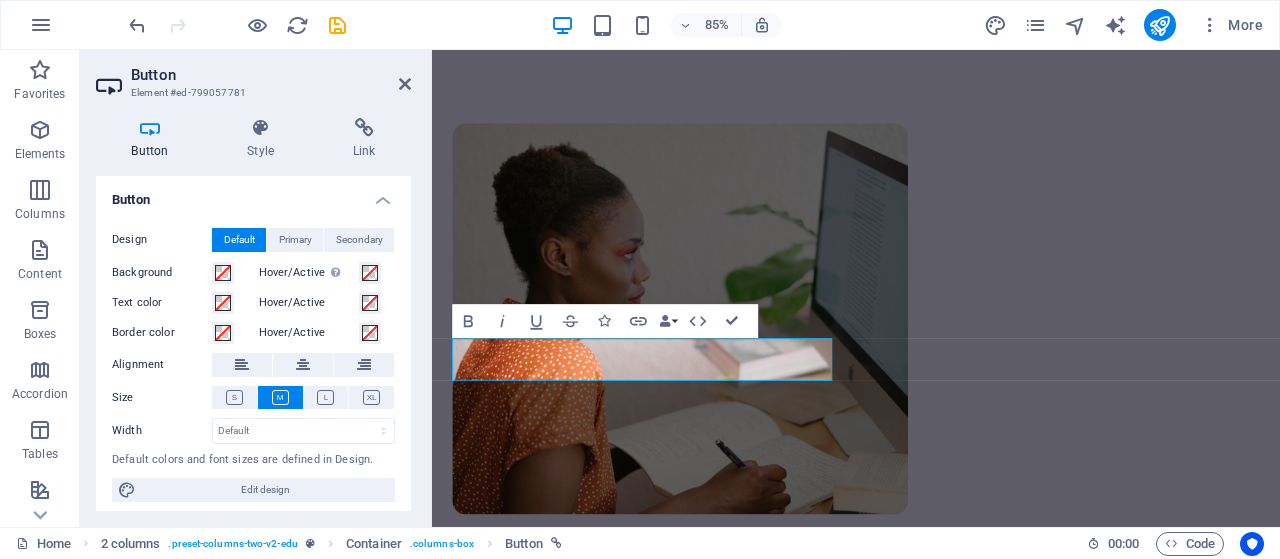 scroll, scrollTop: 2986, scrollLeft: 0, axis: vertical 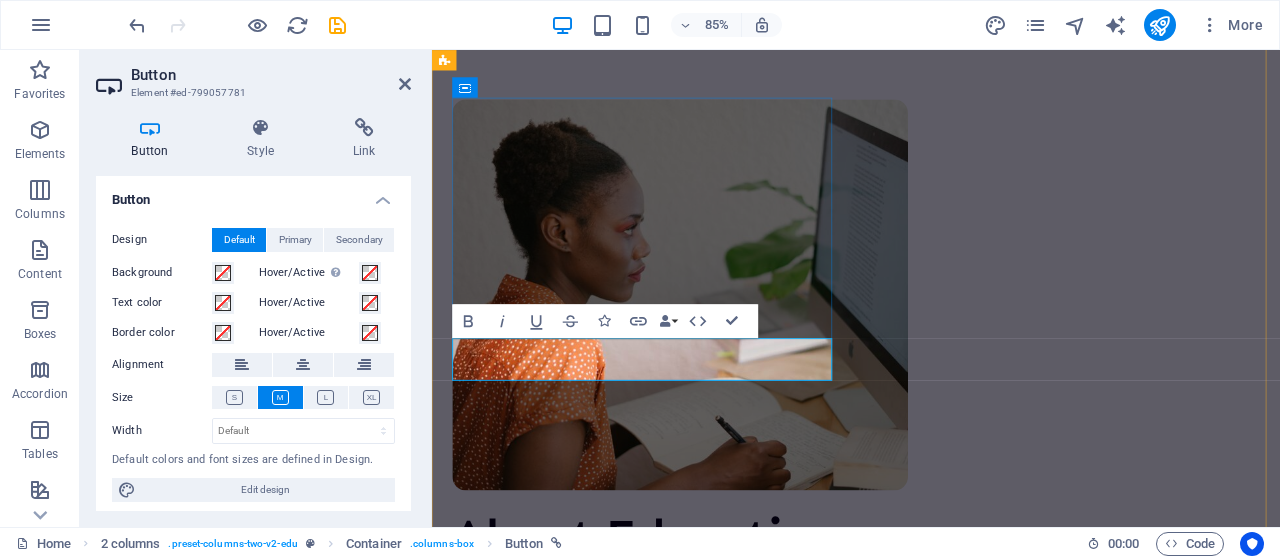 click on "All teachers" at bounding box center (593, 5059) 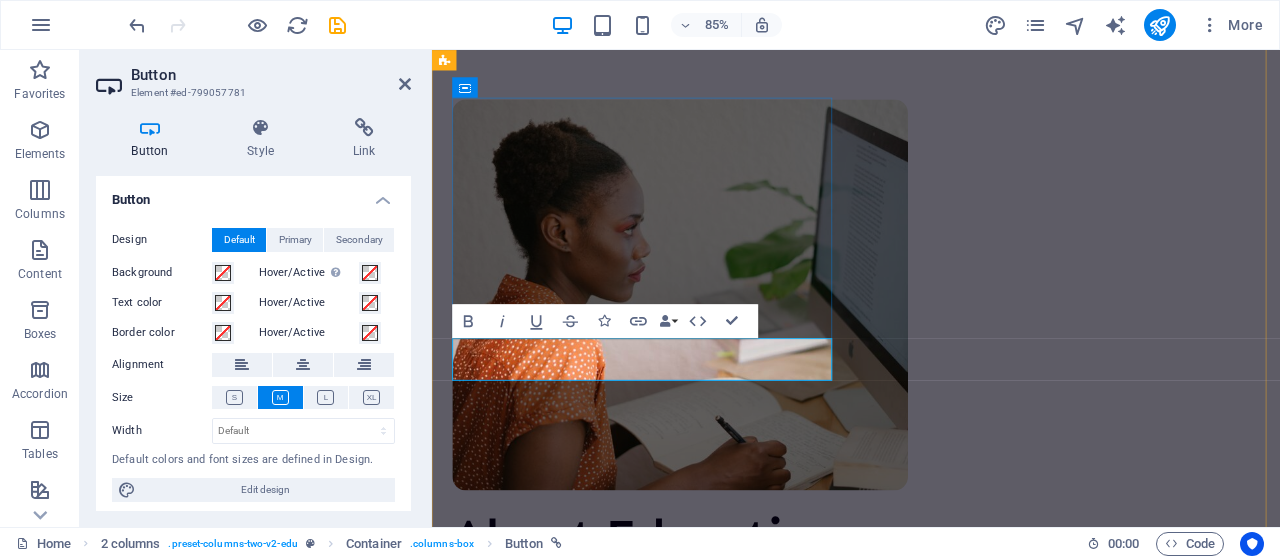 click on "All teachers" at bounding box center [593, 5059] 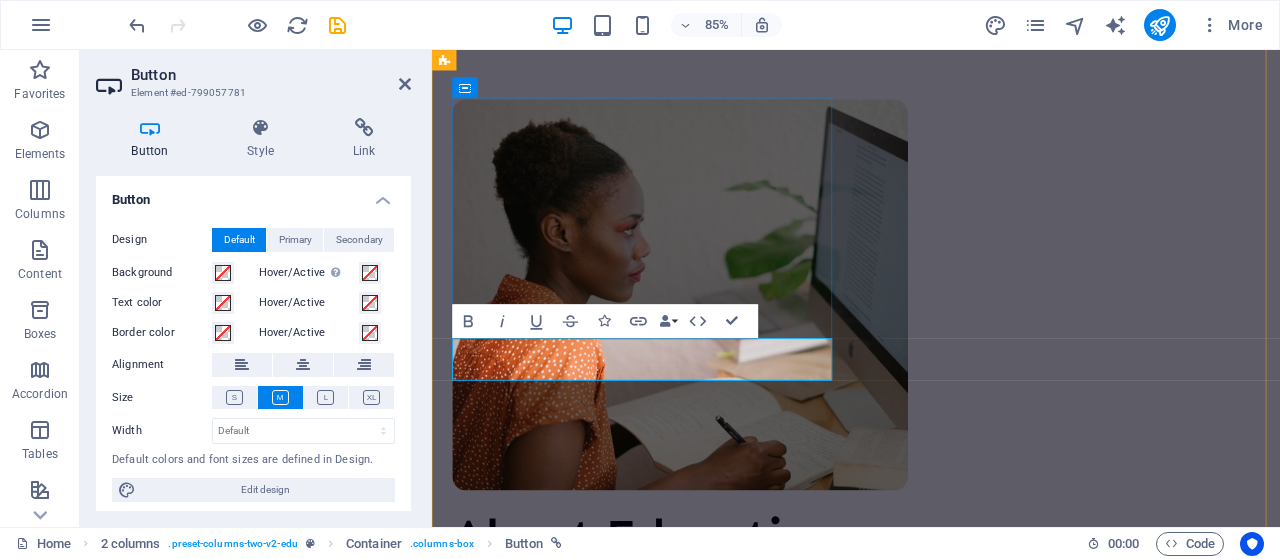 type 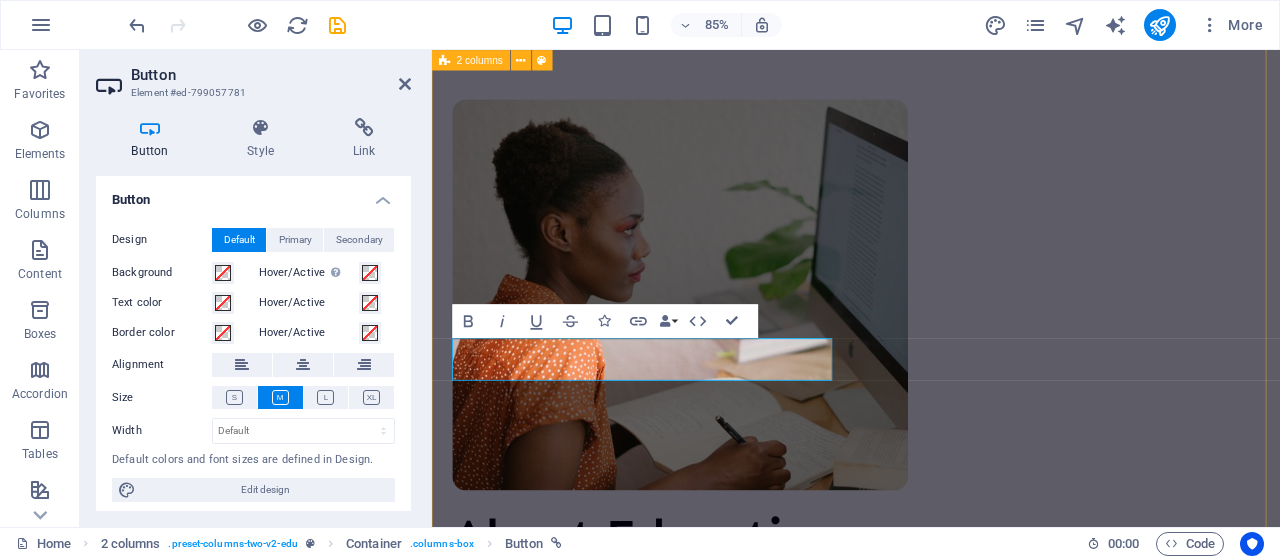click on "🌟 Our Experts They don’t just teach a script — they ignite a movement. Cultural visionaries, digital mentors, and skill champions — empowering learners to turn heritage into action. All  EXPERTS" at bounding box center (931, 4746) 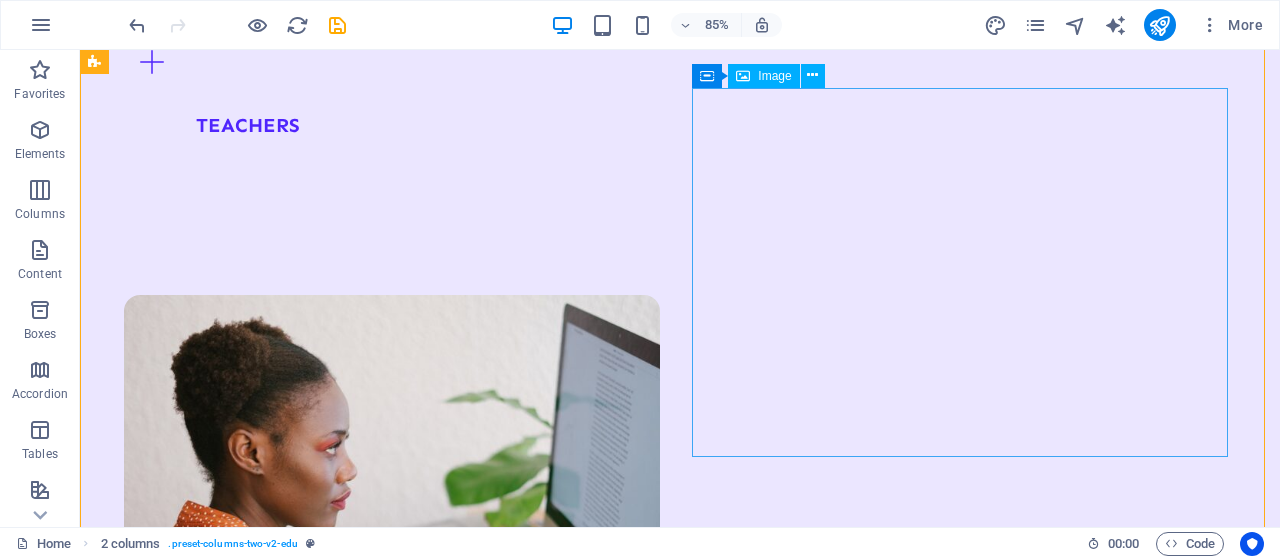 scroll, scrollTop: 2988, scrollLeft: 0, axis: vertical 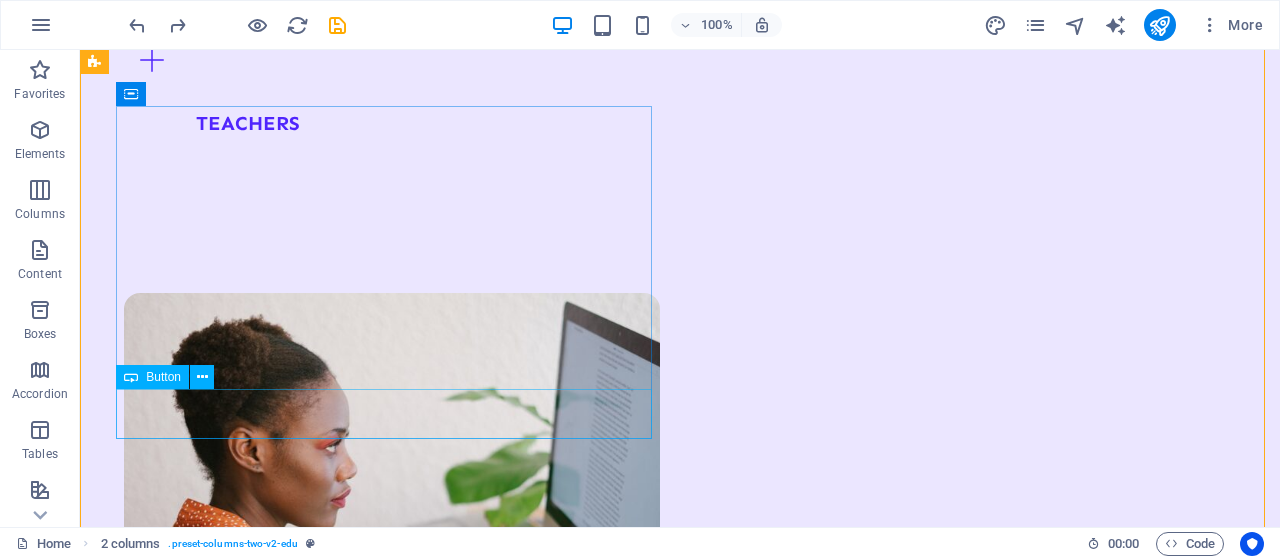 click on "All teachers EXPERTS" at bounding box center (372, 5510) 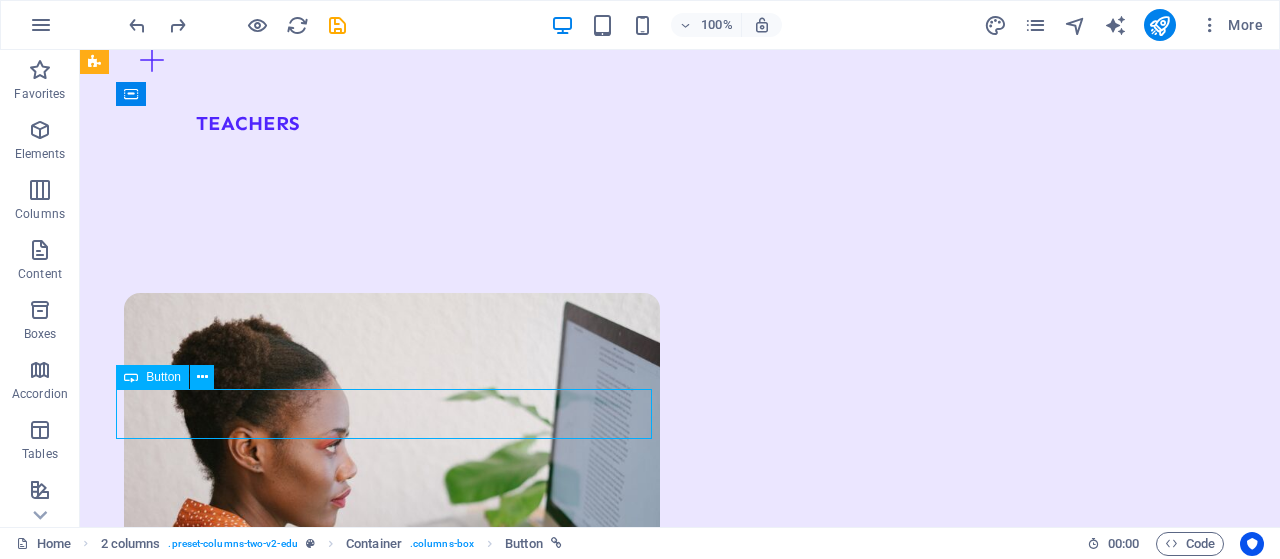 click on "All teachers EXPERTS" at bounding box center [372, 5510] 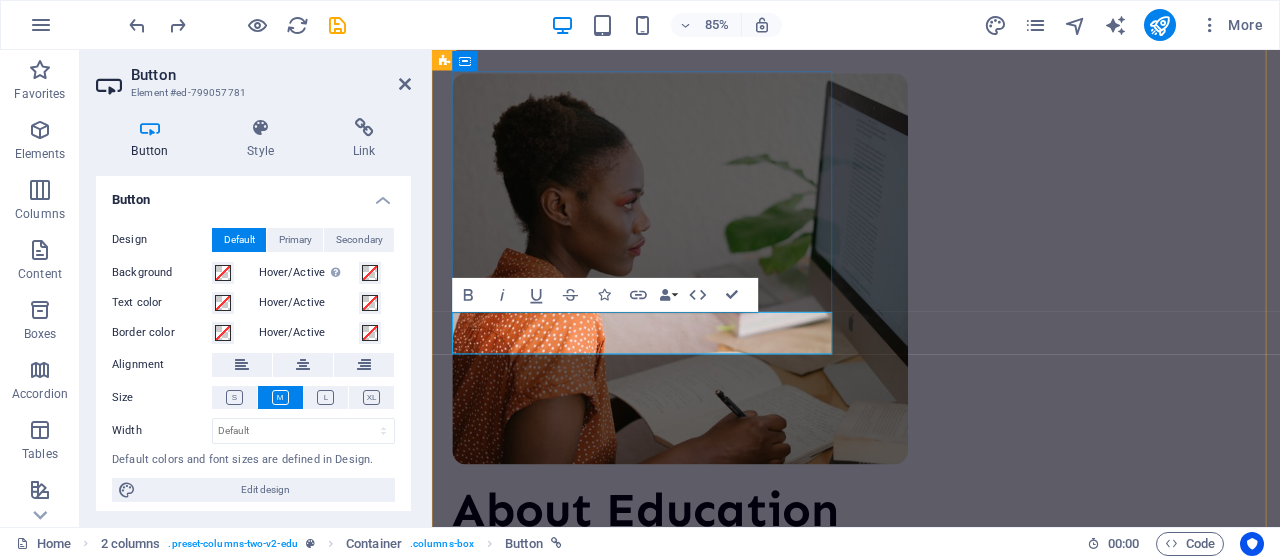 click on "All teachers EXPERTS" at bounding box center (683, 5028) 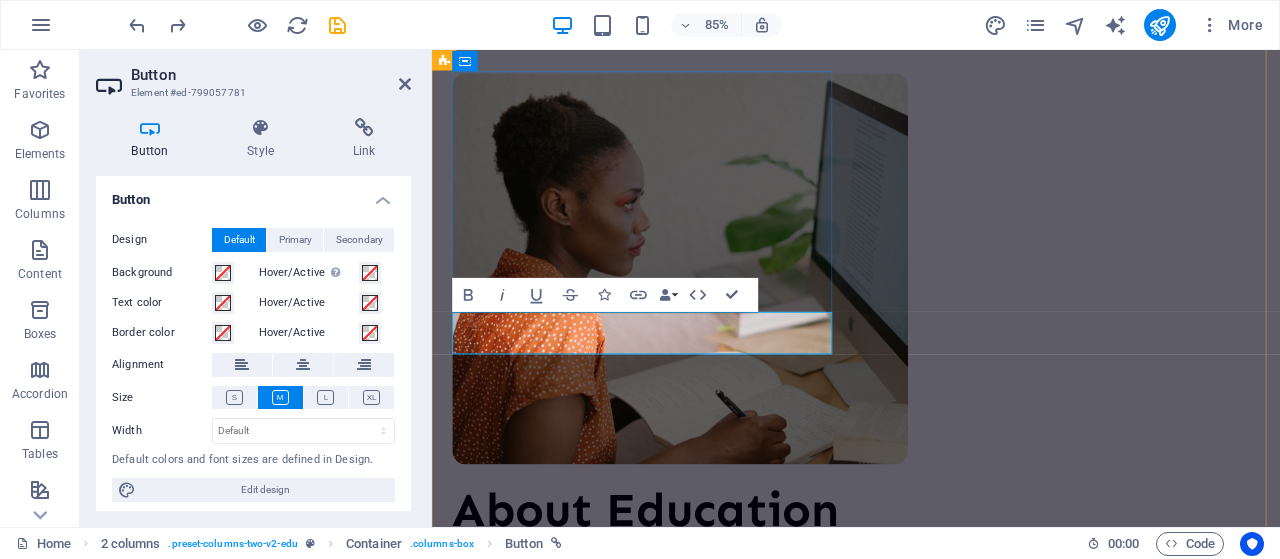 click on "All teachers EXPERTS" at bounding box center [683, 5028] 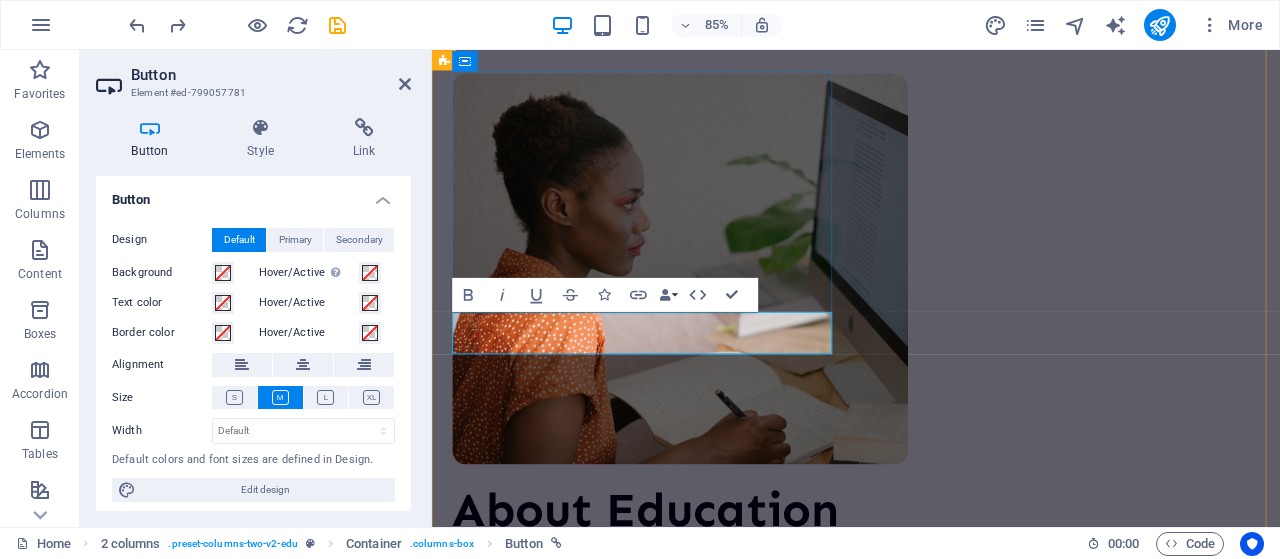 click on "All teachers EXPERTS" at bounding box center [683, 5028] 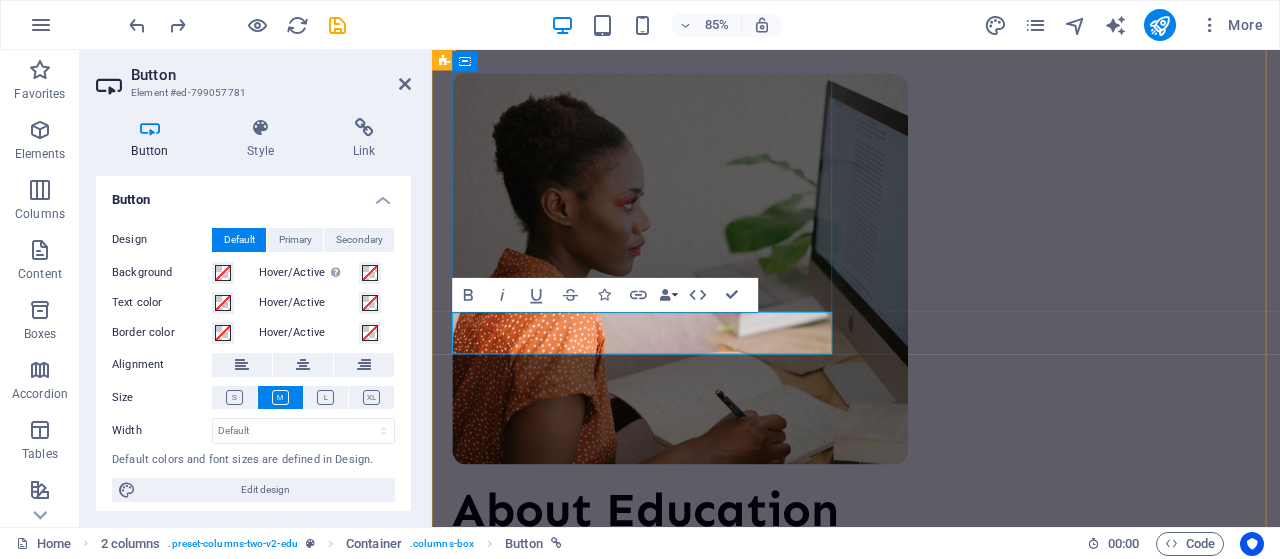type 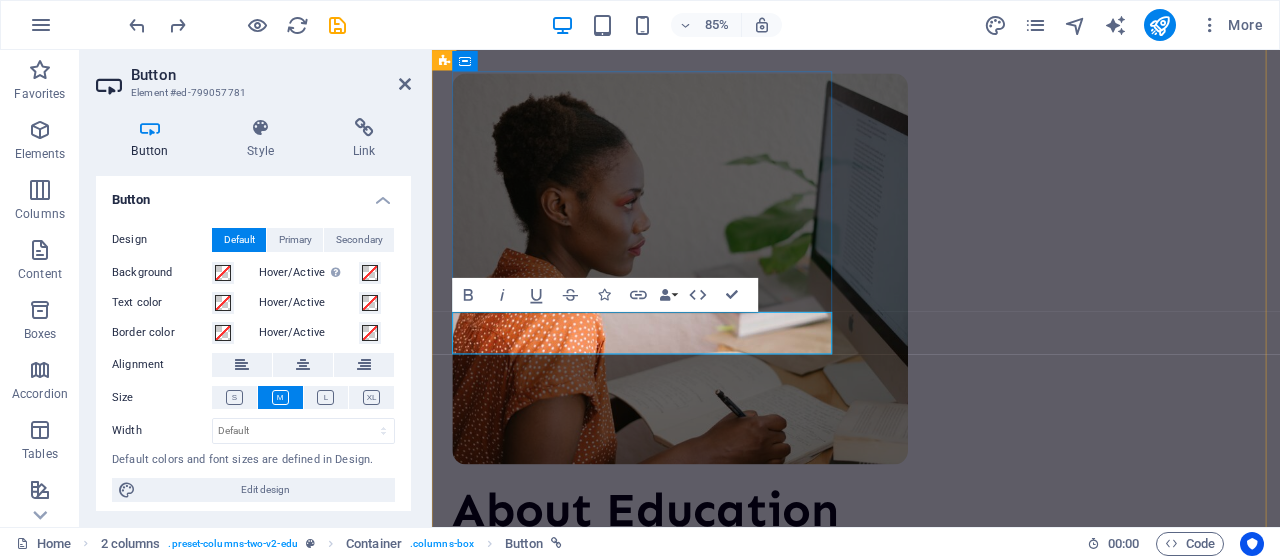 click on "All EXPERTS EXPERTS" at bounding box center (683, 5028) 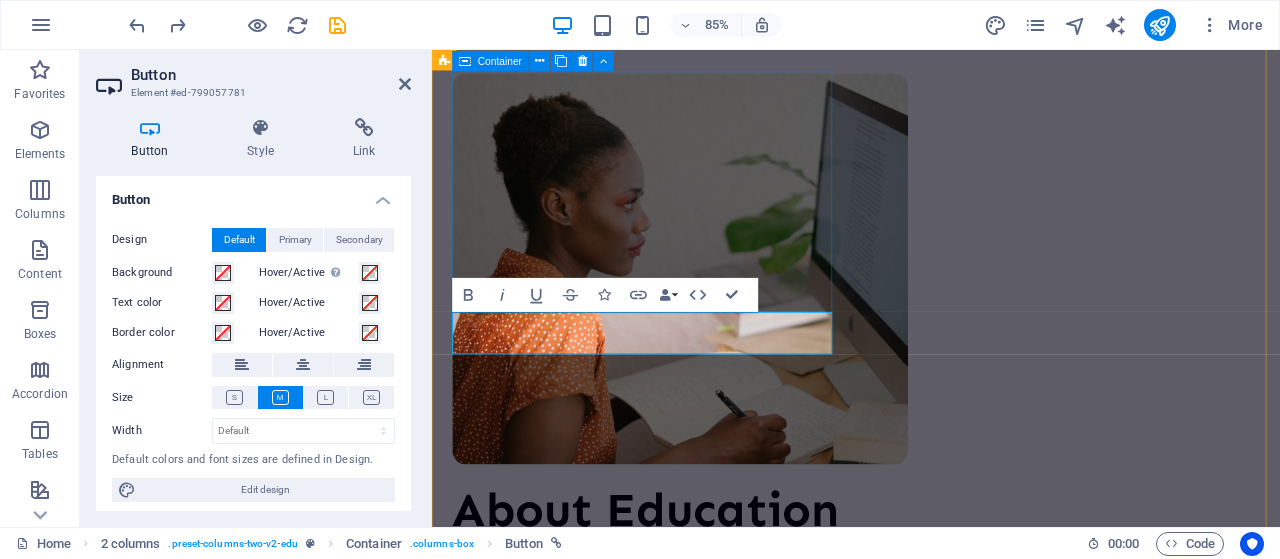 click on "🌟 Our Experts They don’t just teach a script — they ignite a movement. Cultural visionaries, digital mentors, and skill champions — empowering learners to turn heritage into action. All EXPERTS EXPERTS" at bounding box center [683, 4886] 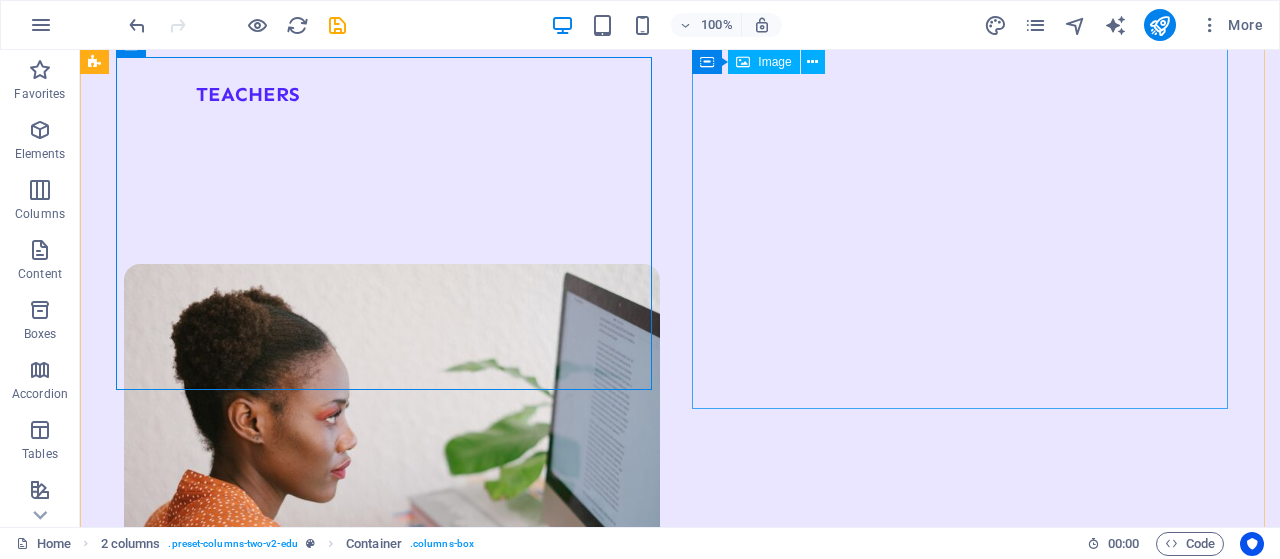 scroll, scrollTop: 3037, scrollLeft: 0, axis: vertical 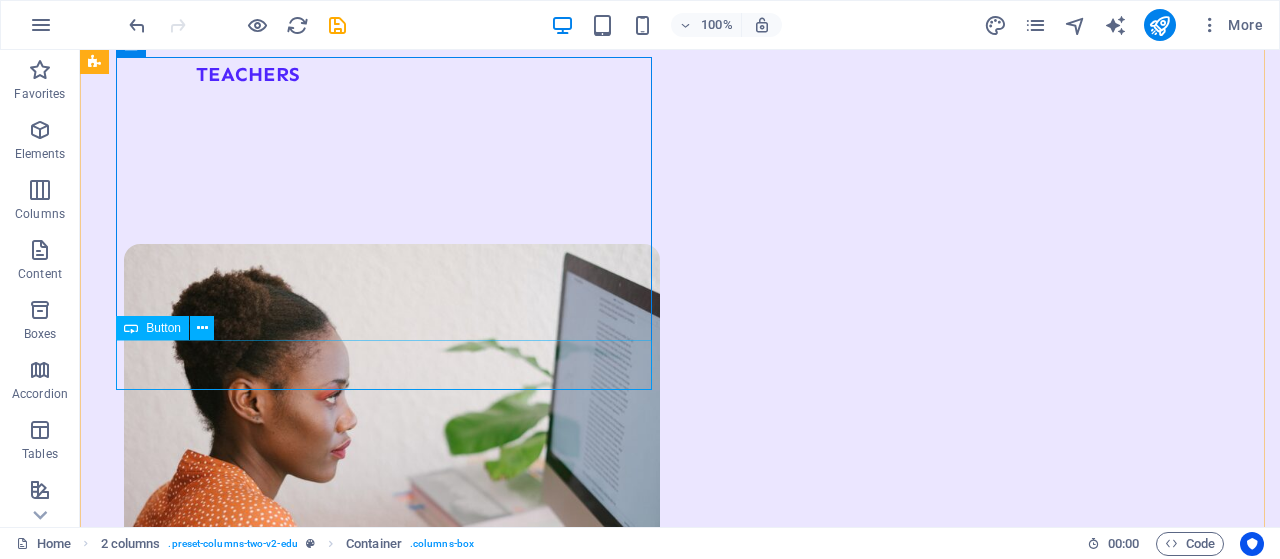 click on "All EXPERTS EXPERTS" at bounding box center (372, 5461) 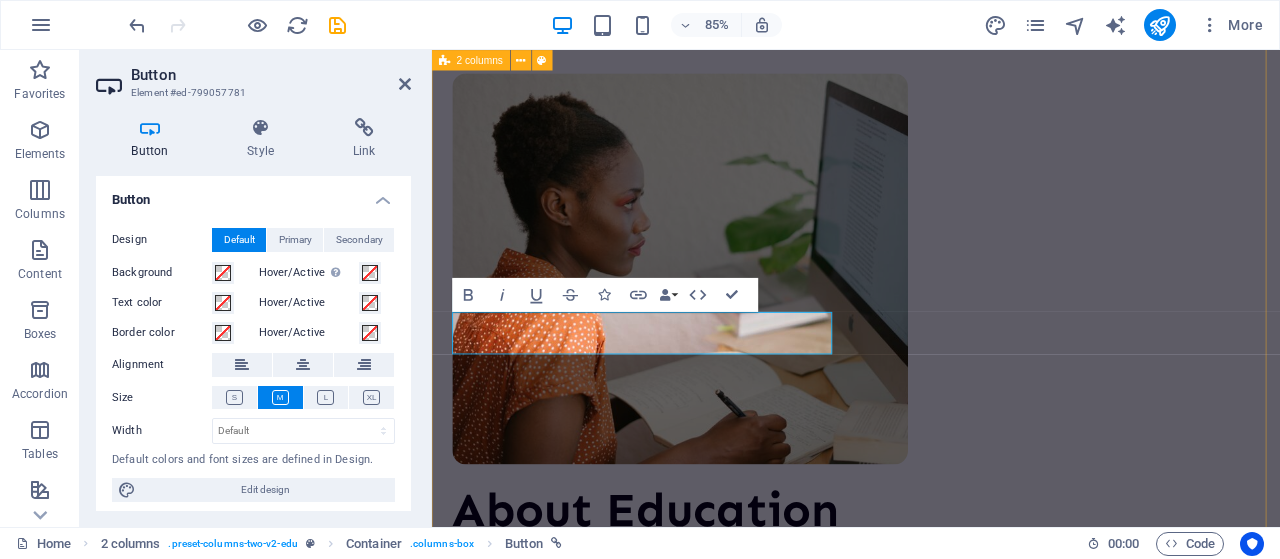 click on "🌟 Our Experts They don’t just teach a script — they ignite a movement. Cultural visionaries, digital mentors, and skill champions — empowering learners to turn heritage into action. All EXPERTS EXPERTS" at bounding box center (931, 4715) 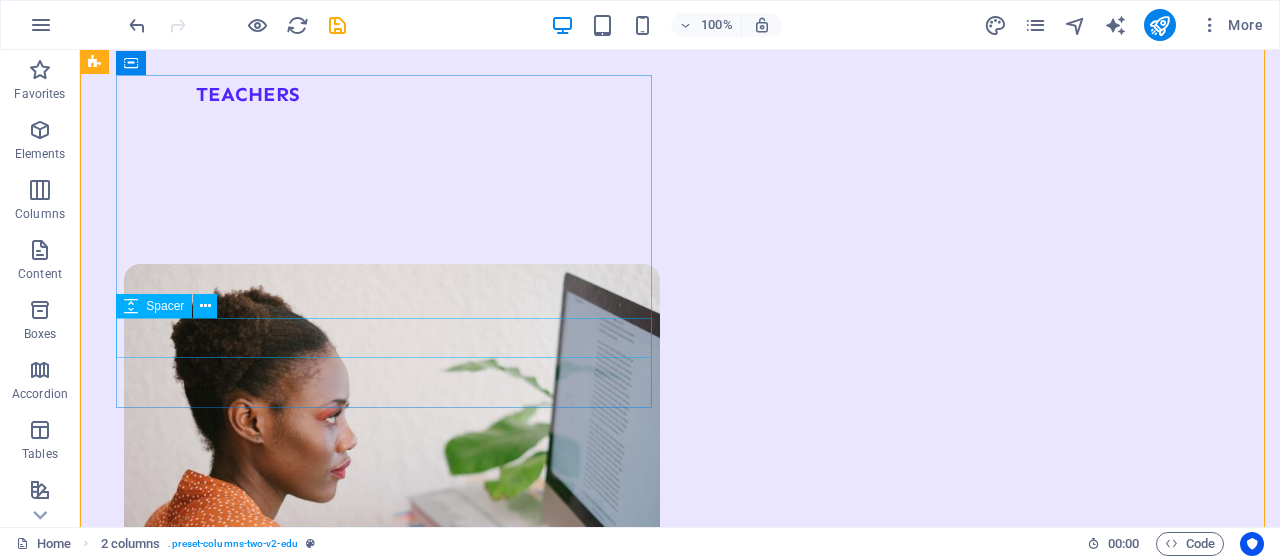scroll, scrollTop: 3019, scrollLeft: 0, axis: vertical 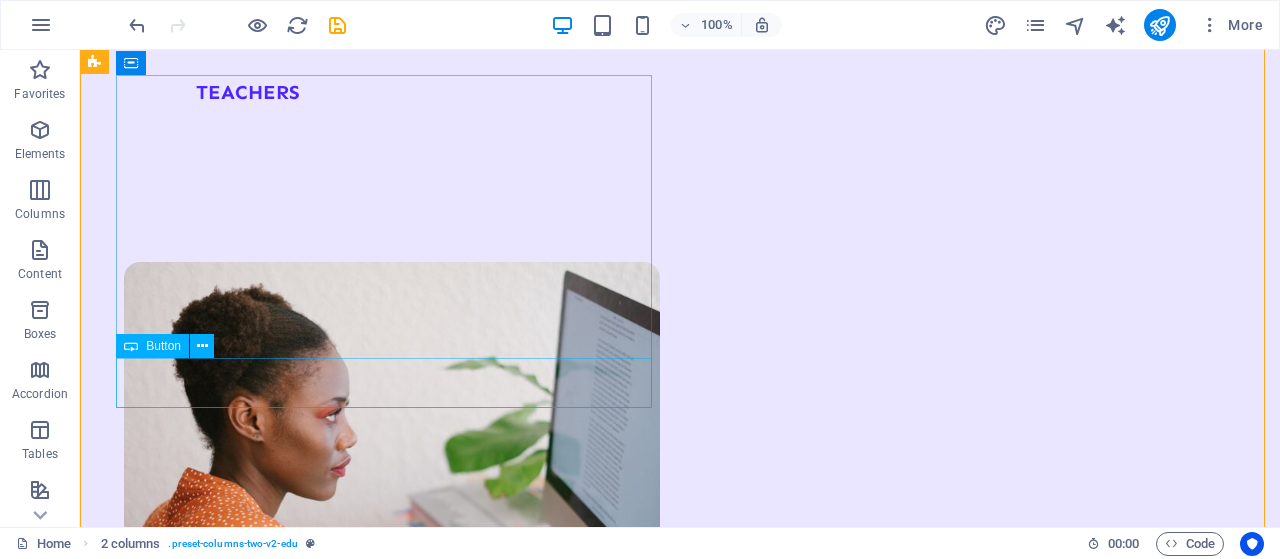 click on "All EXPERTS EXPERTS" at bounding box center [372, 5479] 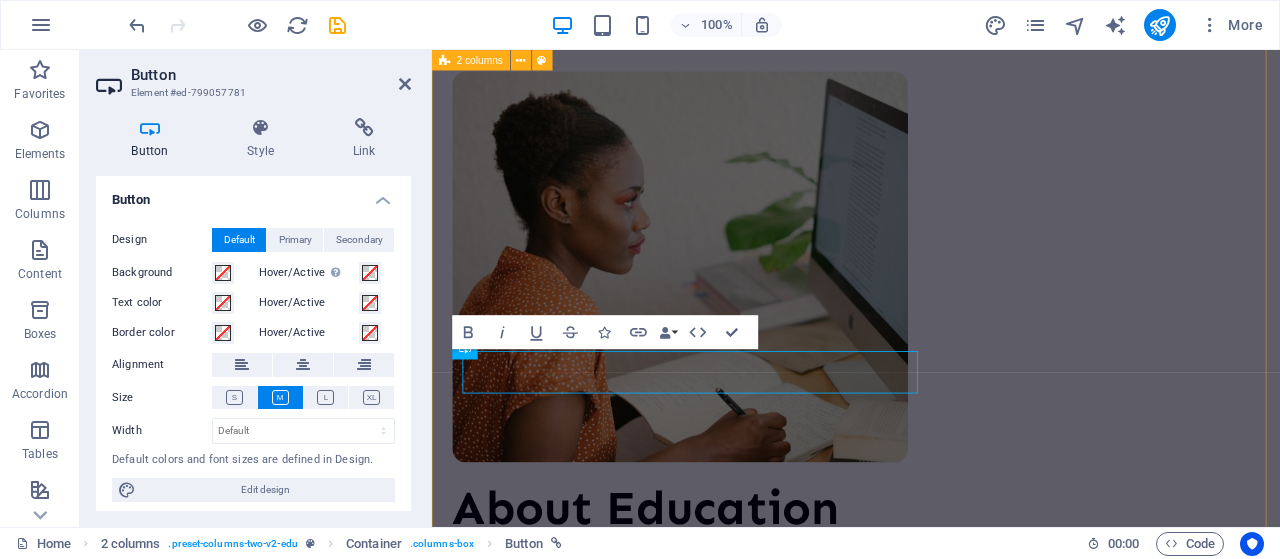 scroll, scrollTop: 2999, scrollLeft: 0, axis: vertical 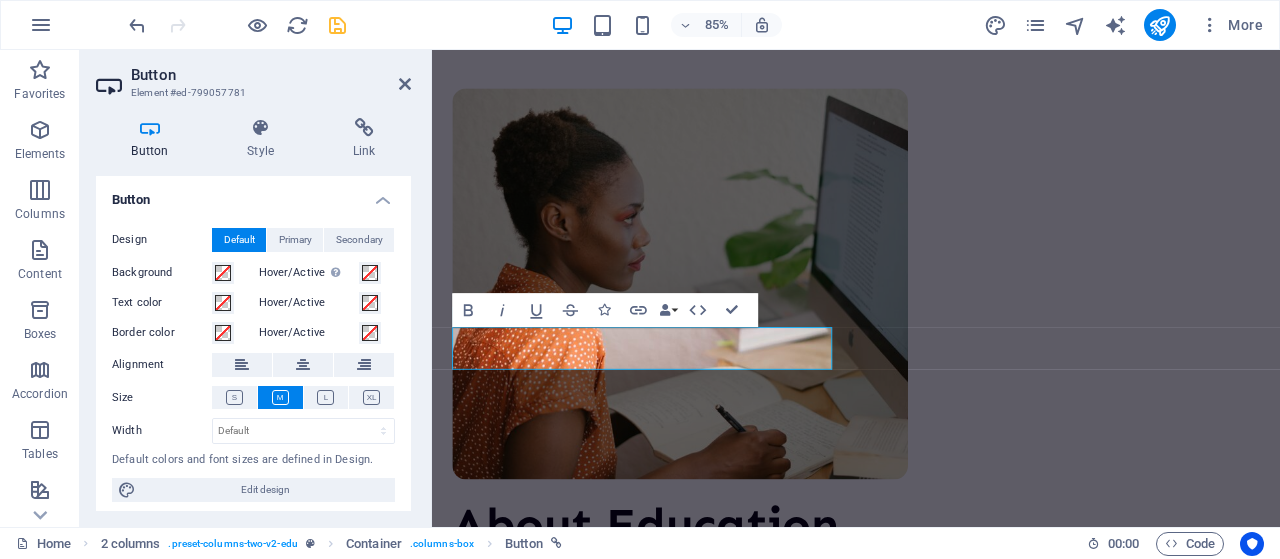 click at bounding box center [337, 25] 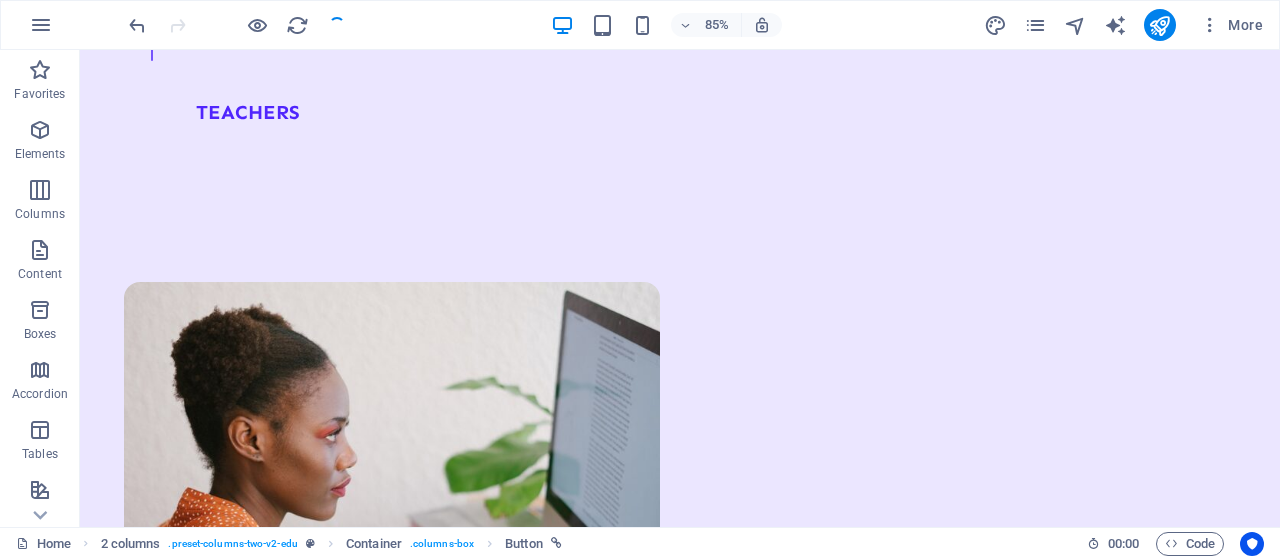 scroll, scrollTop: 3019, scrollLeft: 0, axis: vertical 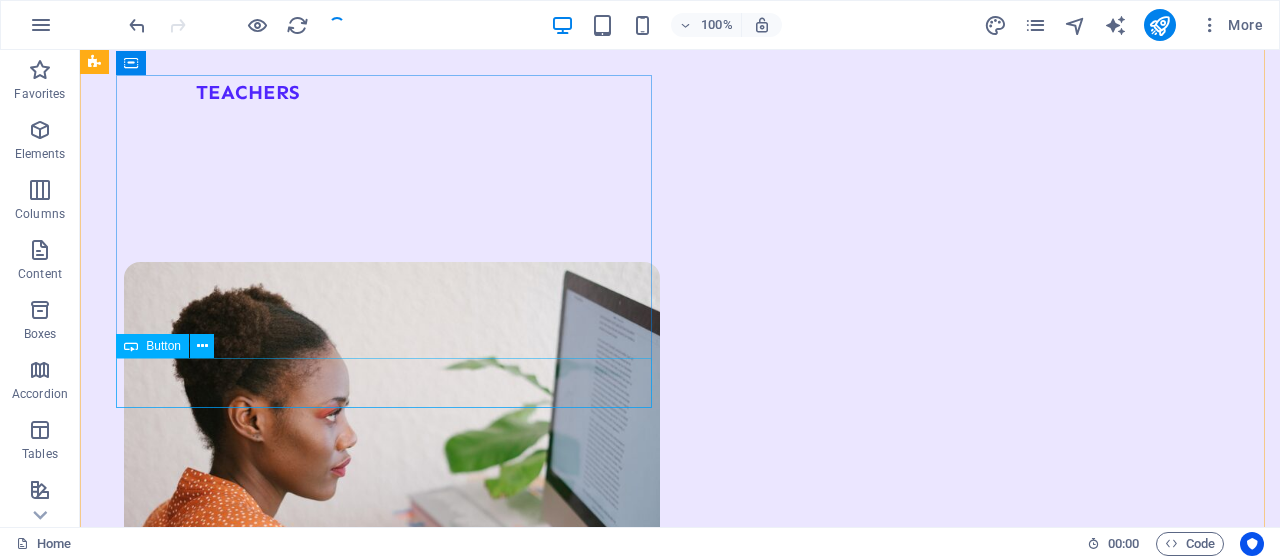 click on "All EXPERTS EXPERTS" at bounding box center [372, 5479] 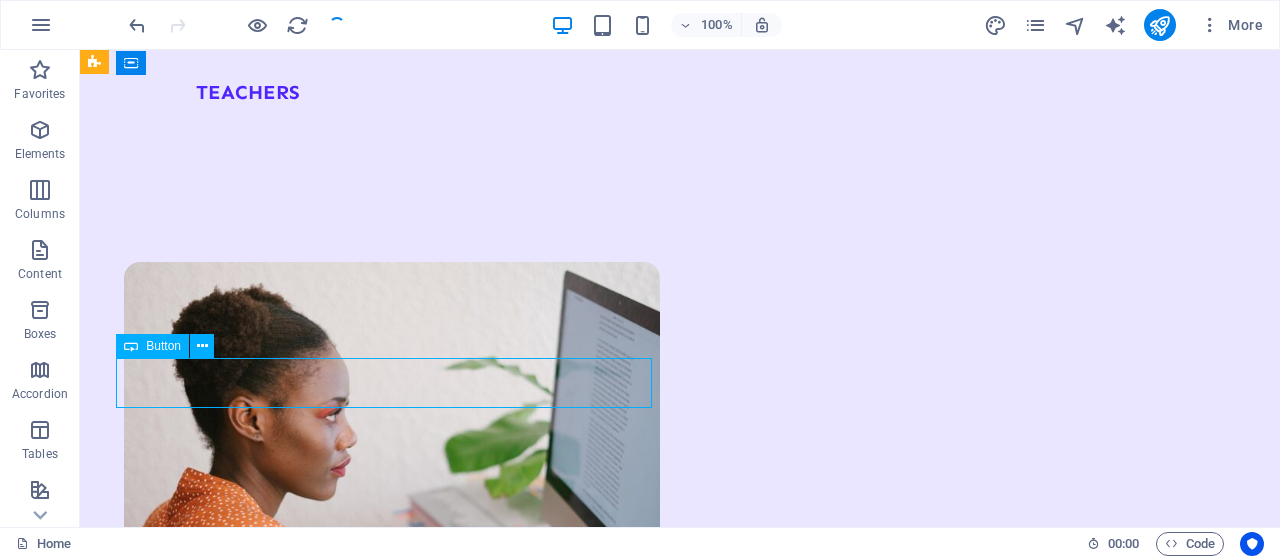 click on "All EXPERTS EXPERTS" at bounding box center (372, 5479) 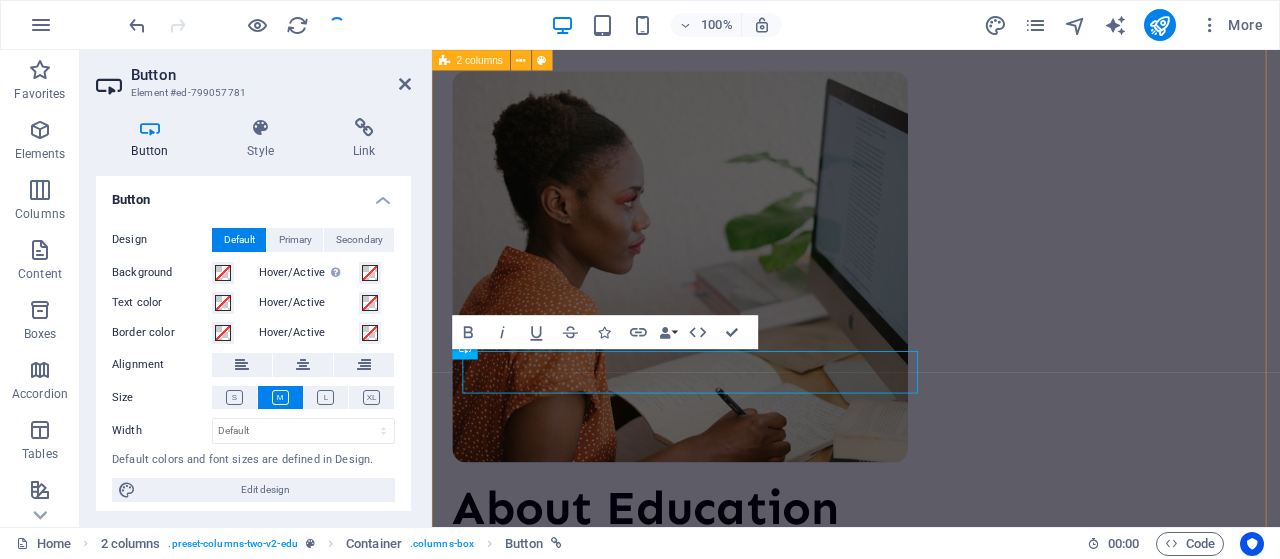 scroll, scrollTop: 2999, scrollLeft: 0, axis: vertical 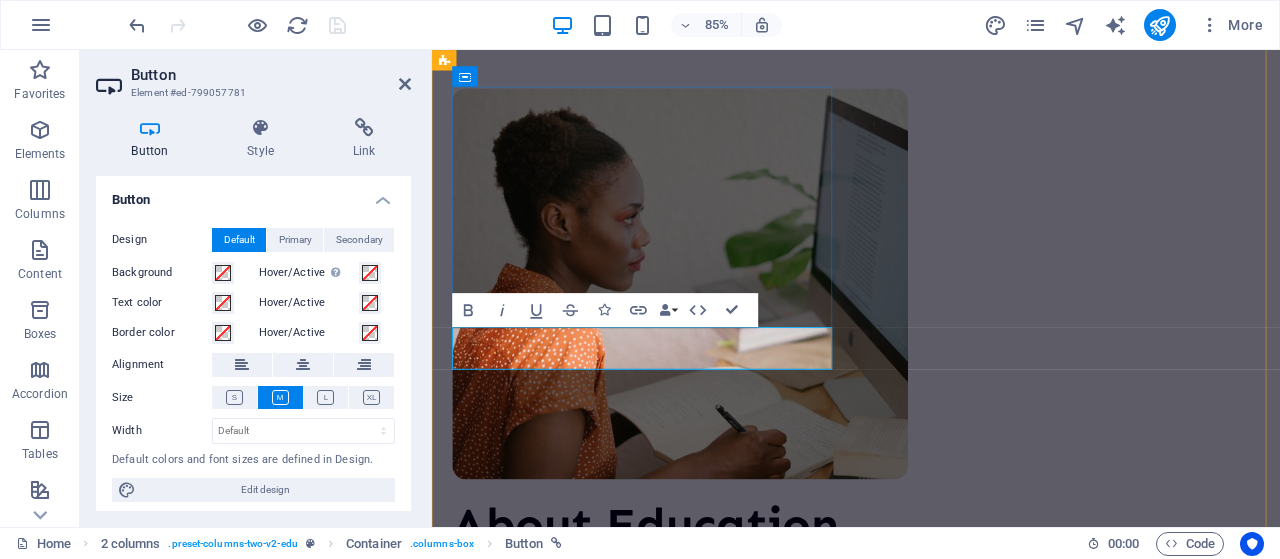 click on "All EXPERTS EXPERTS" at bounding box center (683, 5046) 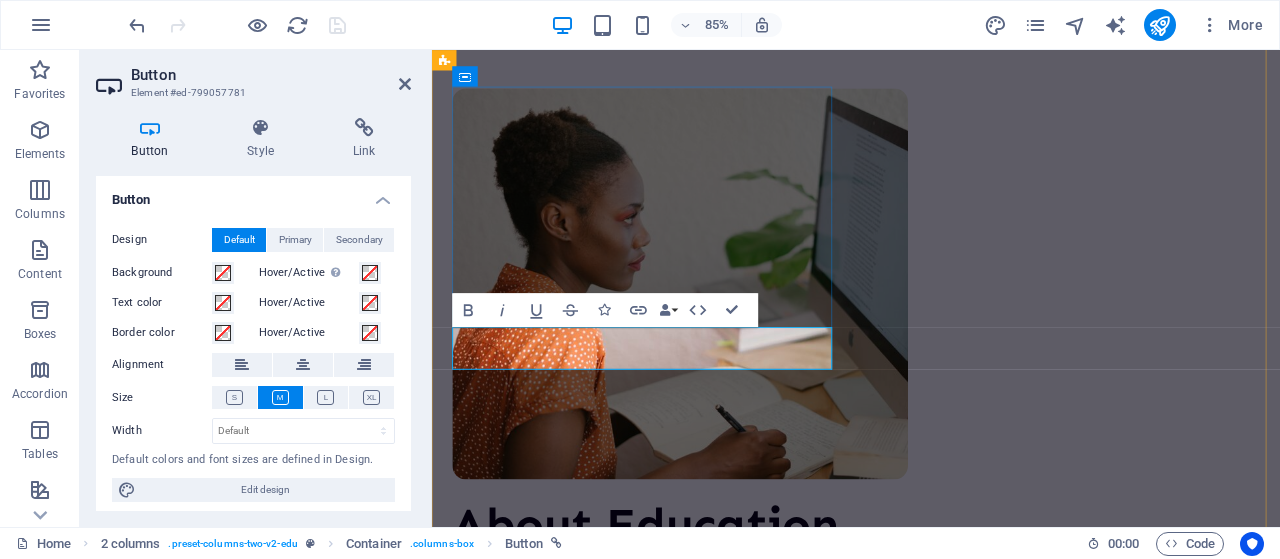 click on "All EXPERTS EXPERTS" at bounding box center (683, 5046) 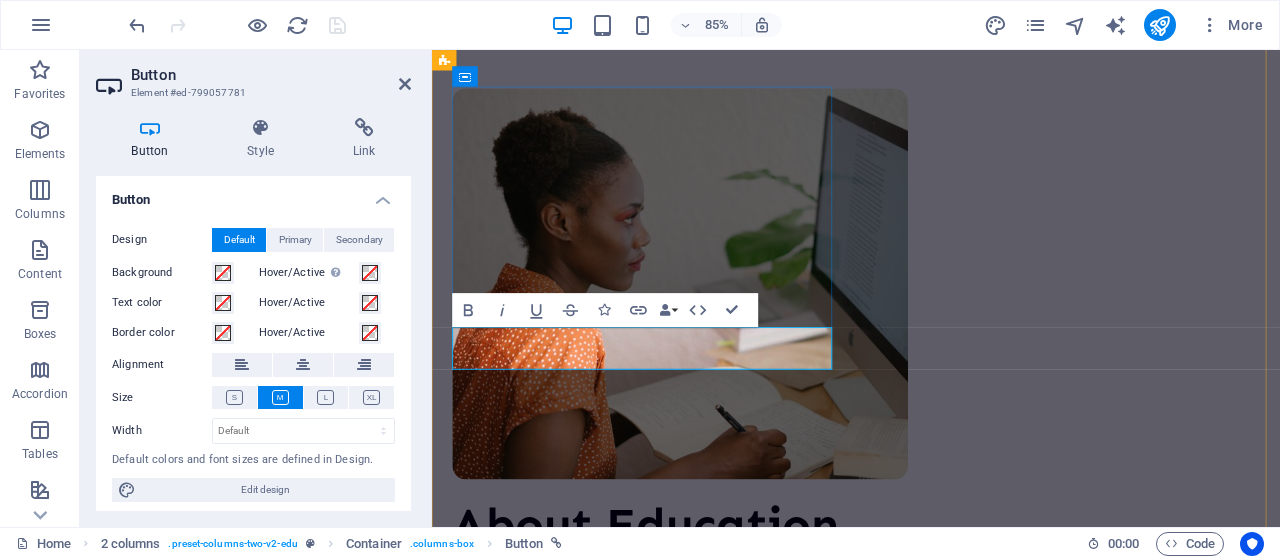 scroll, scrollTop: 3019, scrollLeft: 0, axis: vertical 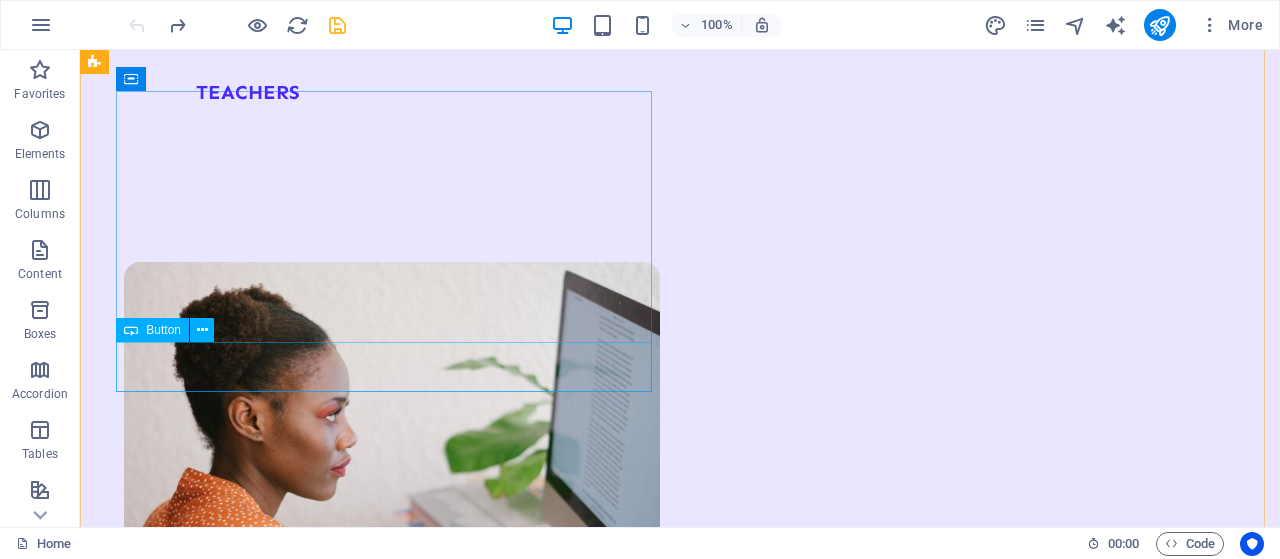 click on "All teachers EXPERTS" at bounding box center [372, 5447] 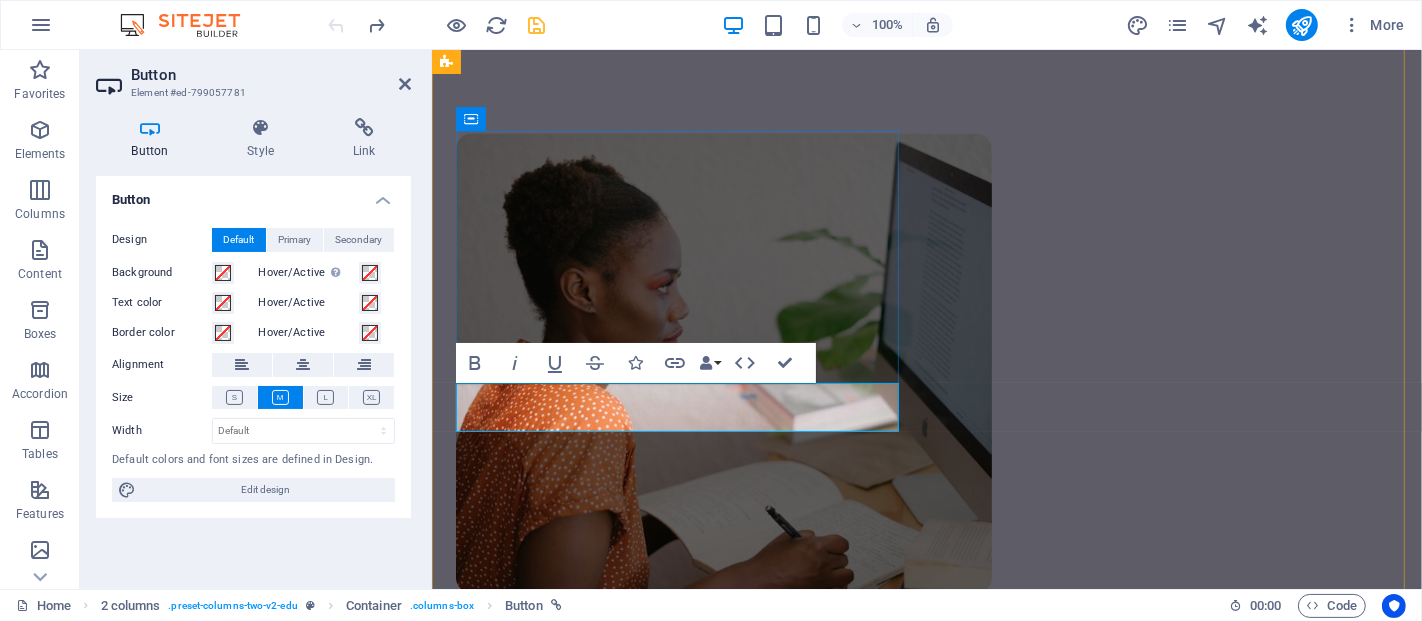 scroll, scrollTop: 2956, scrollLeft: 0, axis: vertical 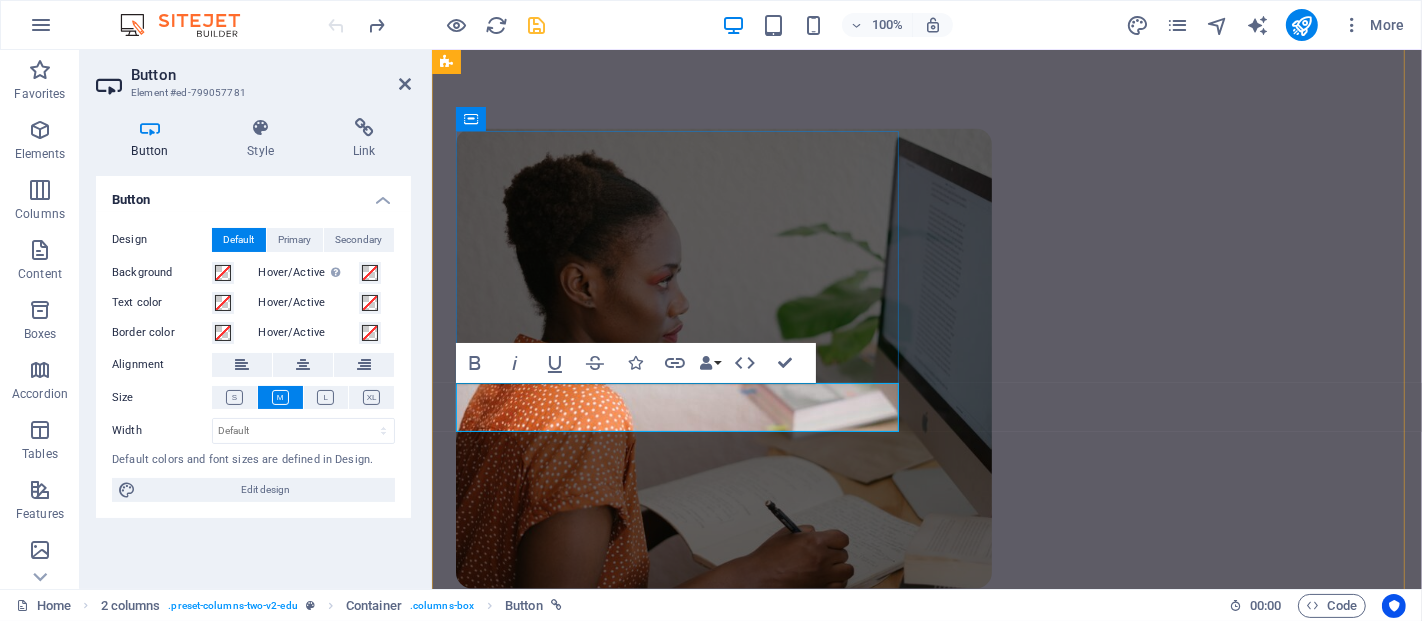 click on "All teachers EXPERTS" at bounding box center (680, 5100) 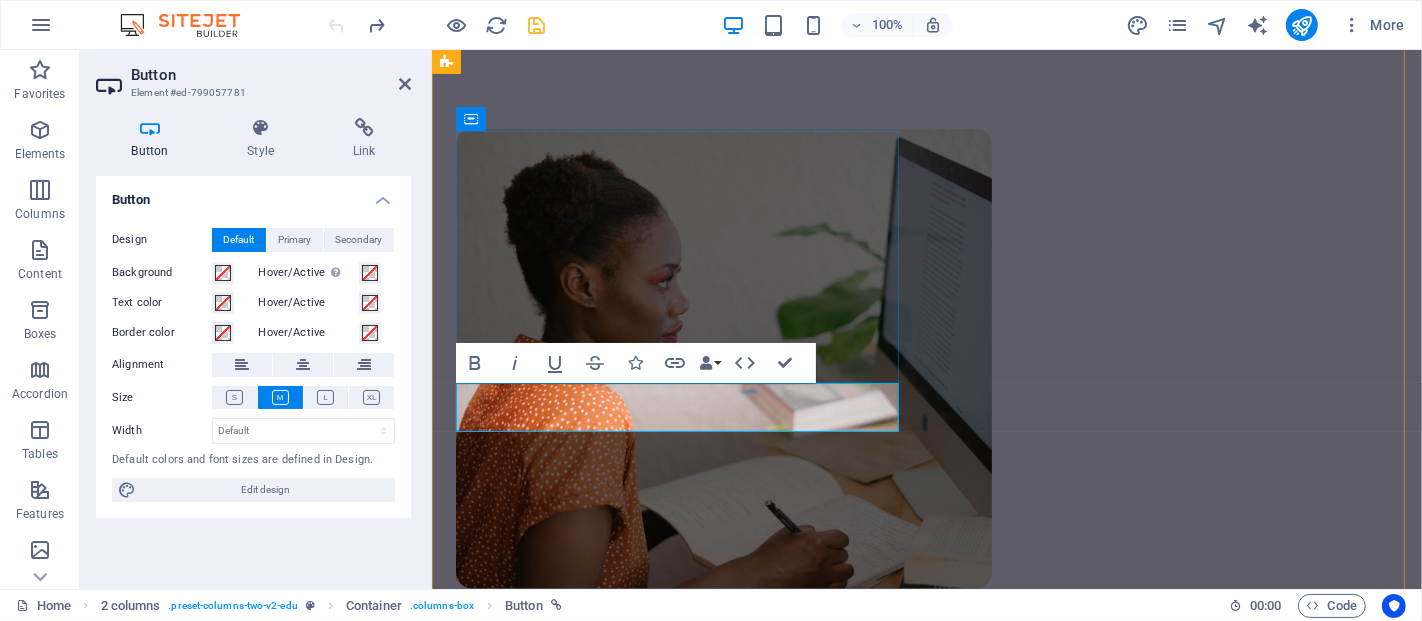 click on "All teachers EXPERTS" at bounding box center [680, 5100] 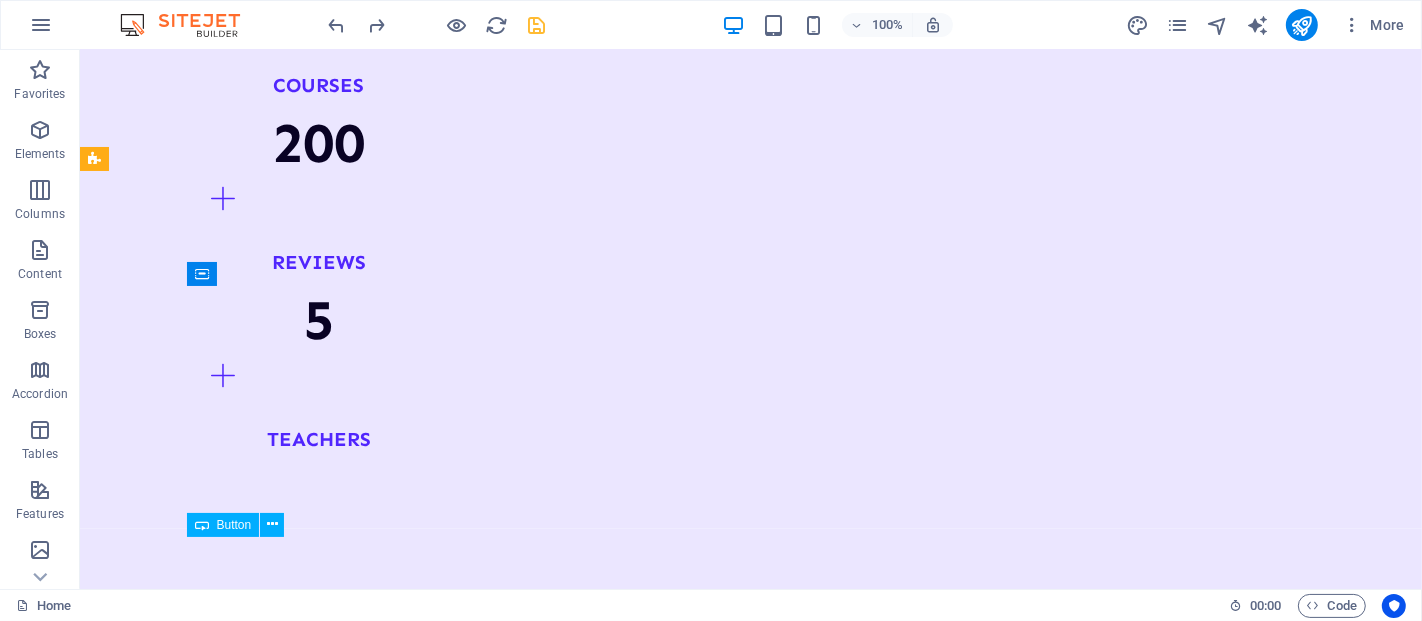 scroll, scrollTop: 2822, scrollLeft: 0, axis: vertical 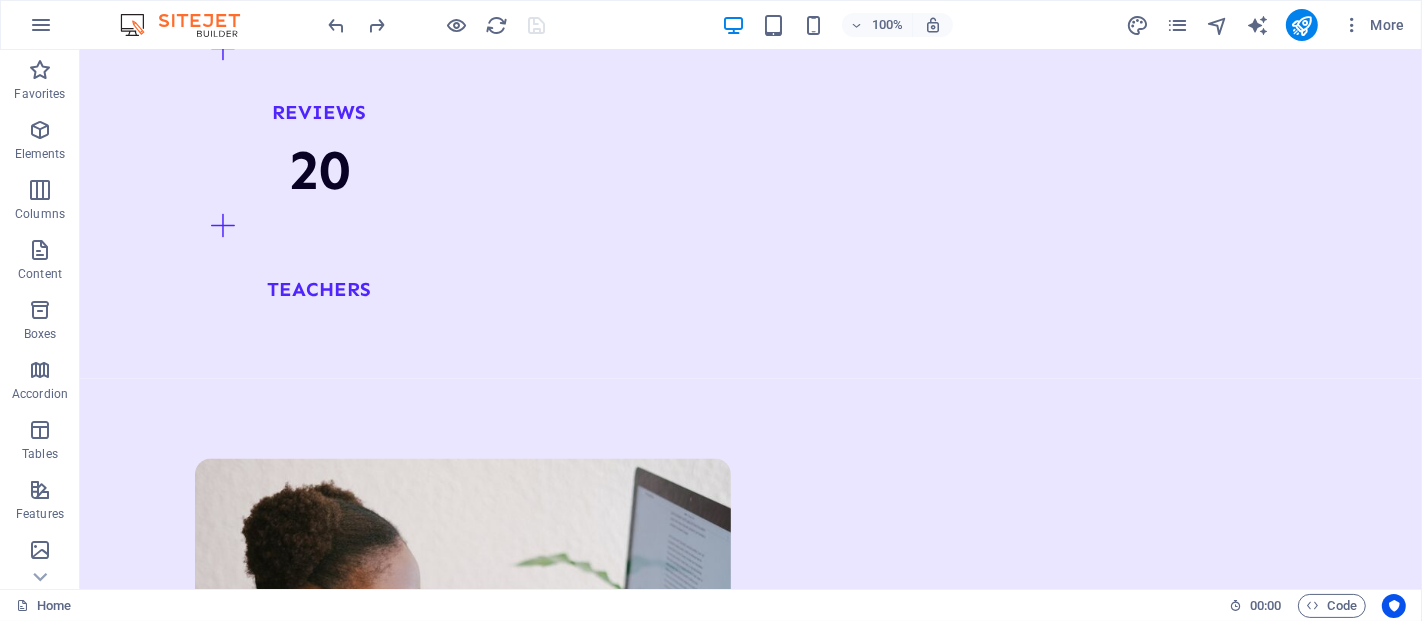 click at bounding box center [437, 25] 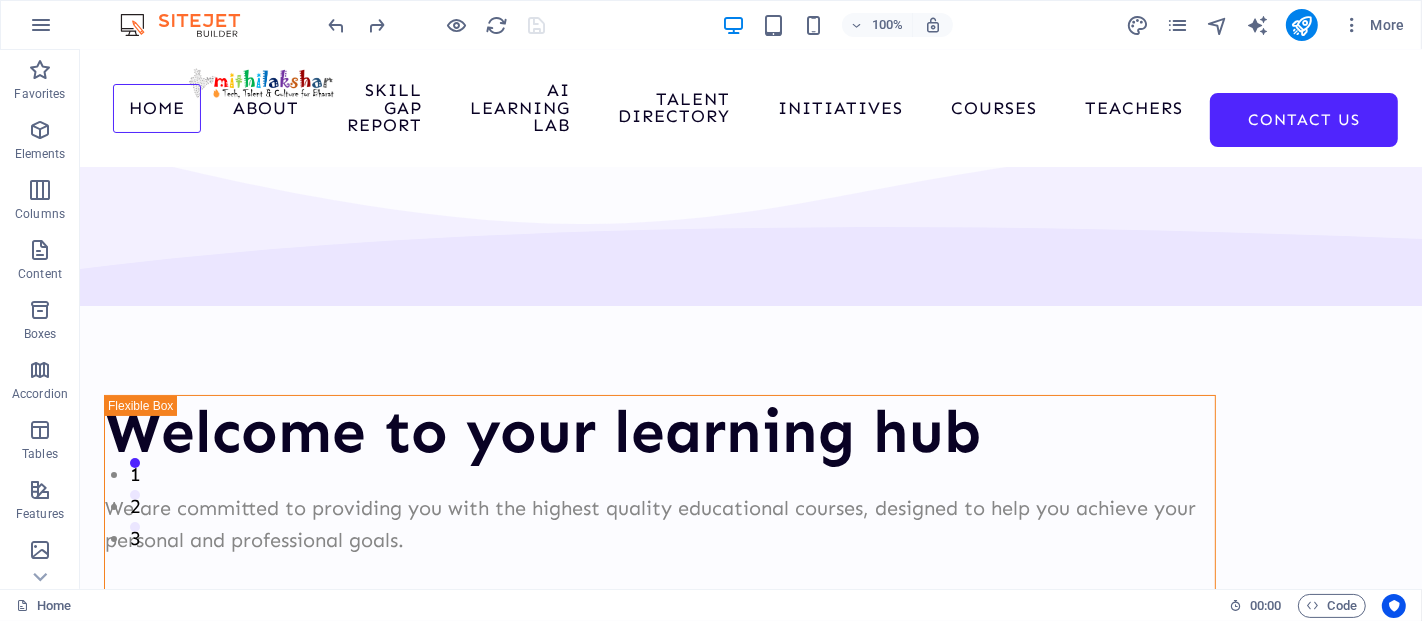 scroll, scrollTop: 0, scrollLeft: 0, axis: both 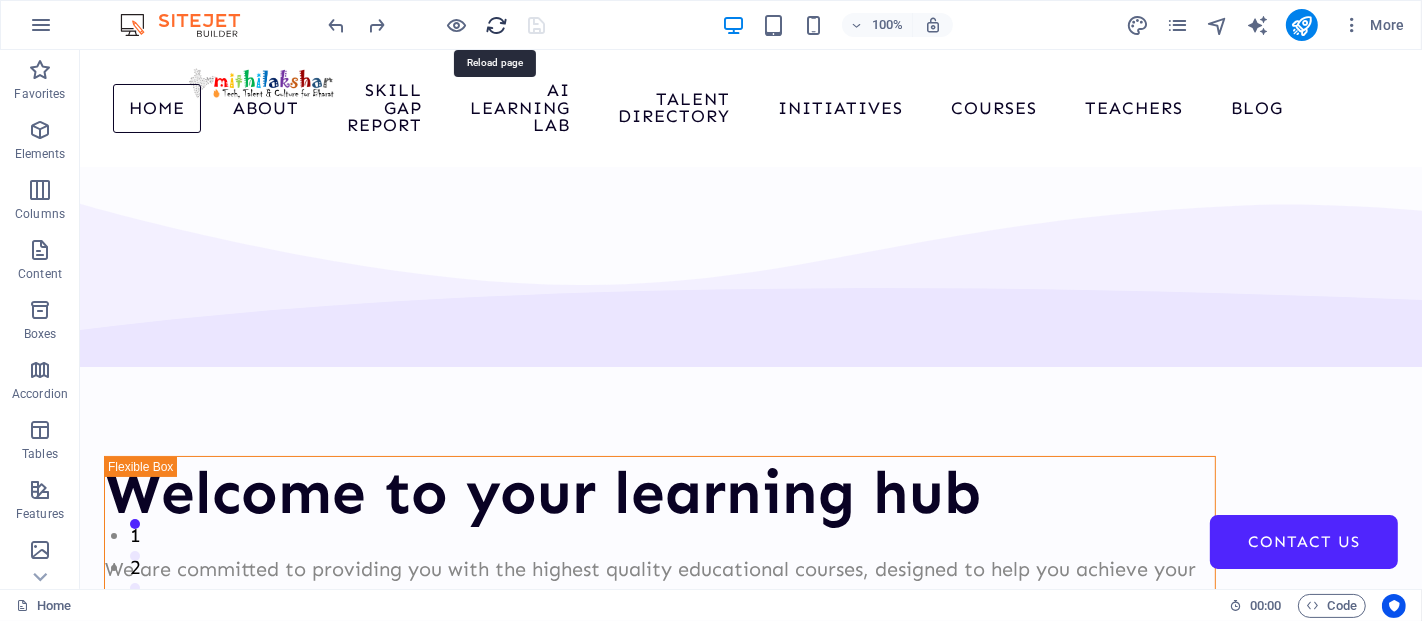click at bounding box center (497, 25) 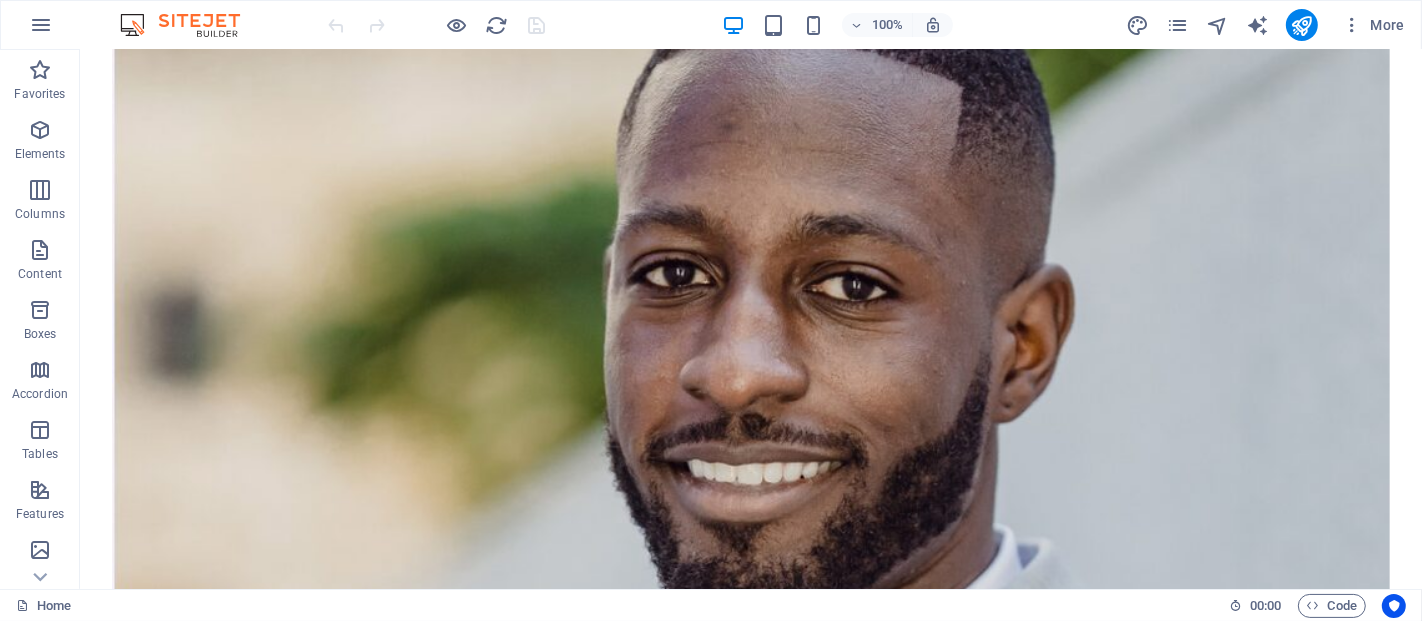 scroll, scrollTop: 2990, scrollLeft: 0, axis: vertical 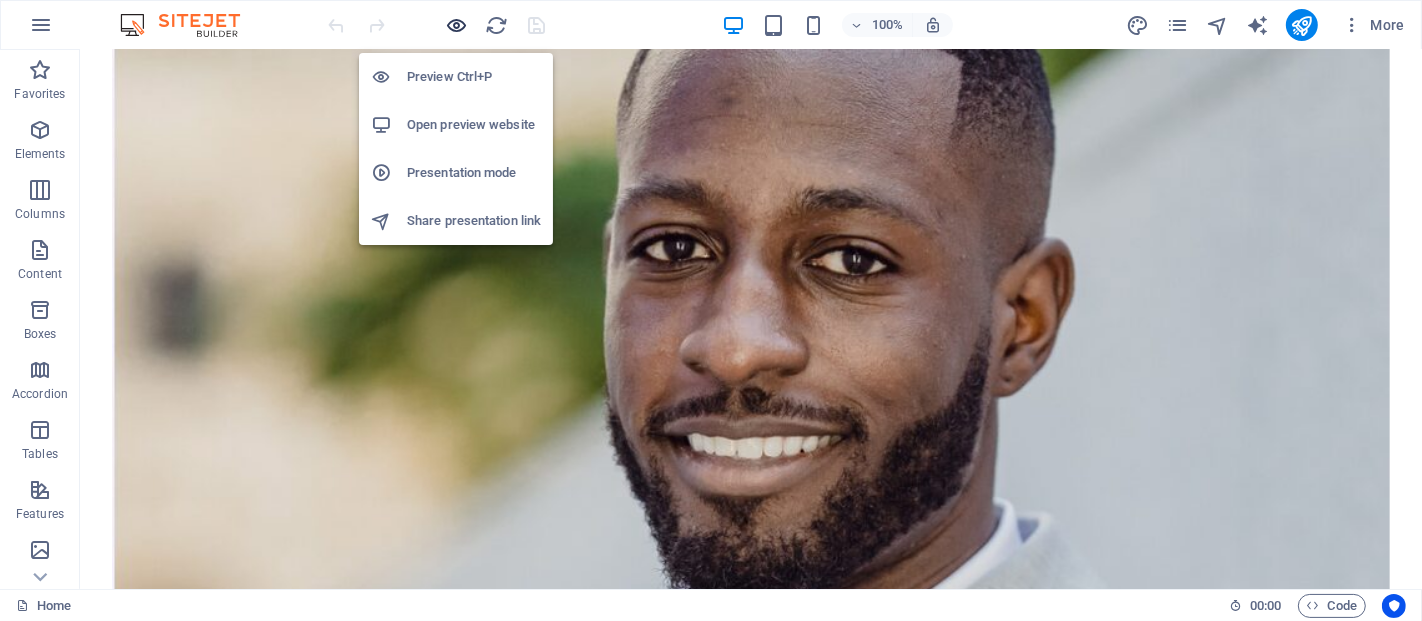 click at bounding box center [457, 25] 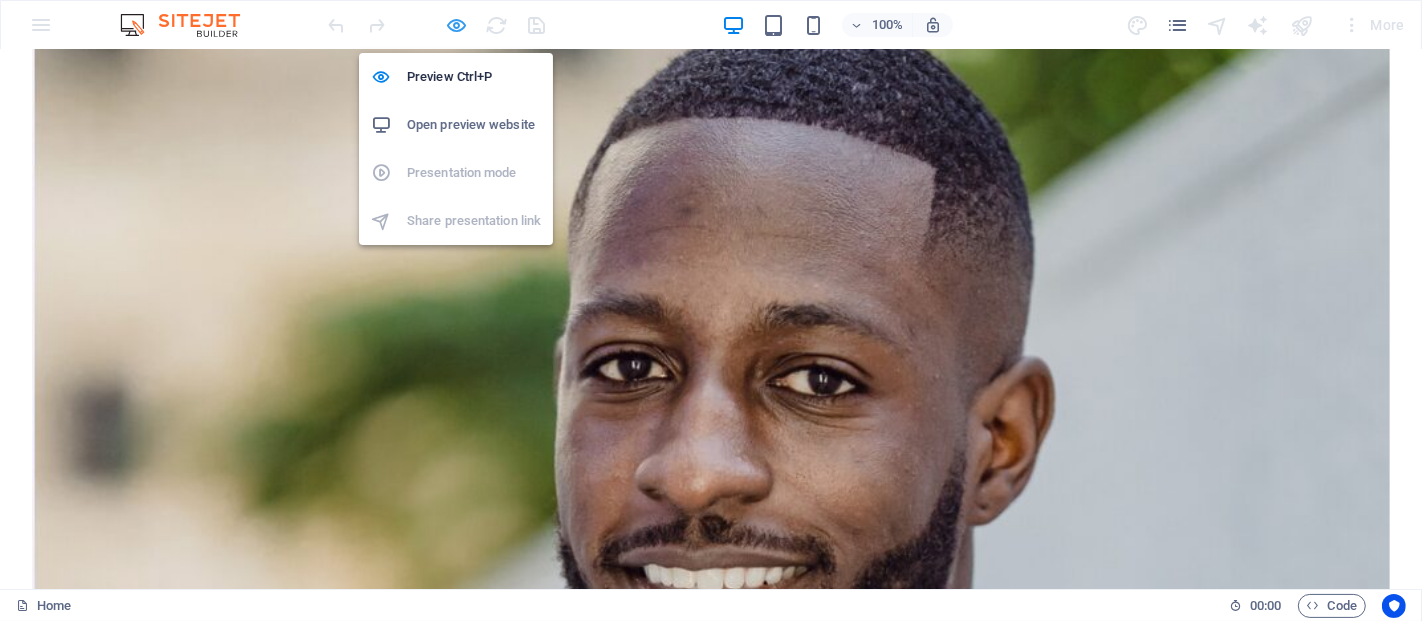scroll, scrollTop: 2901, scrollLeft: 0, axis: vertical 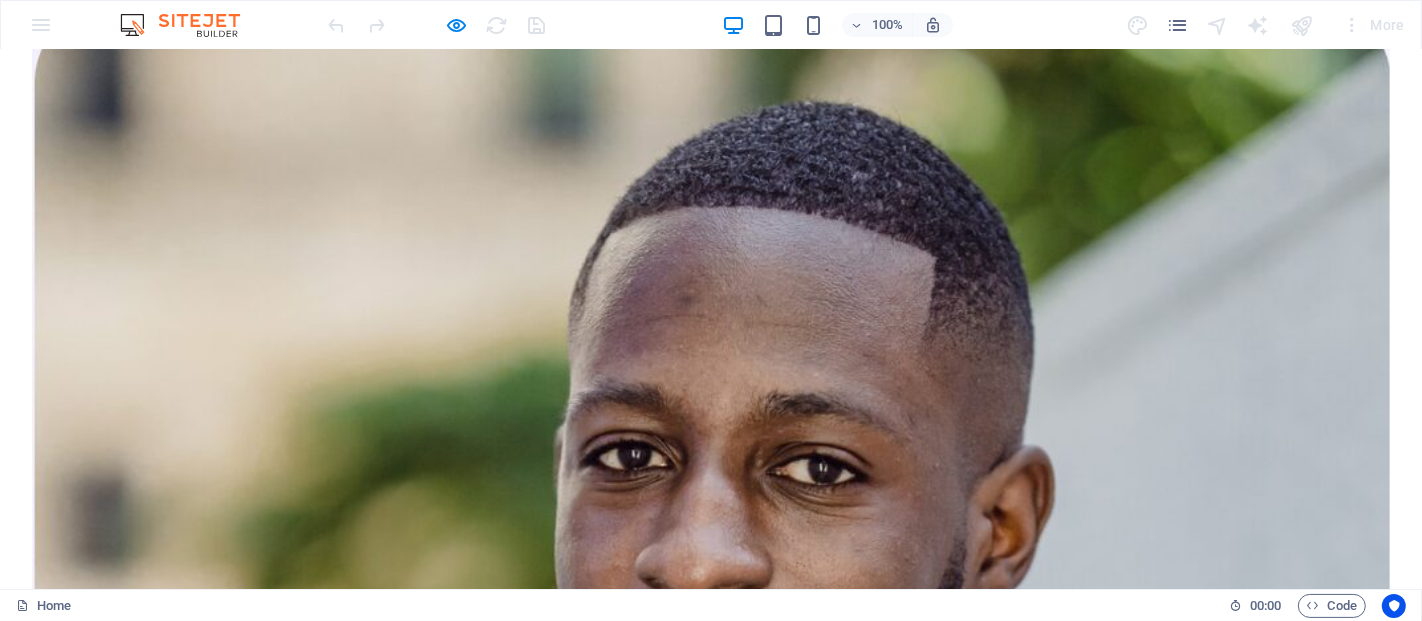 click on "All EXPERTS EXPERTS" at bounding box center (711, 11828) 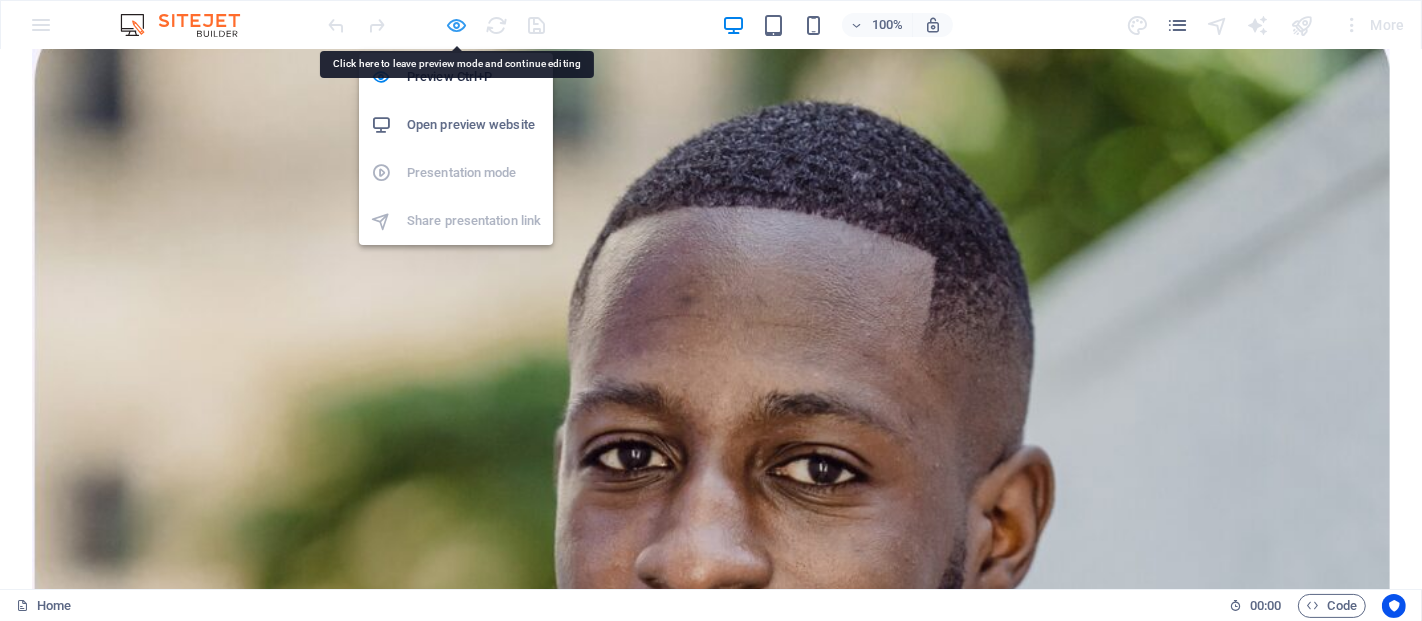 click at bounding box center [457, 25] 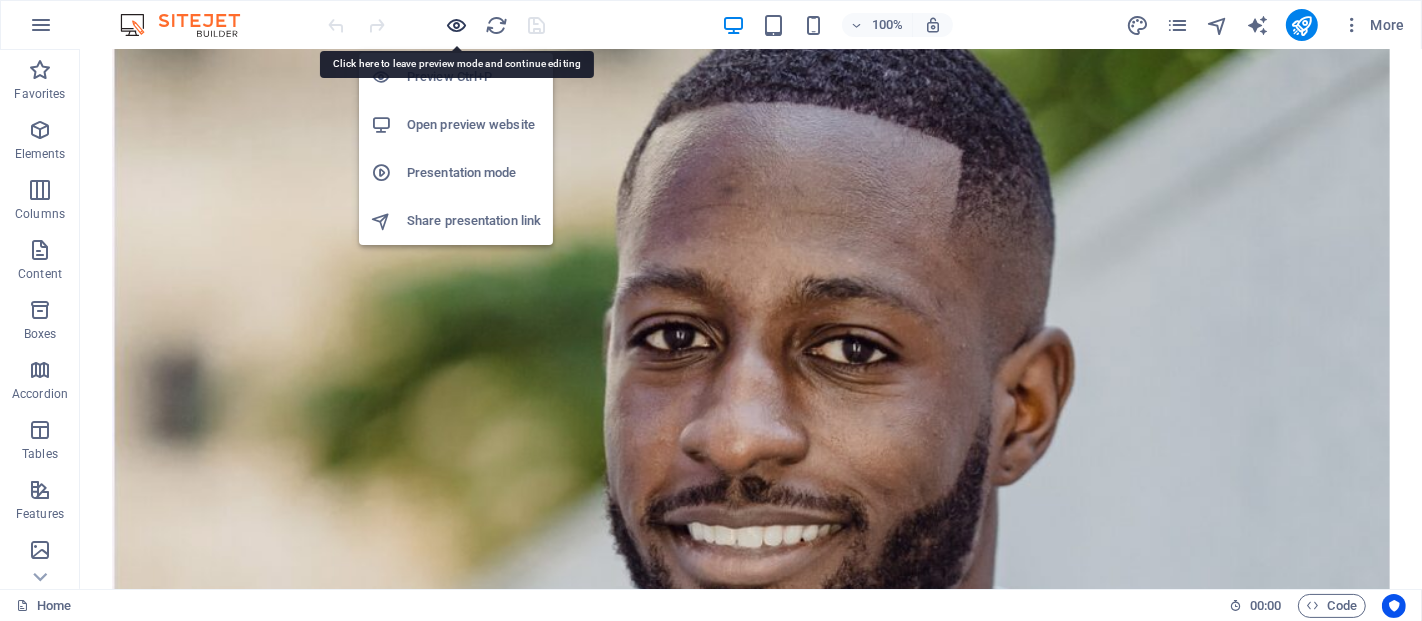 scroll, scrollTop: 2990, scrollLeft: 0, axis: vertical 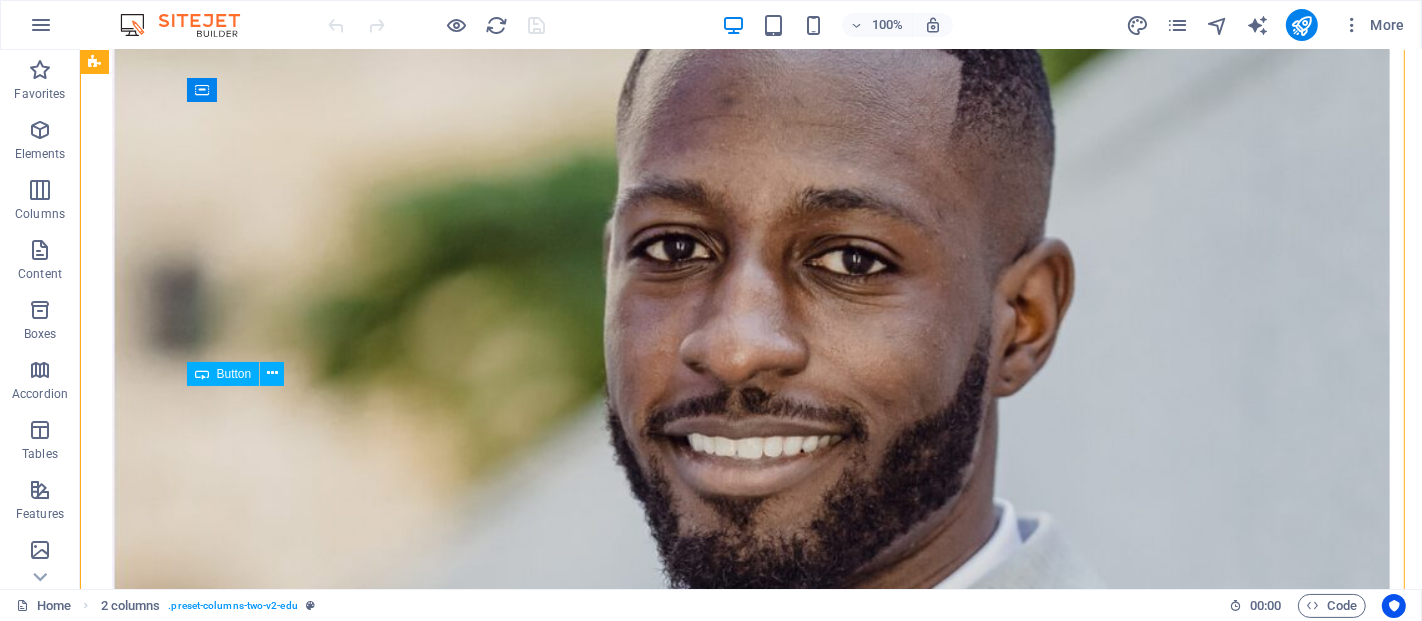 drag, startPoint x: 375, startPoint y: 407, endPoint x: 484, endPoint y: 407, distance: 109 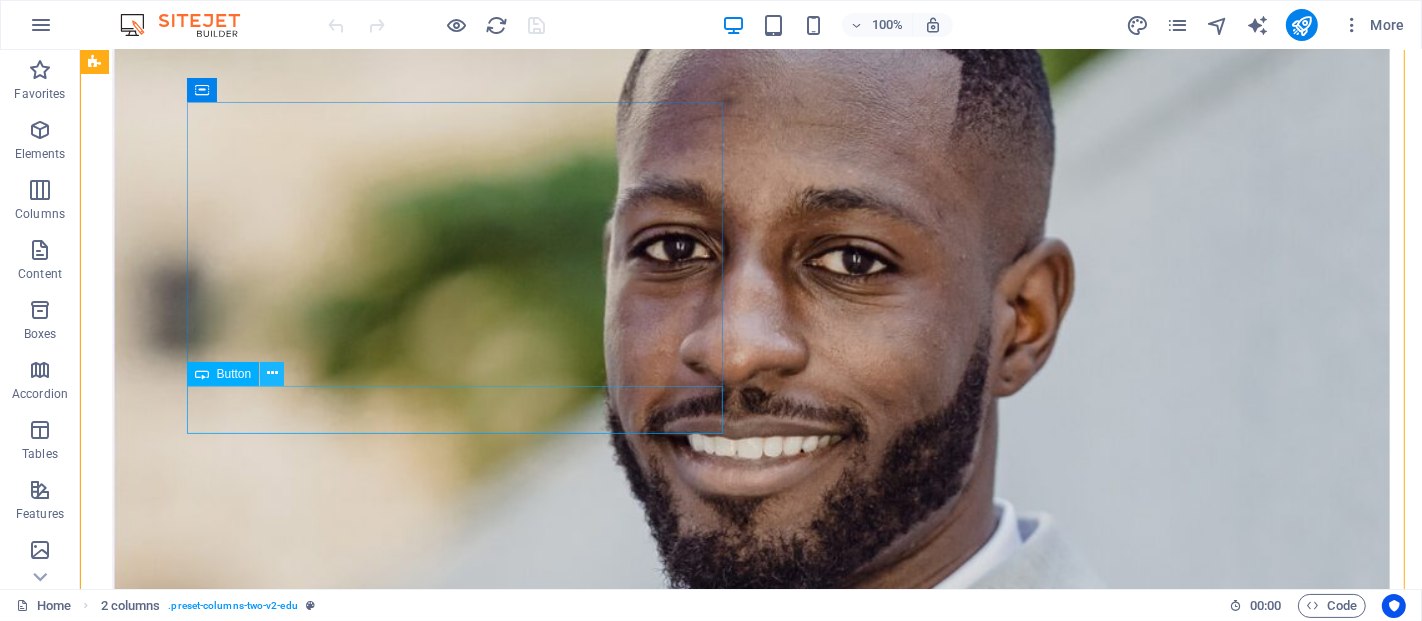 click at bounding box center (272, 373) 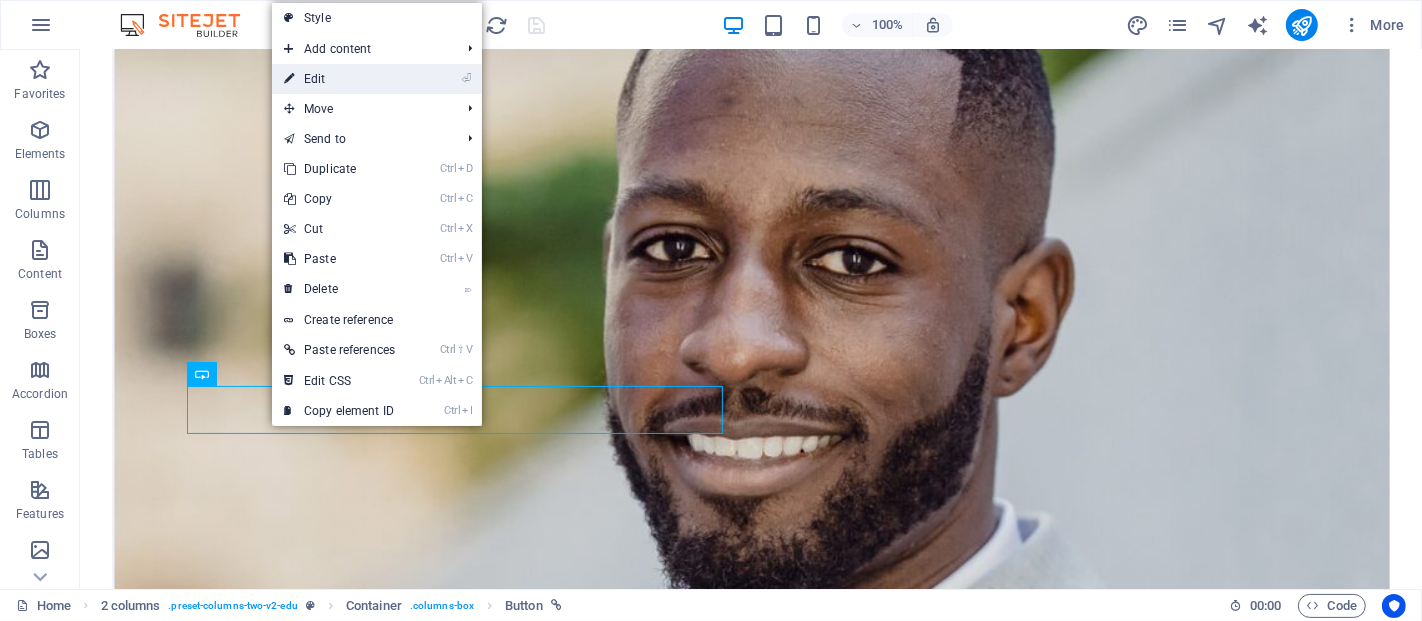 click on "⏎  Edit" at bounding box center [339, 79] 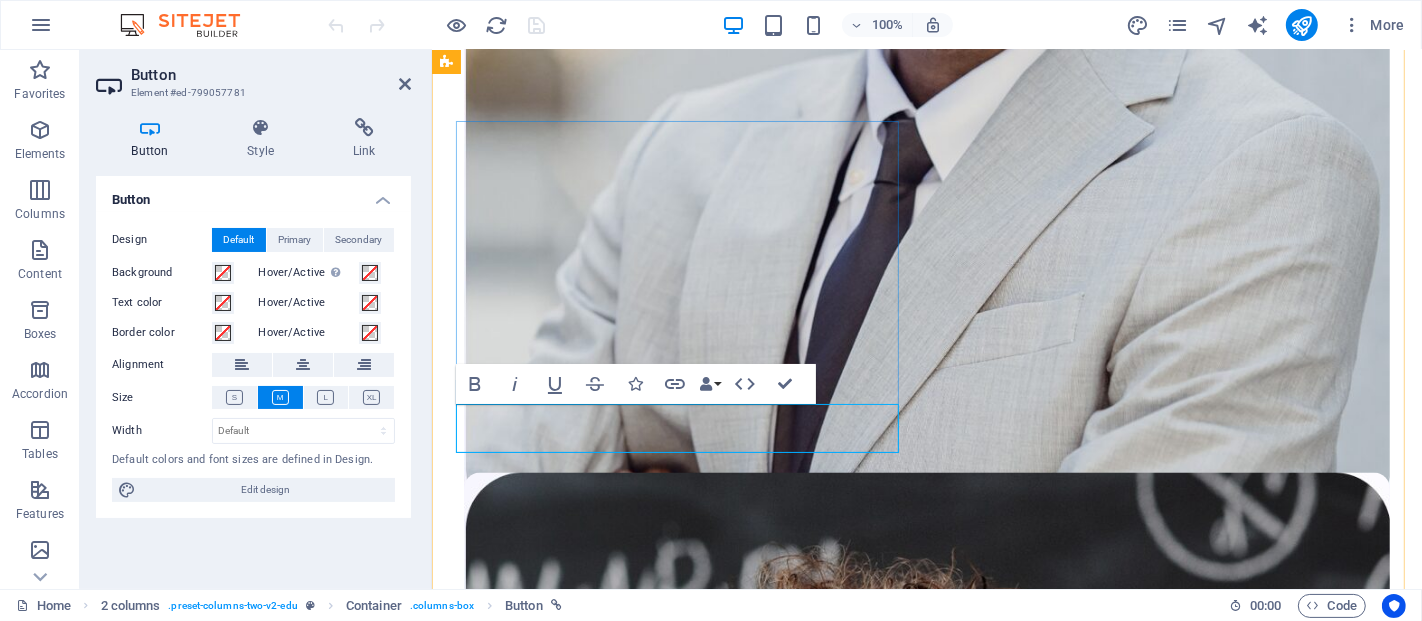 click on "All EXPERTS EXPERTS" at bounding box center [926, 8864] 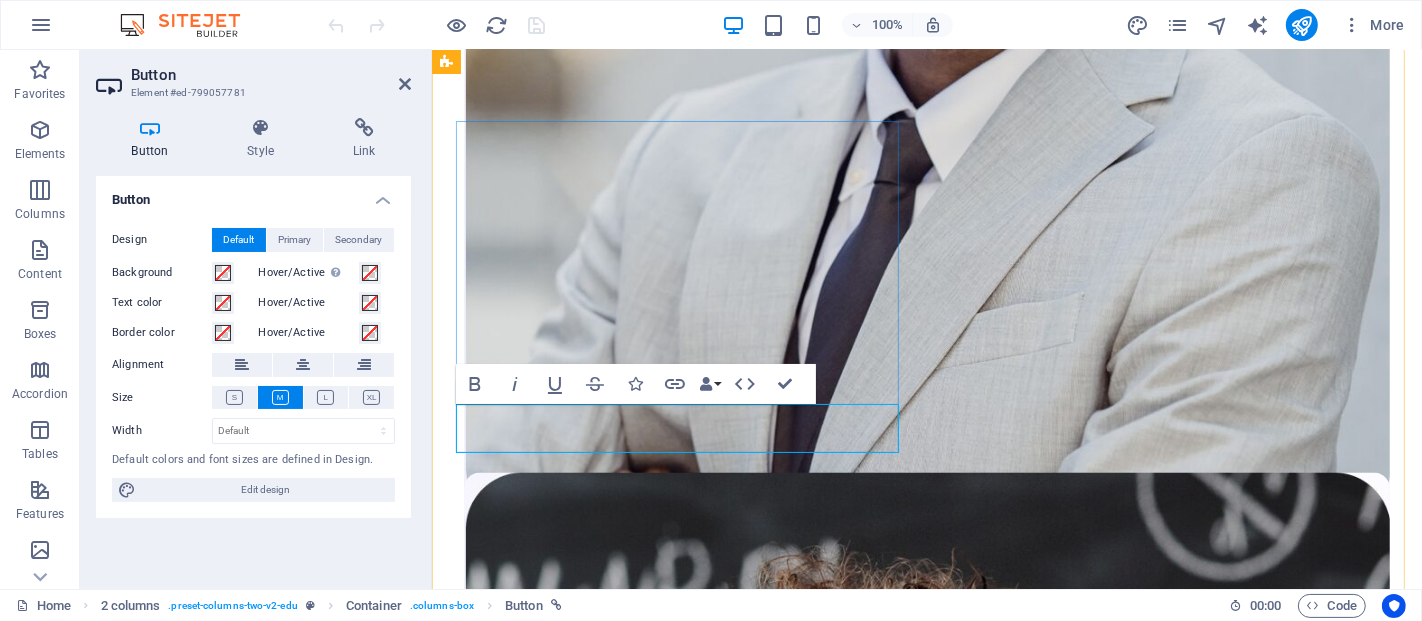 click on "All EXPERTS EXPERTS" at bounding box center (926, 8864) 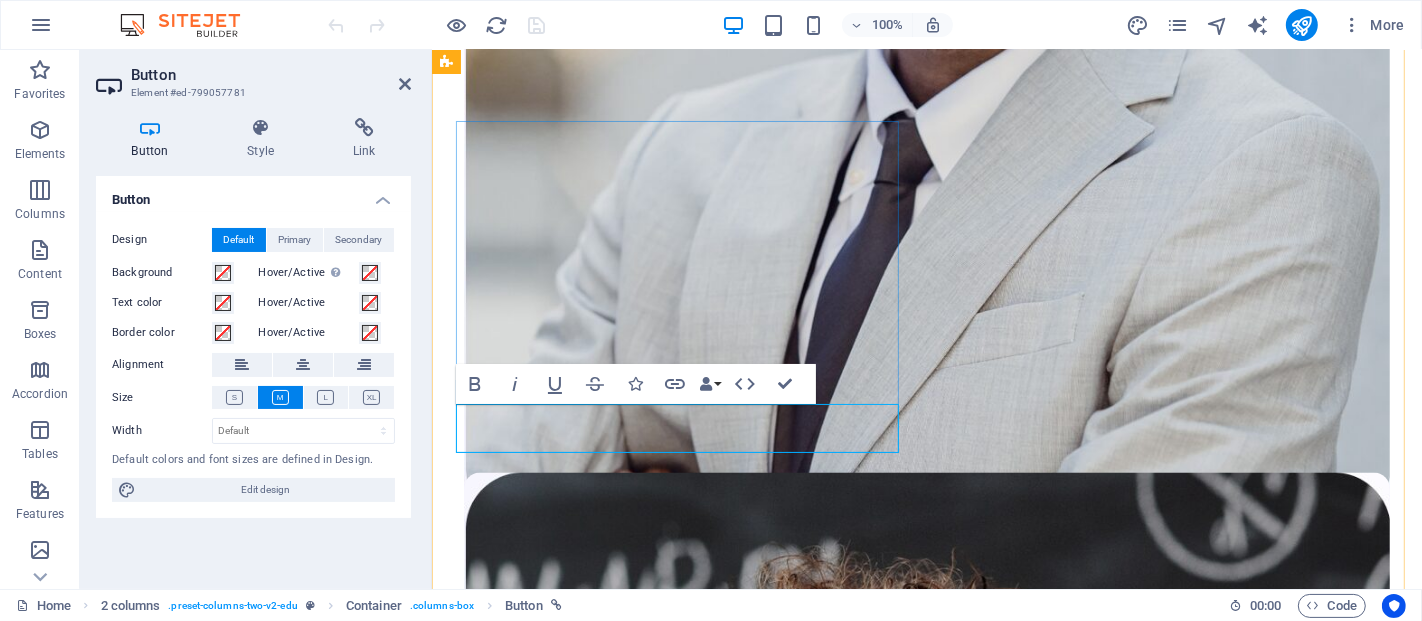 click on "All EXPERTS EXPERTS" at bounding box center (926, 8864) 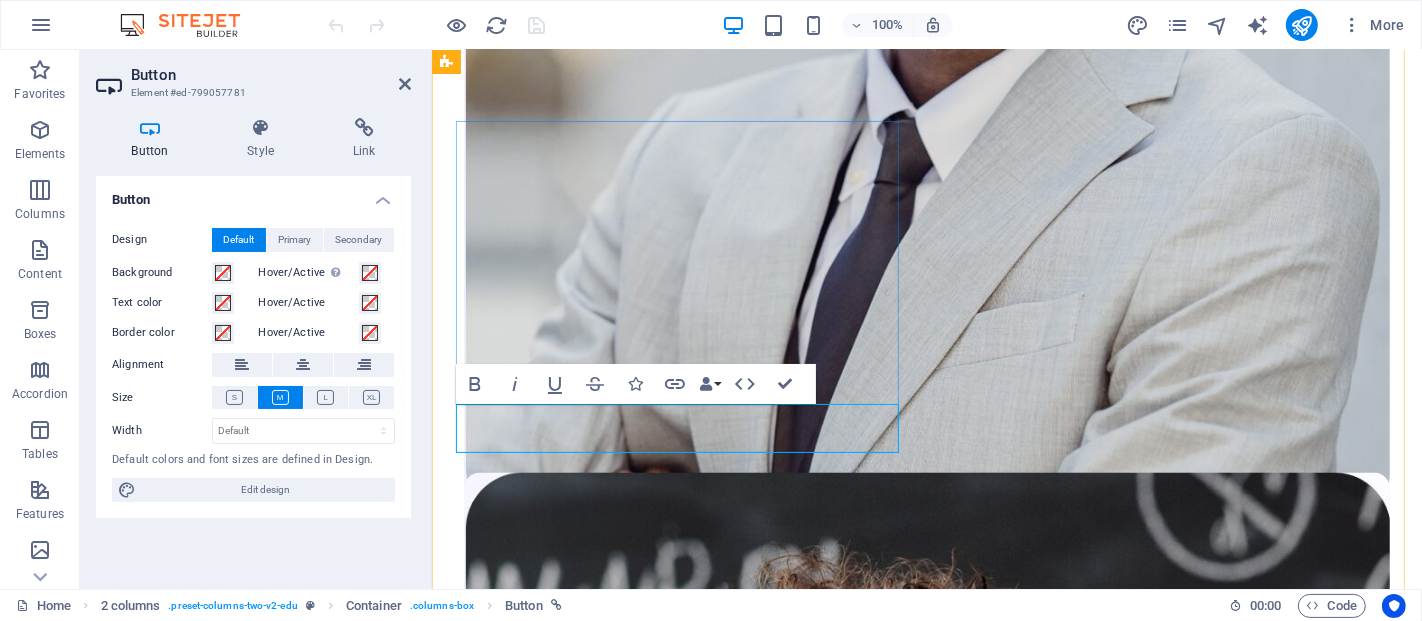 click on "All EXPERTS EXPERTS" at bounding box center (926, 8864) 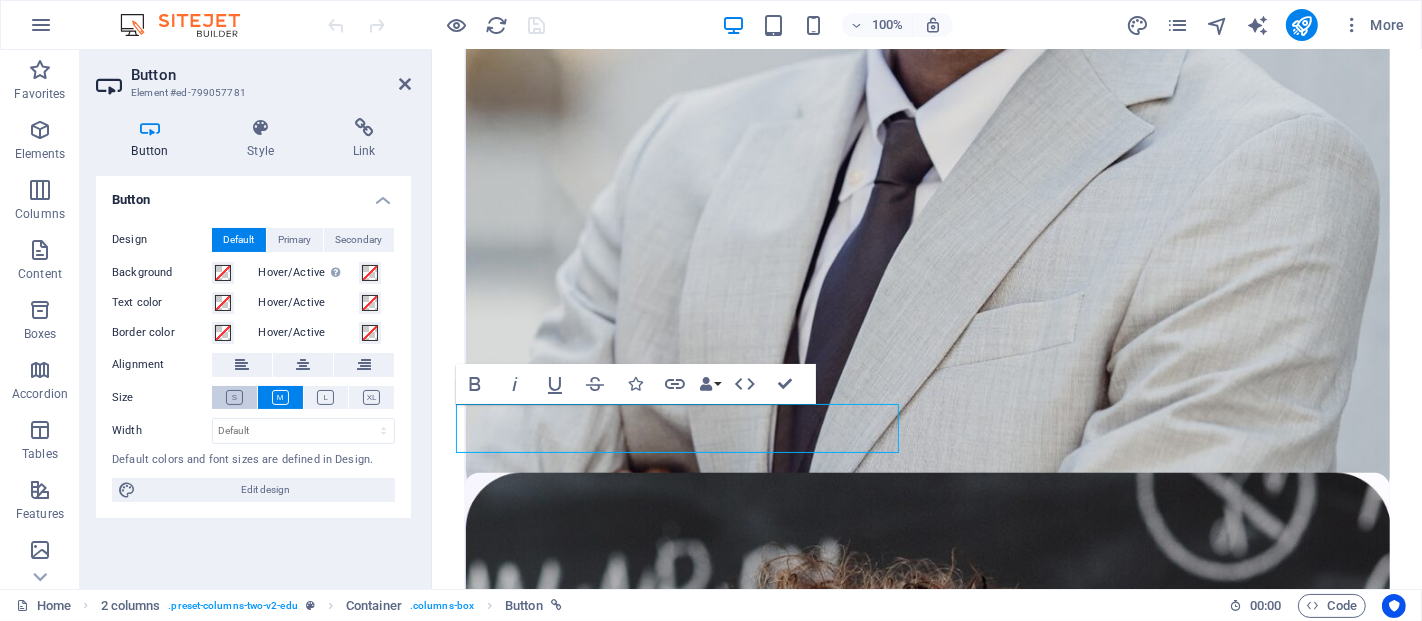 click at bounding box center (234, 397) 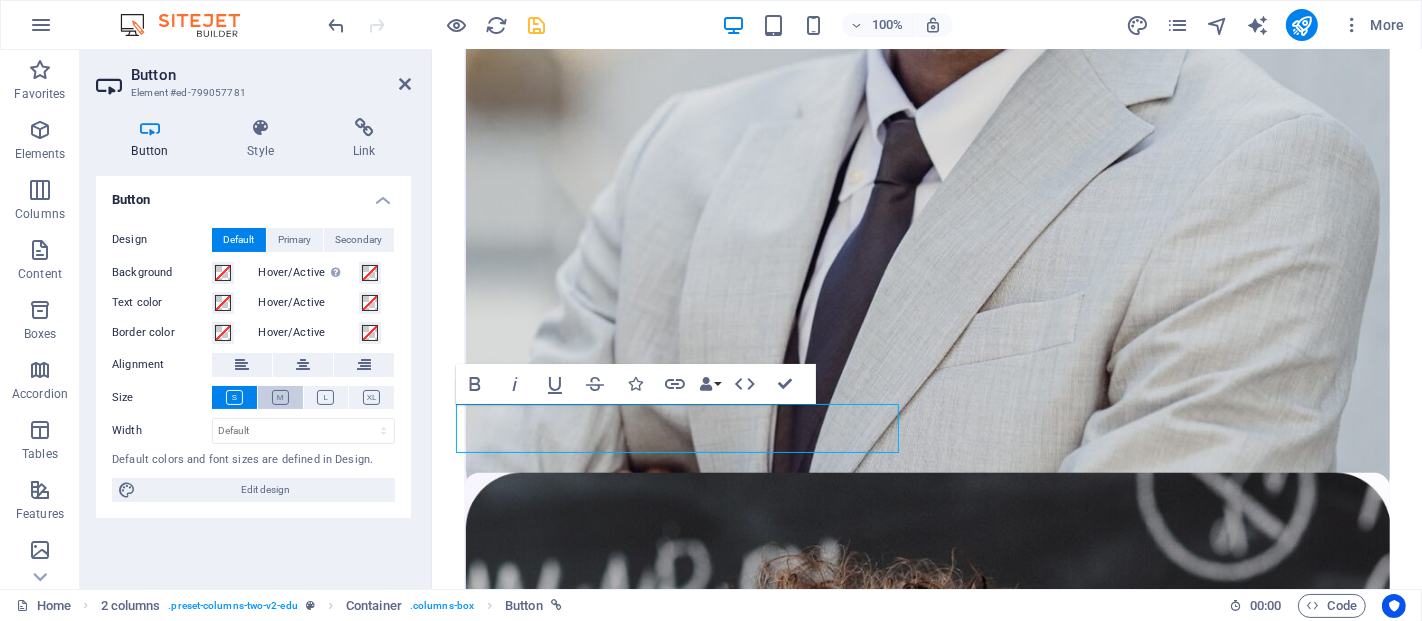 click at bounding box center [280, 397] 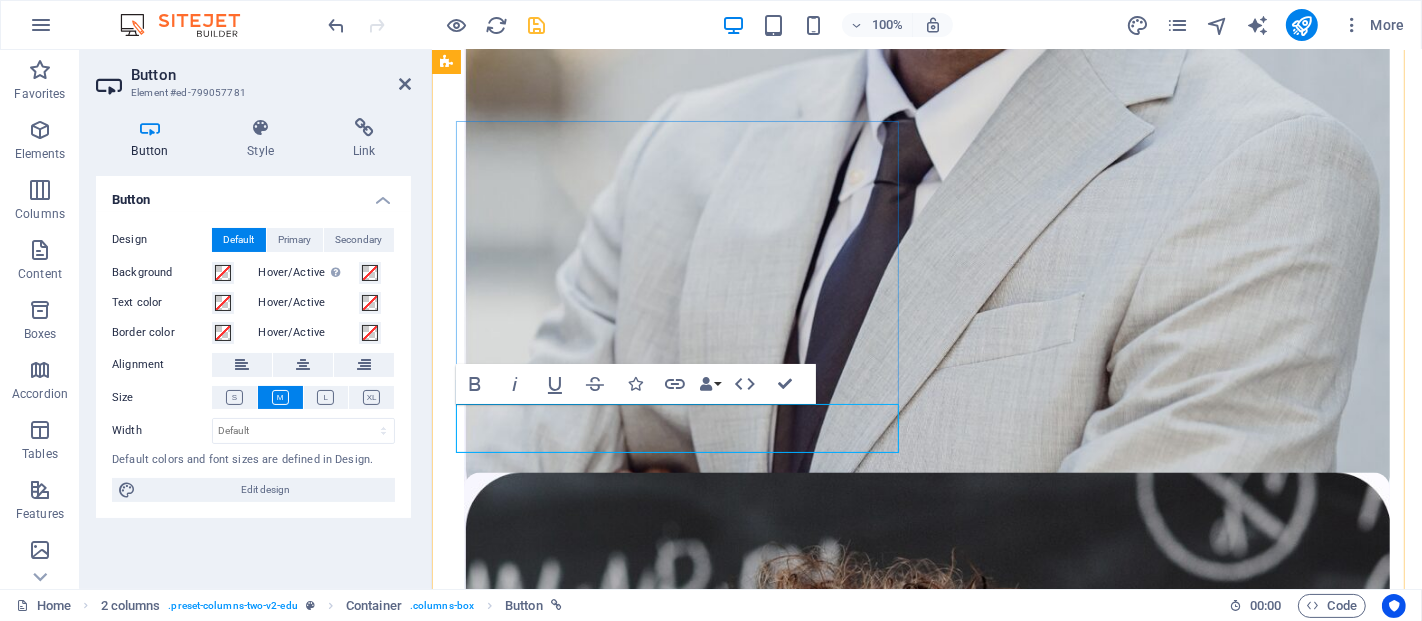 click on "All EXPERTS EXPERTS" at bounding box center [926, 8864] 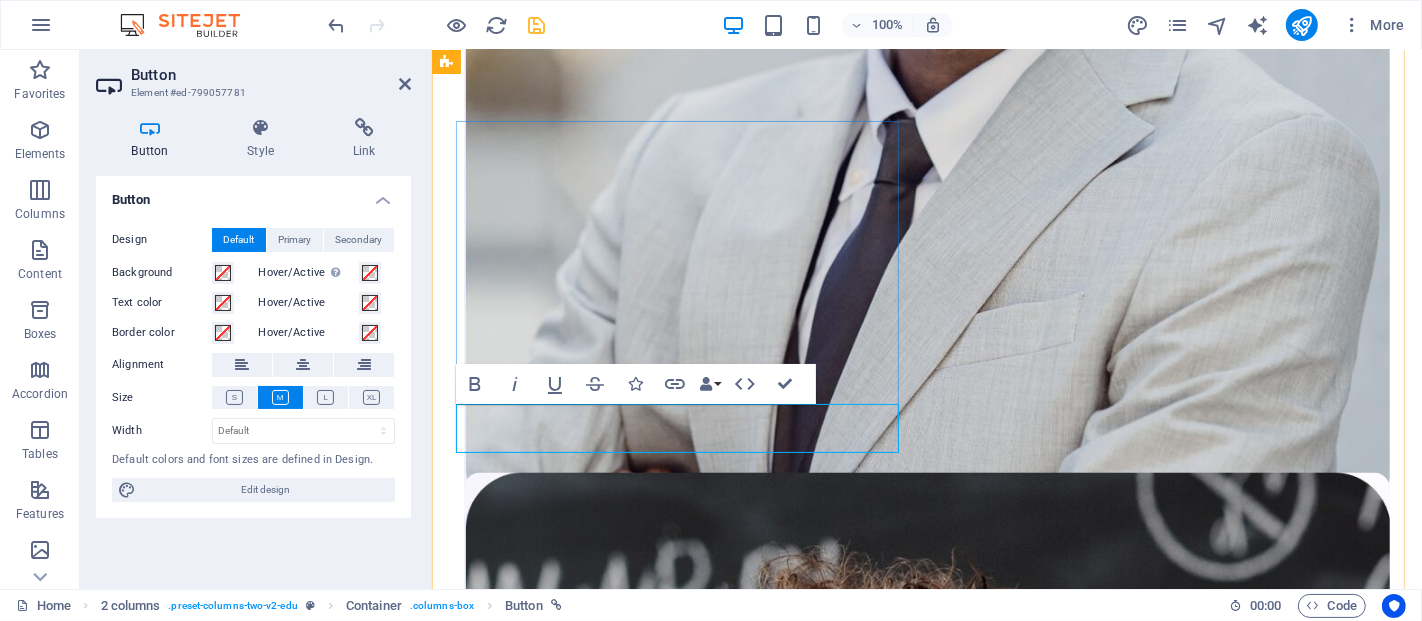click on "All EXPERTS EXPERTS" at bounding box center [926, 8864] 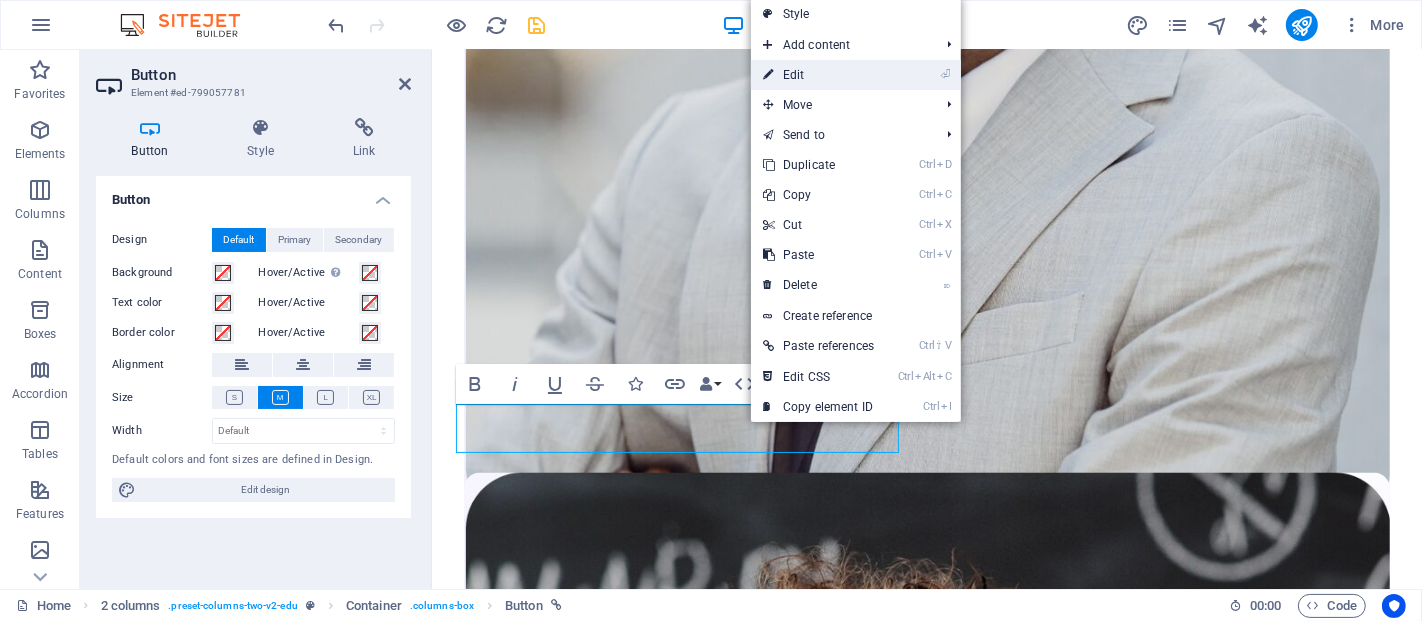 click on "⏎  Edit" at bounding box center (818, 75) 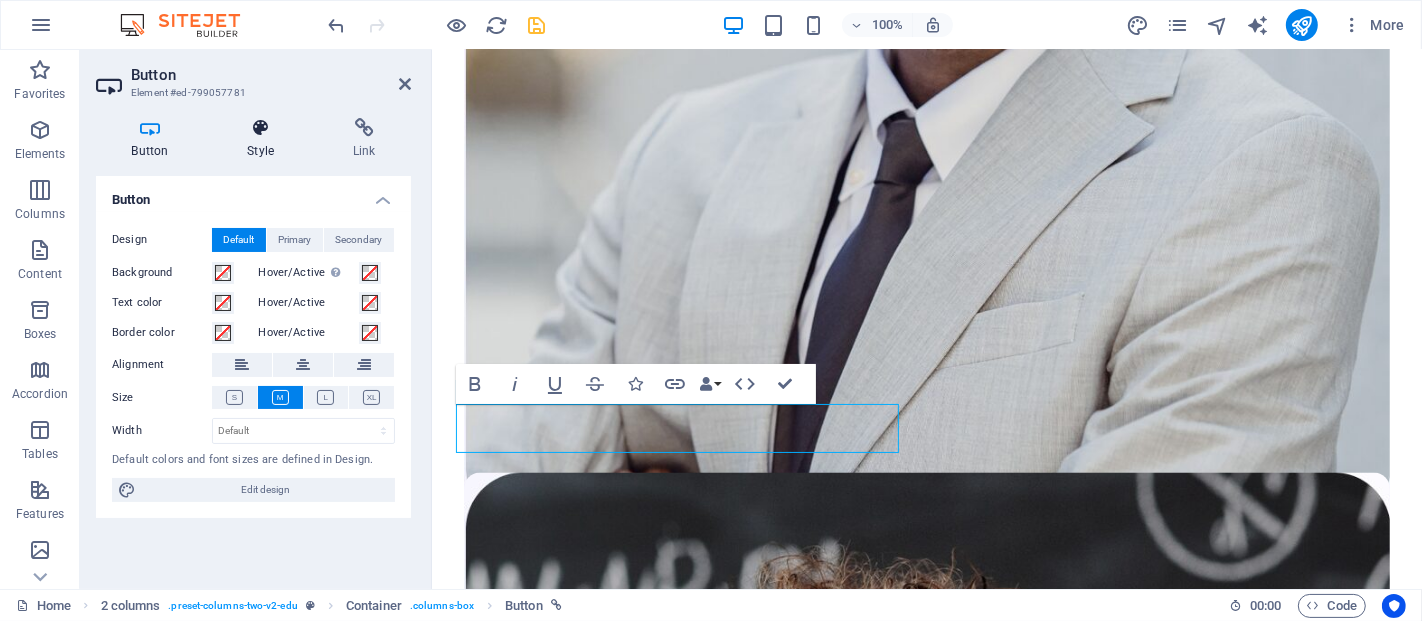 click at bounding box center (261, 128) 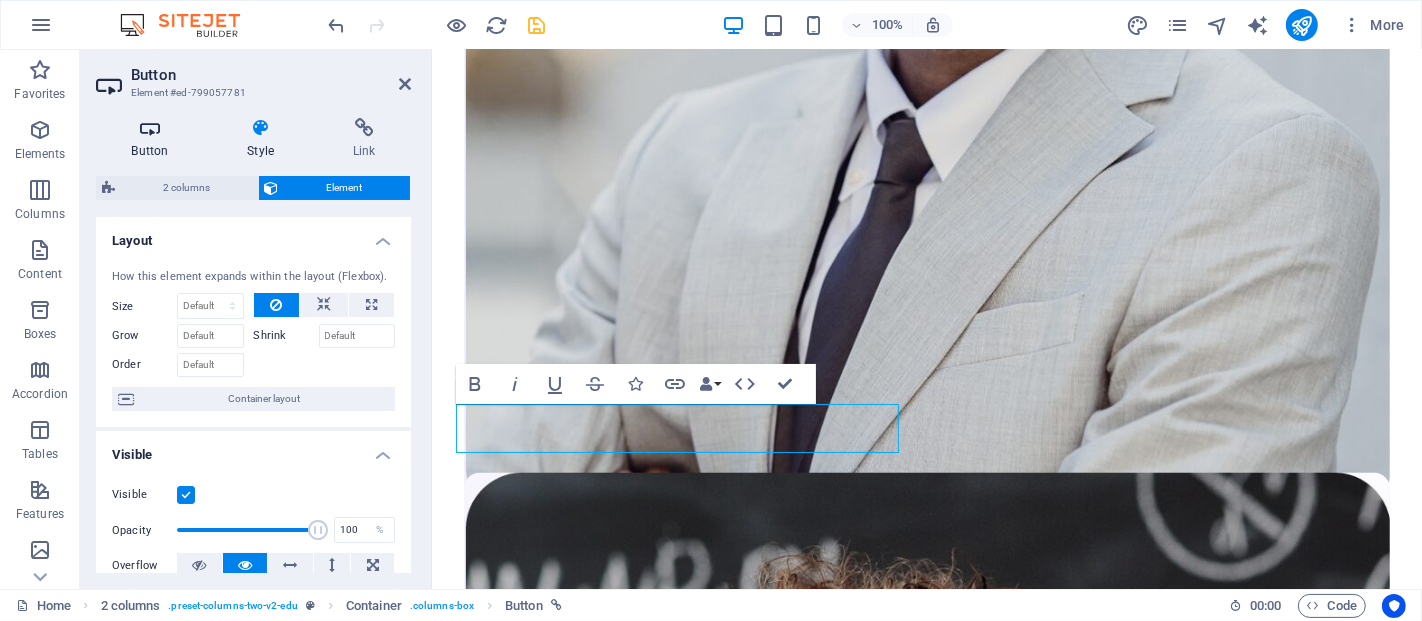 click on "Button" at bounding box center [154, 139] 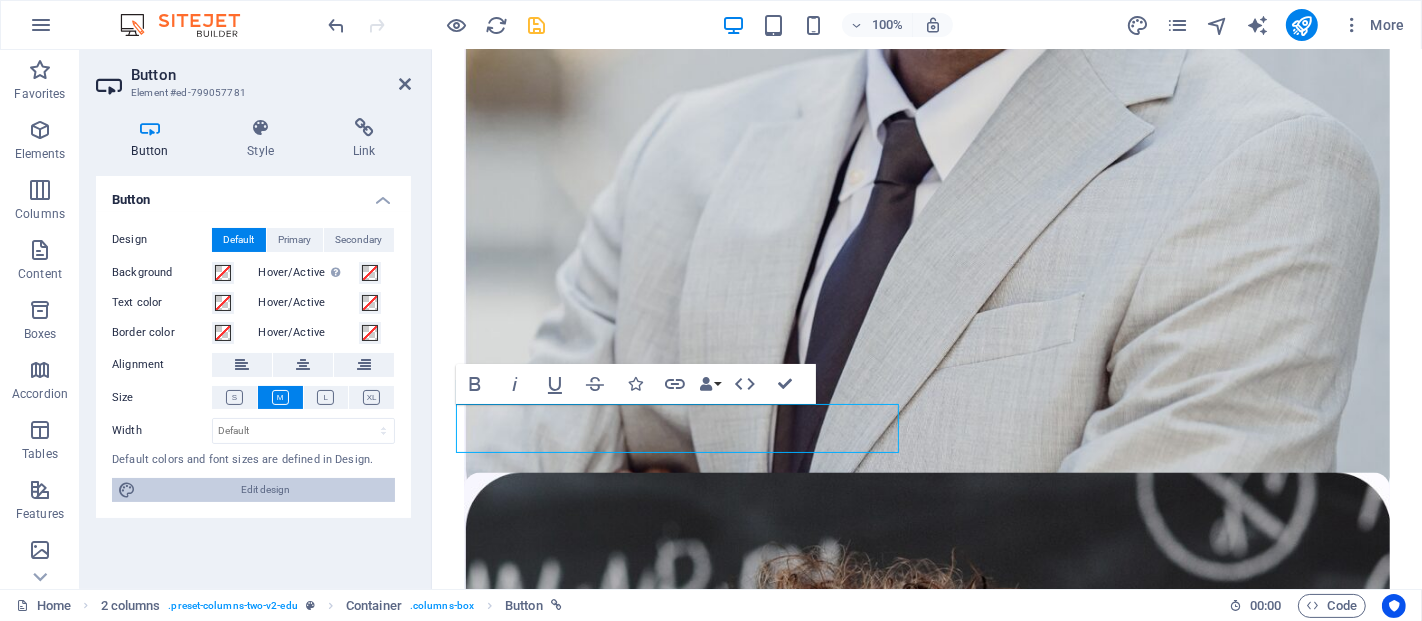 click on "Edit design" at bounding box center [265, 490] 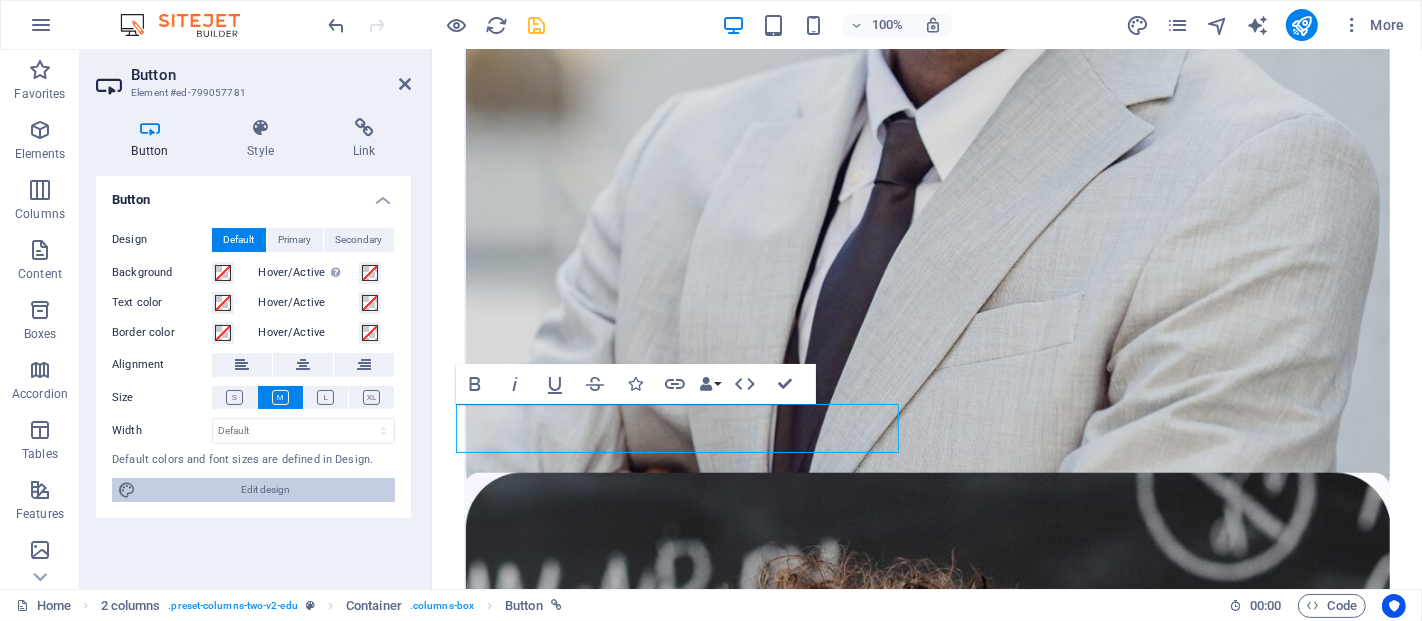 select on "px" 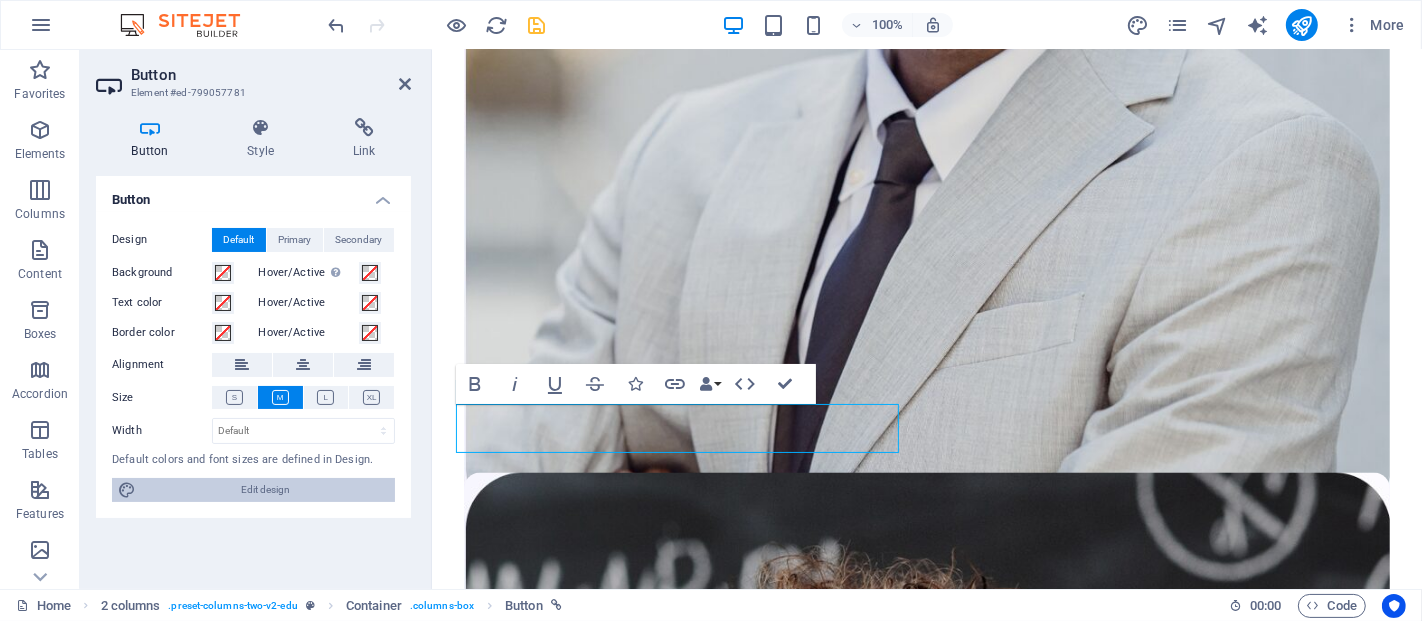 select on "400" 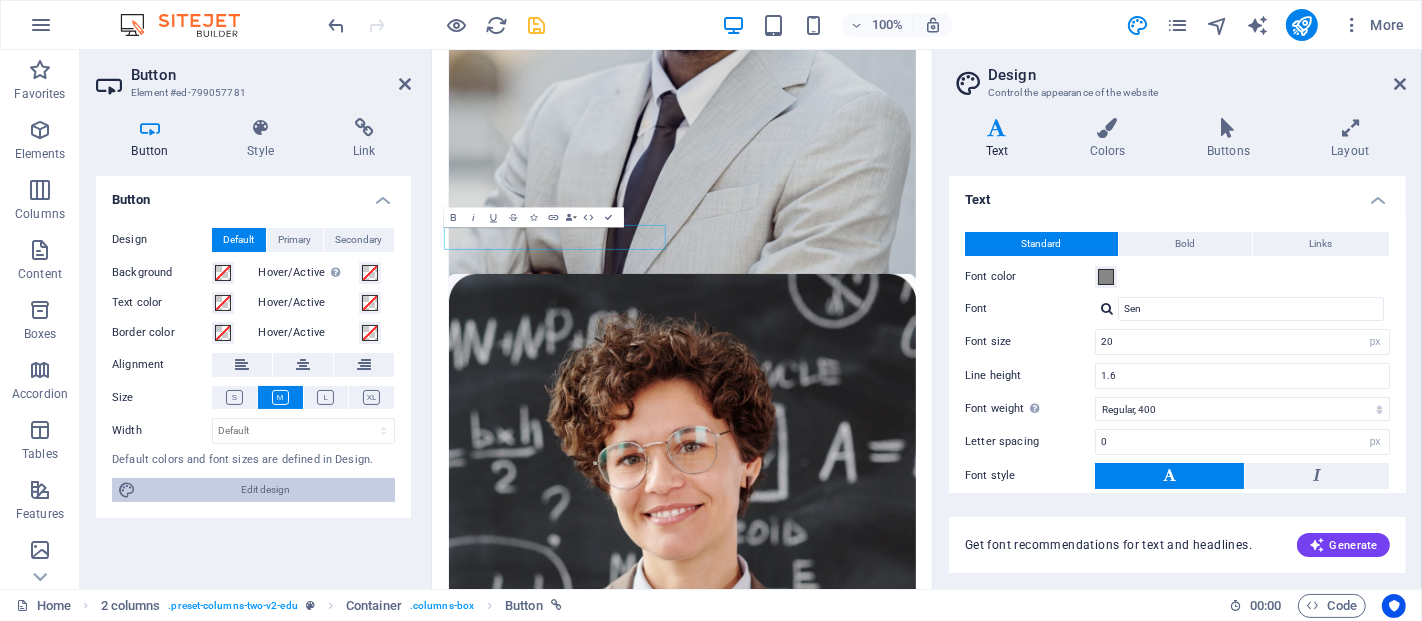 scroll, scrollTop: 2968, scrollLeft: 0, axis: vertical 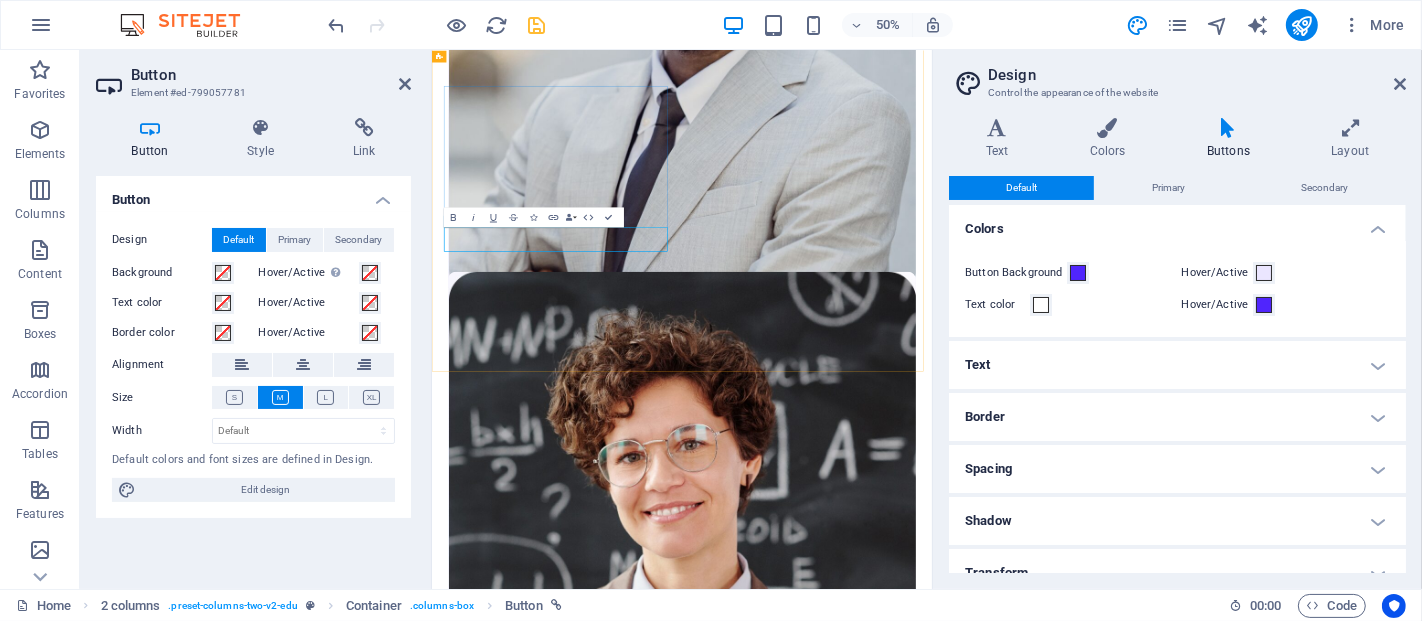 click on "All EXPERTS EXPERTS" at bounding box center [931, 8928] 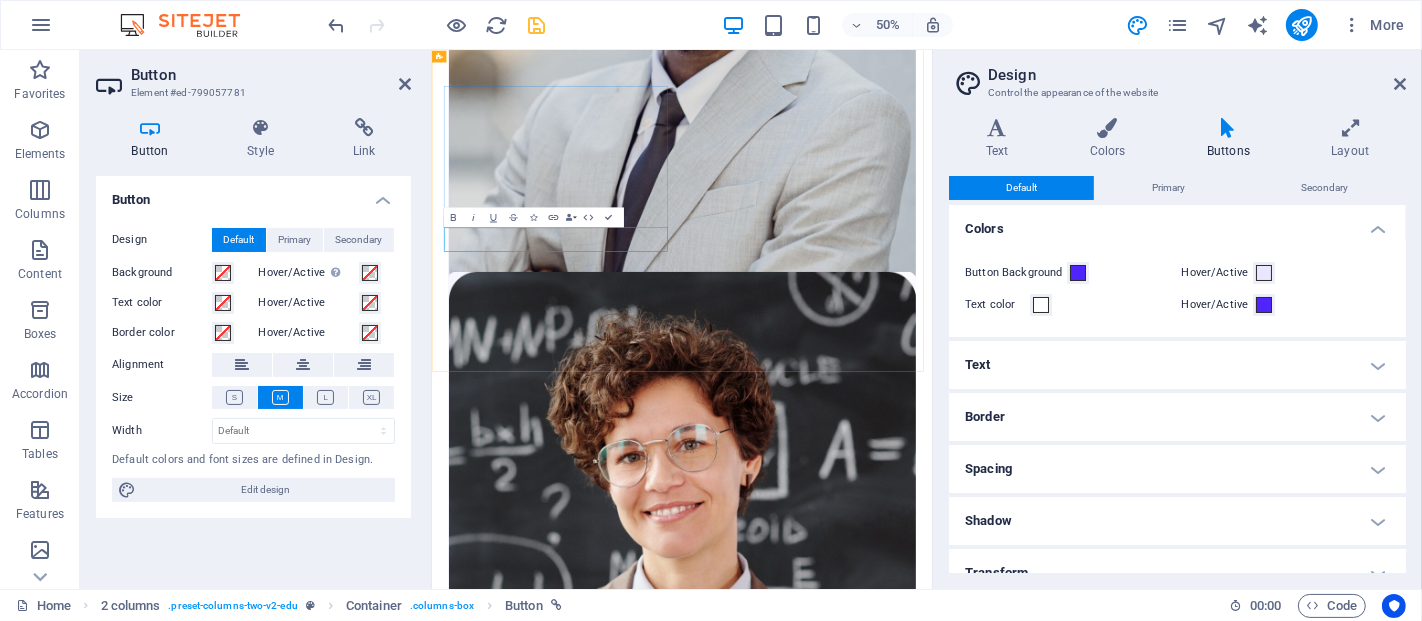 click on "All EXPERTS EXPERTS" at bounding box center (931, 8928) 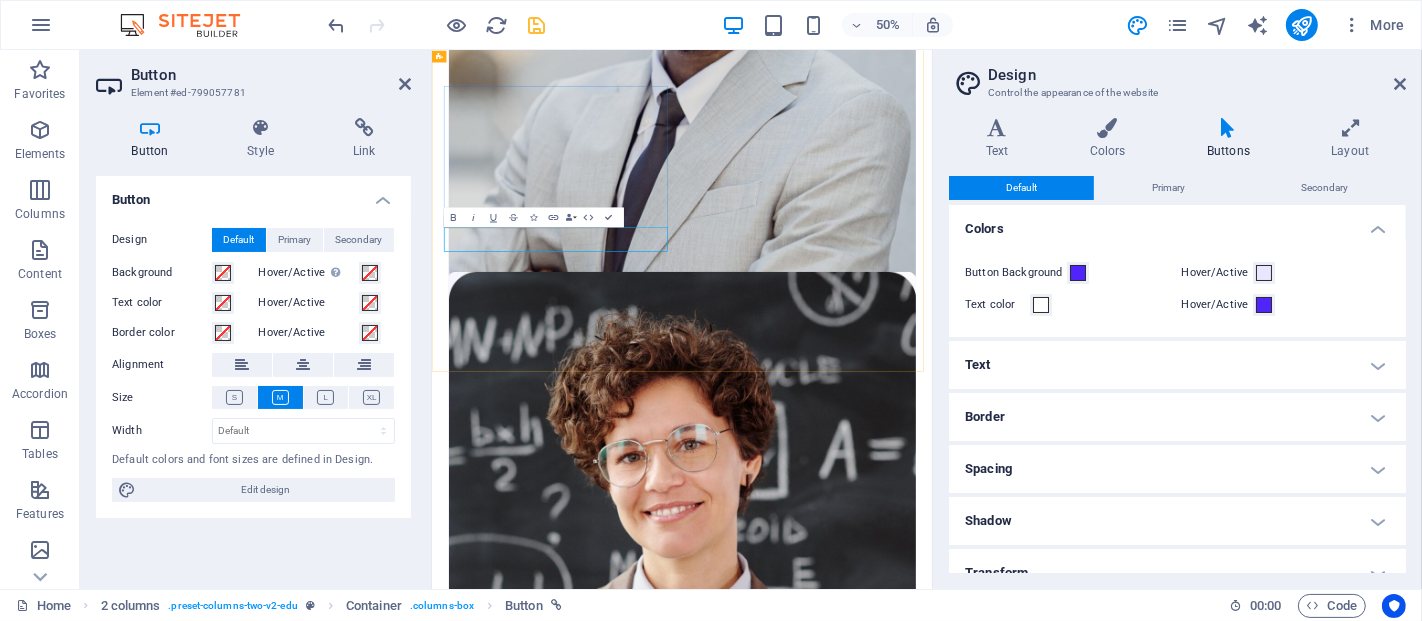 drag, startPoint x: 761, startPoint y: 429, endPoint x: 793, endPoint y: 429, distance: 32 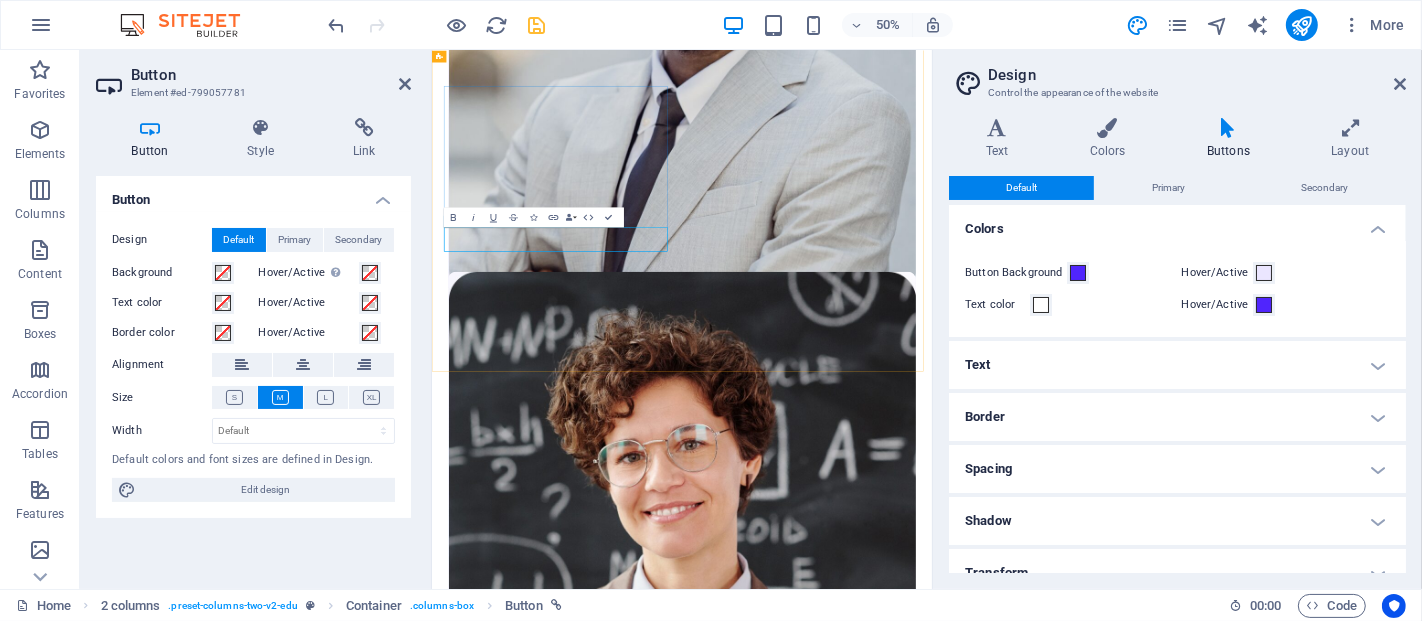 click on "All EXPERTS EXPERTS" at bounding box center [931, 8928] 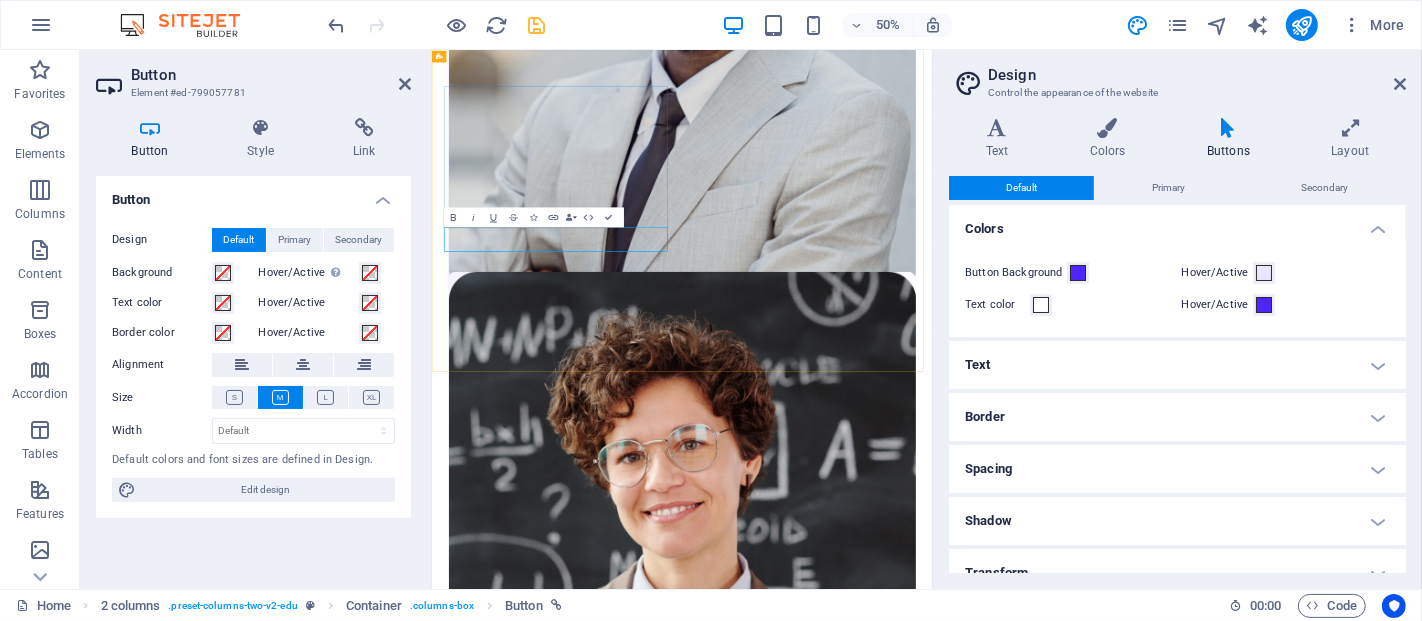 scroll, scrollTop: 2947, scrollLeft: 0, axis: vertical 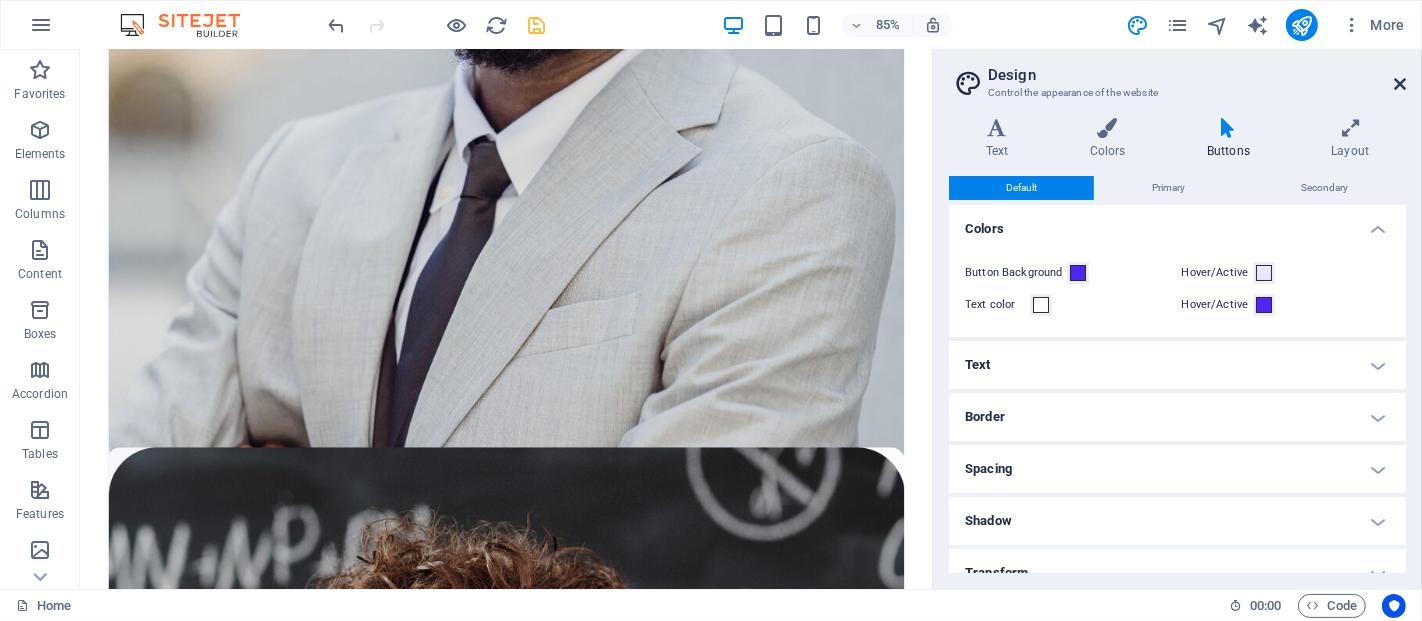 click at bounding box center (1400, 84) 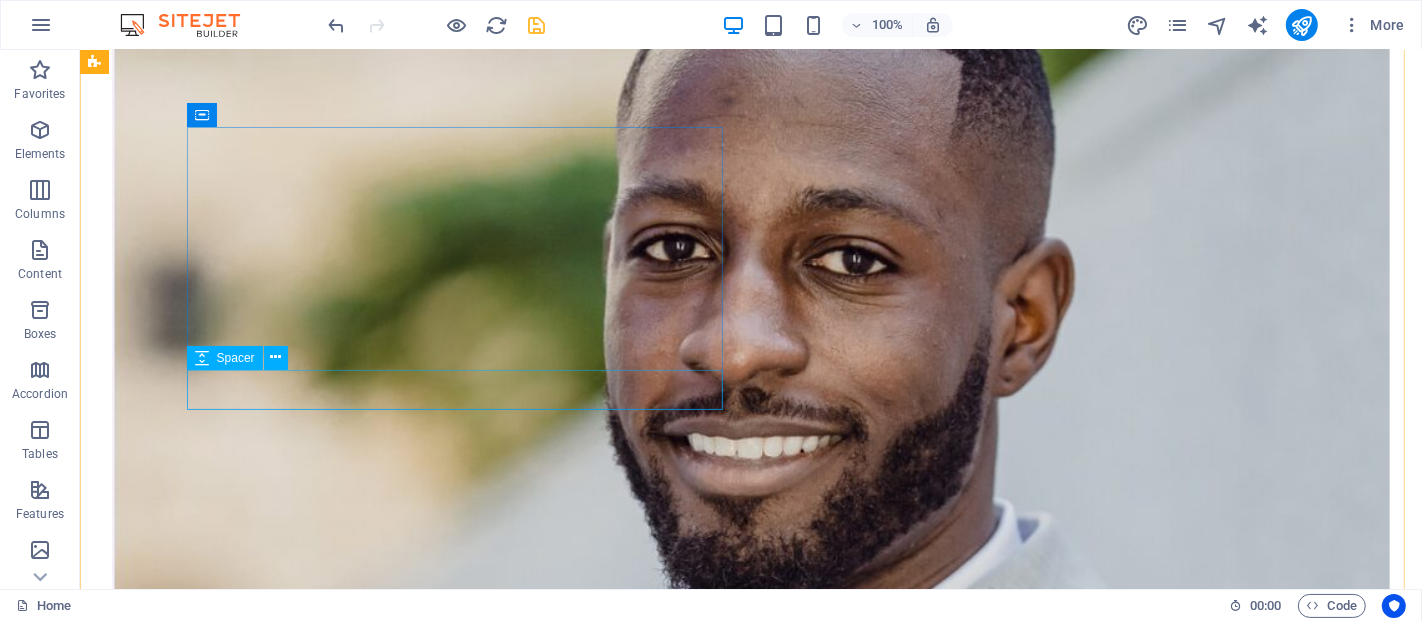 click at bounding box center (750, 11166) 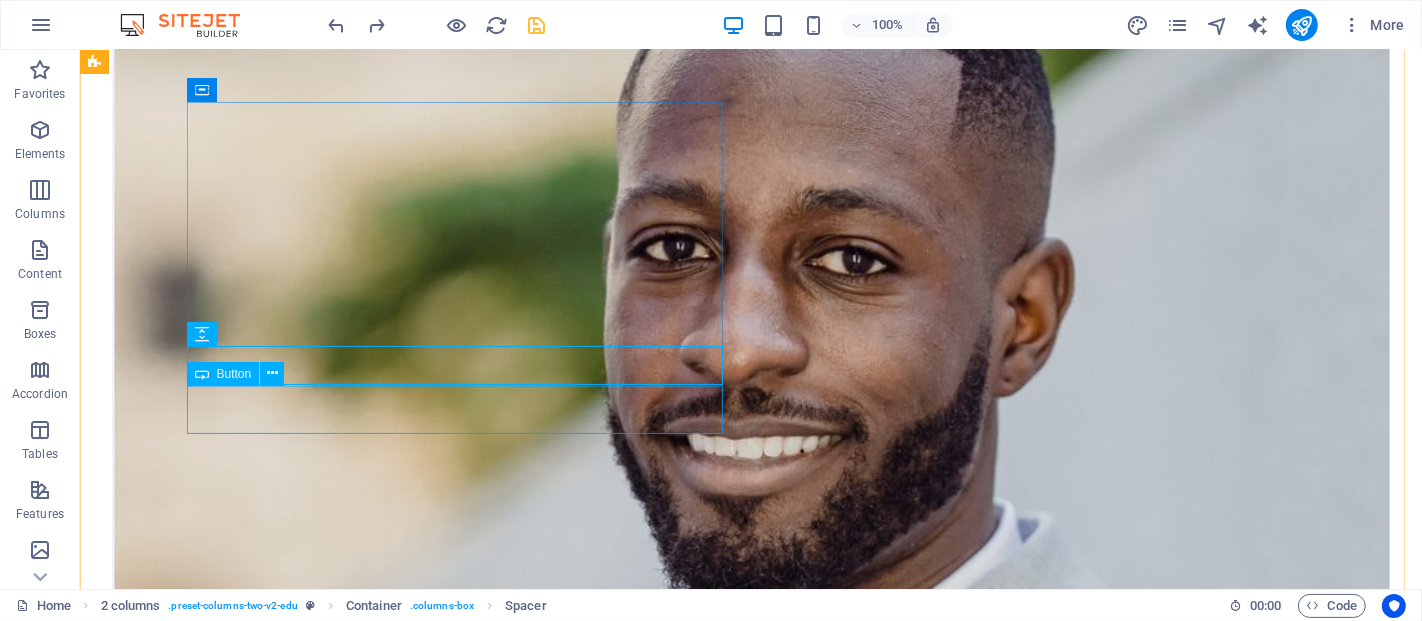 click on "All EXPERTS EXPERTS" at bounding box center (750, 11195) 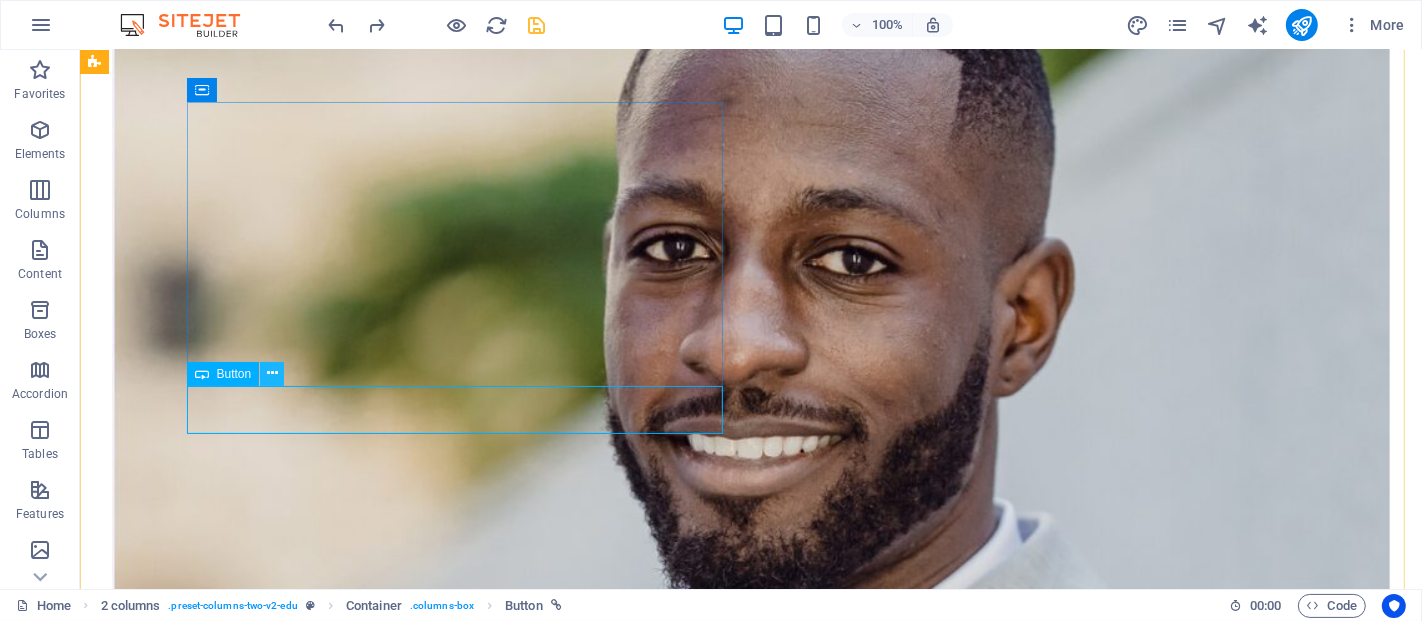 click at bounding box center (272, 373) 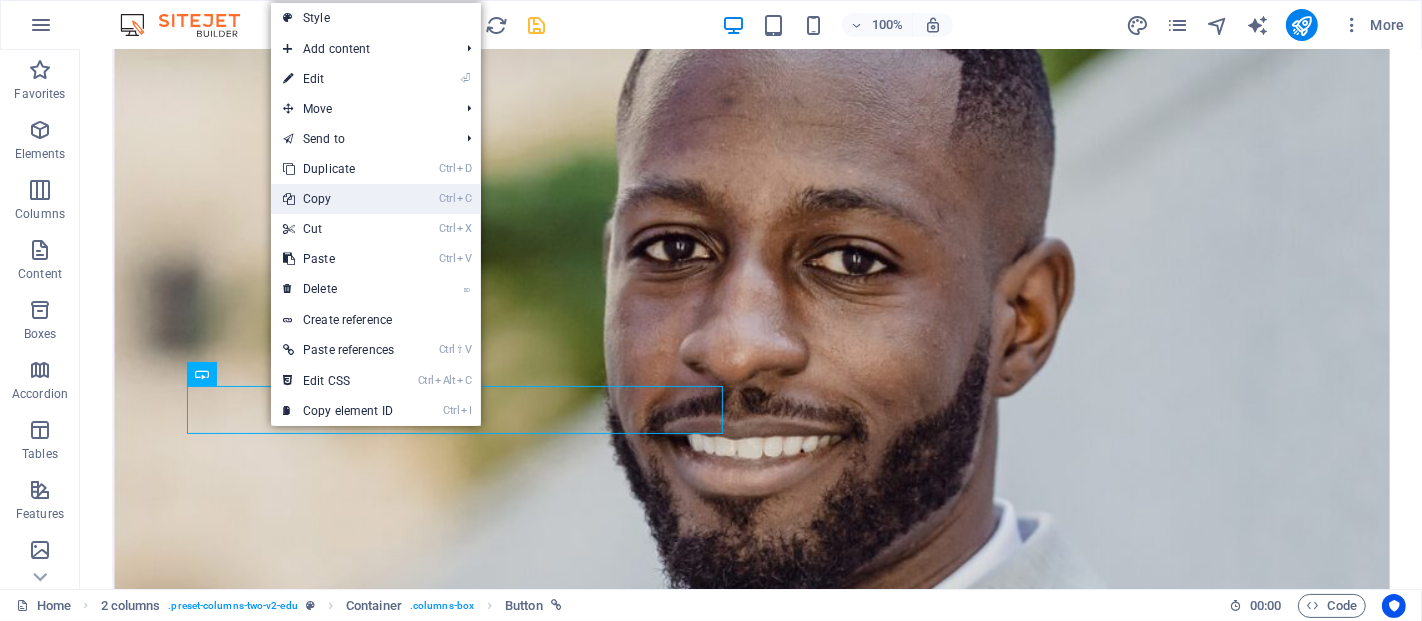 click on "Ctrl C  Copy" at bounding box center [338, 199] 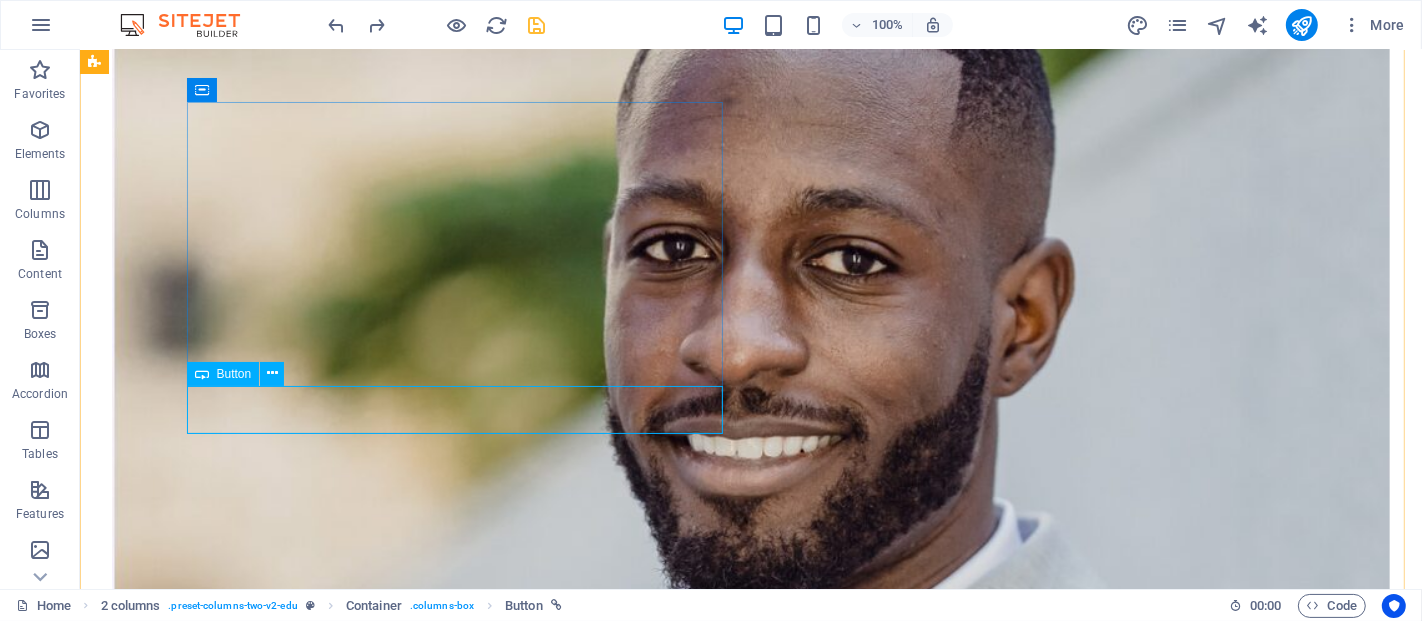 click on "All EXPERTS EXPERTS" at bounding box center (750, 11195) 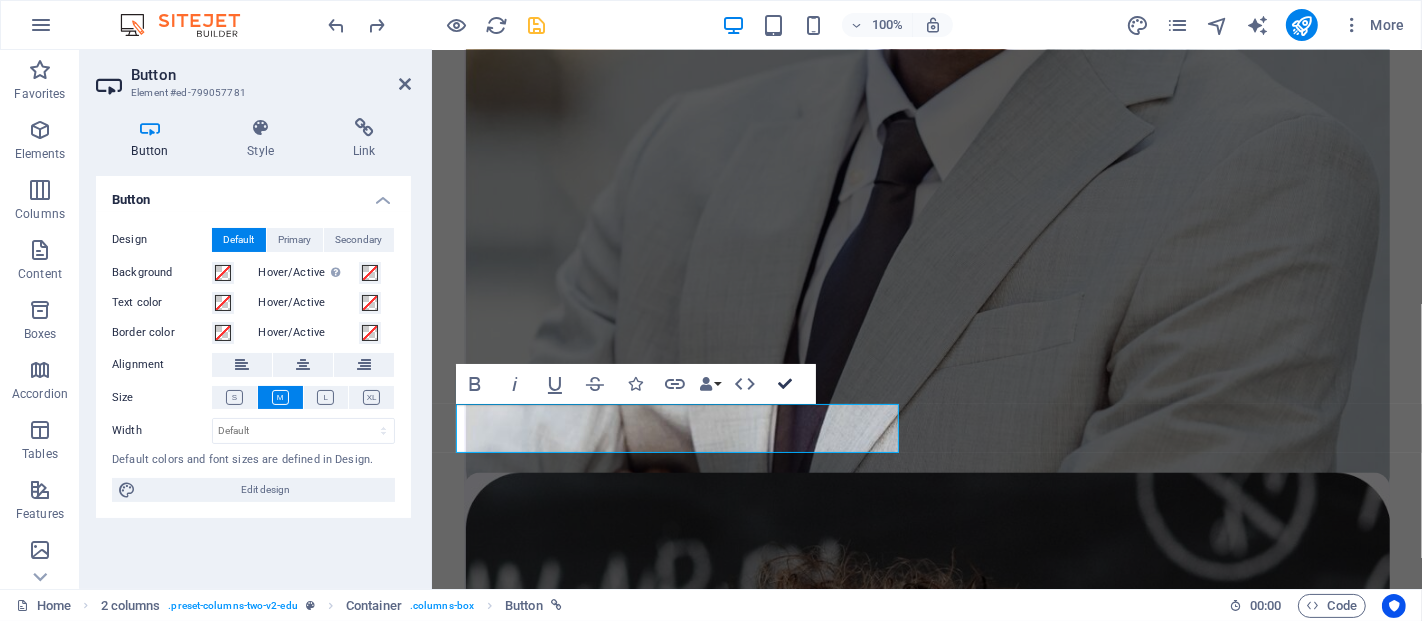 scroll, scrollTop: 2971, scrollLeft: 0, axis: vertical 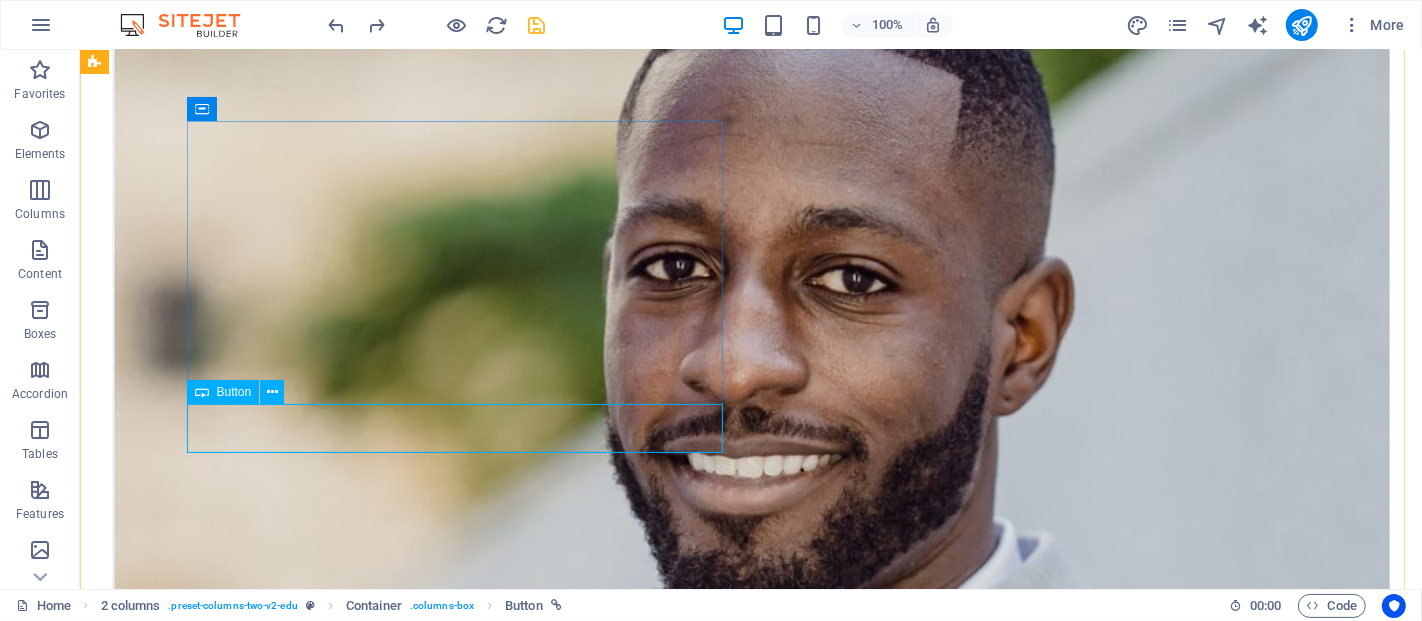 click on "All EXPERTS EXPERTS" at bounding box center (750, 11214) 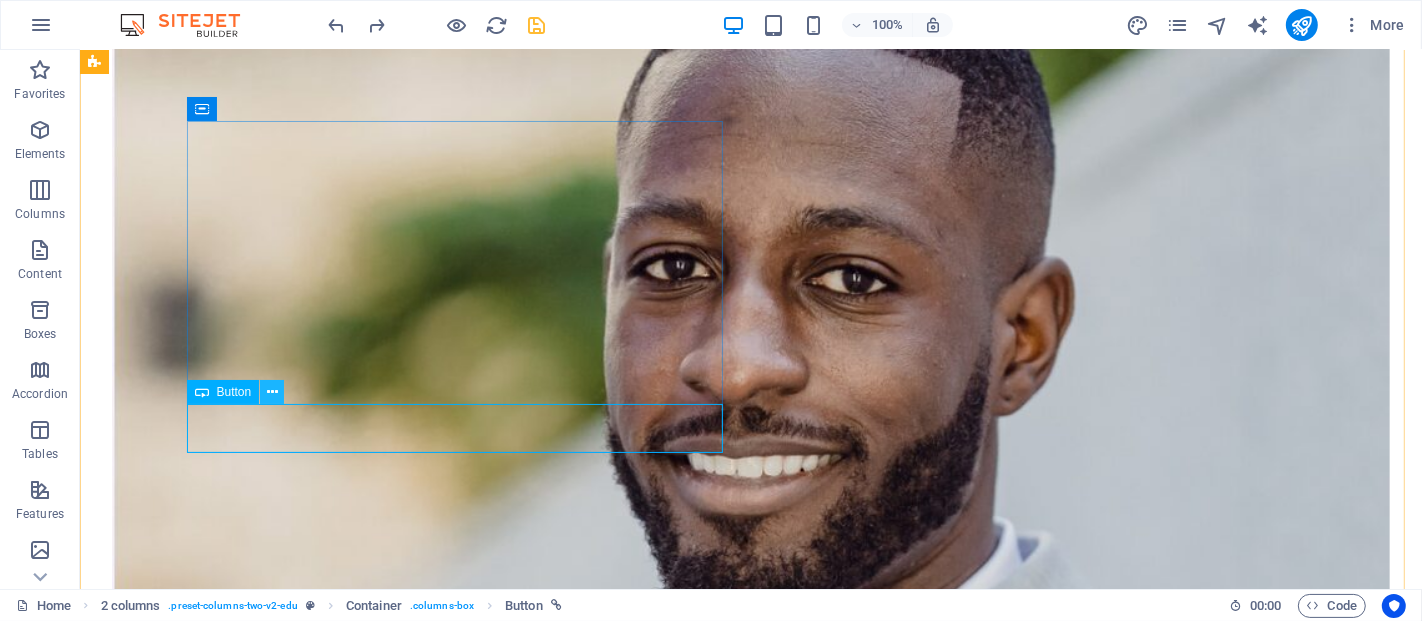 click at bounding box center (272, 392) 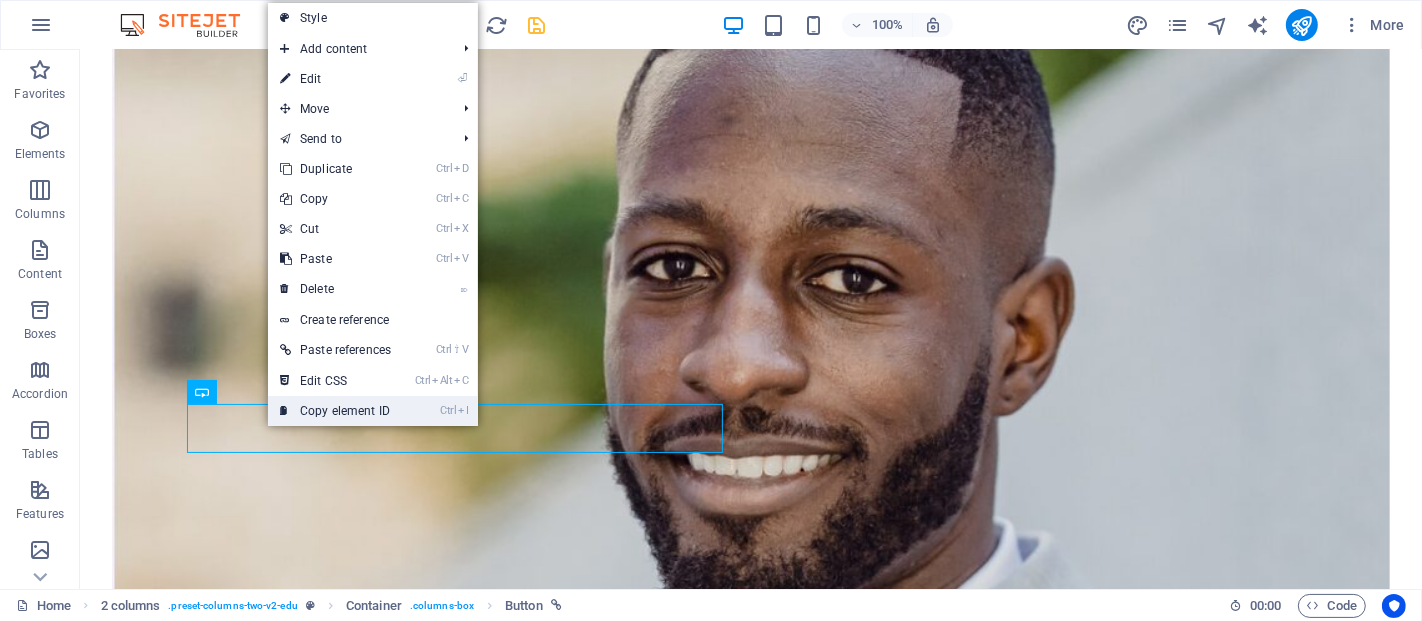 click on "Ctrl I  Copy element ID" at bounding box center [335, 411] 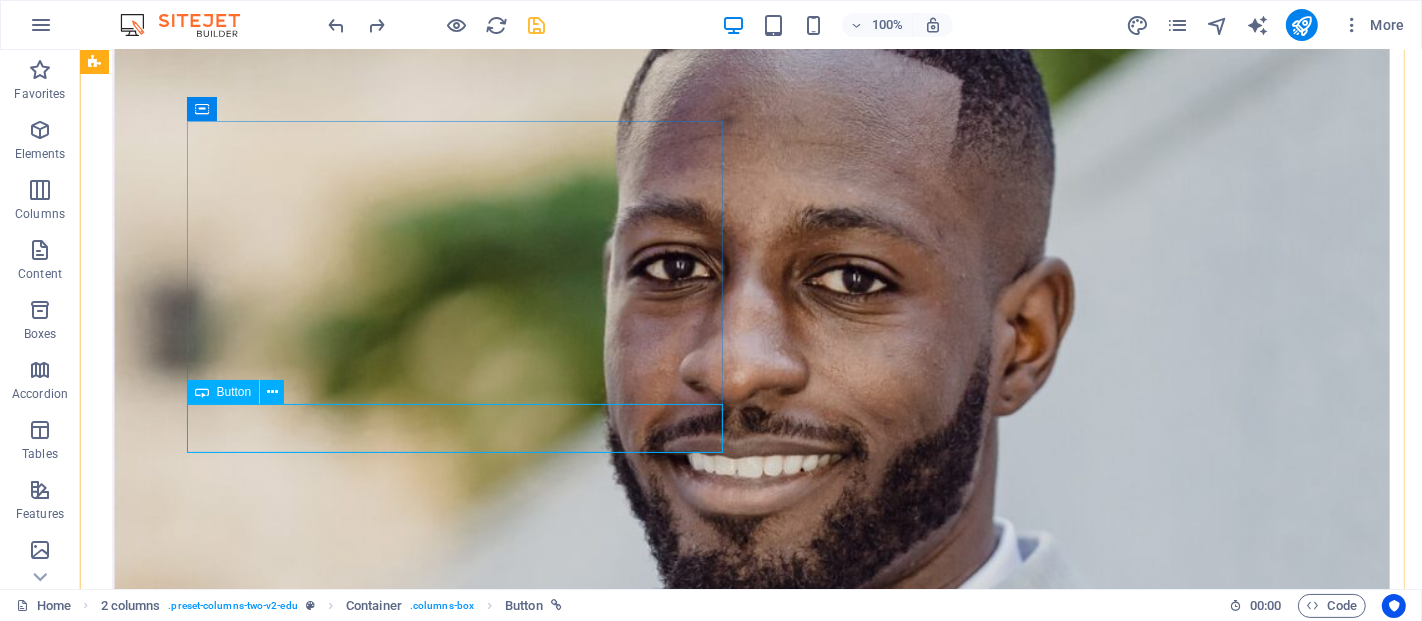 click on "All EXPERTS EXPERTS" at bounding box center [750, 11214] 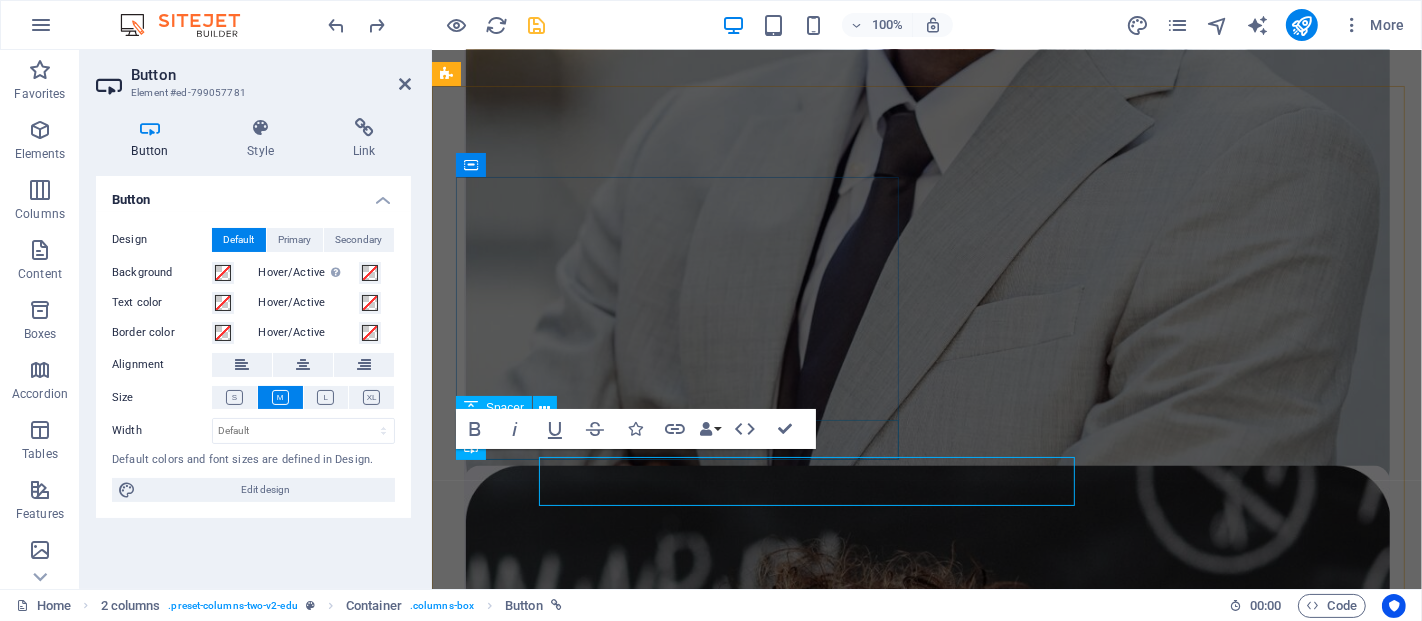 scroll, scrollTop: 2945, scrollLeft: 0, axis: vertical 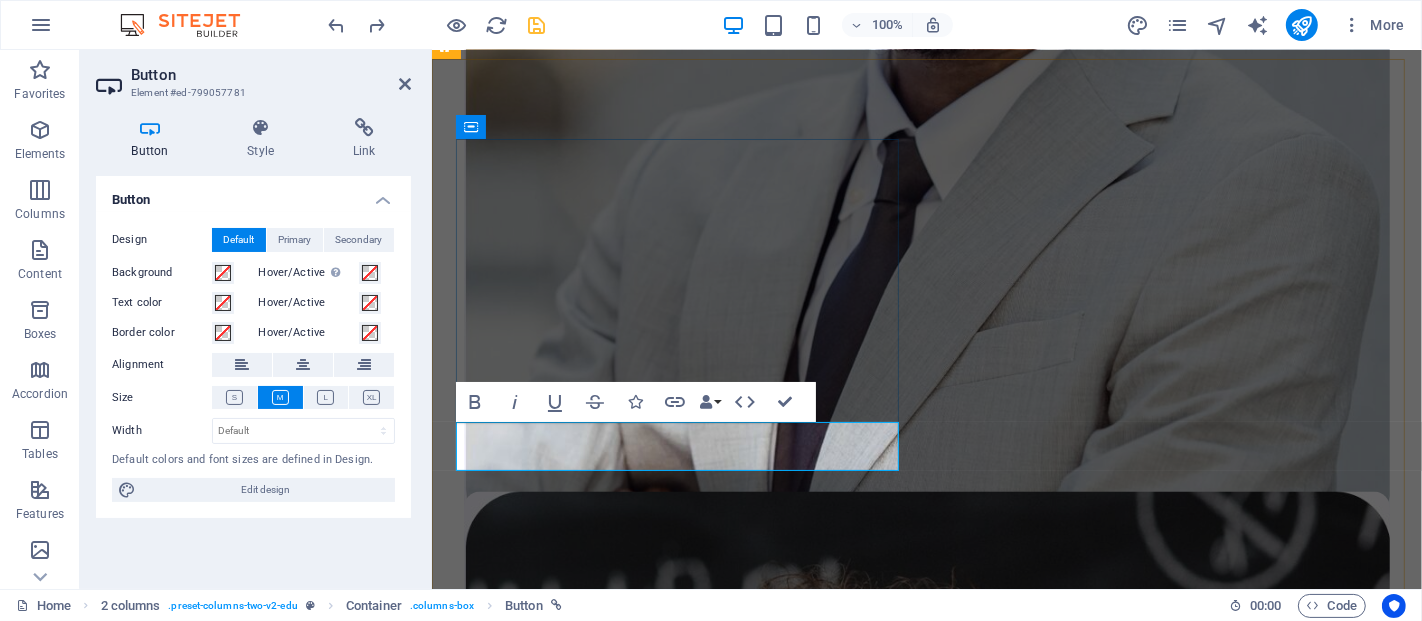 click on "​ EXPERTS" at bounding box center [926, 8883] 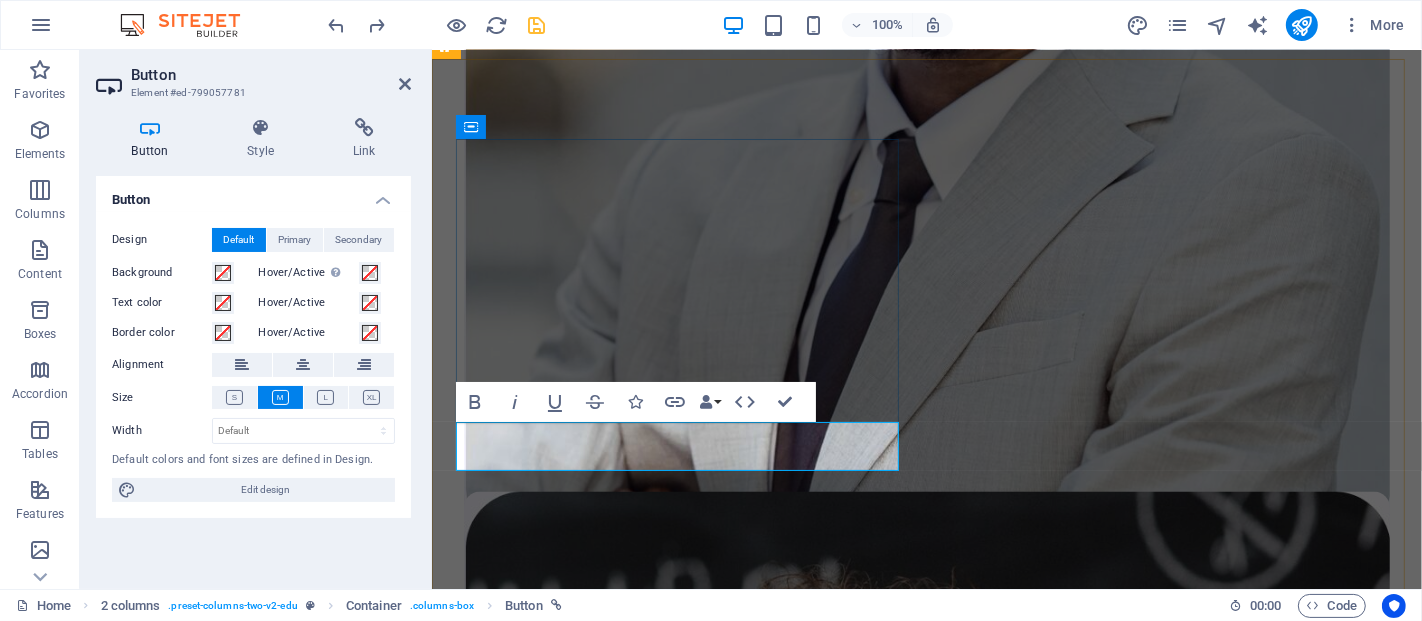 click on "​ EXPERTS" at bounding box center (926, 8883) 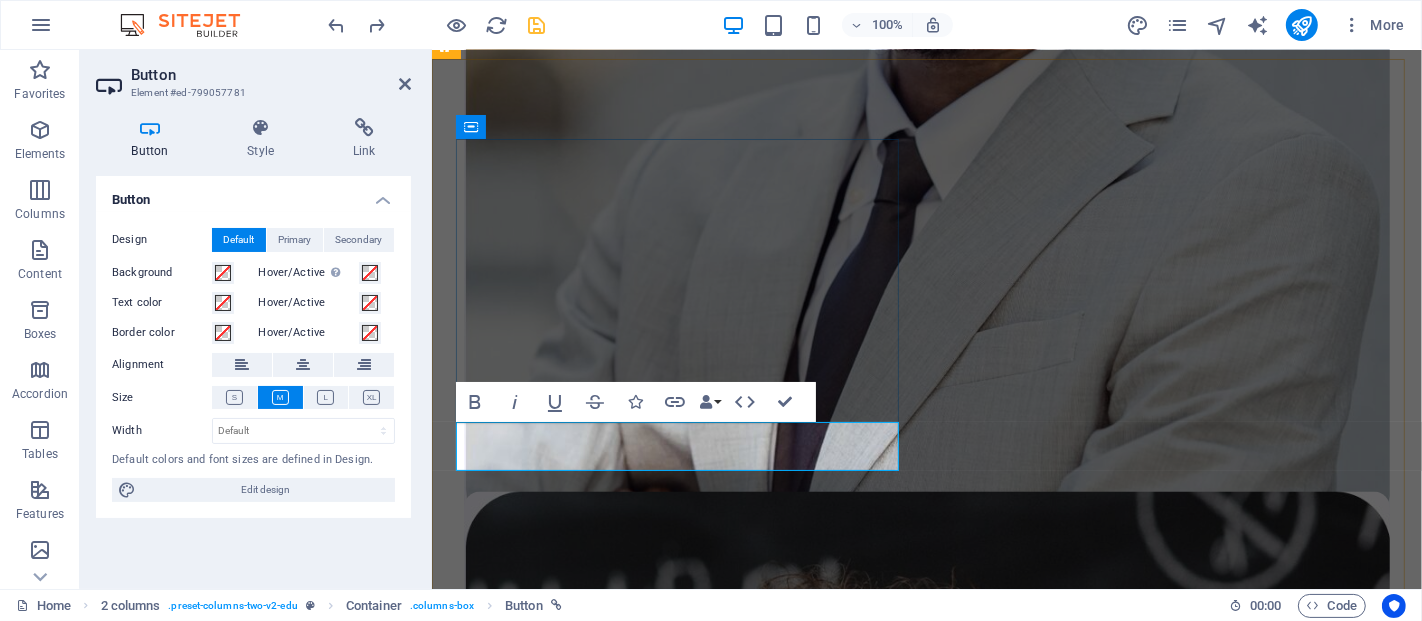 click on "All EXPERTS EXPERTS" at bounding box center (926, 8883) 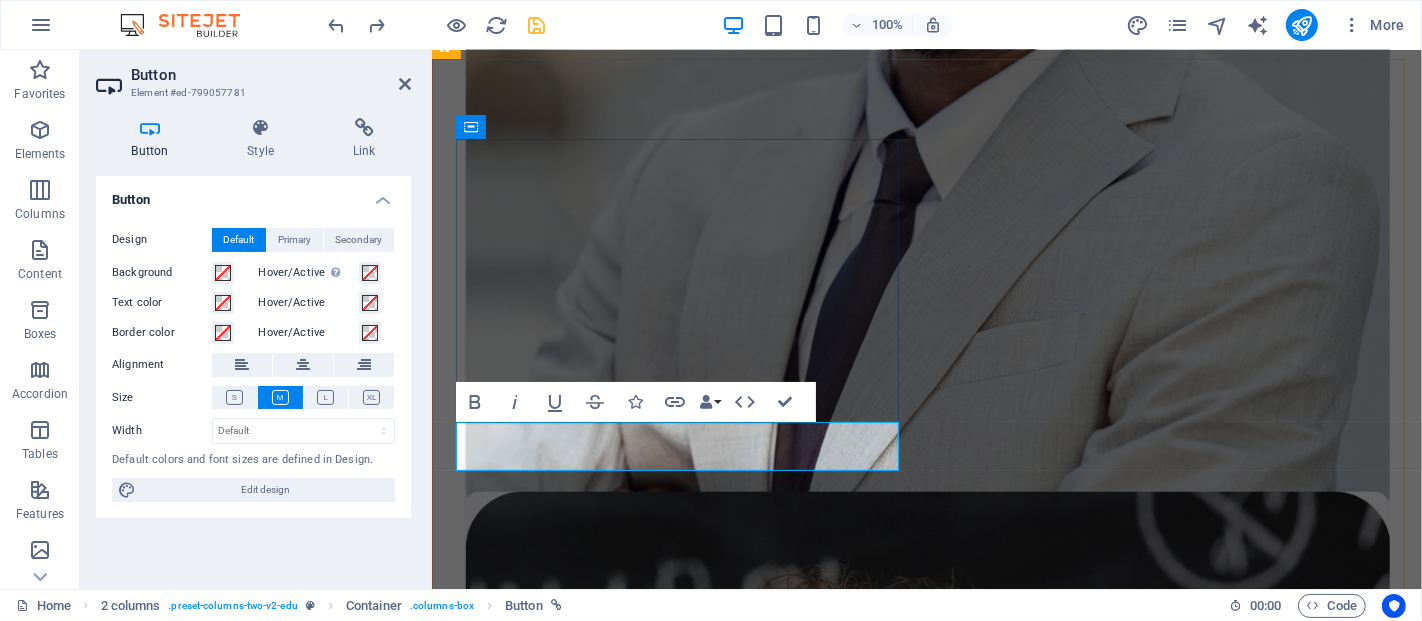 click on "All EXPERTS EXPERTS" at bounding box center (926, 8883) 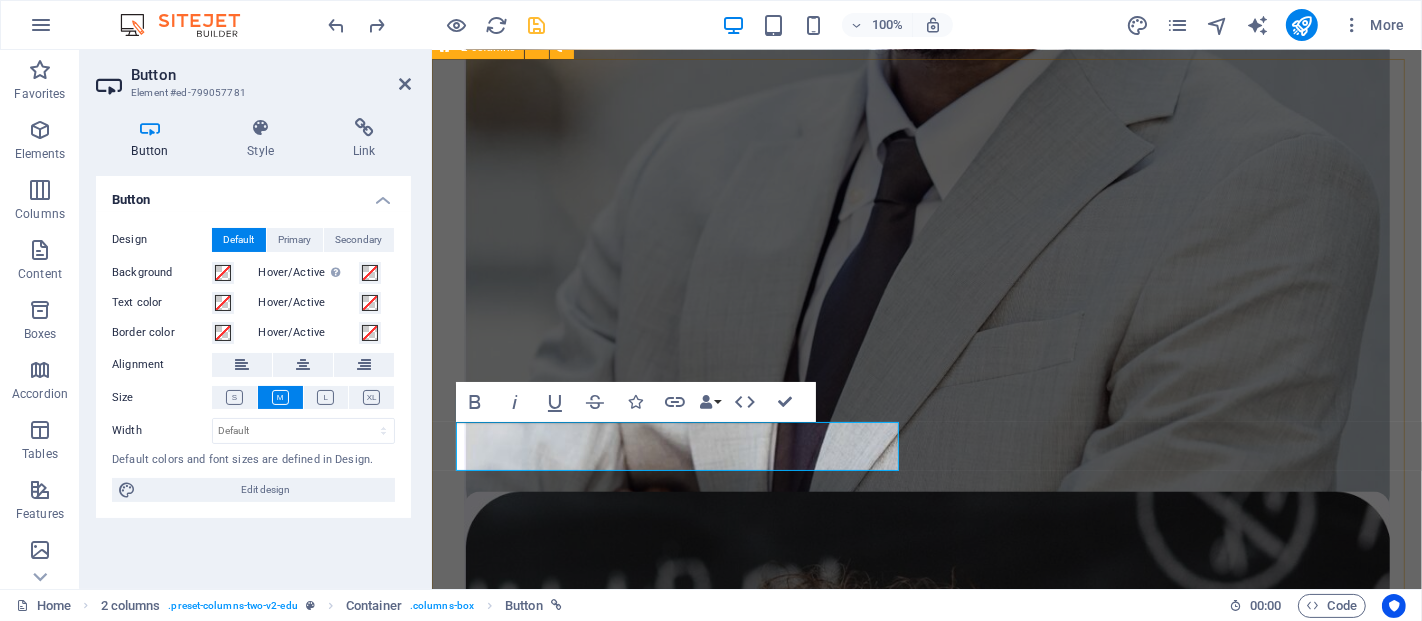 click on "🌟 Our Experts They don’t just teach a script — they ignite a movement. Cultural visionaries, digital mentors, and skill champions — empowering learners to turn heritage into action. All" at bounding box center [926, 8464] 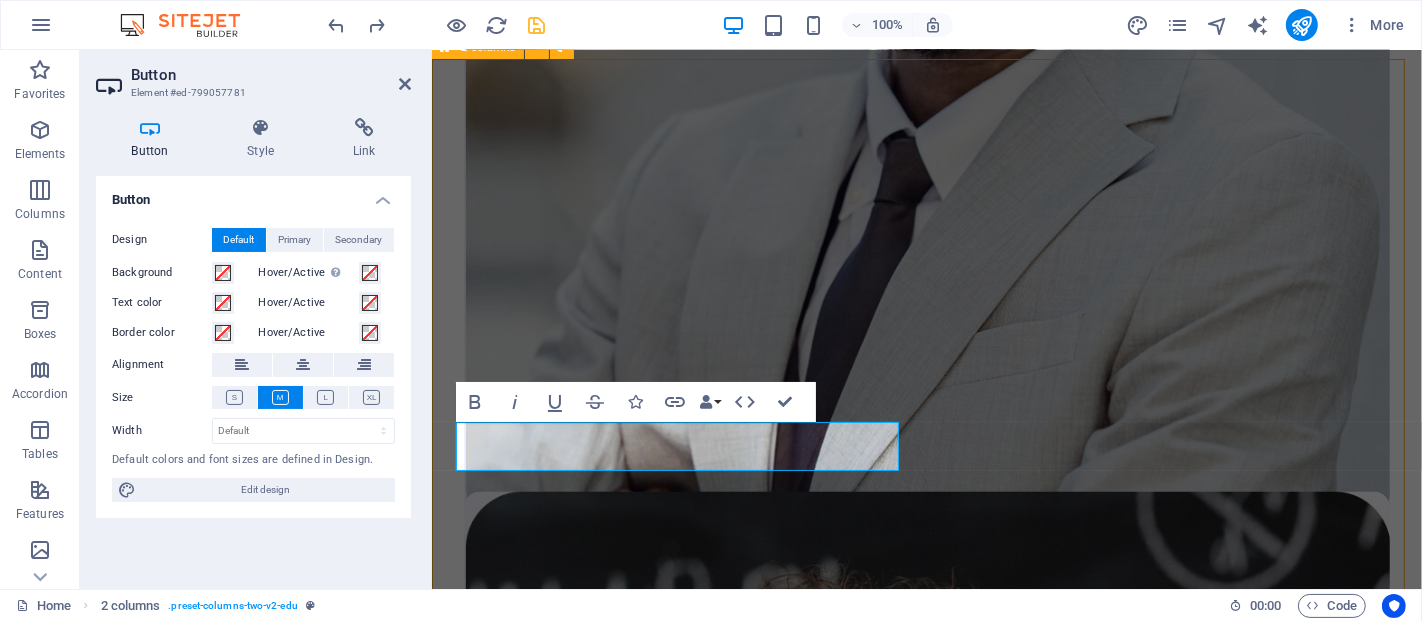 scroll, scrollTop: 2935, scrollLeft: 0, axis: vertical 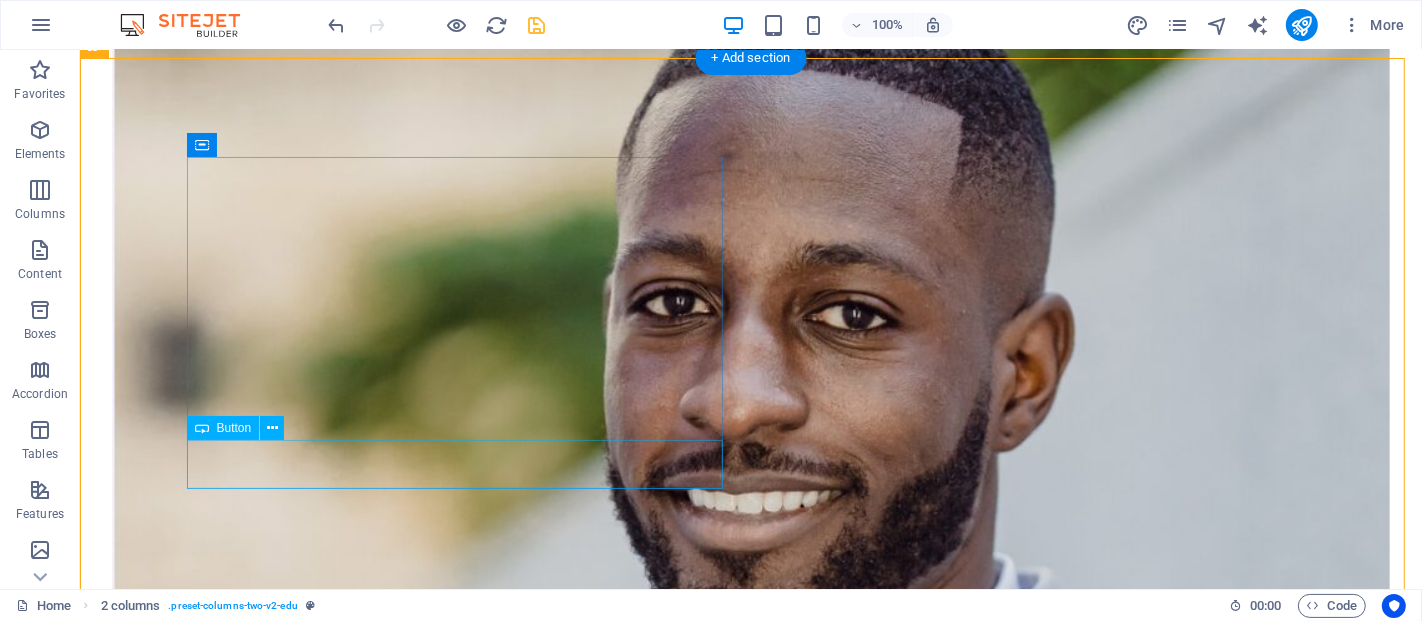 click on "All" at bounding box center (750, 11250) 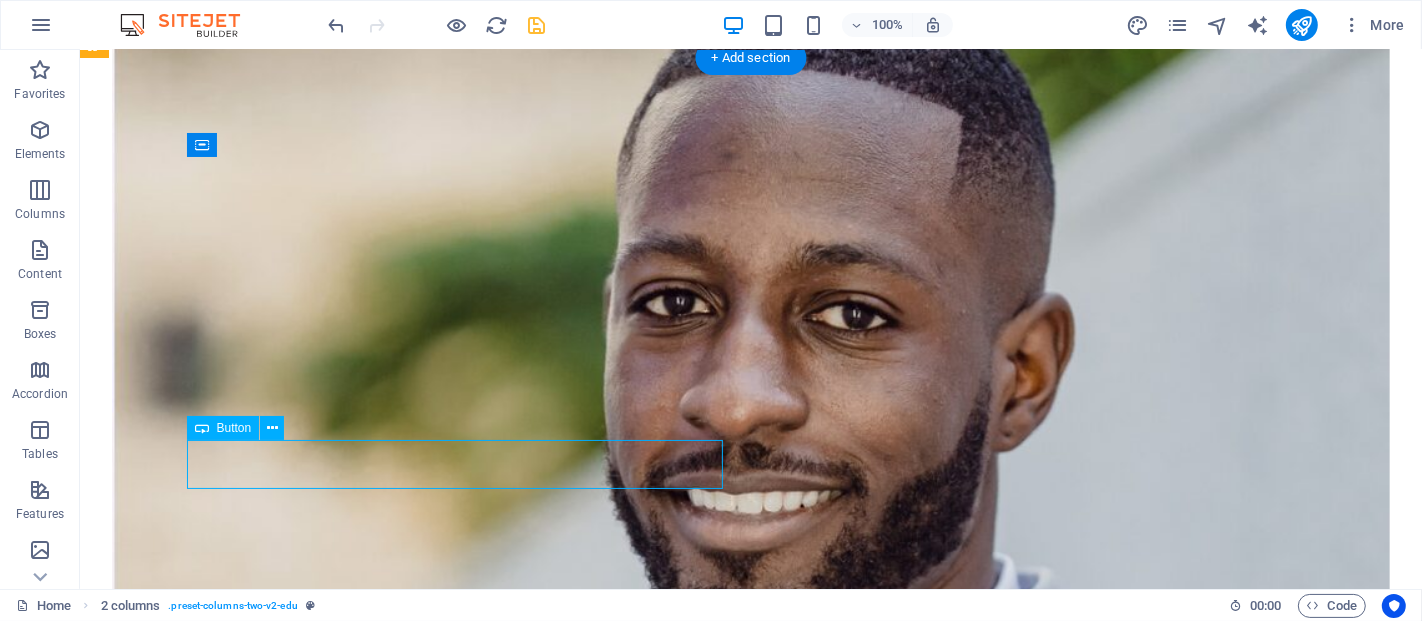 click on "All" at bounding box center (750, 11250) 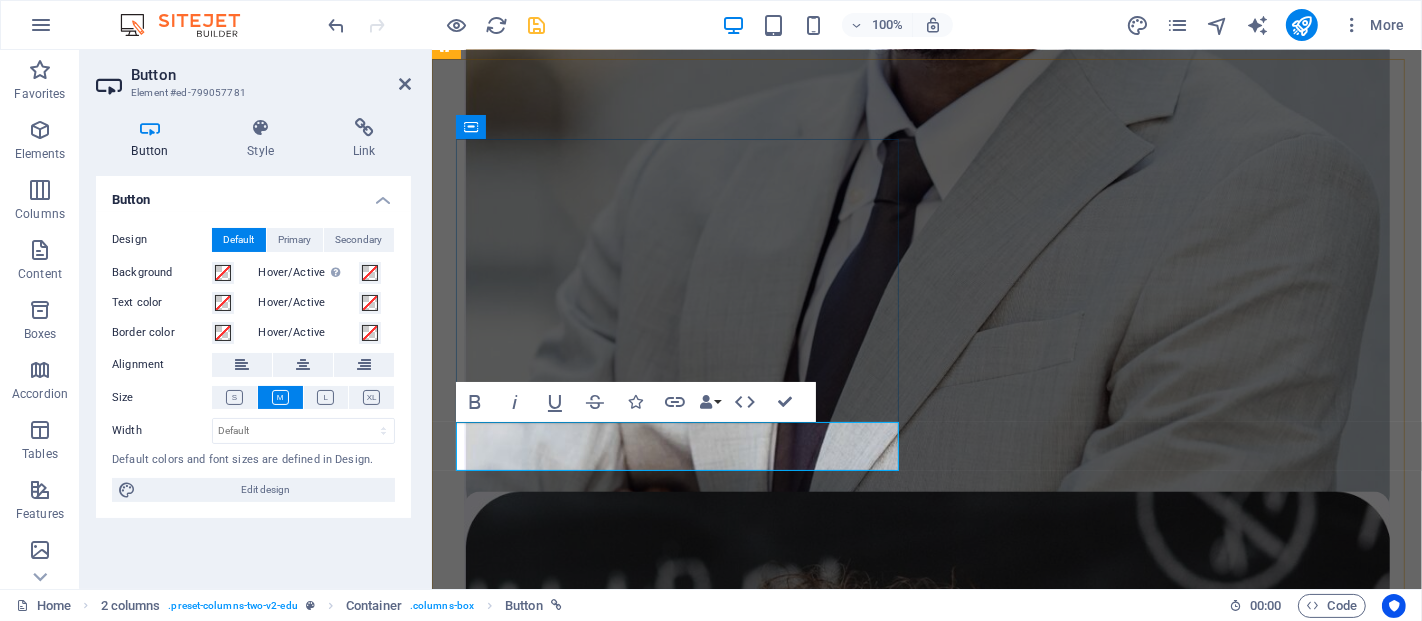 click on "All" at bounding box center [473, 8882] 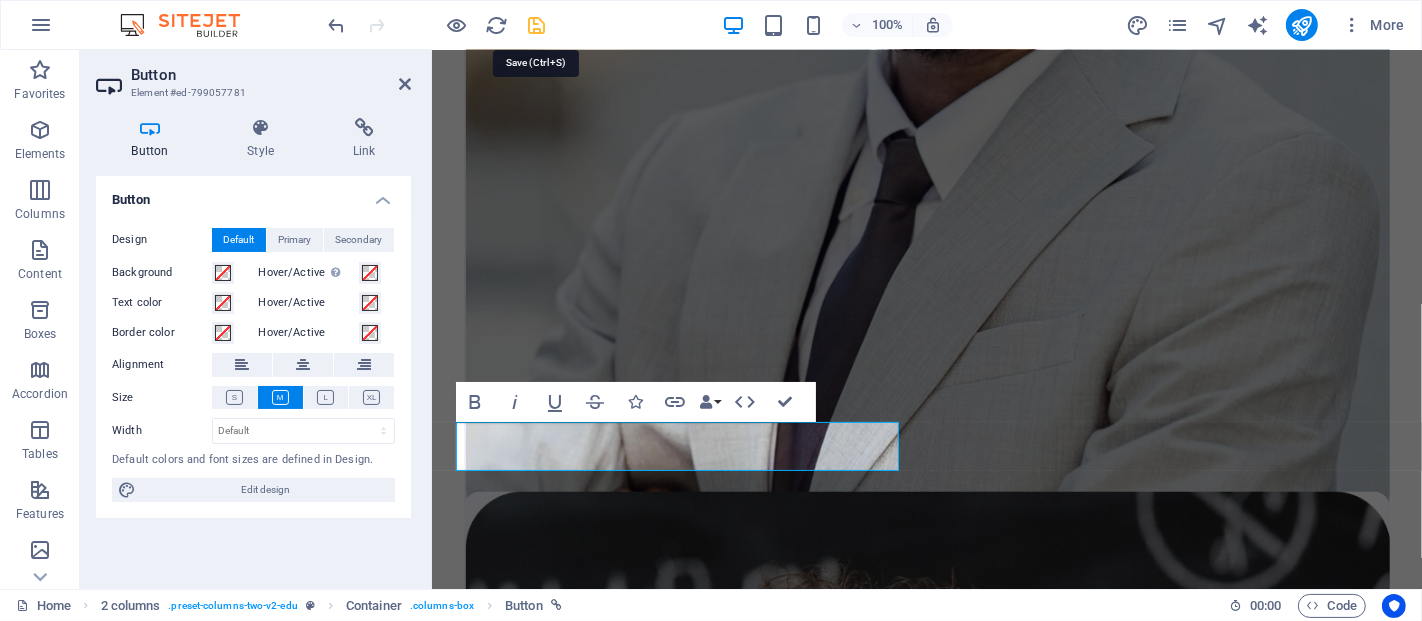 click at bounding box center (537, 25) 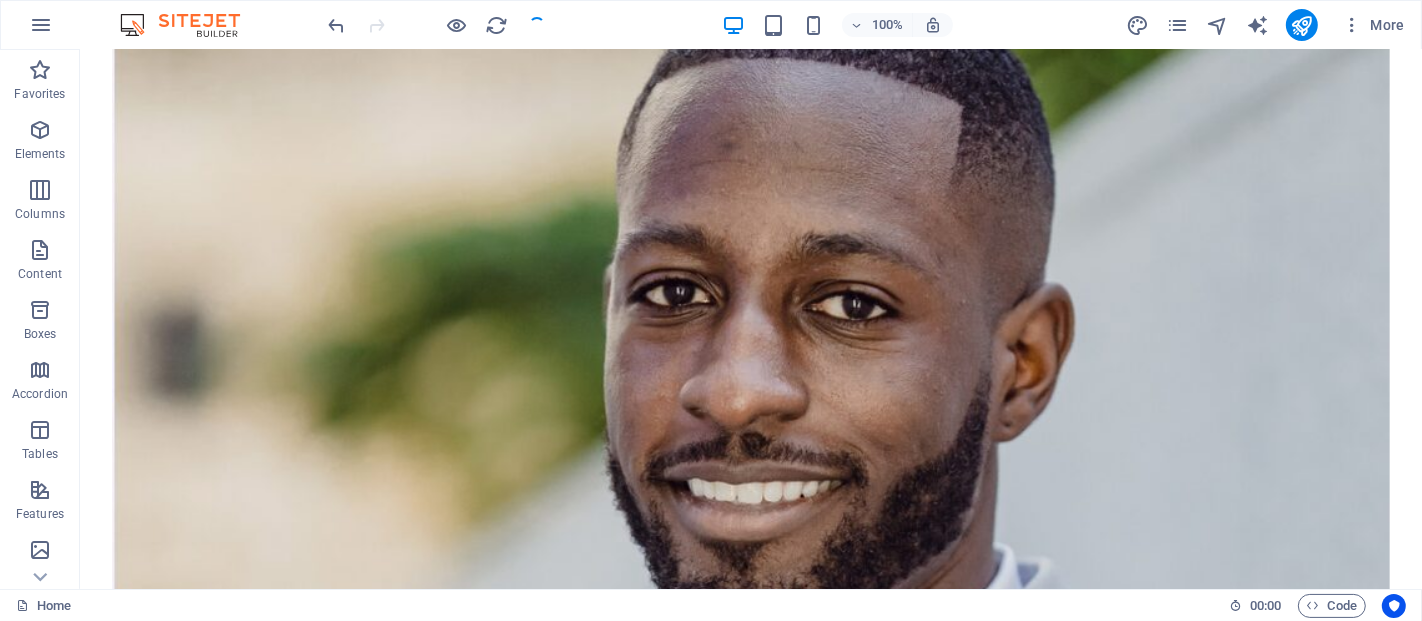 scroll, scrollTop: 2935, scrollLeft: 0, axis: vertical 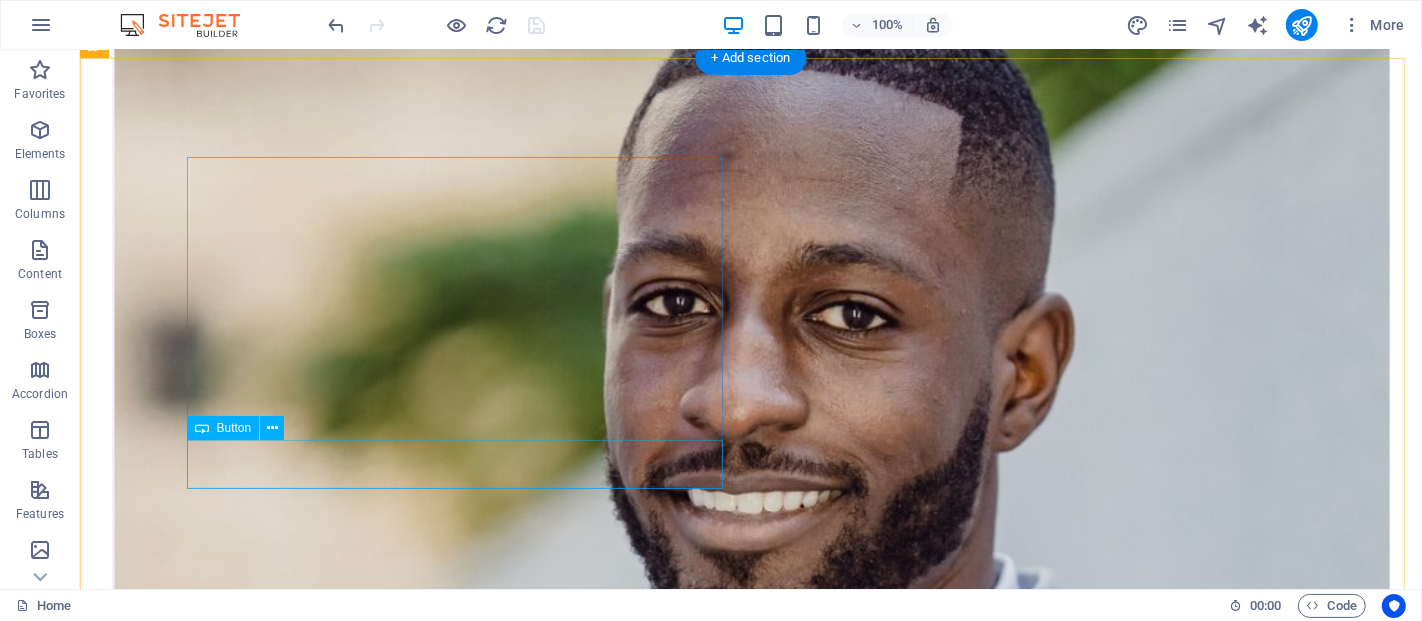 click on "All ECPERTS" at bounding box center [750, 11250] 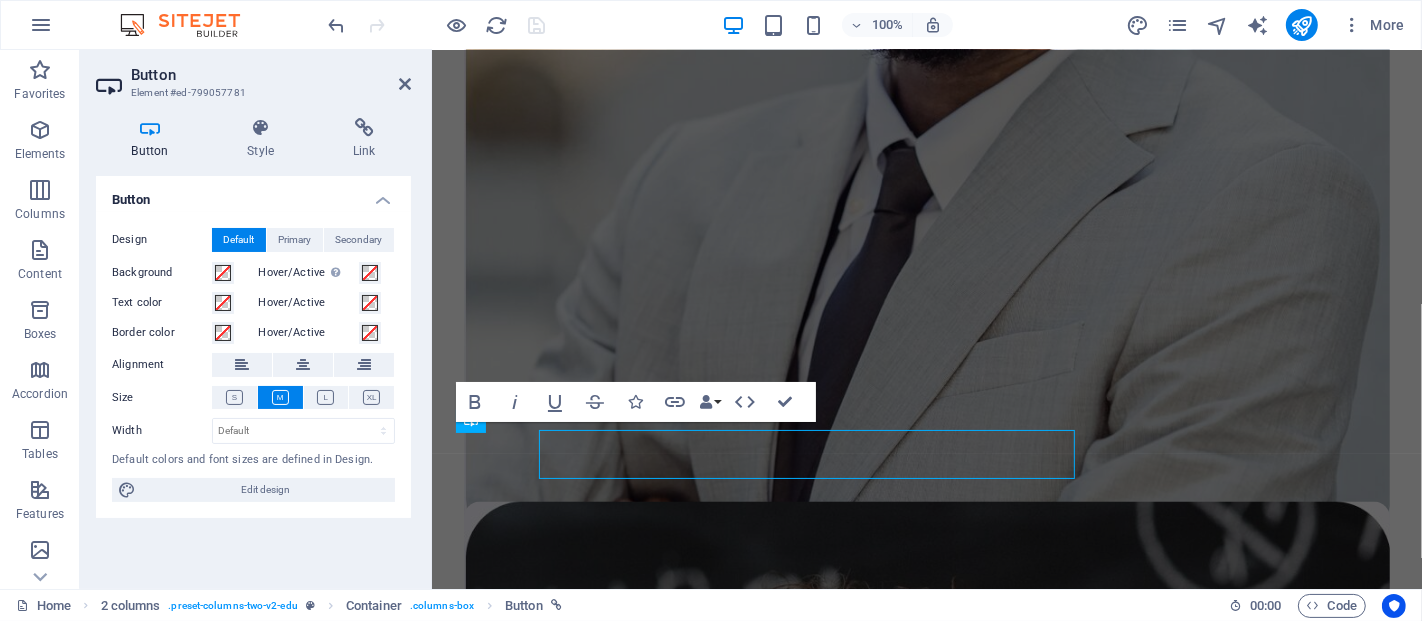 scroll, scrollTop: 2945, scrollLeft: 0, axis: vertical 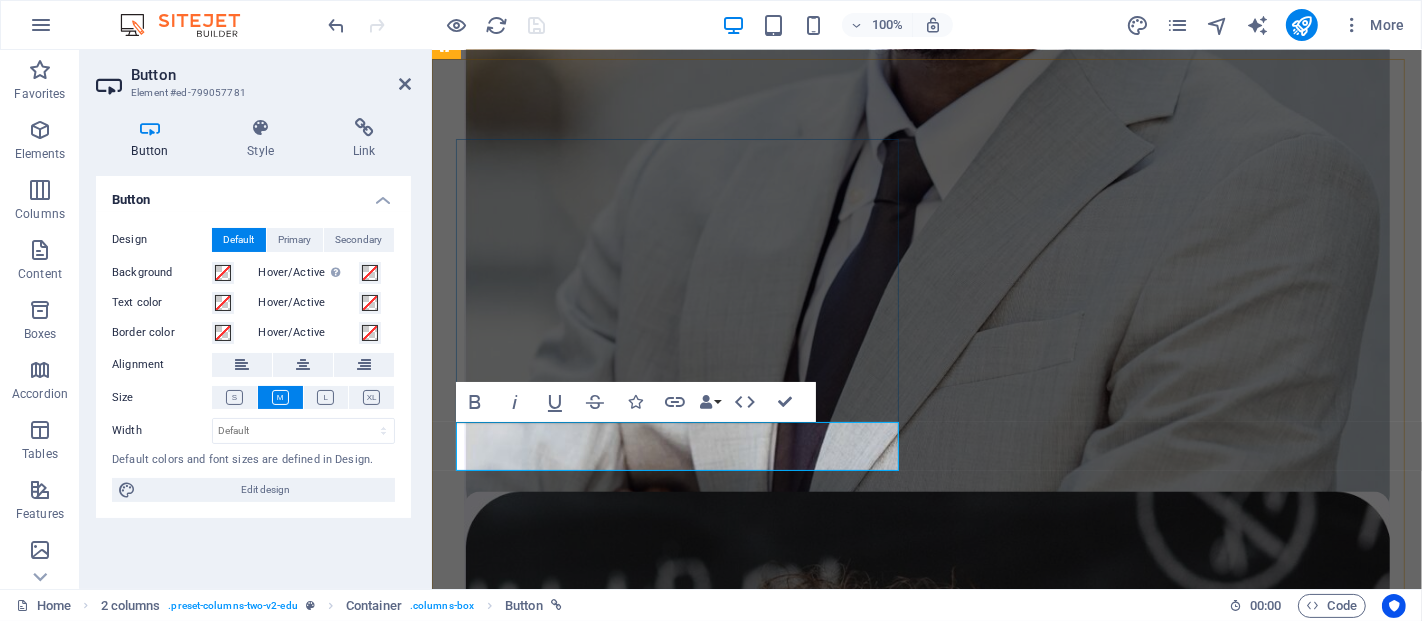 click on "All ECPERTS" at bounding box center (509, 8882) 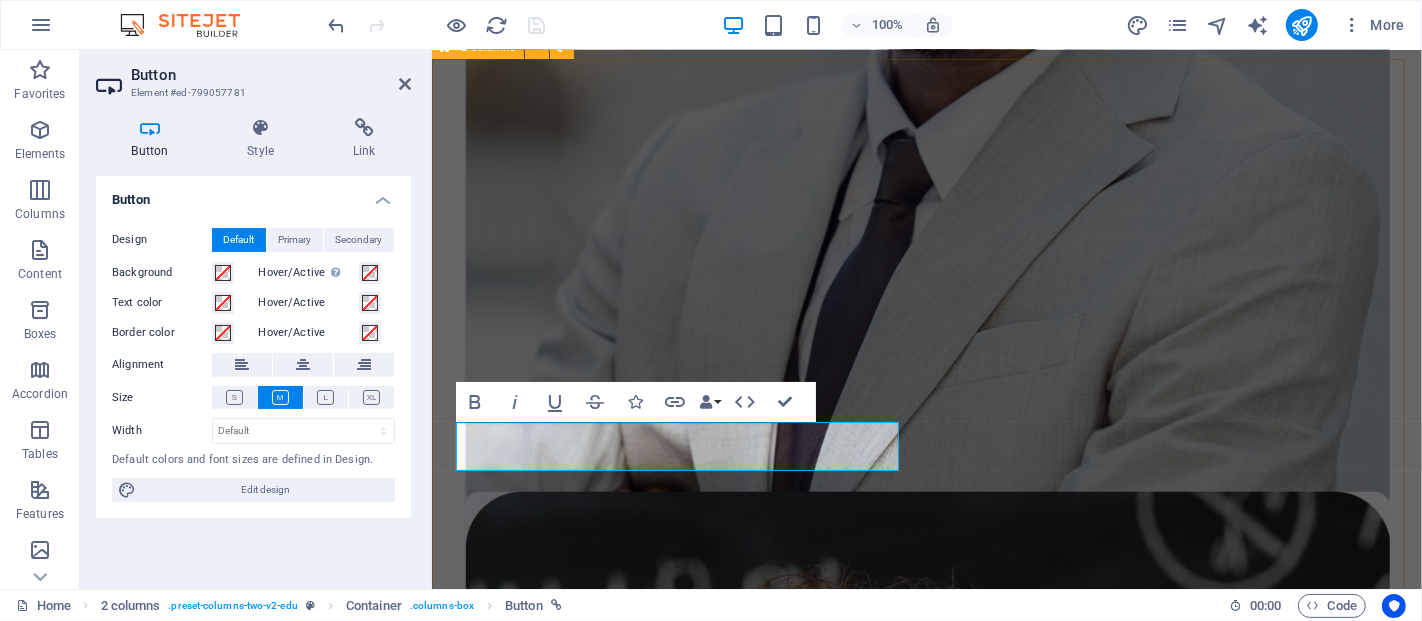 click on "🌟 Our Experts They don’t just teach a script — they ignite a movement. Cultural visionaries, digital mentors, and skill champions — empowering learners to turn heritage into action. All EXPERTS" at bounding box center (926, 8464) 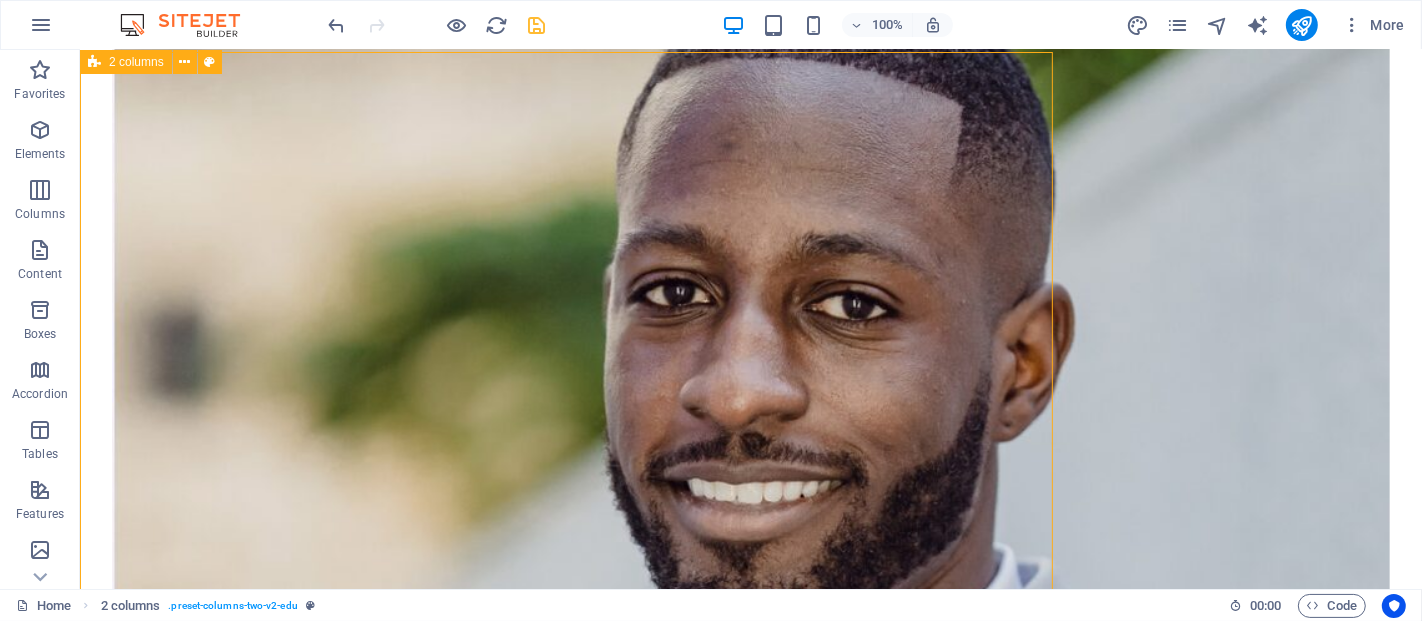 scroll, scrollTop: 2953, scrollLeft: 0, axis: vertical 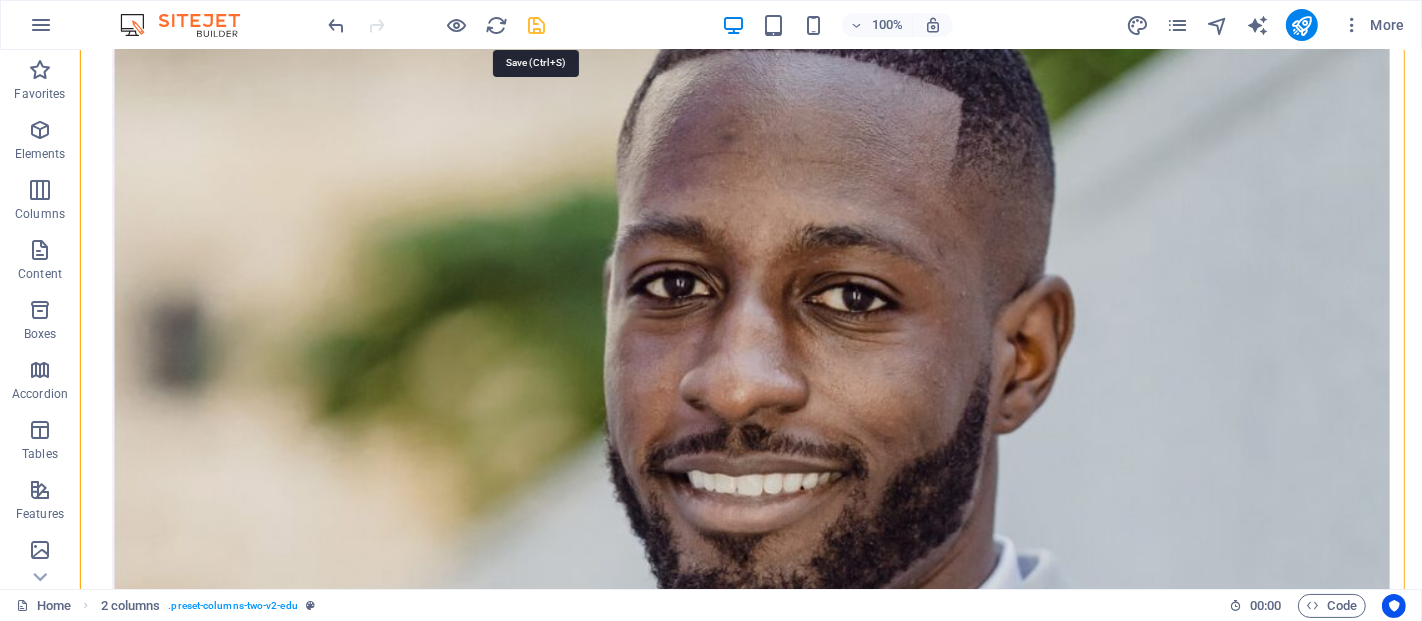 click at bounding box center (537, 25) 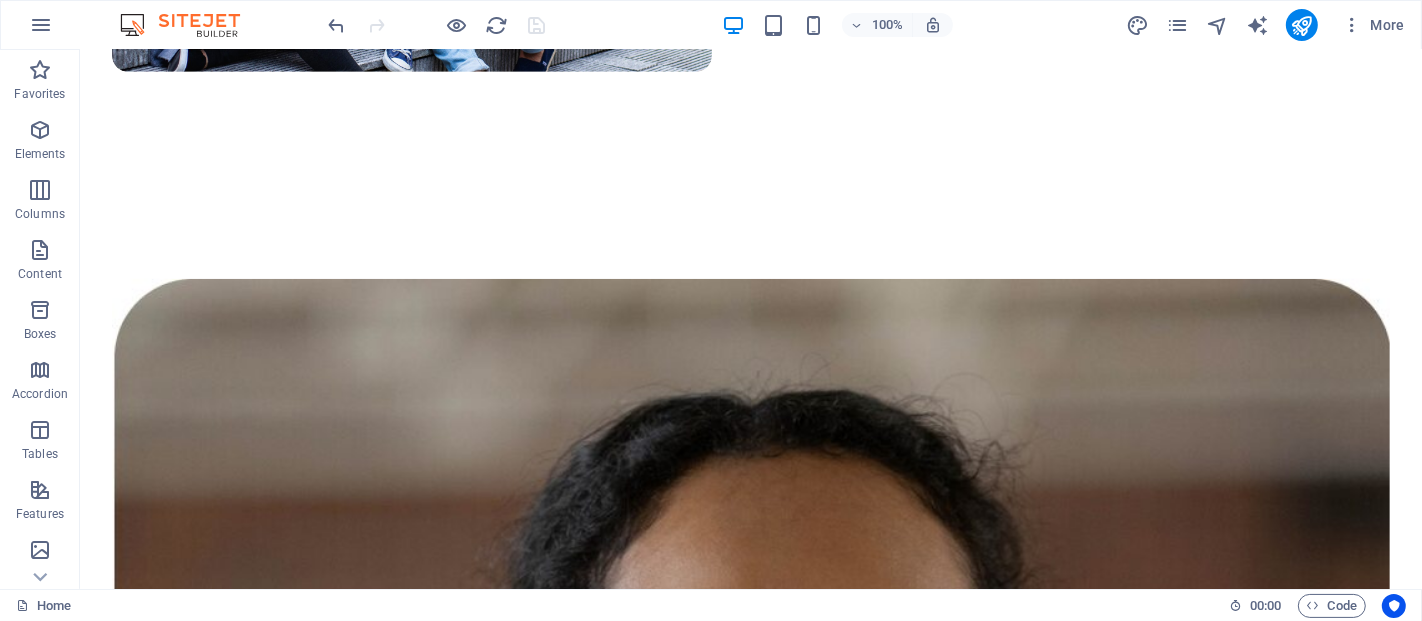 scroll, scrollTop: 1260, scrollLeft: 0, axis: vertical 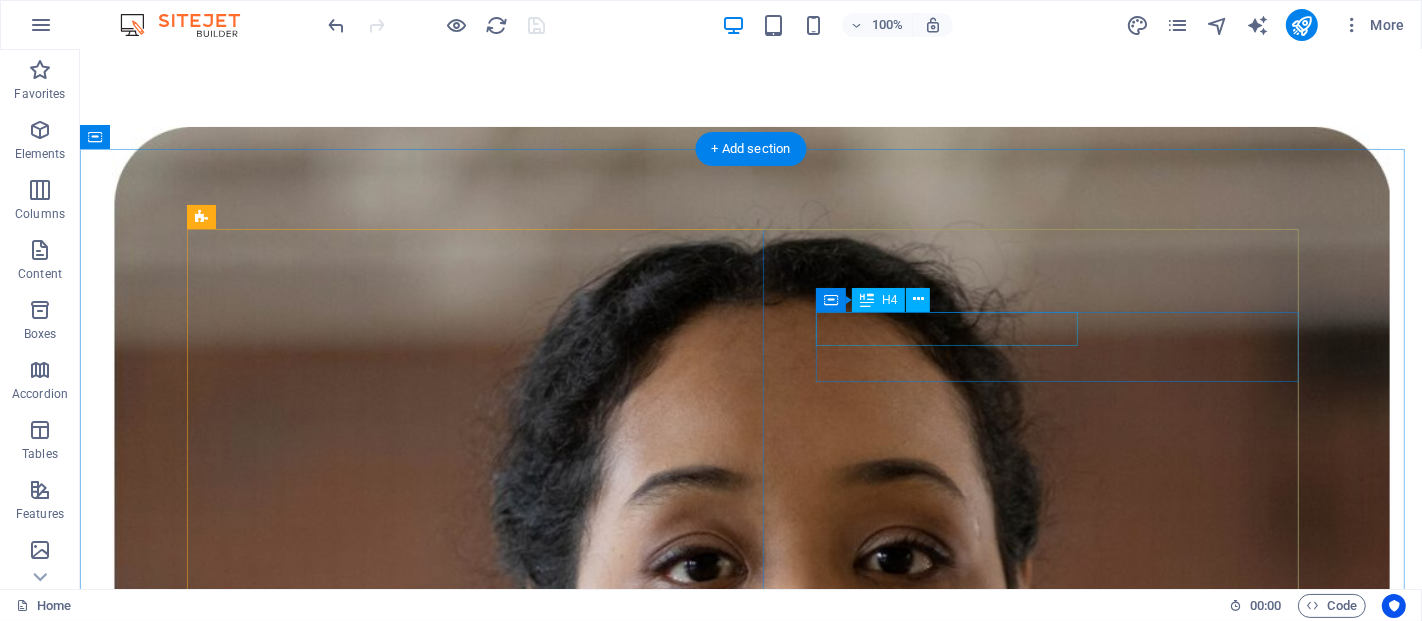 click on "Highly skilled teachers" at bounding box center [750, 7419] 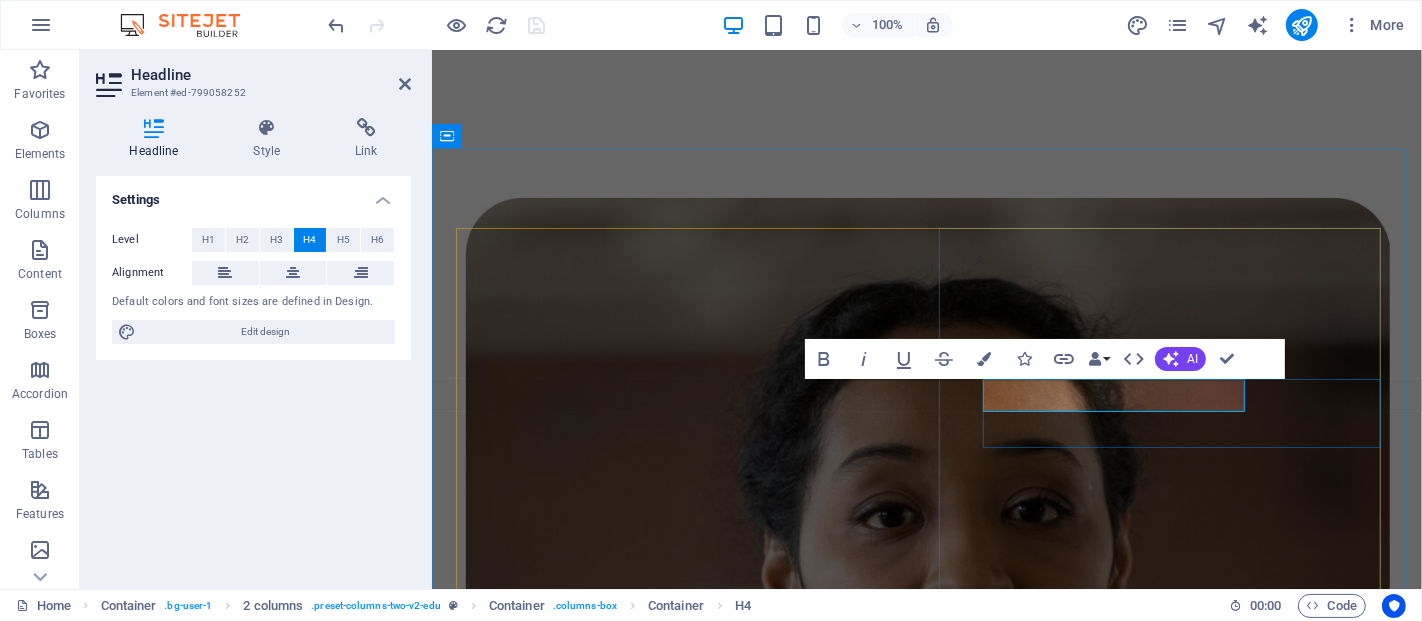 click on "Highly skilled teachers" at bounding box center [926, 5867] 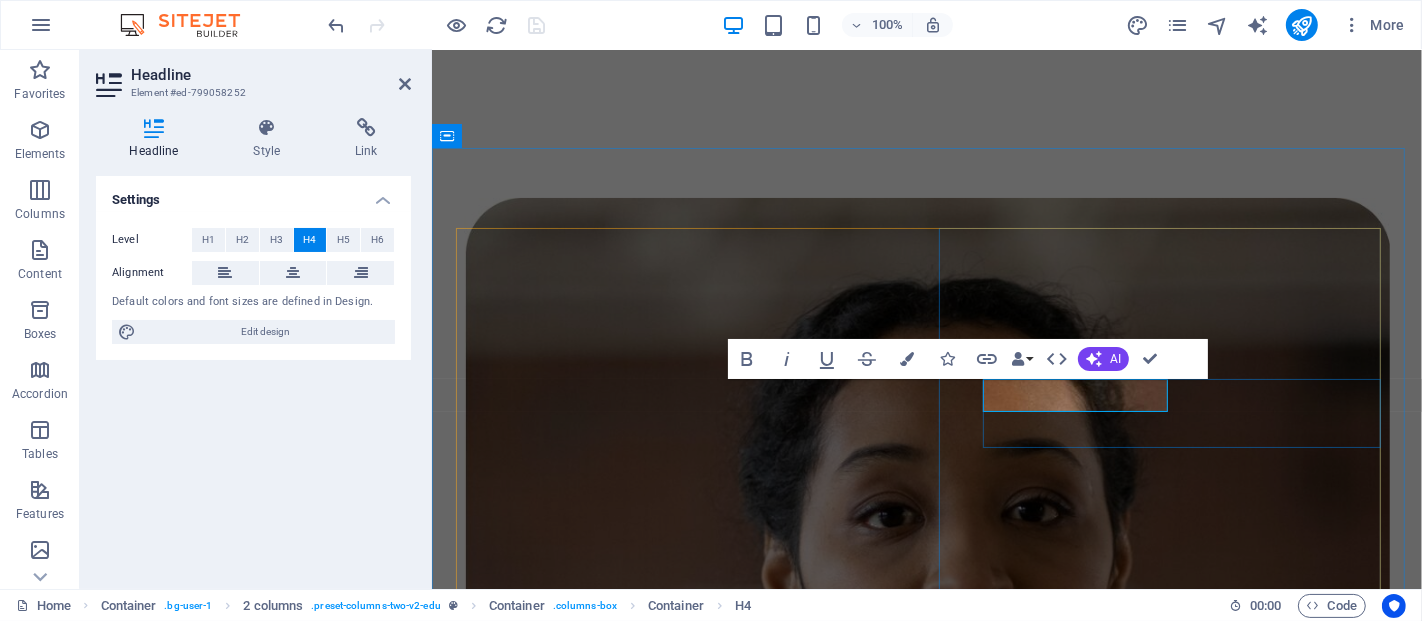 type 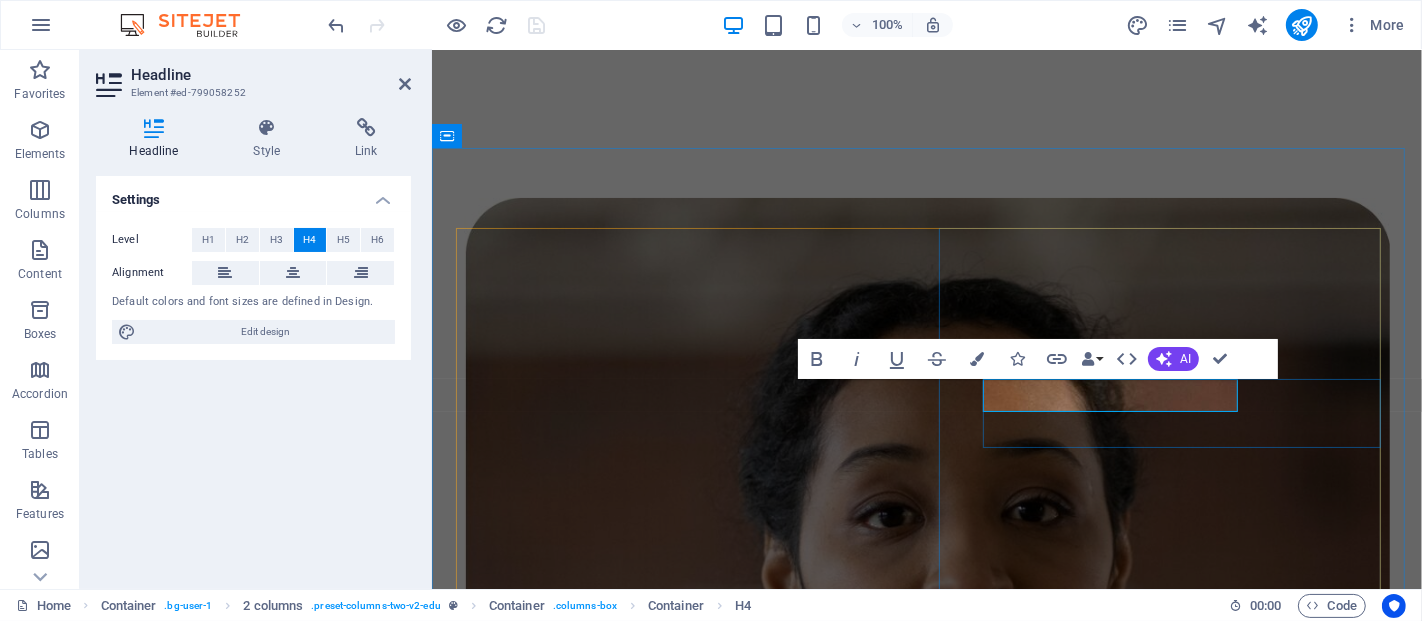 drag, startPoint x: 986, startPoint y: 390, endPoint x: 1233, endPoint y: 391, distance: 247.00203 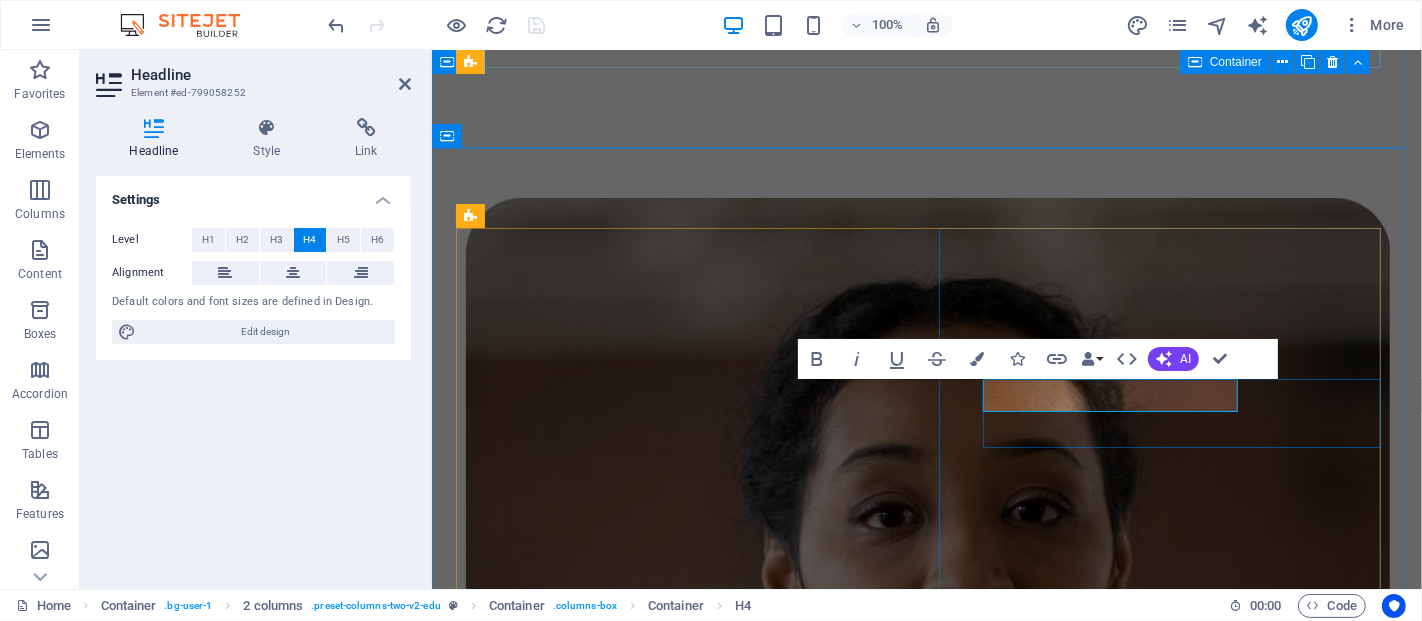 click on "Highly skilled trainers" at bounding box center [926, 5867] 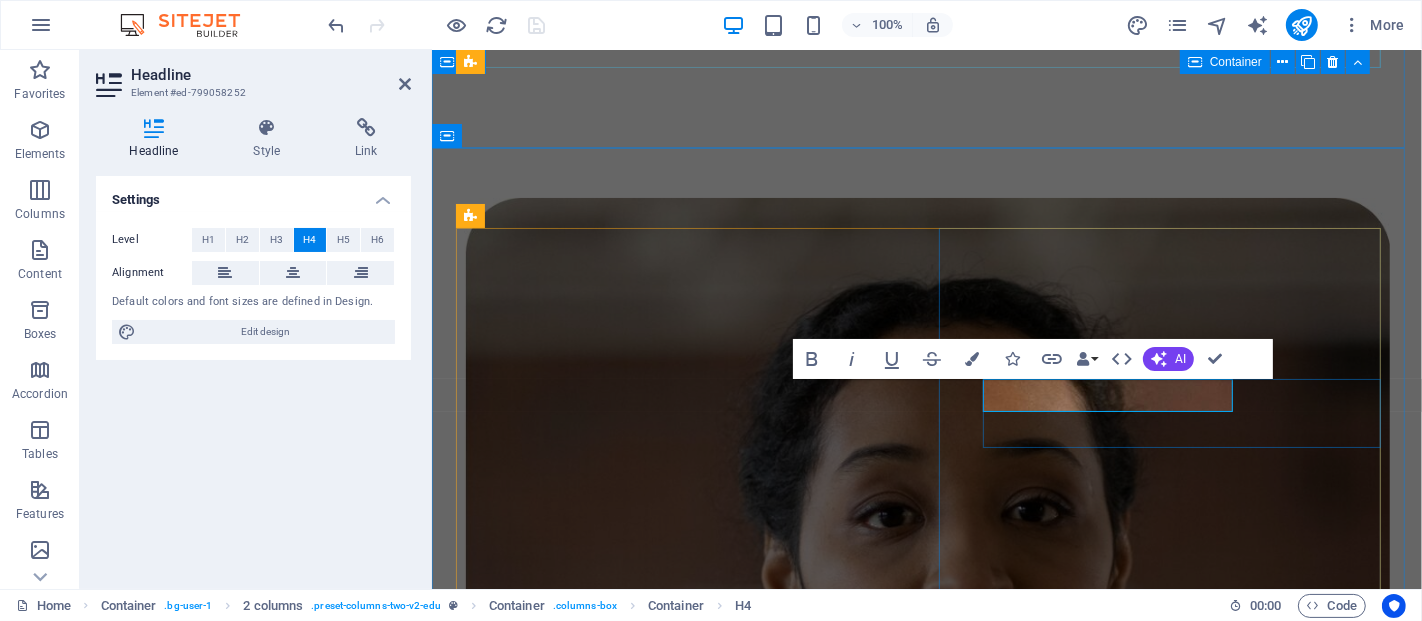 click on "Highly skilled experts Lorem ipsum dolor sit amet consectetur." at bounding box center (926, 5896) 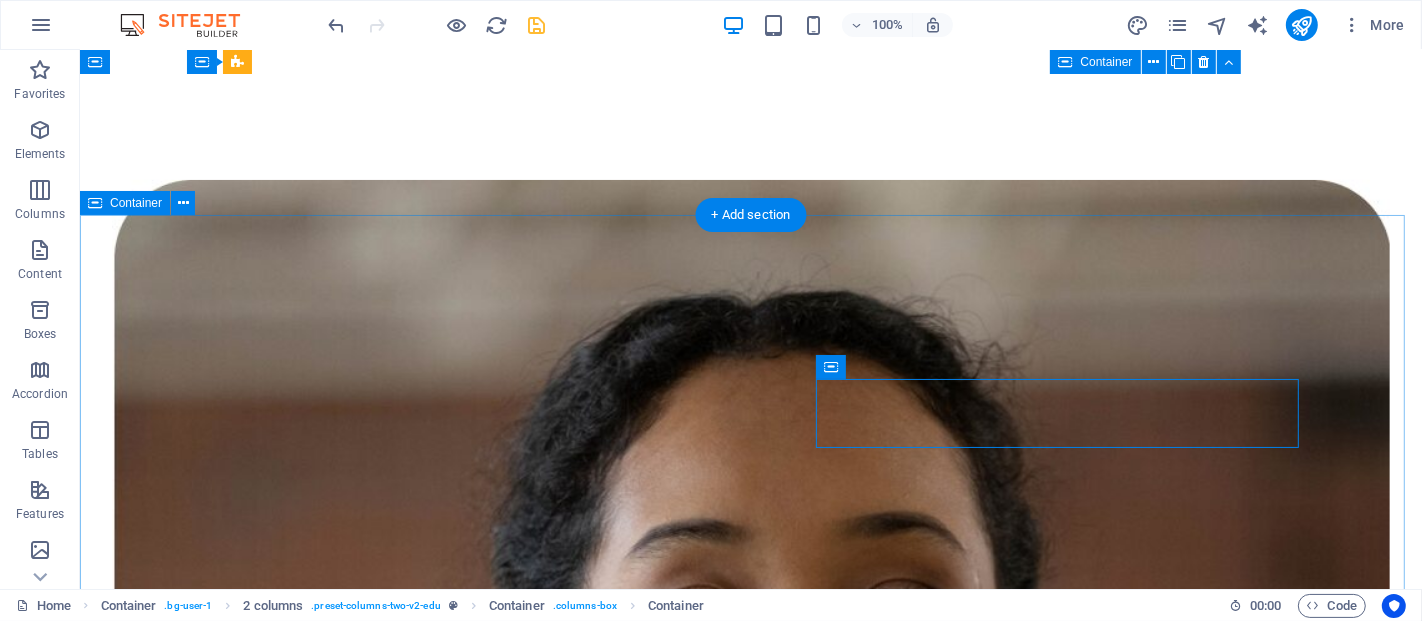 scroll, scrollTop: 1194, scrollLeft: 0, axis: vertical 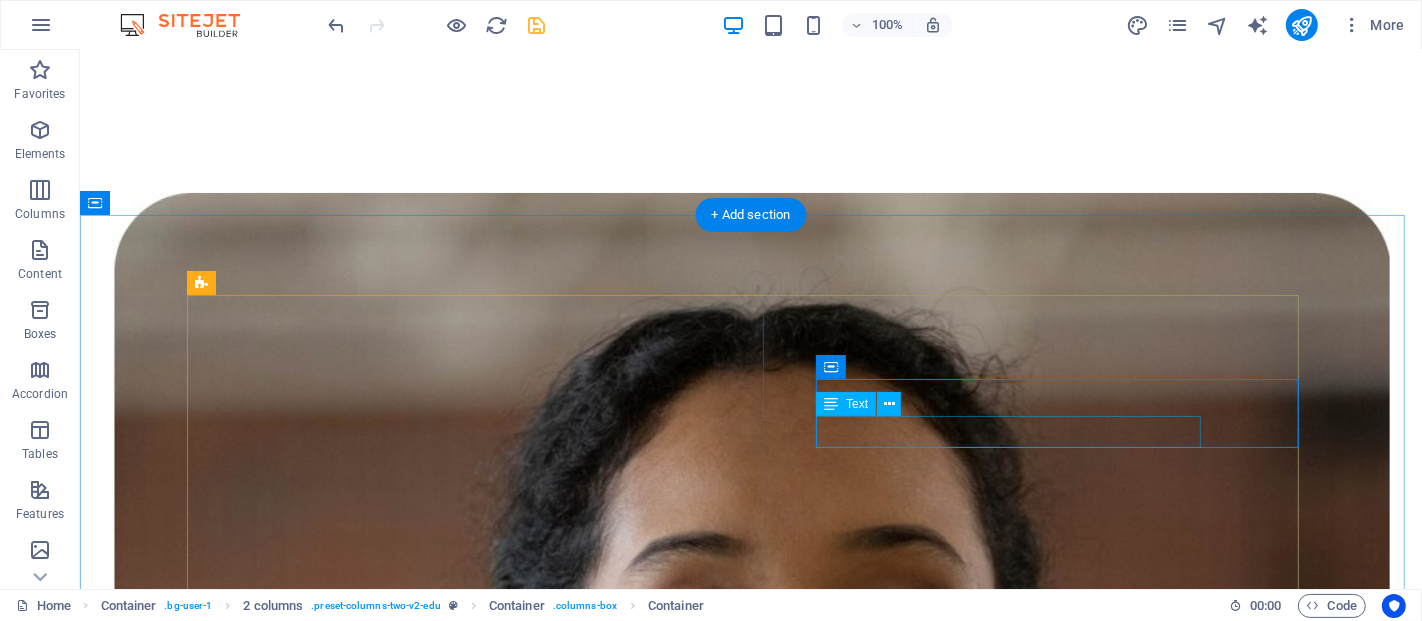 click on "Lorem ipsum dolor sit amet consectetur." at bounding box center (750, 7544) 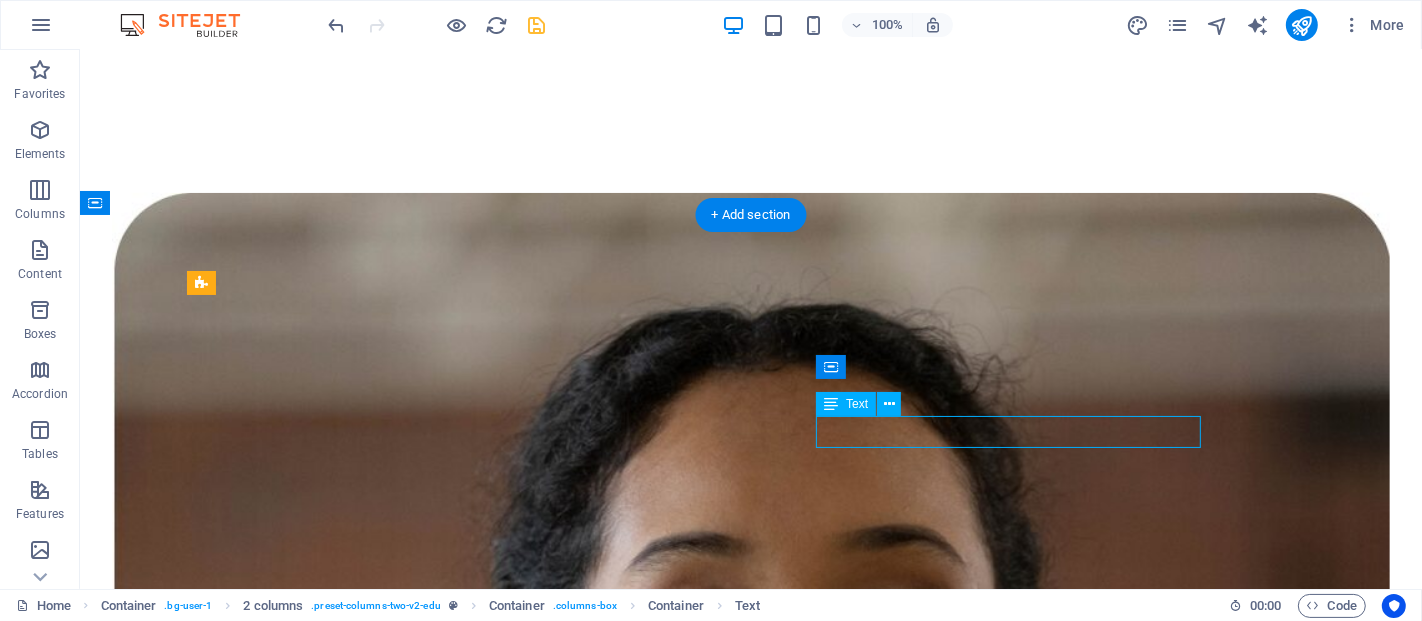 click on "Lorem ipsum dolor sit amet consectetur." at bounding box center (750, 7544) 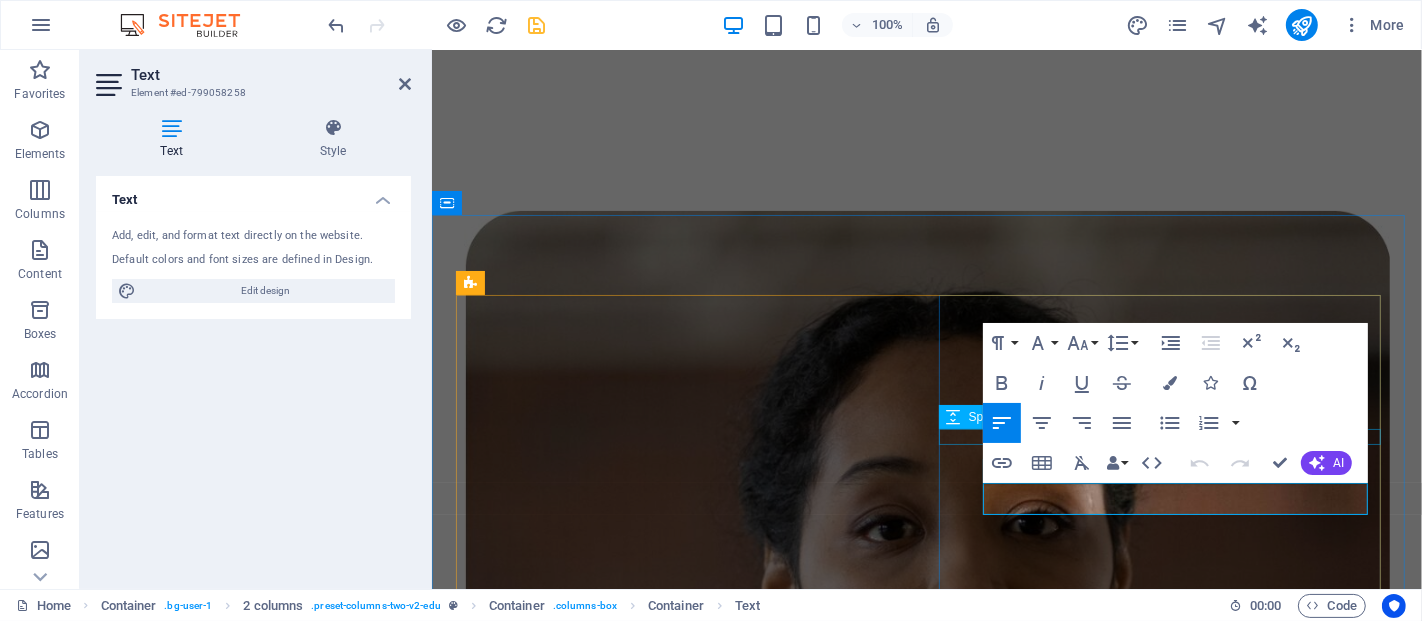 scroll, scrollTop: 1140, scrollLeft: 0, axis: vertical 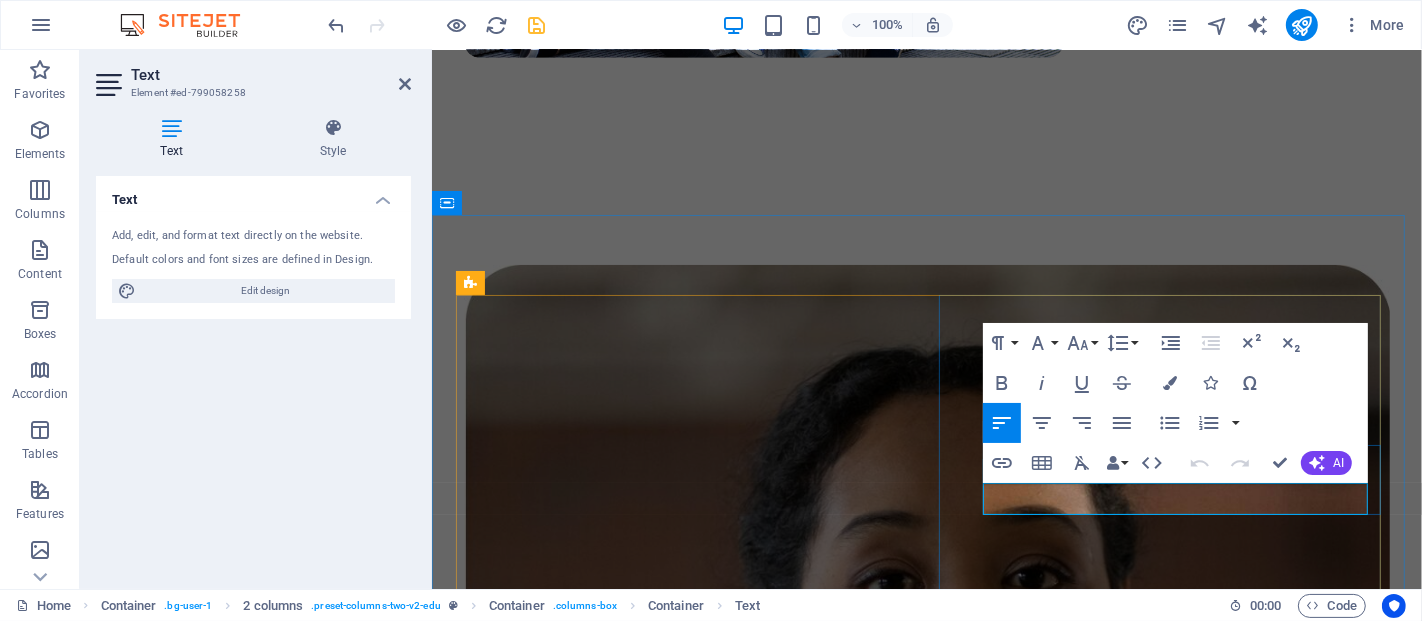 click on "Lorem ipsum dolor sit amet consectetur." at bounding box center (926, 5993) 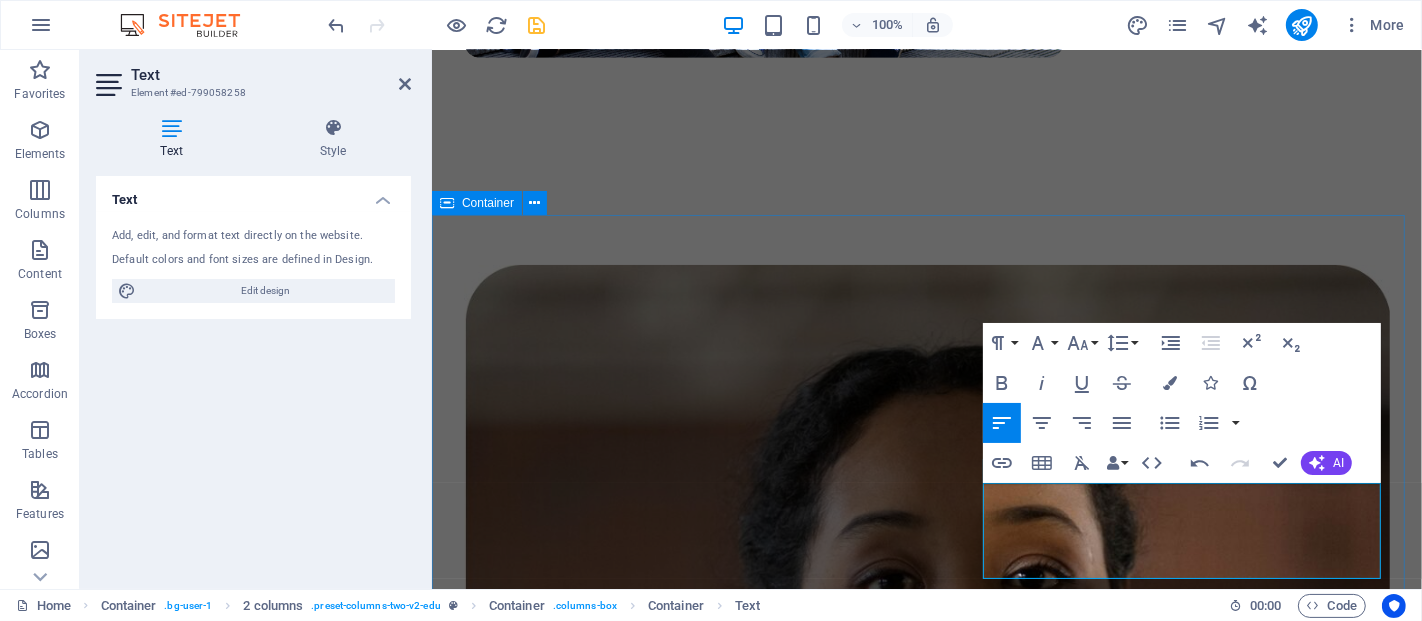 click on "About Education Highly skilled experts Each expert at Mithilakshar is a mentor, creator, and change-maker — committed to turning tradition into opportunity. Modern course content Lorem ipsum dolor sit amet consectetur. Great community Lorem ipsum dolor sit amet consectetur. All about us" at bounding box center (926, 5850) 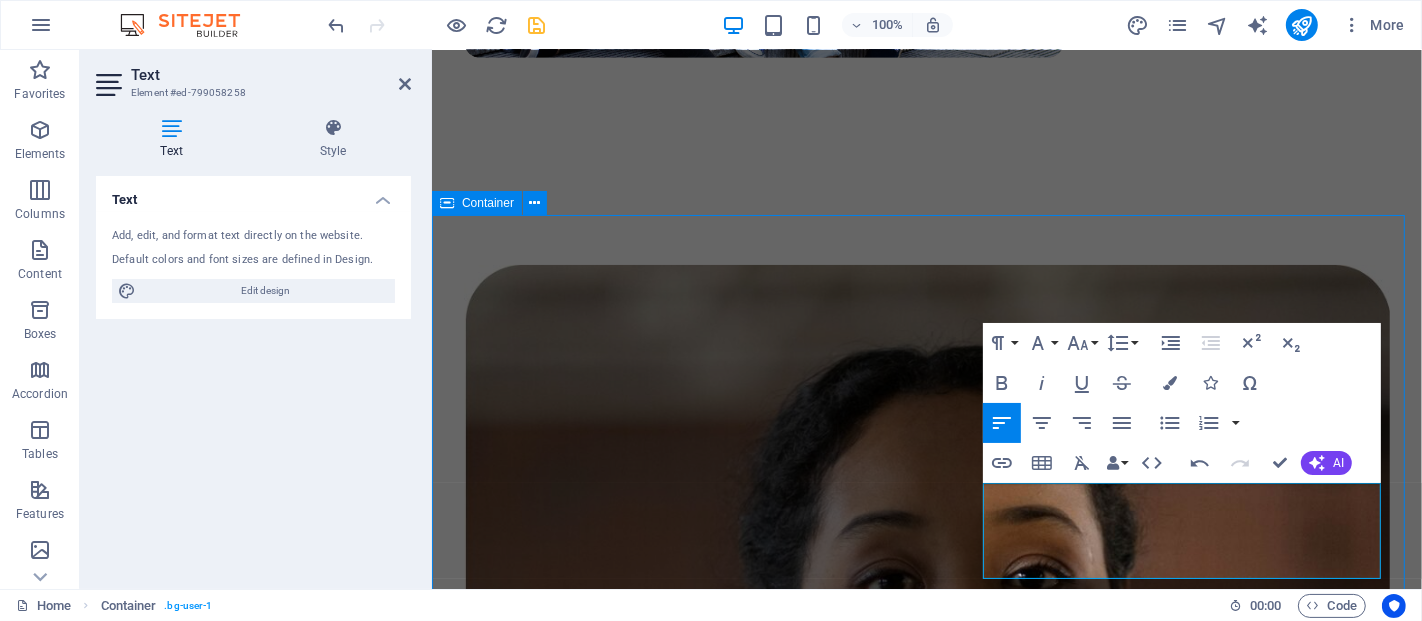 scroll, scrollTop: 1126, scrollLeft: 0, axis: vertical 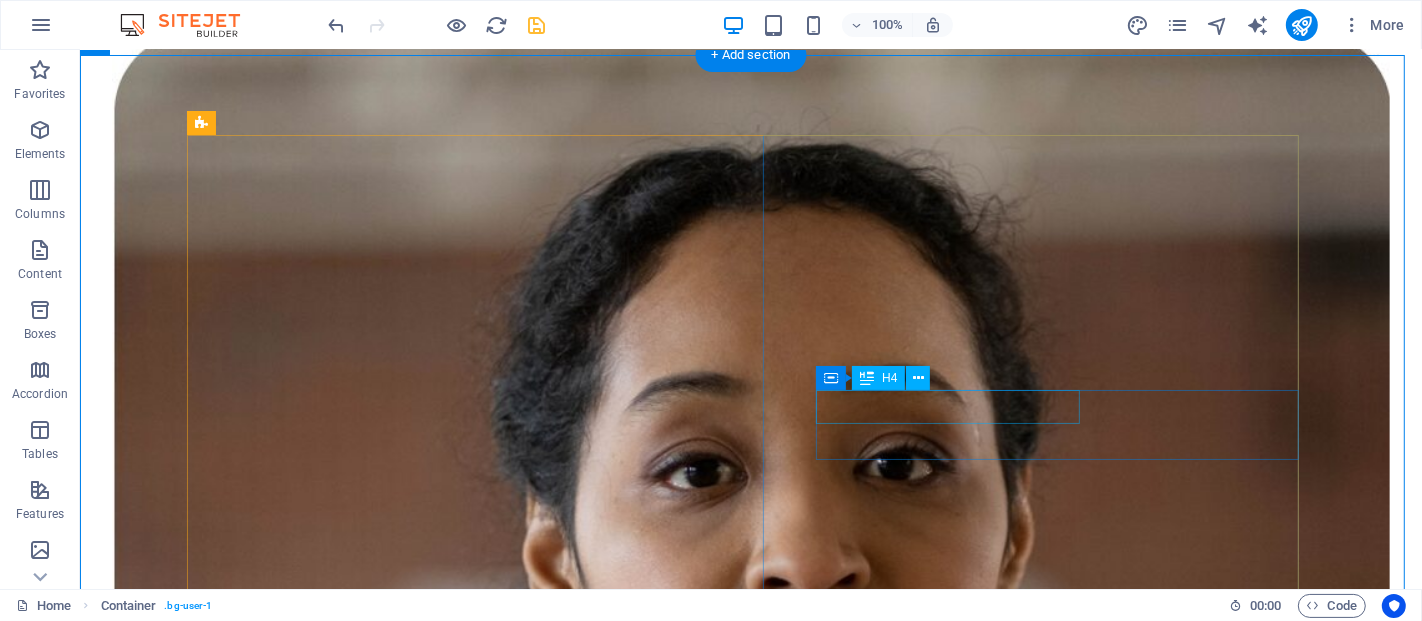 click on "Modern course content" at bounding box center [750, 7512] 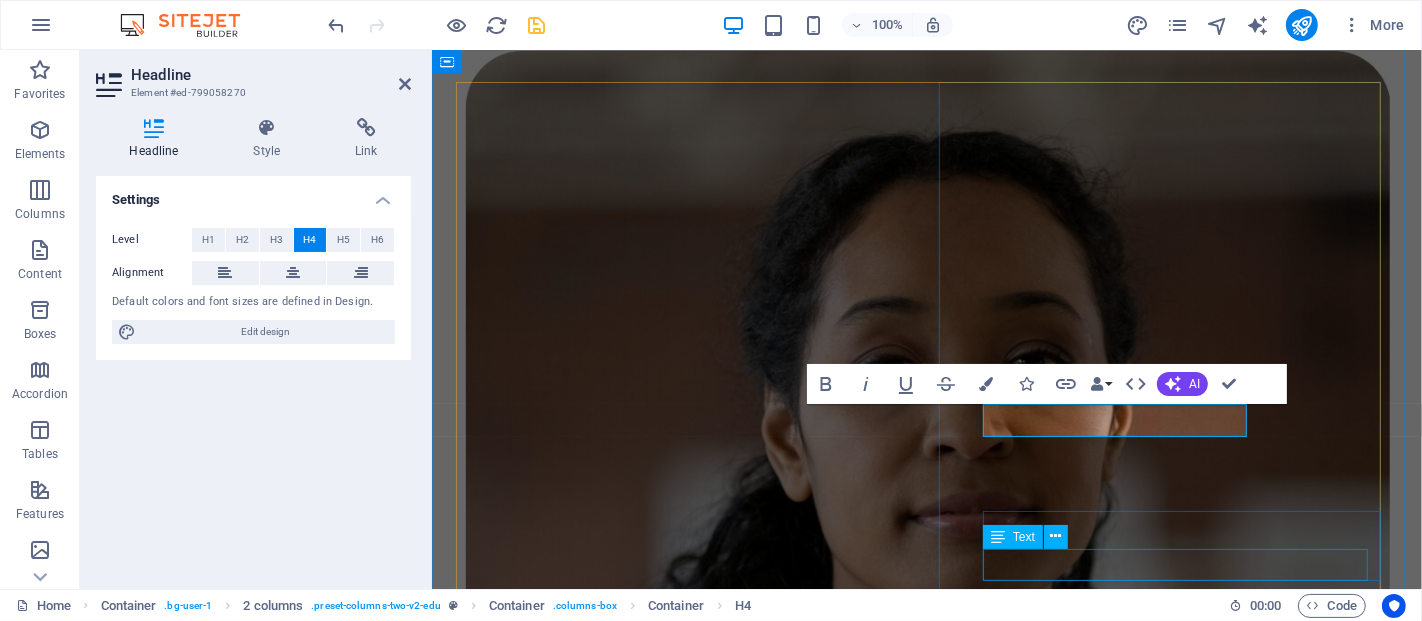click on "Lorem ipsum dolor sit amet consectetur." at bounding box center (926, 6155) 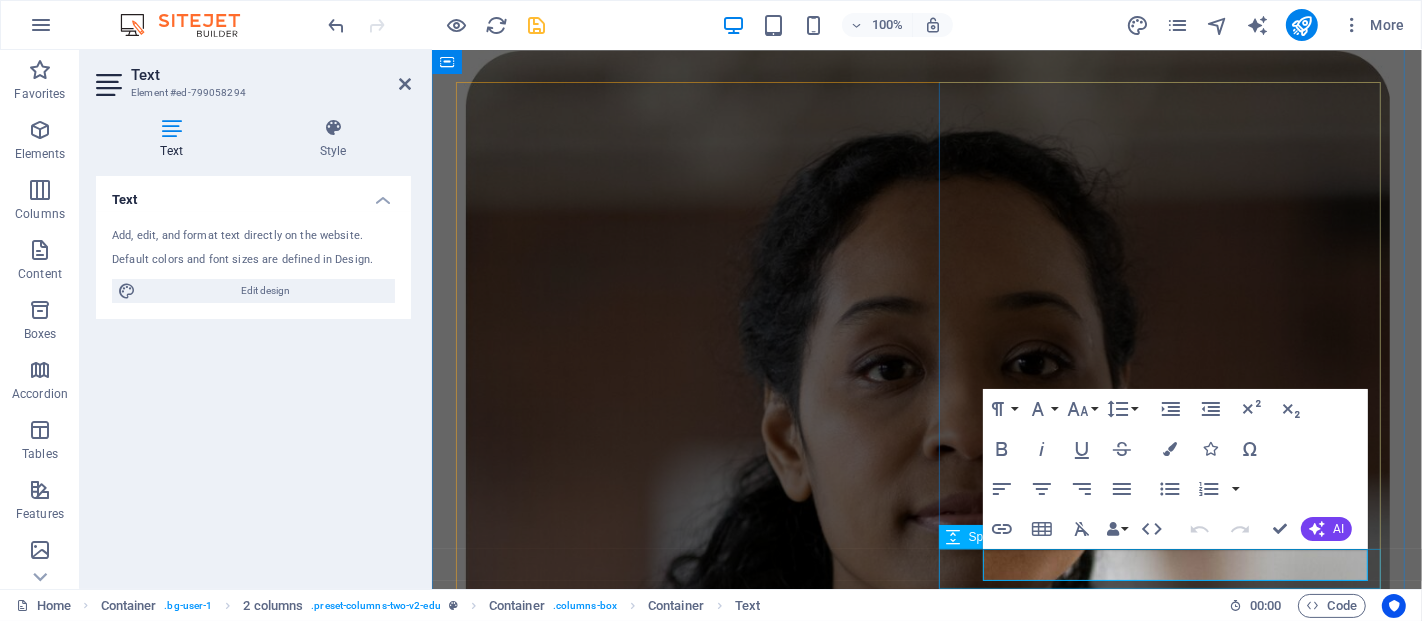scroll, scrollTop: 1358, scrollLeft: 0, axis: vertical 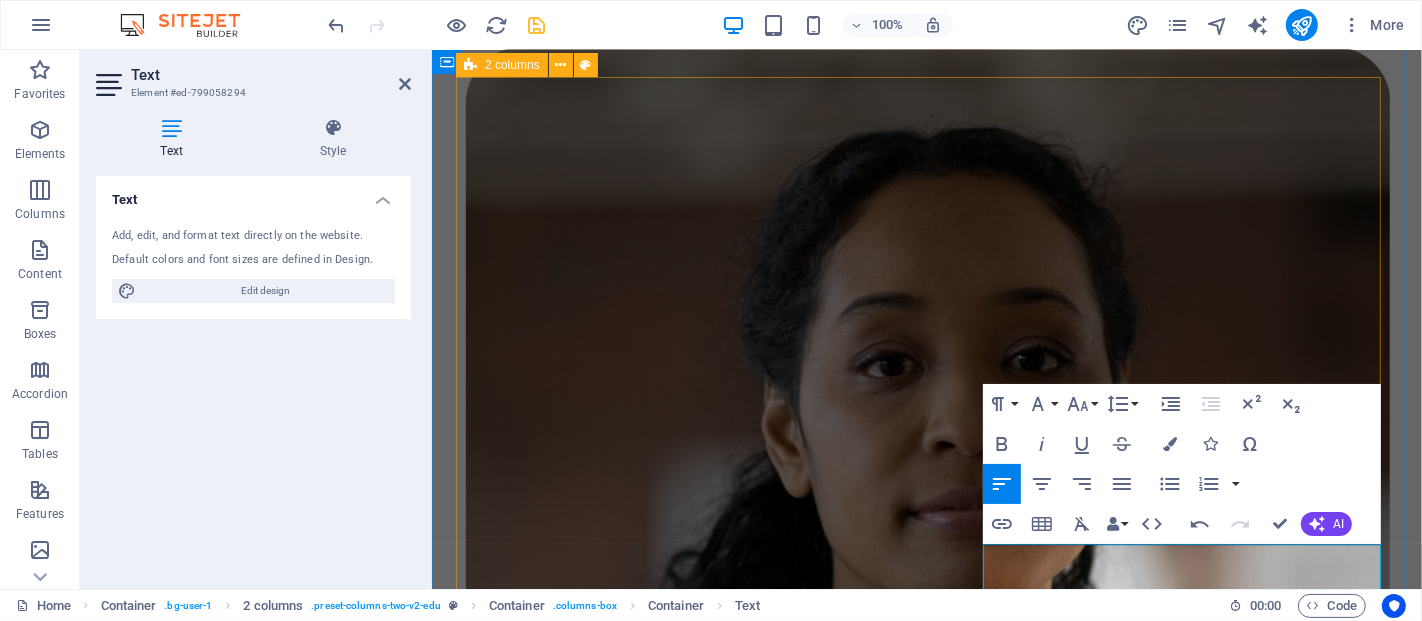 click on "About Education Highly skilled experts Each expert at Mithilakshar is a mentor, creator, and change-maker — committed to turning tradition into opportunity. Modern course content Lorem ipsum dolor sit amet consectetur. Great community From classrooms to communities, our experts lead with purpose — nurturing script literacy, digital creativity, and cultural pride in every learner. All about us" at bounding box center (926, 5672) 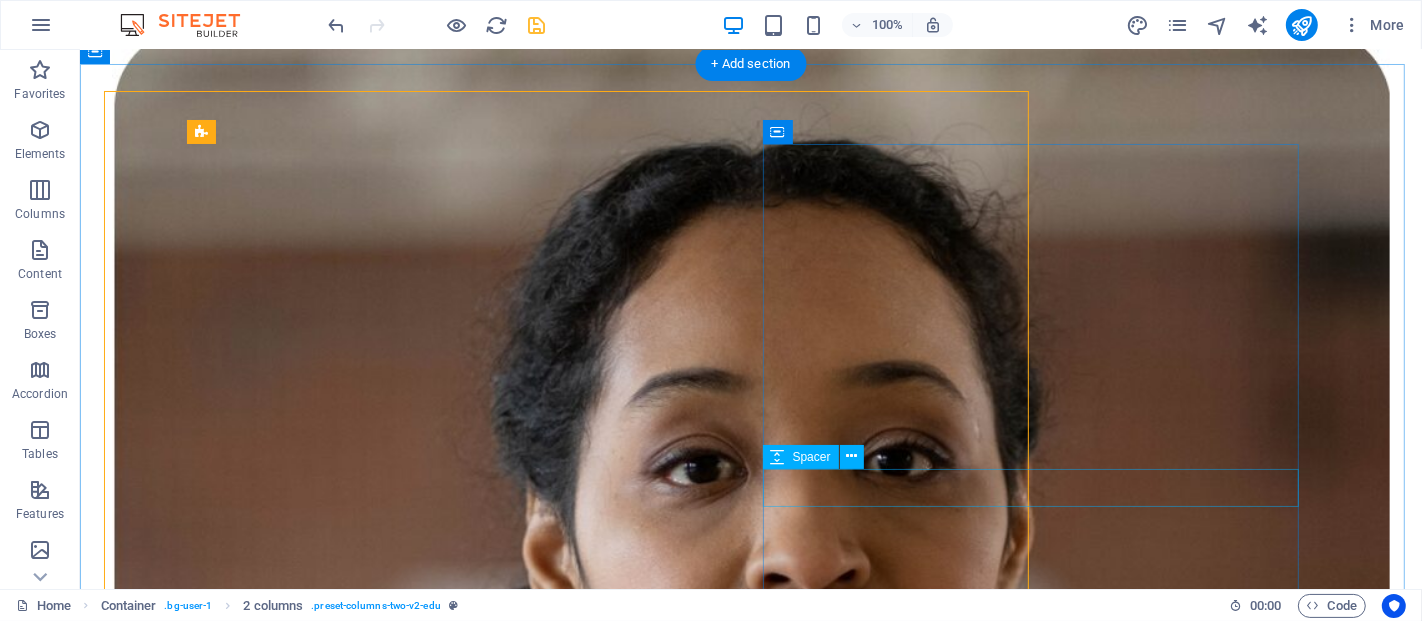 scroll, scrollTop: 1345, scrollLeft: 0, axis: vertical 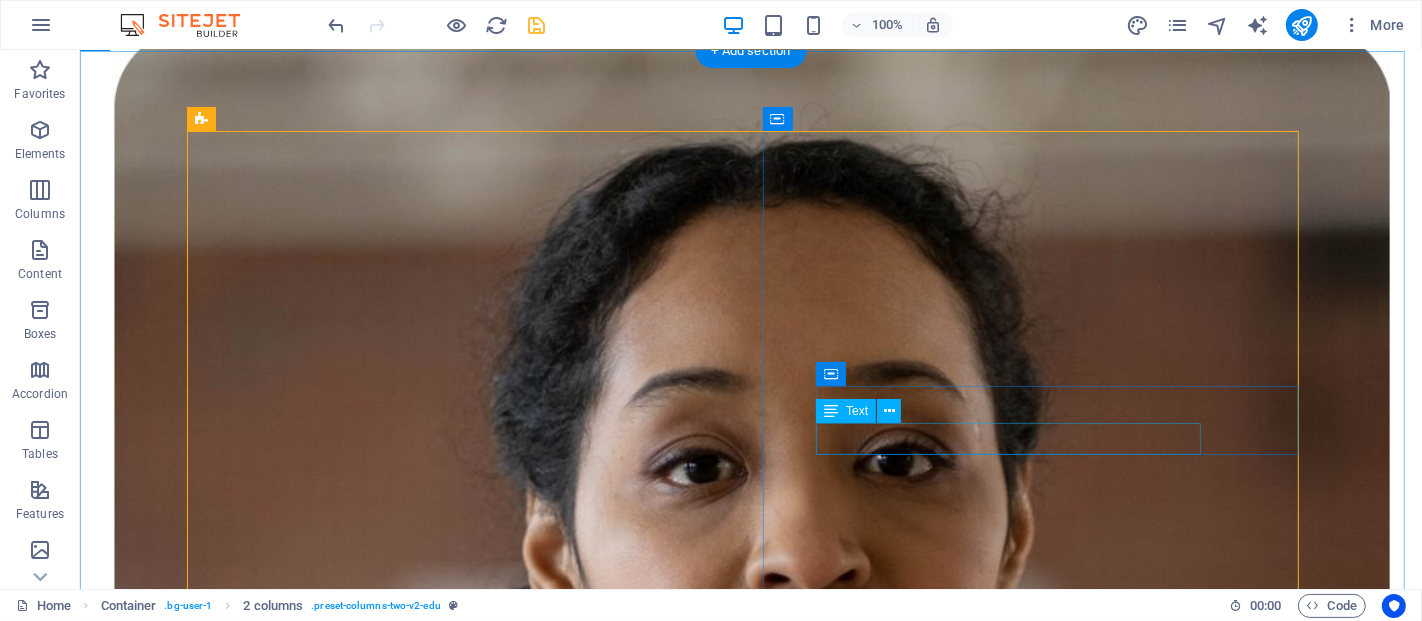 click on "Lorem ipsum dolor sit amet consectetur." at bounding box center [750, 7567] 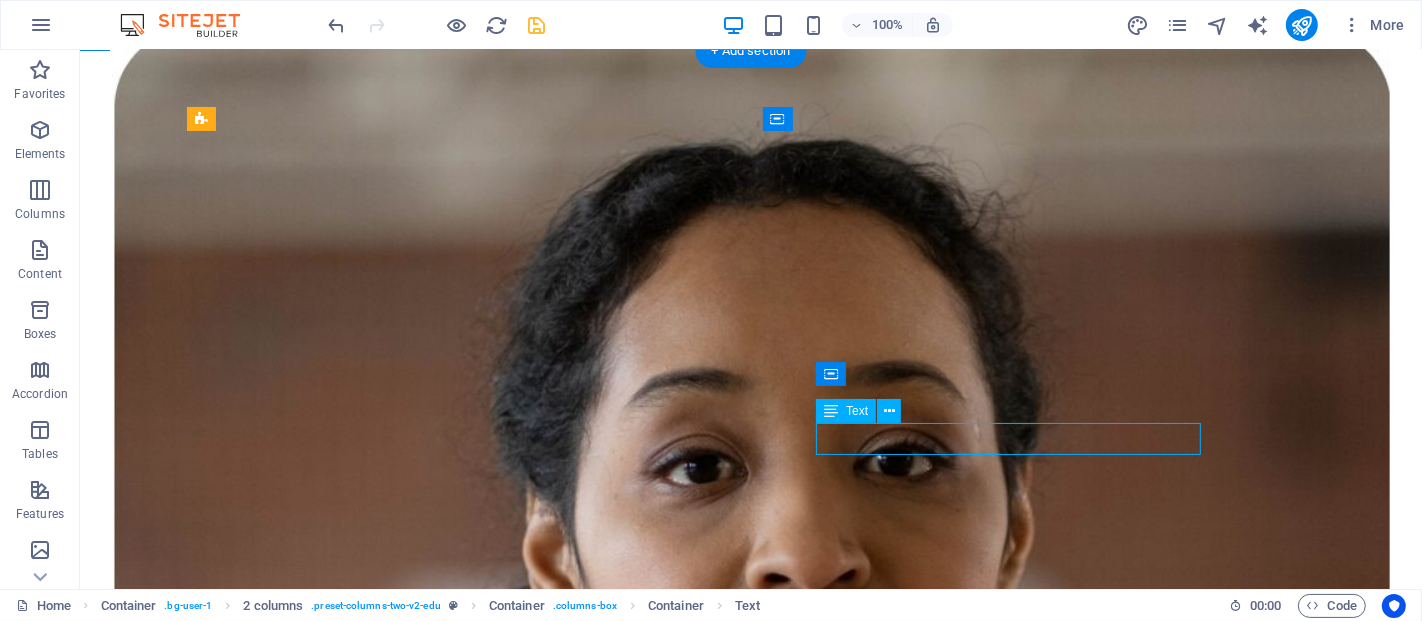 click on "Lorem ipsum dolor sit amet consectetur." at bounding box center [750, 7567] 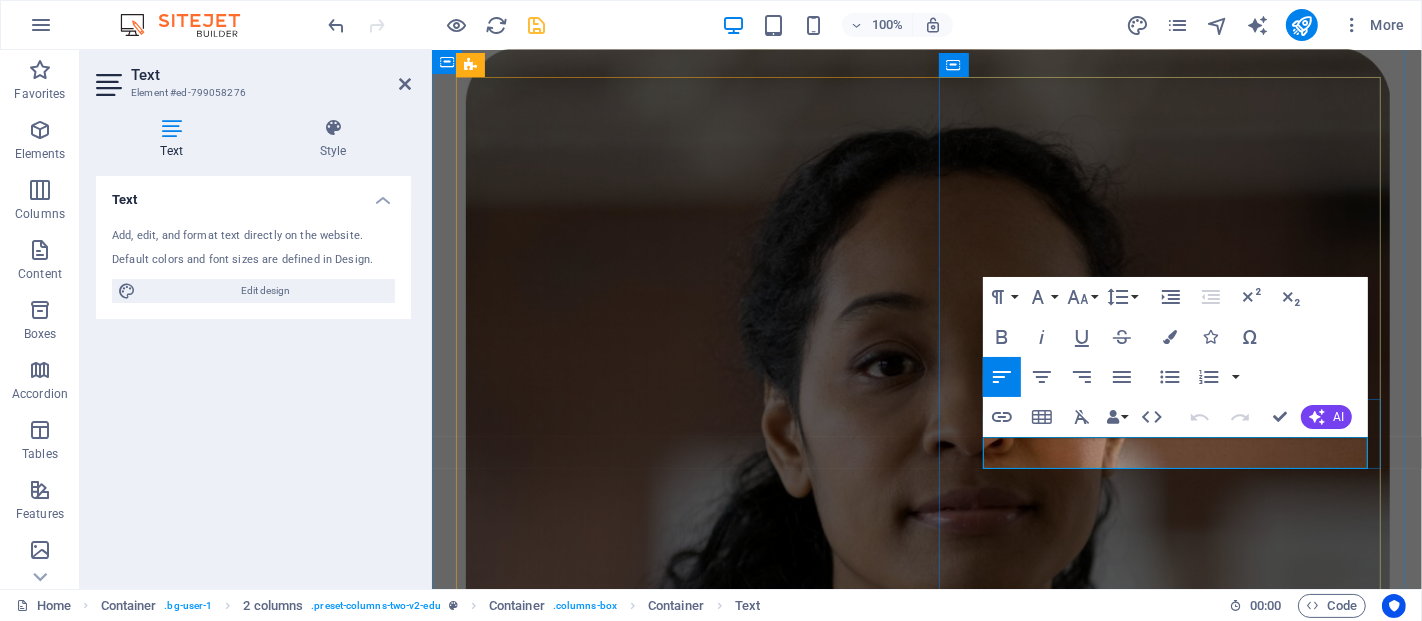 click on "Lorem ipsum dolor sit amet consectetur." at bounding box center [926, 5963] 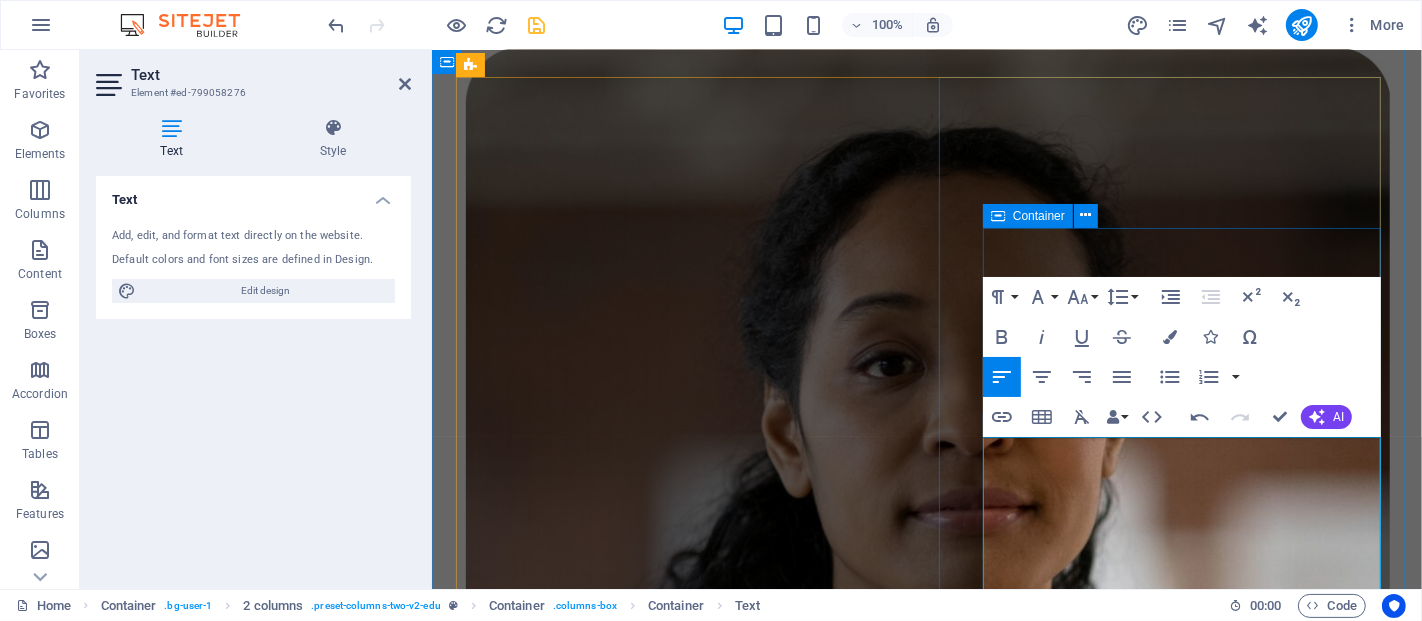 click on "Highly skilled experts Each expert at Mithilakshar is a mentor, creator, and change-maker — committed to turning tradition into opportunity. Modern course content Lorem ipsum dolor sit amet consectetur. Great community Lorem ipsum dolor sit amet consectetur. All about us" at bounding box center (926, 5745) 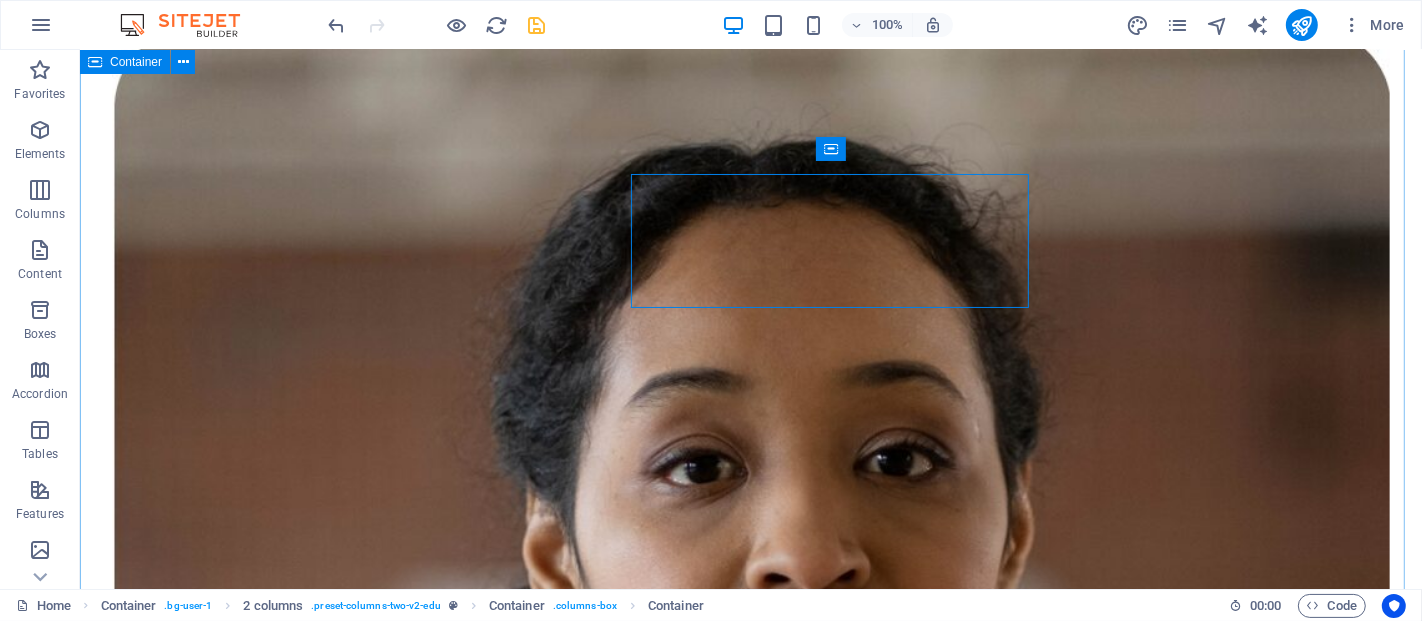 scroll, scrollTop: 1411, scrollLeft: 0, axis: vertical 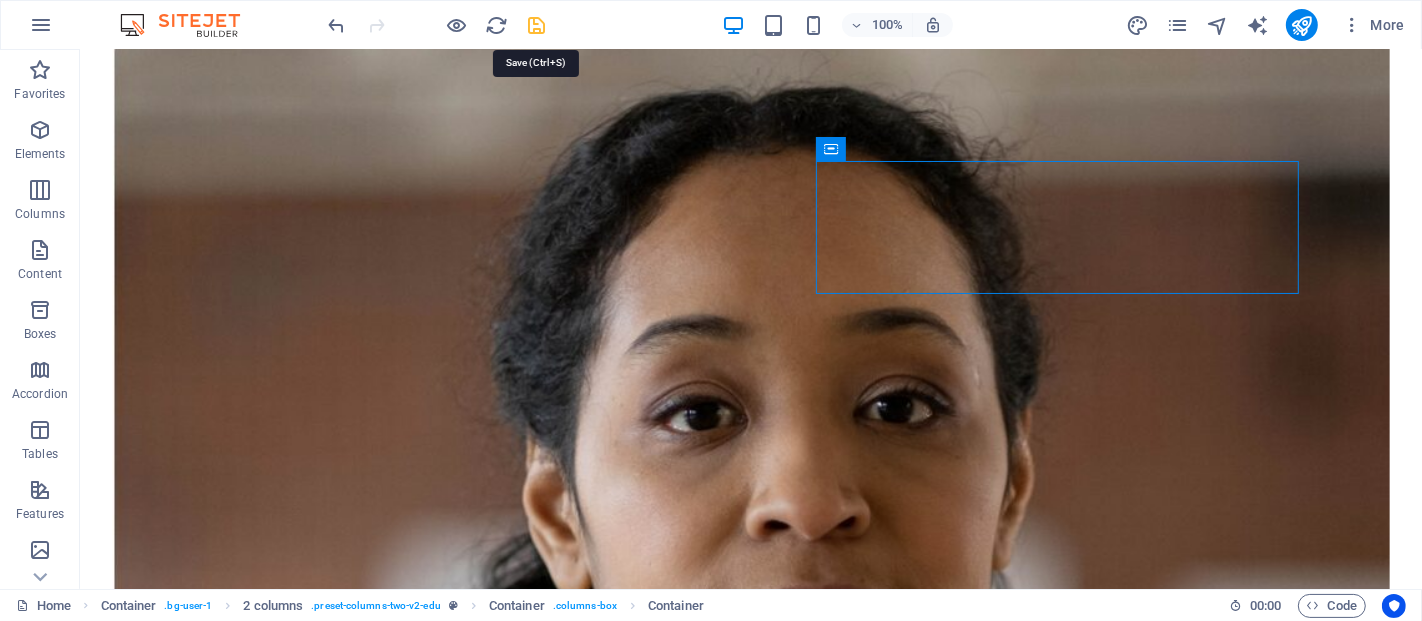 click at bounding box center (537, 25) 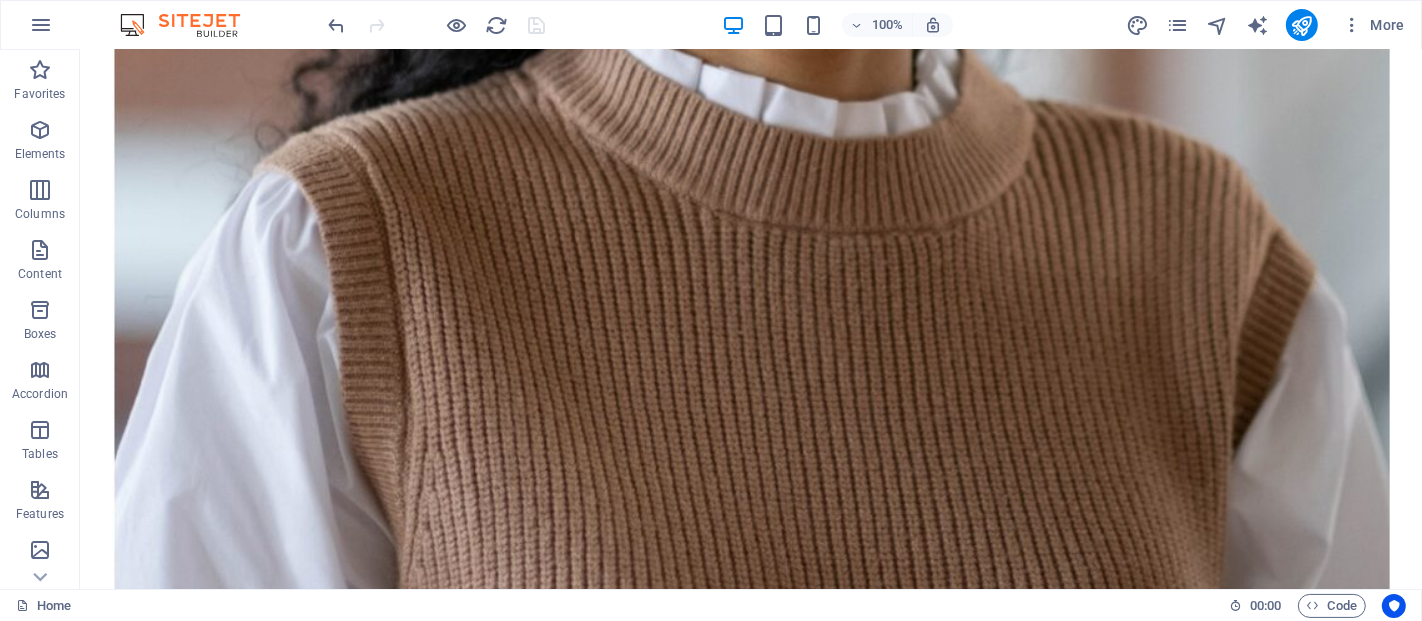 scroll, scrollTop: 0, scrollLeft: 0, axis: both 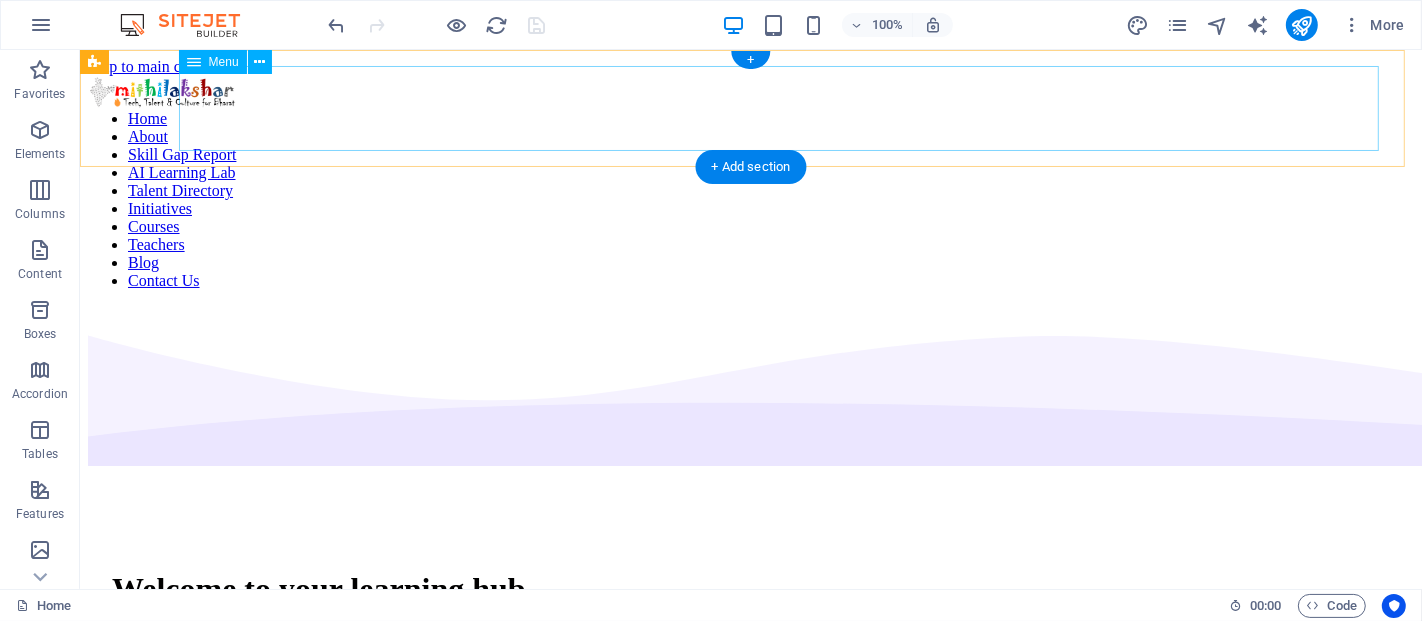 click on "Home About Skill Gap Report AI Learning Lab Talent Directory Initiatives Courses Teachers Blog Contact Us" at bounding box center (750, 200) 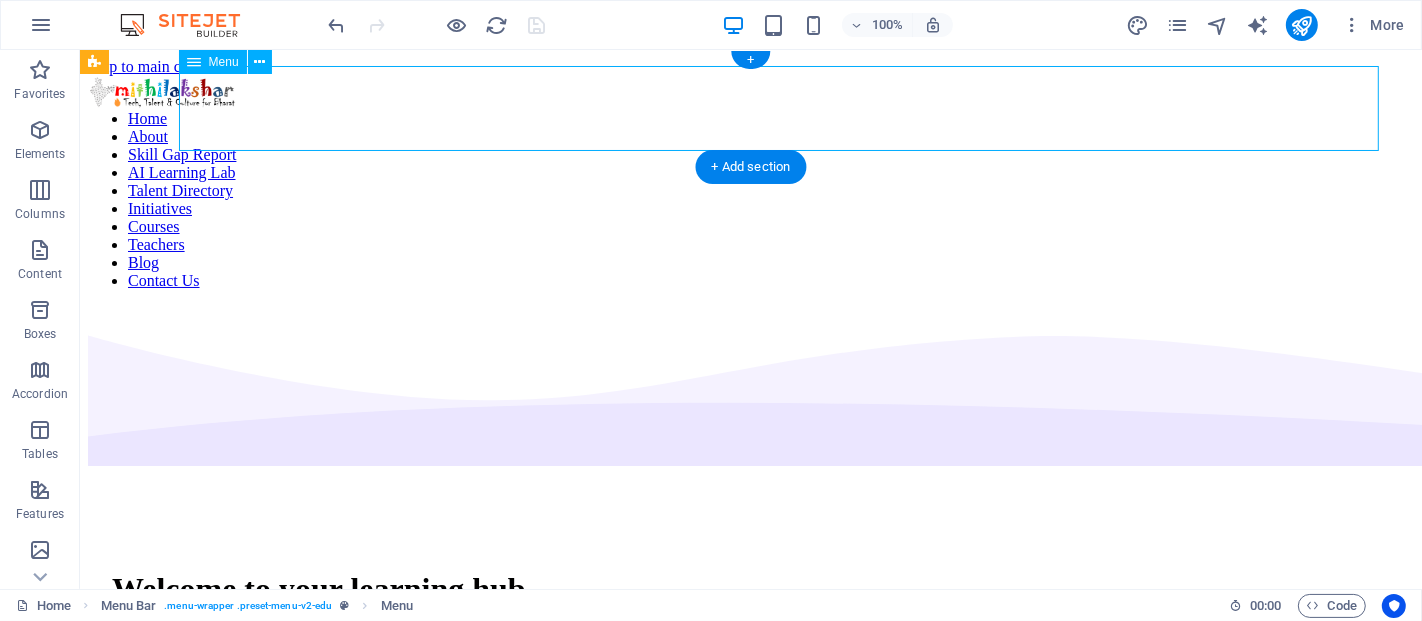click on "Home About Skill Gap Report AI Learning Lab Talent Directory Initiatives Courses Teachers Blog Contact Us" at bounding box center [750, 200] 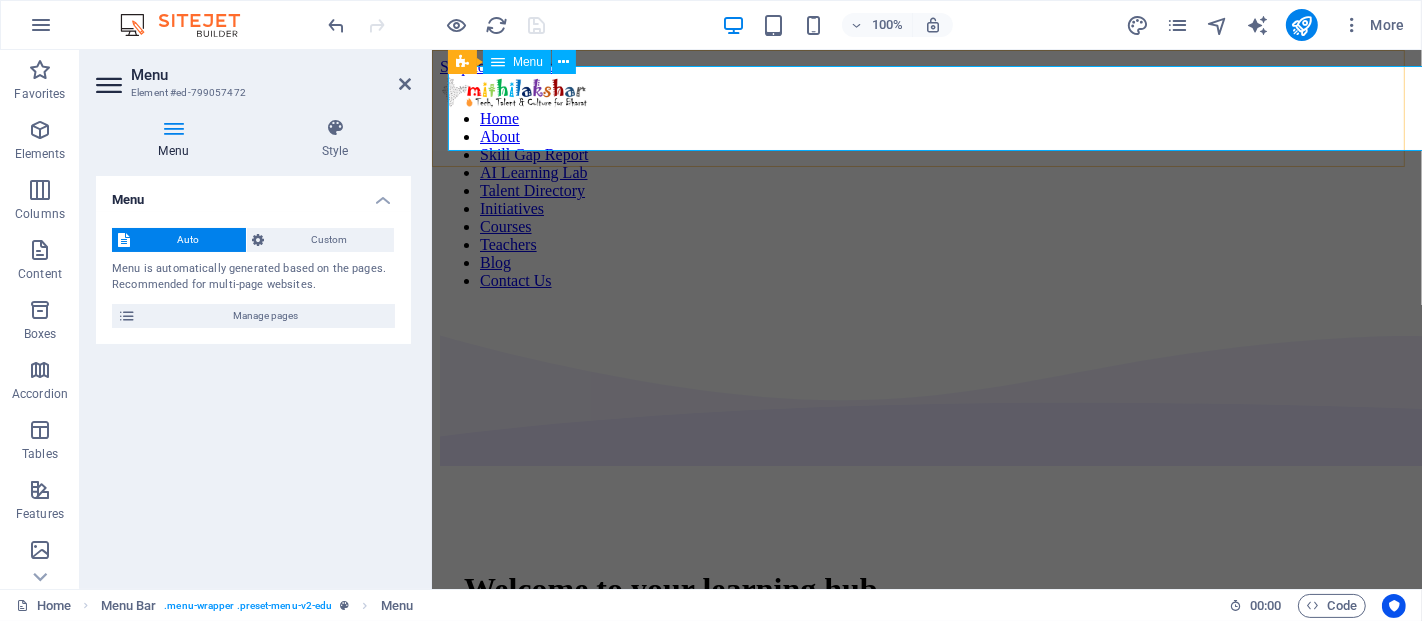 click on "Home About Skill Gap Report AI Learning Lab Talent Directory Initiatives Courses Teachers Blog Contact Us" at bounding box center [926, 200] 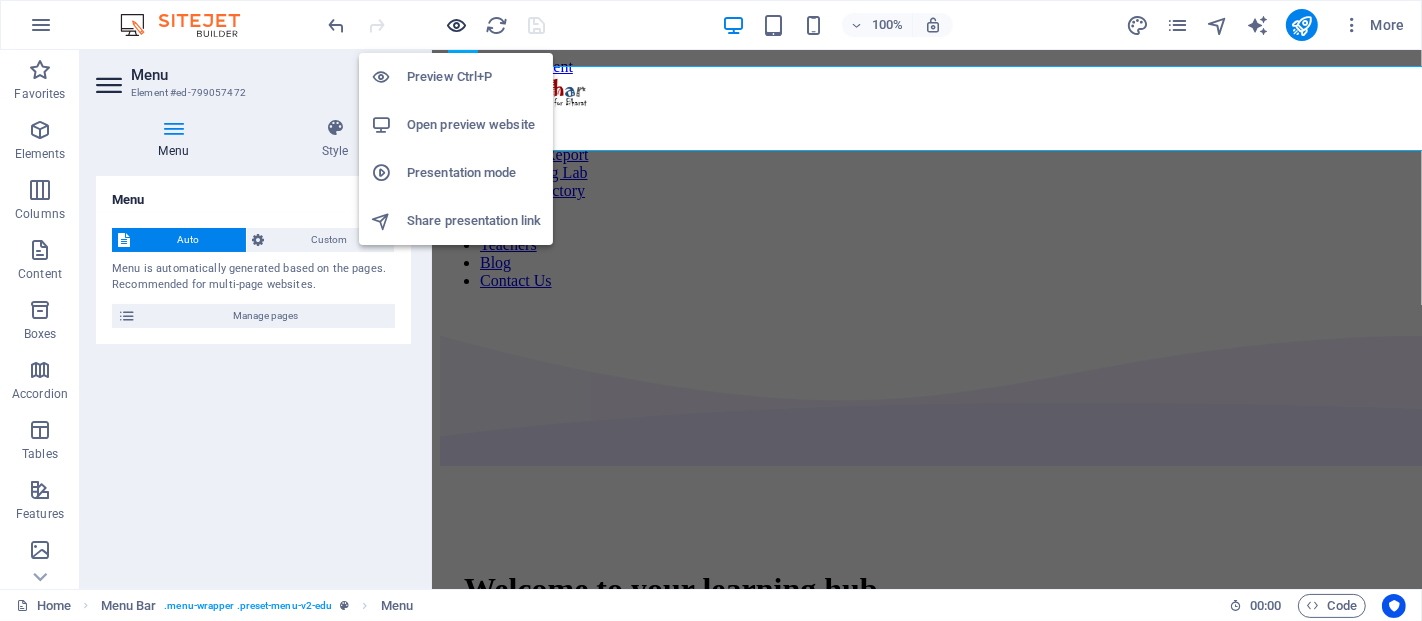 click at bounding box center [457, 25] 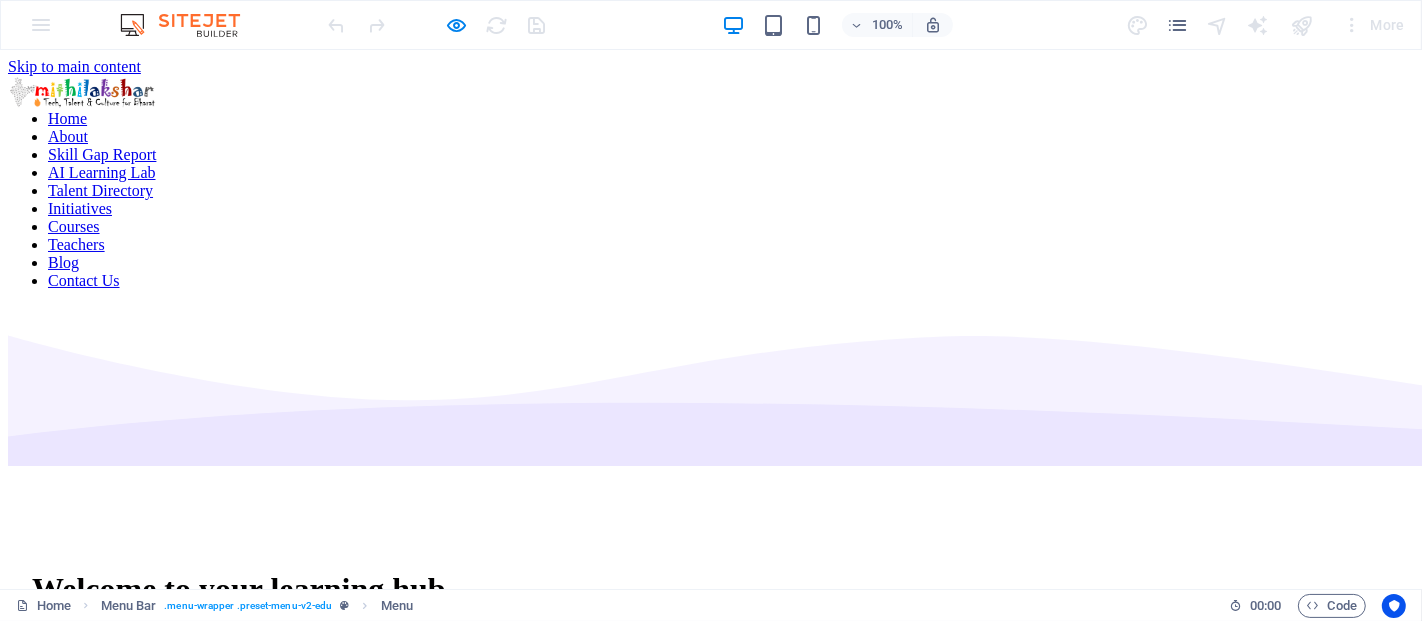 click on "About" at bounding box center [68, 136] 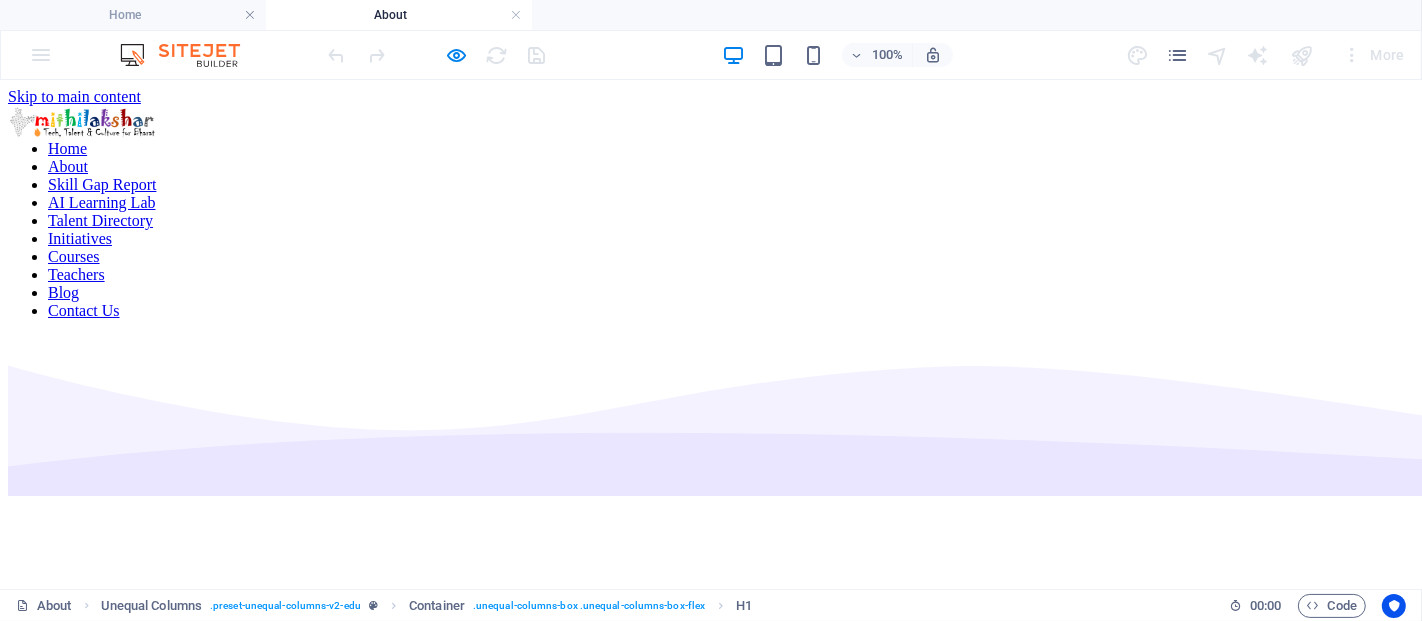 scroll, scrollTop: 0, scrollLeft: 0, axis: both 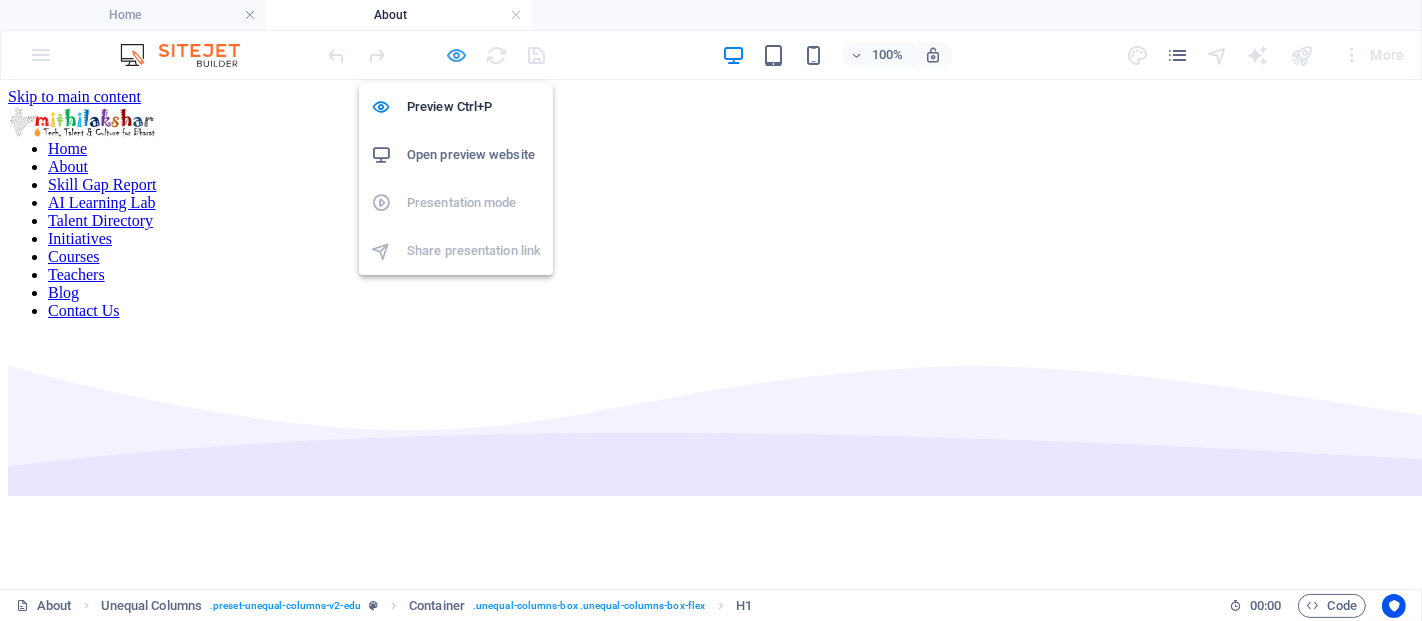 click at bounding box center (457, 55) 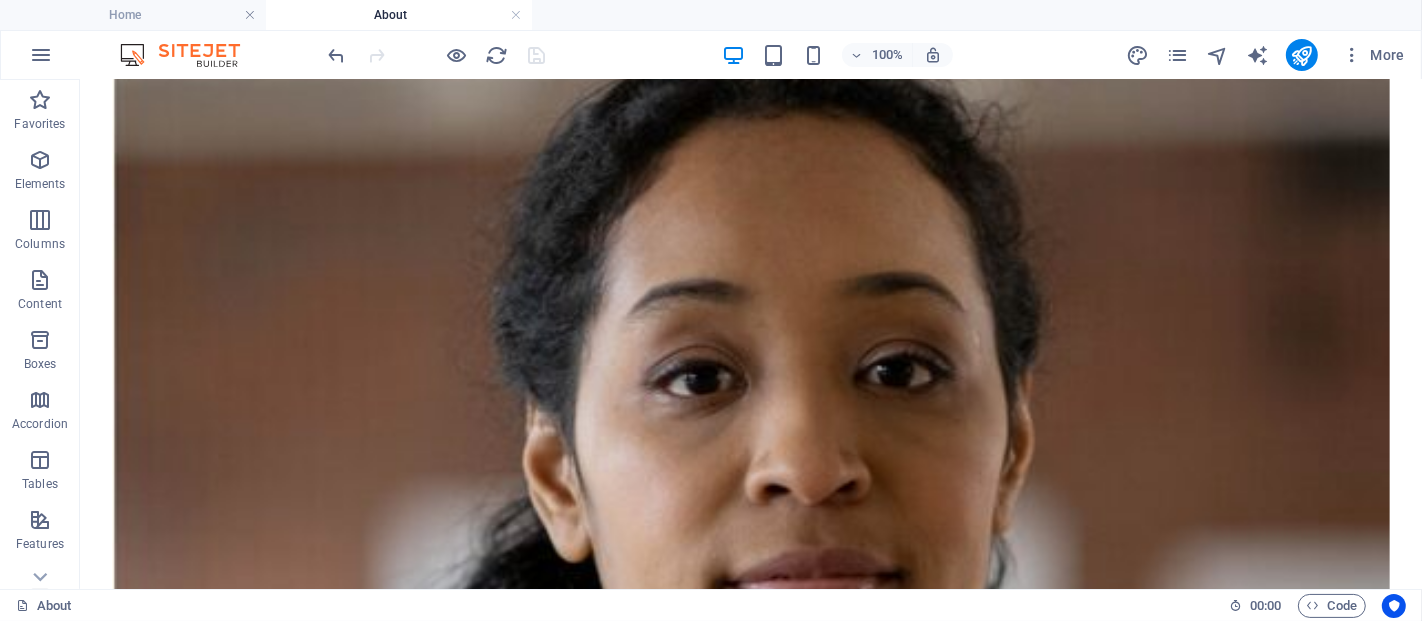 scroll, scrollTop: 1443, scrollLeft: 0, axis: vertical 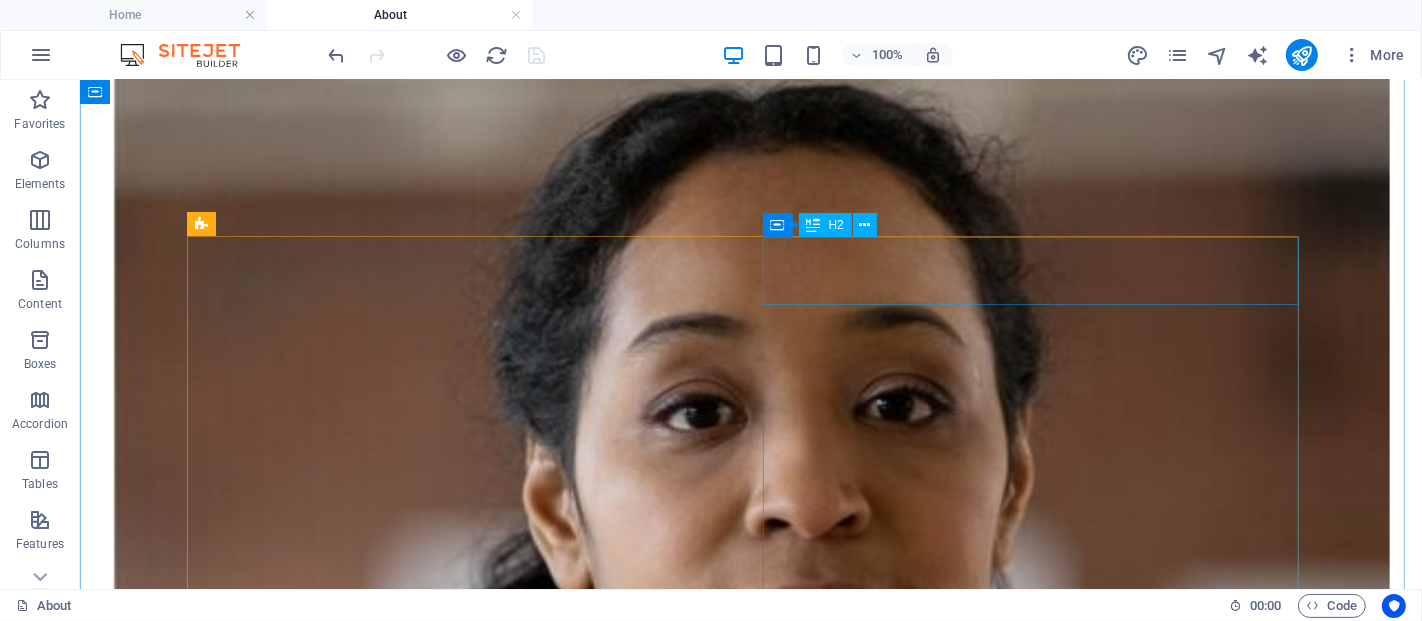 click on "How we started" at bounding box center (750, 7492) 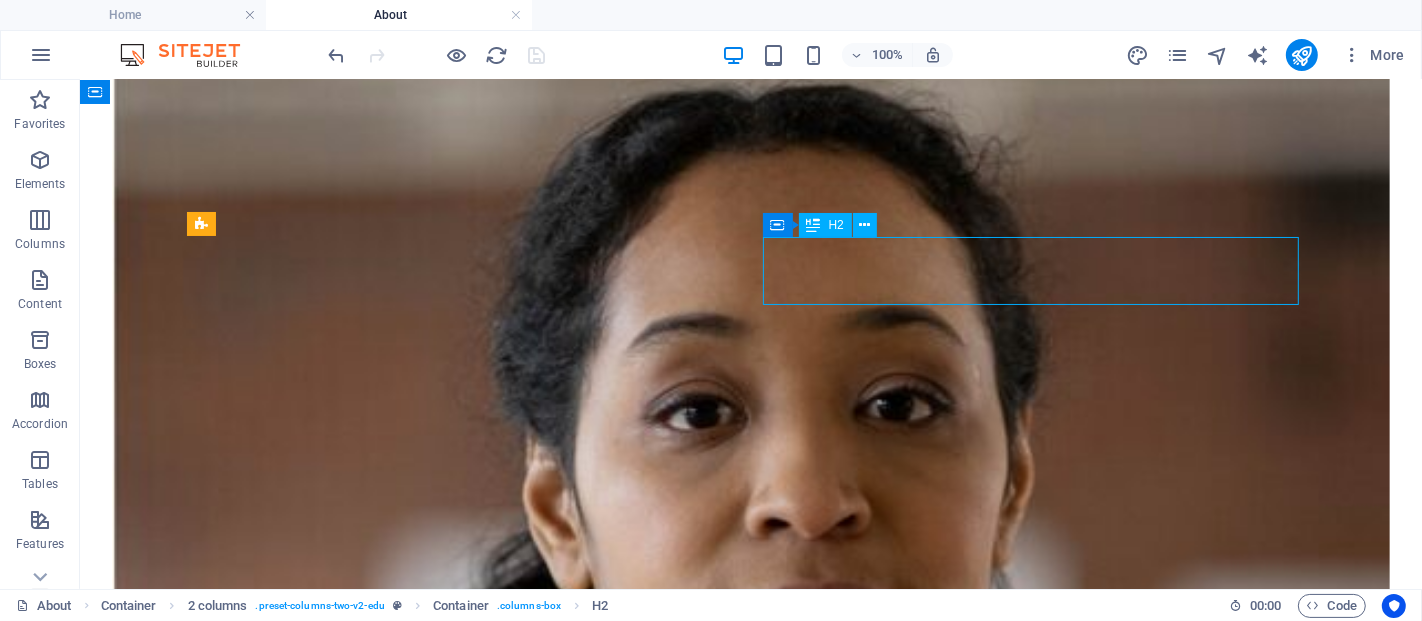 click on "How we started" at bounding box center (750, 7492) 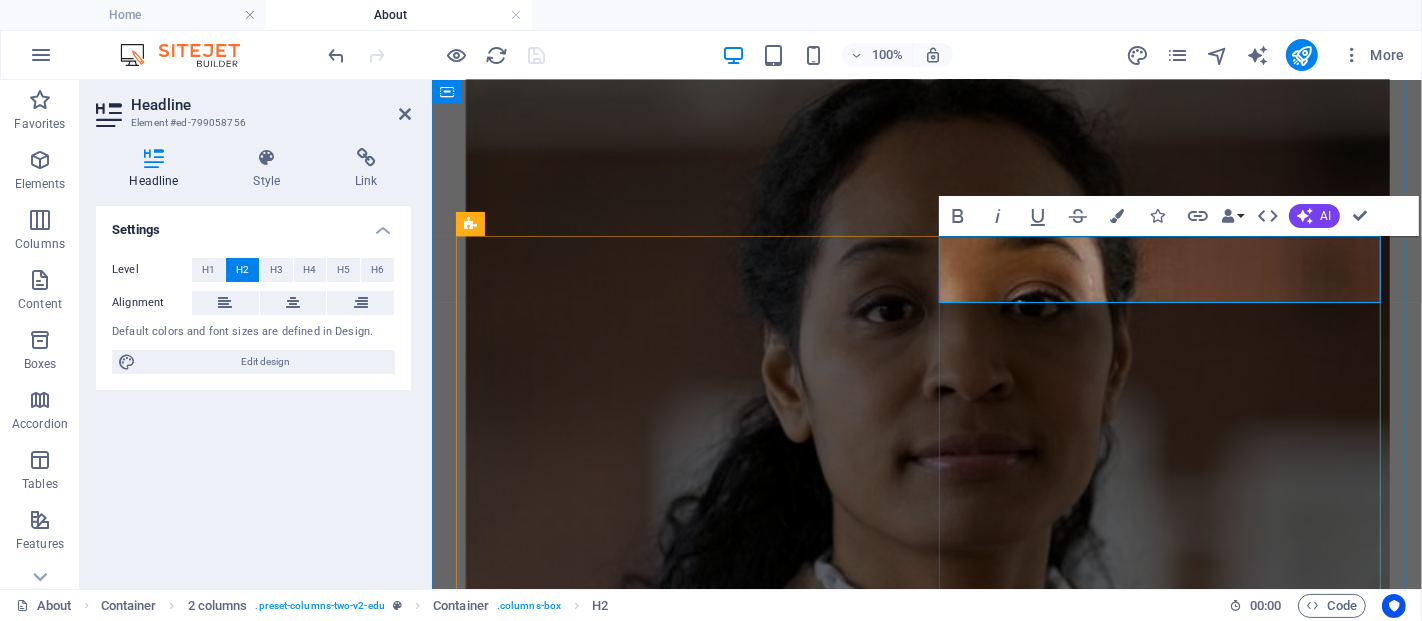 scroll, scrollTop: 1389, scrollLeft: 0, axis: vertical 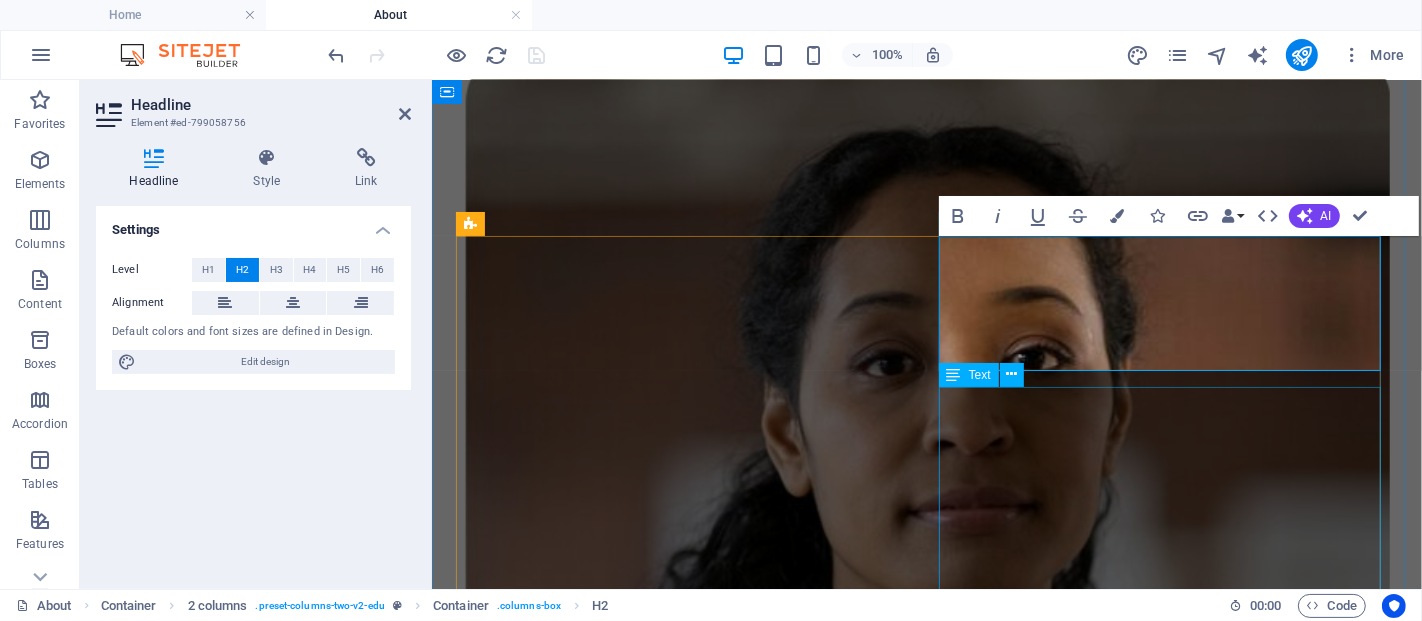 click on "Lorem ipsum dolor sit amet consectetur. Sed habitant turpis vitae curabitur at. Malesuada turpis eleifend elit egestas elit at sem gravida. Egestas commodo eget enim ipsum ligula suspendisse. Pretium morbi aliquet neque consequat magna viverra commodo hendrerit odio. Lorem ipsum dolor sit amet consectetur. Sed habitant turpis vitae curabitur at. Malesuada turpis eleifend elit egestas elit at sem gravida. Egestas commodo eget enim ipsum ligula suspendisse. Pretium morbi aliquet neque consequat magna viverra commodo hendrerit odio." at bounding box center (926, 6052) 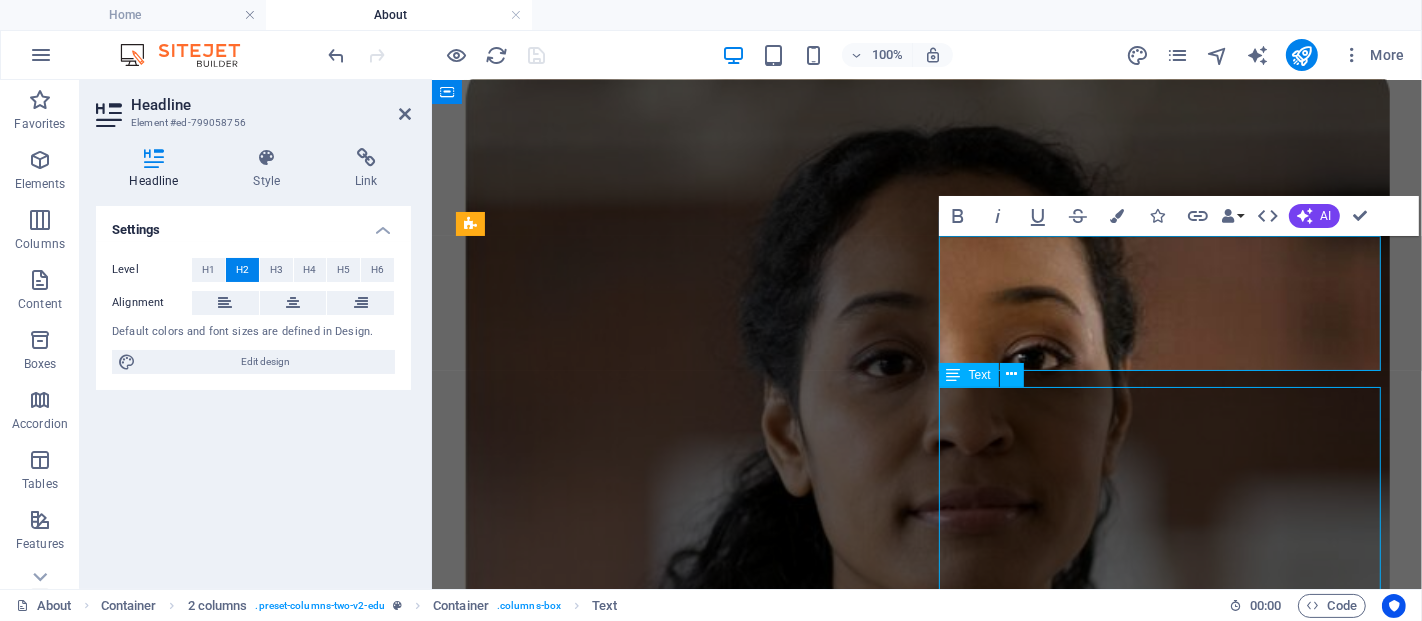 scroll, scrollTop: 1443, scrollLeft: 0, axis: vertical 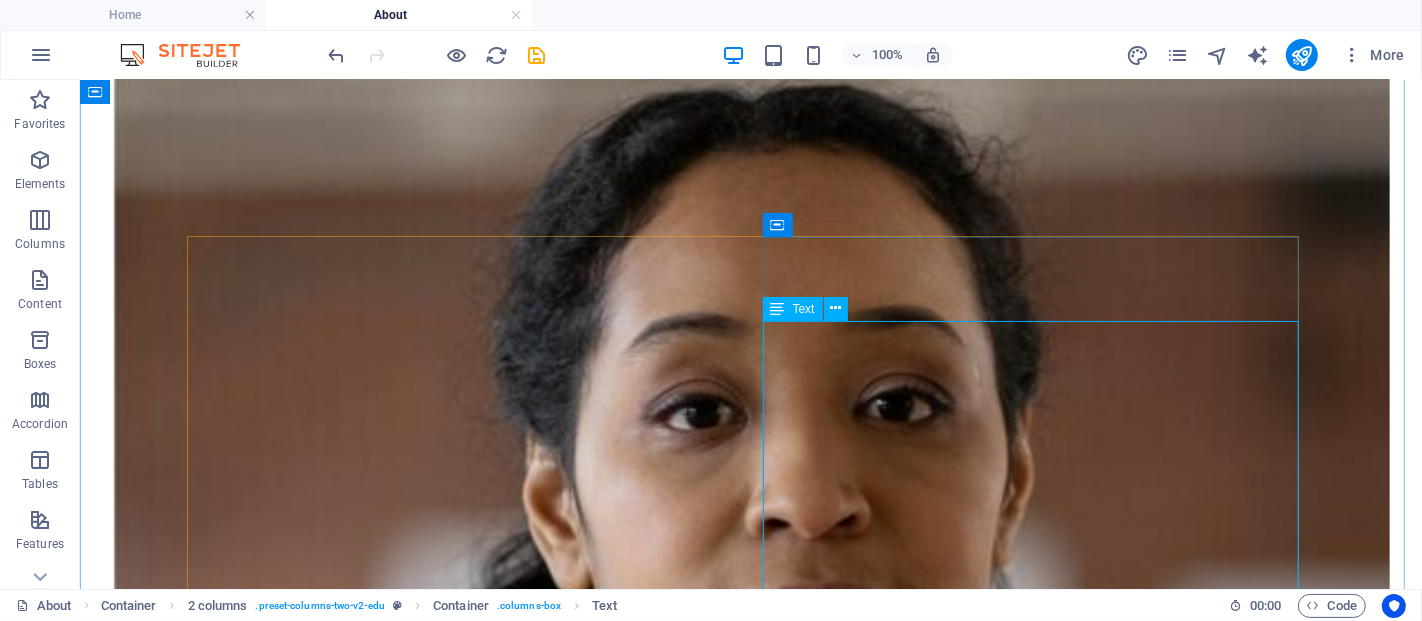 click on "Lorem ipsum dolor sit amet consectetur. Sed habitant turpis vitae curabitur at. Malesuada turpis eleifend elit egestas elit at sem gravida. Egestas commodo eget enim ipsum ligula suspendisse. Pretium morbi aliquet neque consequat magna viverra commodo hendrerit odio. Lorem ipsum dolor sit amet consectetur. Sed habitant turpis vitae curabitur at. Malesuada turpis eleifend elit egestas elit at sem gravida. Egestas commodo eget enim ipsum ligula suspendisse. Pretium morbi aliquet neque consequat magna viverra commodo hendrerit odio." at bounding box center [750, 7603] 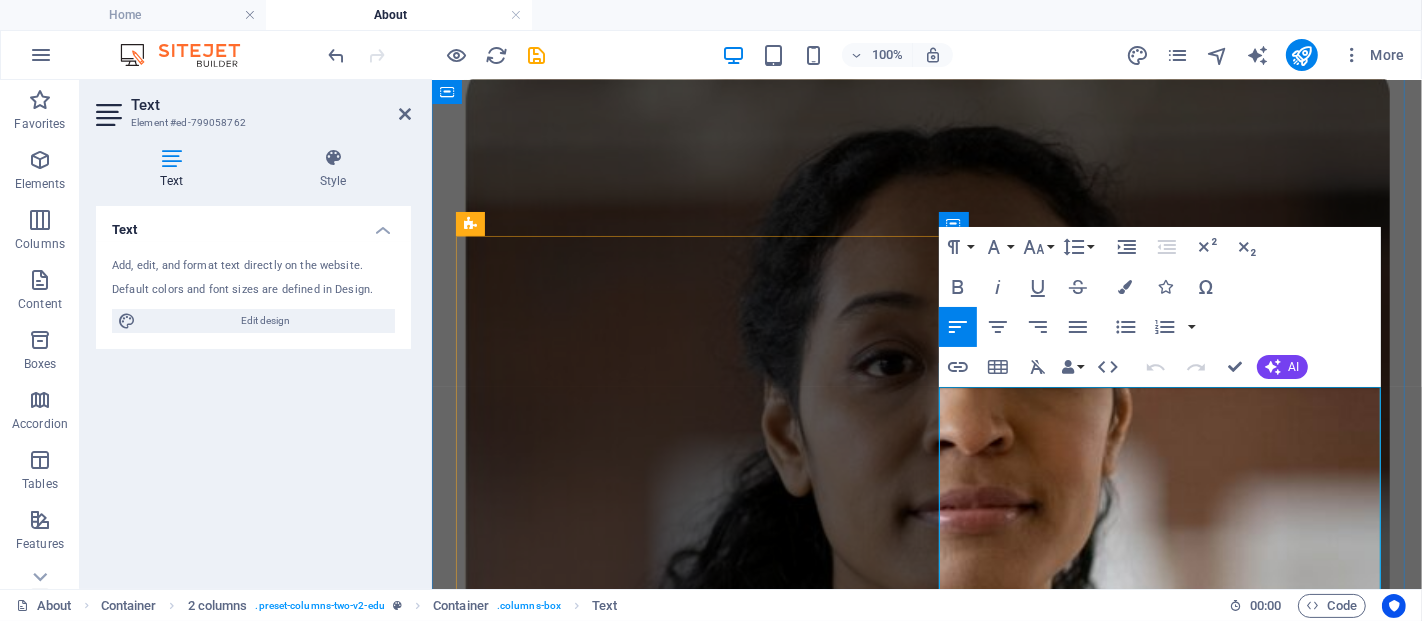 click on "Lorem ipsum dolor sit amet consectetur. Sed habitant turpis vitae curabitur at. Malesuada turpis eleifend elit egestas elit at sem gravida. Egestas commodo eget enim ipsum ligula suspendisse. Pretium morbi aliquet neque consequat magna viverra commodo hendrerit odio." at bounding box center [926, 6026] 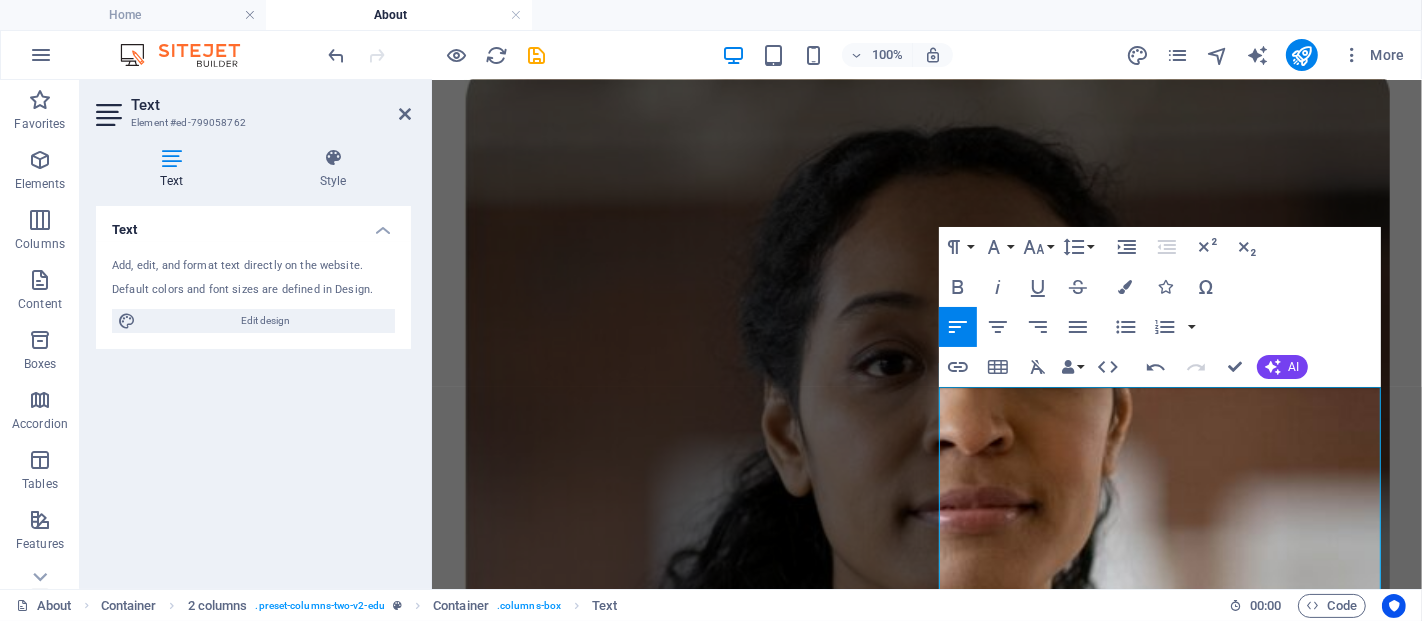click on "🛤️ How We Started From forgotten letters to a live portal for 21st-century Bharat. It started with reviving the Mithilakshar script through workshops, schools, and storytelling. We built our first tools: fonts, typing kits, learning videos. Then we realized — revival isn't enough. We need reinvention. That spark gave rise to Mithilakshar.org — 🌐 A digital portal 🧠 A learning lab 📣 A talent engine 🤝 A mentor network — built to empower 1 million+ youth by 2030. 🏆 Milestones So Far: ✅ Script literacy movement across 5+ states ✅ First Mithilakshar digital design kits ✅ 100+ skill trainers onboarded from grassroots ✅ Launch of full-stack, AI, and governance tech tracks ✅ Creation of India’s Talent Directory ✅ LIVE launch across platforms — YouTube, X Spaces, LinkedIn This is no longer just about a script. It’s about scripting the future — with skills, with pride, with Bharat at the center. 🇮🇳 Our story so far" at bounding box center (926, 6240) 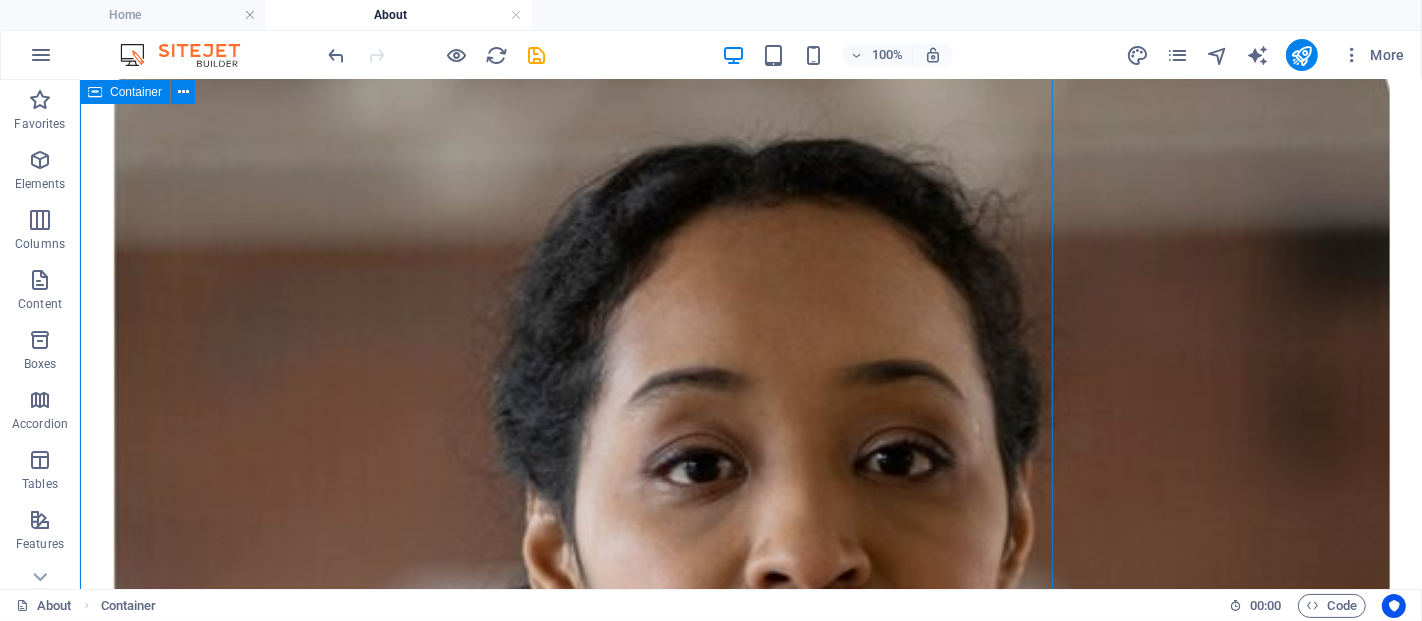 scroll, scrollTop: 1376, scrollLeft: 0, axis: vertical 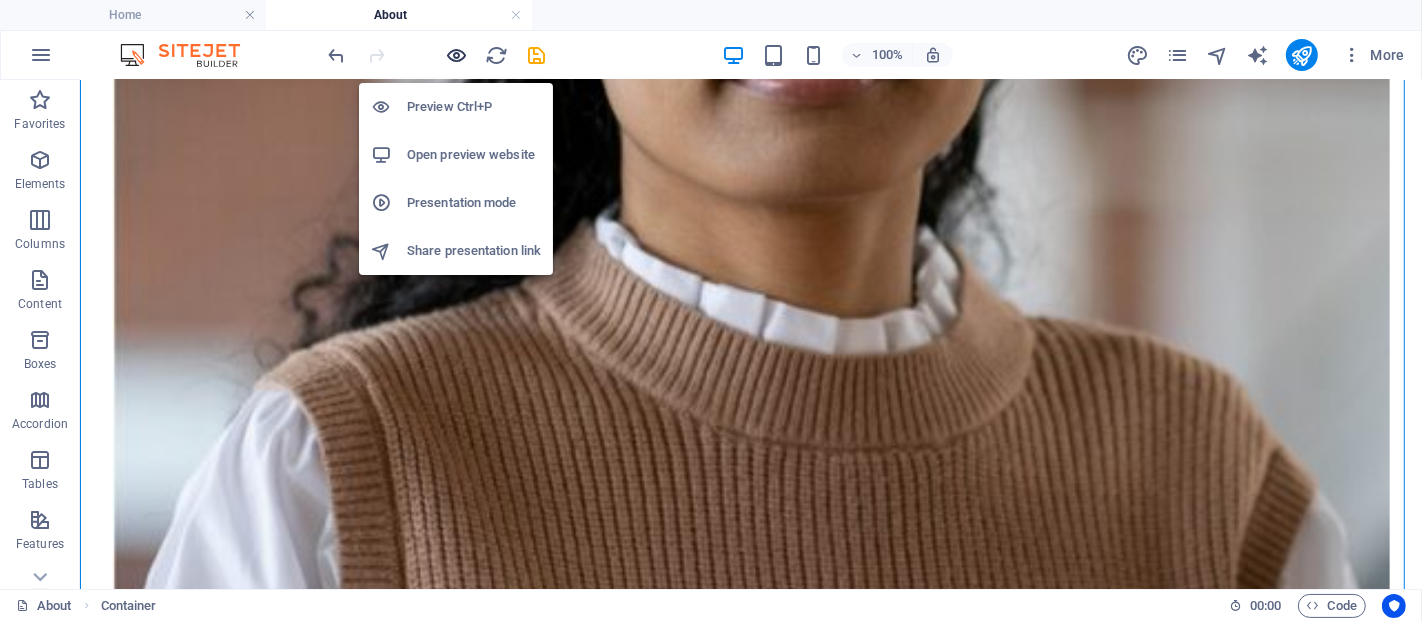 click at bounding box center [457, 55] 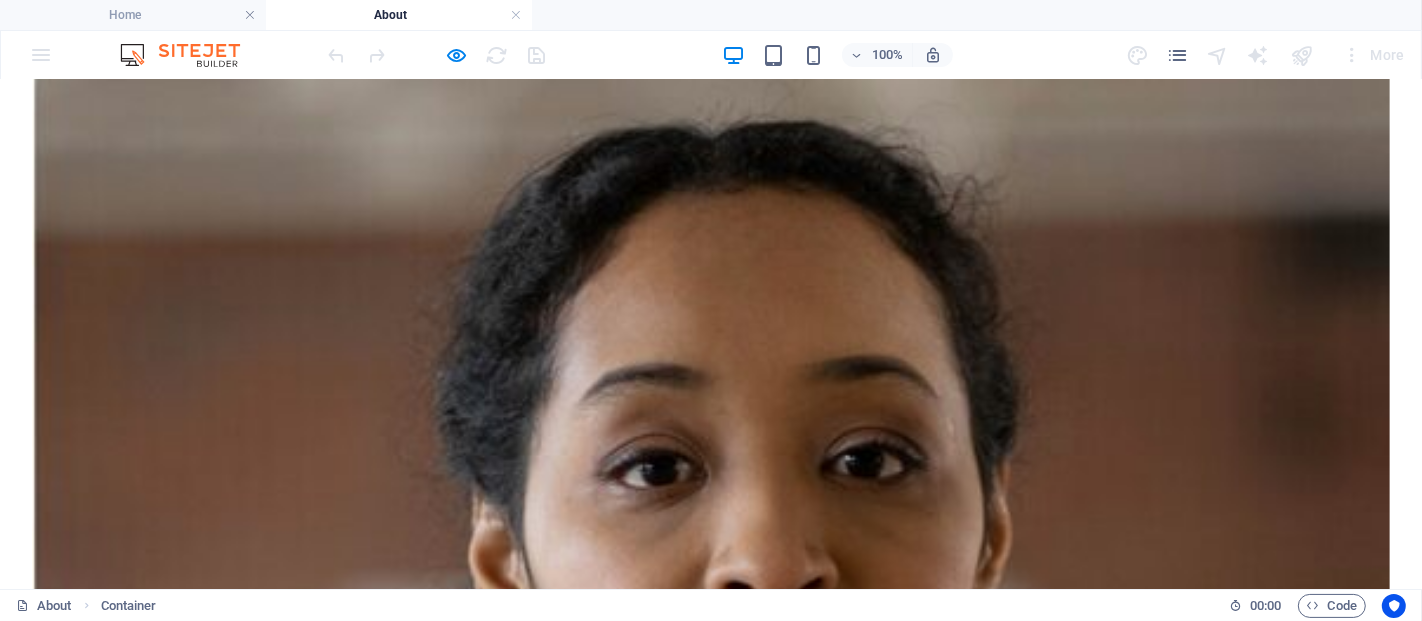 scroll, scrollTop: 1489, scrollLeft: 0, axis: vertical 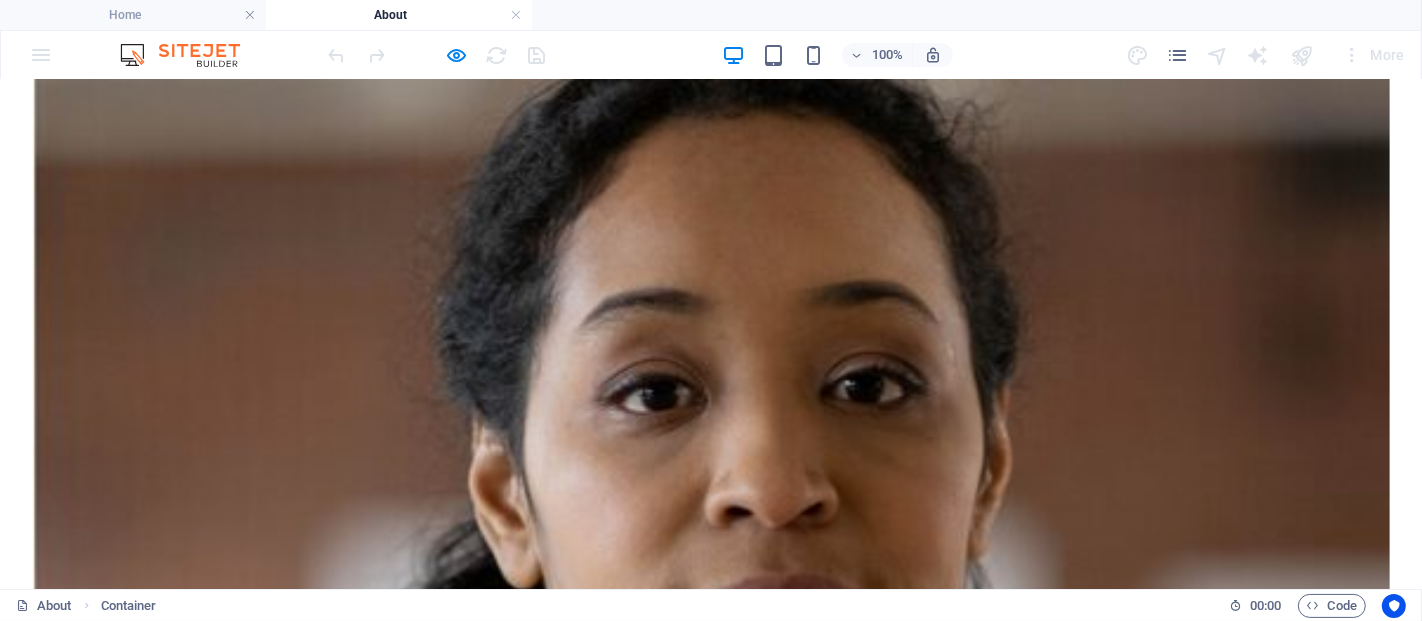 click on "From forgotten letters to a live portal for 21st-century Bharat." at bounding box center [711, 7891] 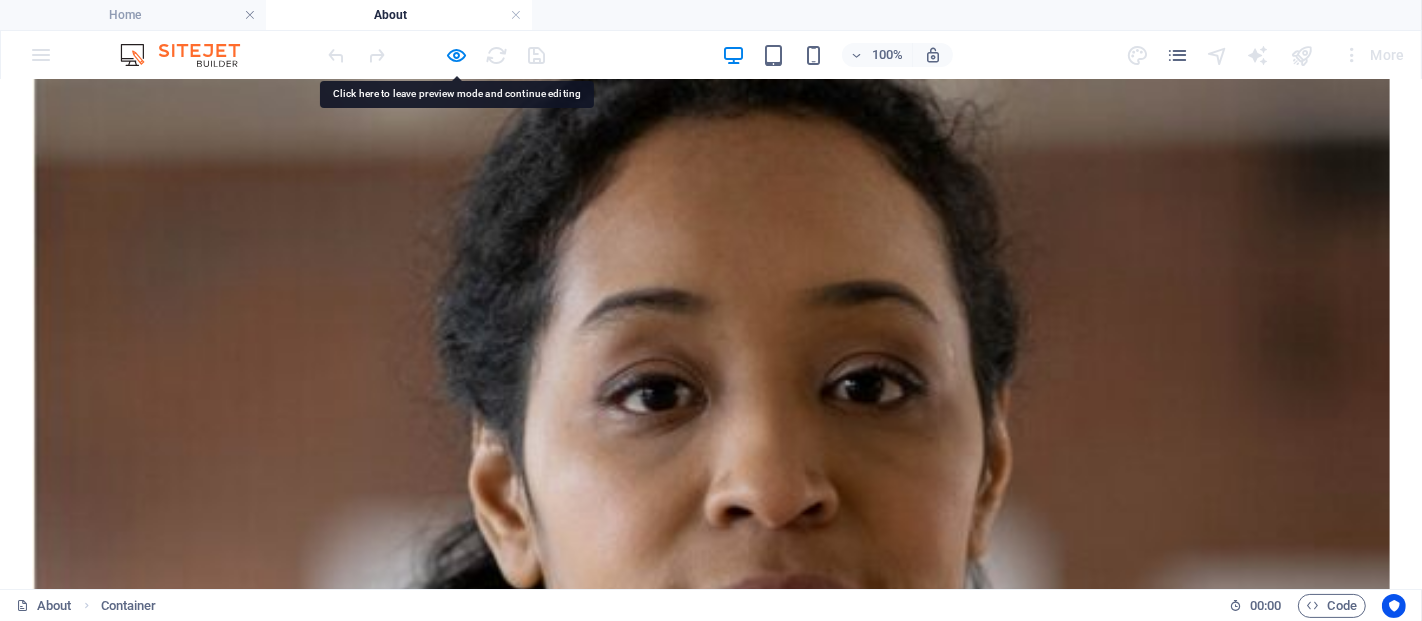 click on "From forgotten letters to a live portal for 21st-century Bharat." at bounding box center (711, 7891) 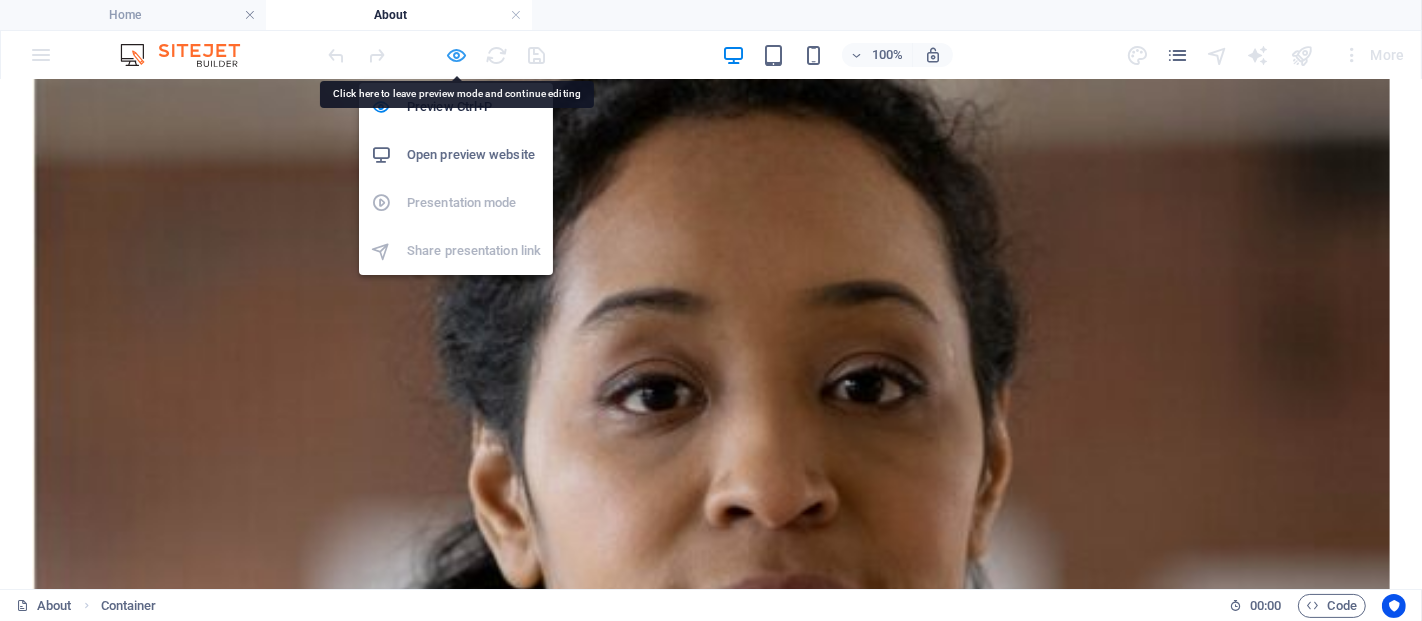 click at bounding box center (457, 55) 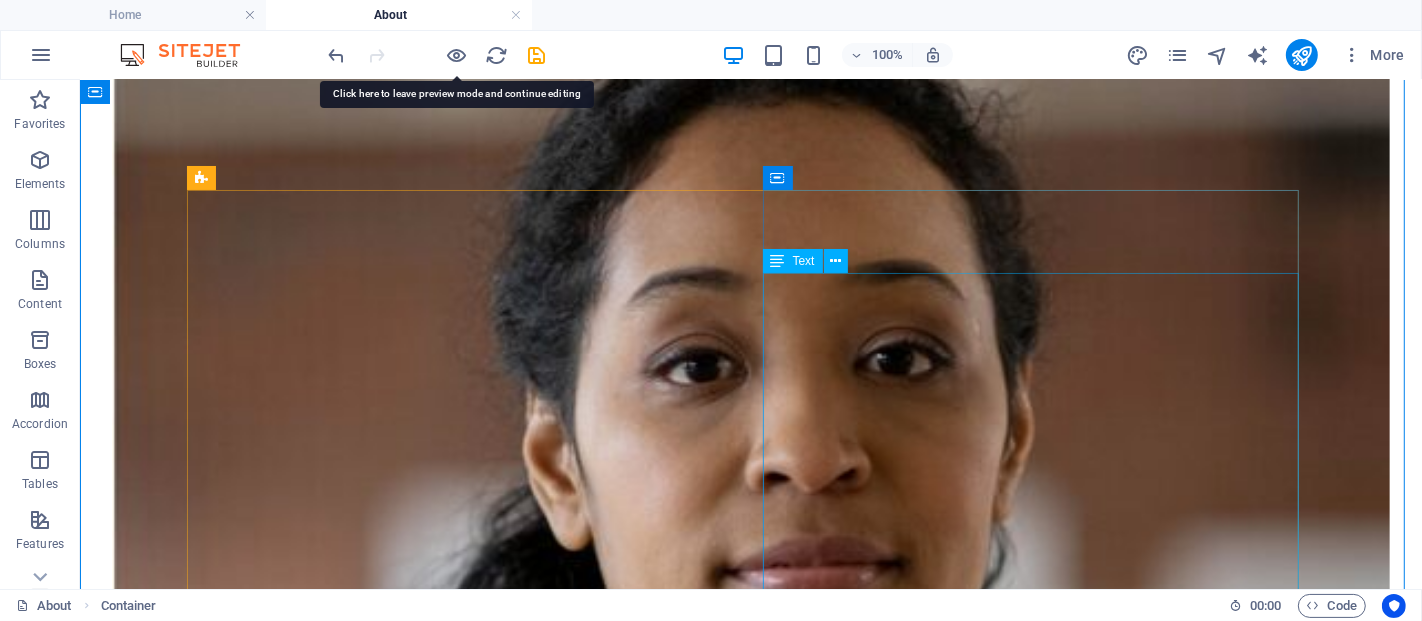 click on "From forgotten letters to a live portal for 21st-century Bharat. It started with  reviving the Mithilakshar script  through workshops, schools, and storytelling. We built our first tools:  fonts, typing kits, learning videos. Then we realized —  revival isn't enough. We need reinvention. That spark gave rise to  Mithilakshar.org  — 🌐 A digital portal 🧠 A learning lab 📣 A talent engine 🤝 A mentor network — built to empower 1 million+ youth by 2030. 🏆 Milestones So Far: ✅ Script literacy movement across 5+ states ✅ First Mithilakshar digital design kits ✅ 100+ skill trainers onboarded from grassroots ✅ Launch of full-stack, AI, and governance tech tracks ✅ Creation of  India’s Talent Directory ✅ LIVE launch across platforms —  YouTube, X Spaces, LinkedIn This is no longer just about a script. It’s about scripting the future — with skills, with pride, with Bharat at the center.  🇮🇳" at bounding box center (750, 7808) 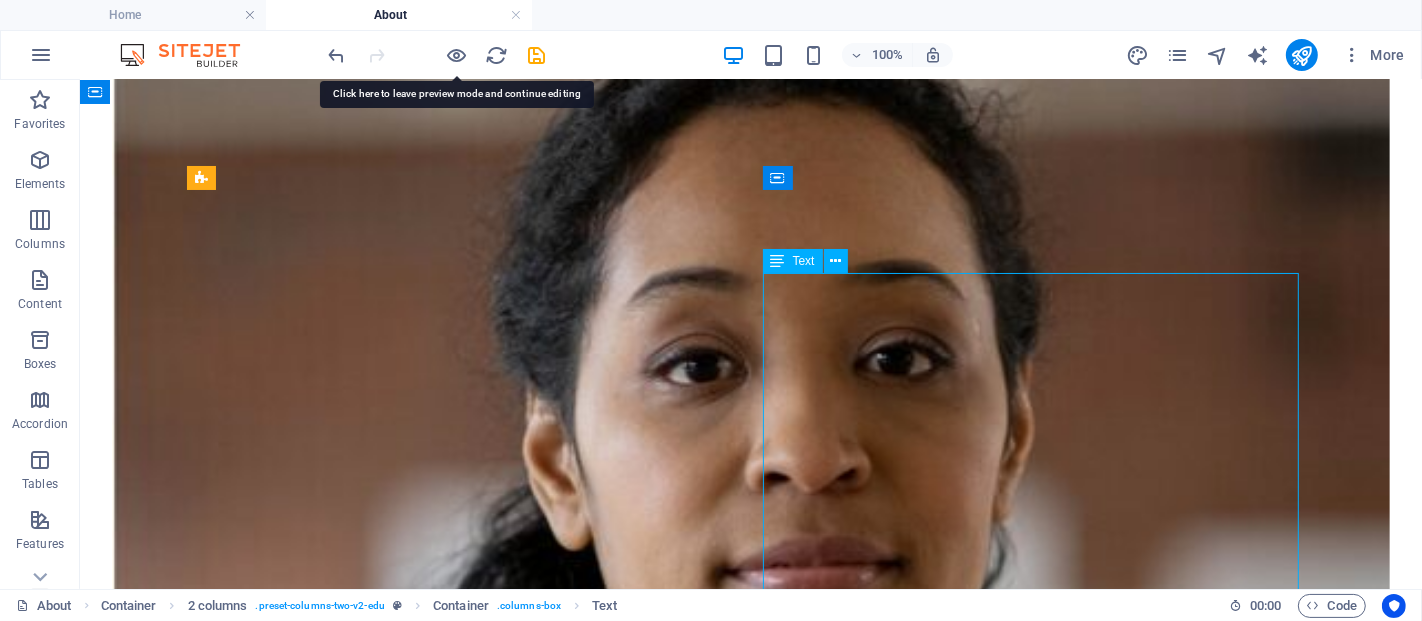 click on "From forgotten letters to a live portal for 21st-century Bharat. It started with  reviving the Mithilakshar script  through workshops, schools, and storytelling. We built our first tools:  fonts, typing kits, learning videos. Then we realized —  revival isn't enough. We need reinvention. That spark gave rise to  Mithilakshar.org  — 🌐 A digital portal 🧠 A learning lab 📣 A talent engine 🤝 A mentor network — built to empower 1 million+ youth by 2030. 🏆 Milestones So Far: ✅ Script literacy movement across 5+ states ✅ First Mithilakshar digital design kits ✅ 100+ skill trainers onboarded from grassroots ✅ Launch of full-stack, AI, and governance tech tracks ✅ Creation of  India’s Talent Directory ✅ LIVE launch across platforms —  YouTube, X Spaces, LinkedIn This is no longer just about a script. It’s about scripting the future — with skills, with pride, with Bharat at the center.  🇮🇳" at bounding box center (750, 7808) 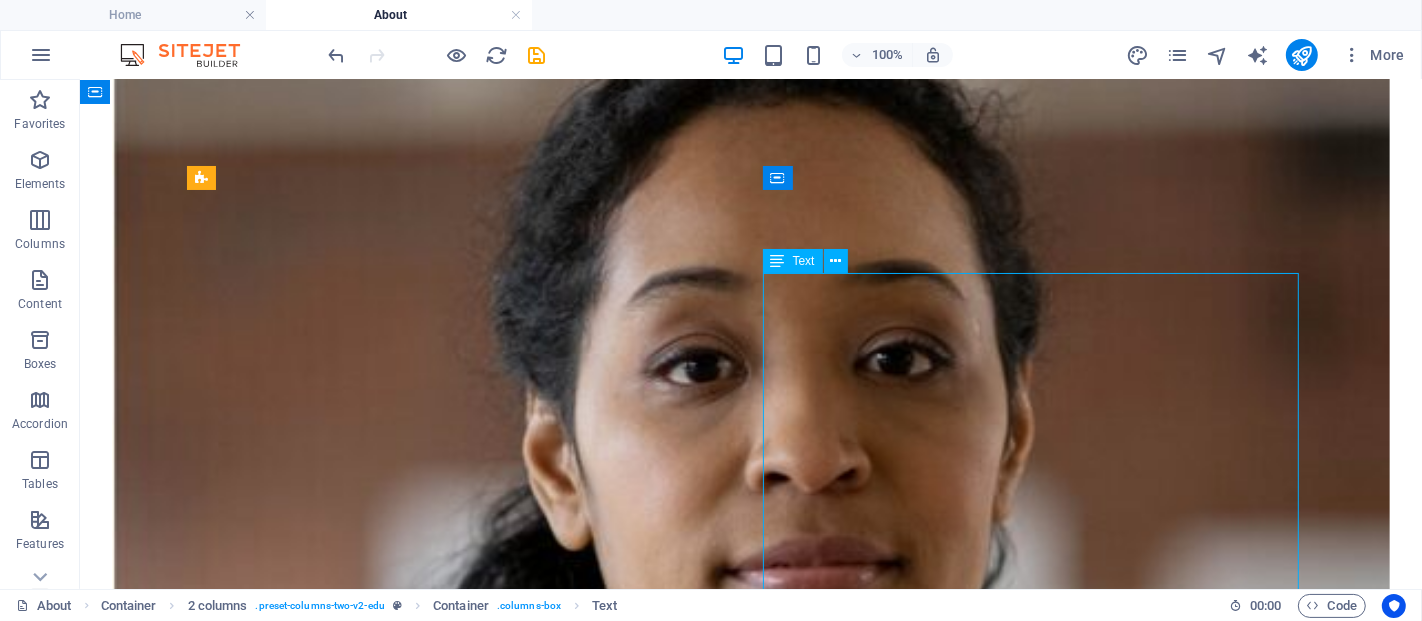click on "From forgotten letters to a live portal for 21st-century Bharat. It started with  reviving the Mithilakshar script  through workshops, schools, and storytelling. We built our first tools:  fonts, typing kits, learning videos. Then we realized —  revival isn't enough. We need reinvention. That spark gave rise to  Mithilakshar.org  — 🌐 A digital portal 🧠 A learning lab 📣 A talent engine 🤝 A mentor network — built to empower 1 million+ youth by 2030. 🏆 Milestones So Far: ✅ Script literacy movement across 5+ states ✅ First Mithilakshar digital design kits ✅ 100+ skill trainers onboarded from grassroots ✅ Launch of full-stack, AI, and governance tech tracks ✅ Creation of  India’s Talent Directory ✅ LIVE launch across platforms —  YouTube, X Spaces, LinkedIn This is no longer just about a script. It’s about scripting the future — with skills, with pride, with Bharat at the center.  🇮🇳" at bounding box center [750, 7808] 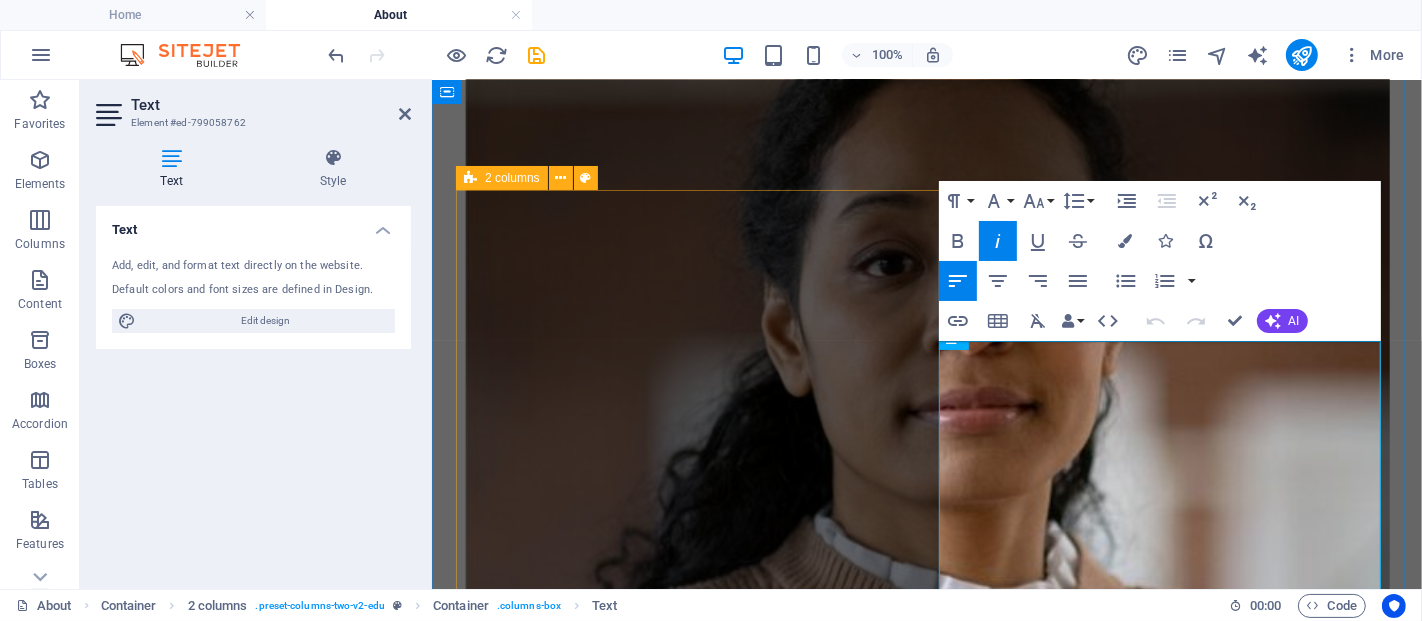 scroll, scrollTop: 1435, scrollLeft: 0, axis: vertical 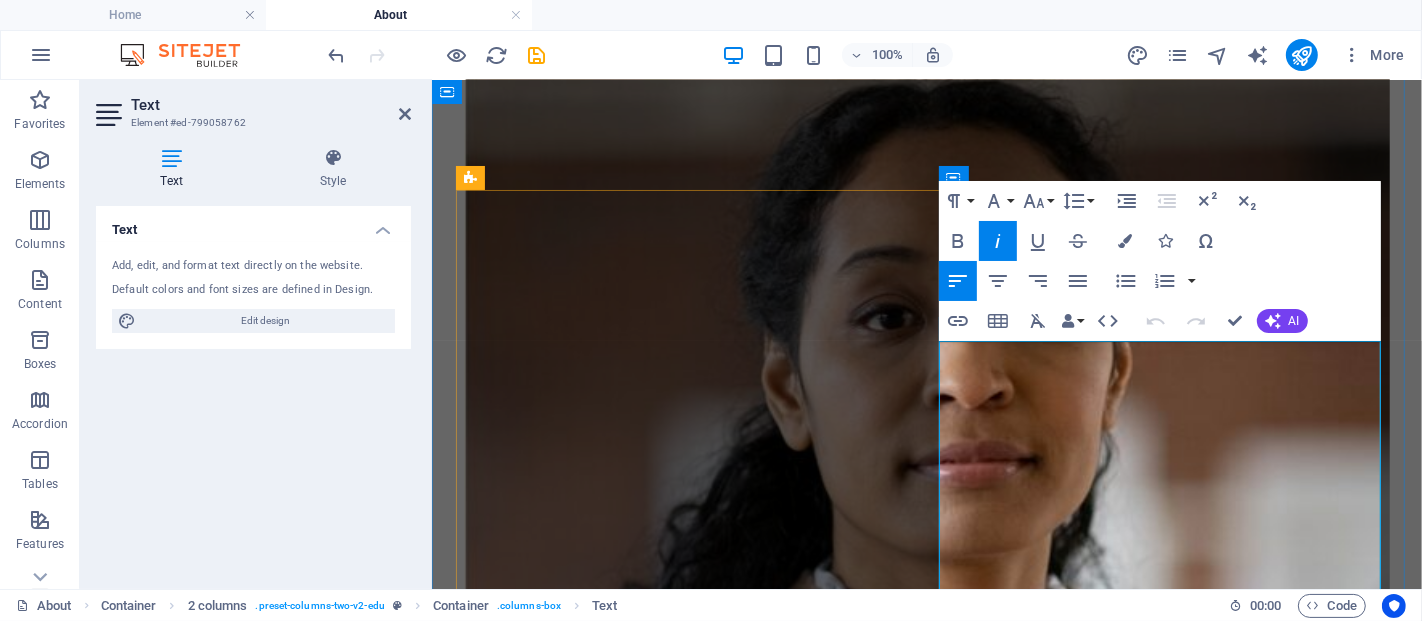 click on "From forgotten letters to a live portal for 21st-century Bharat." at bounding box center [704, 5970] 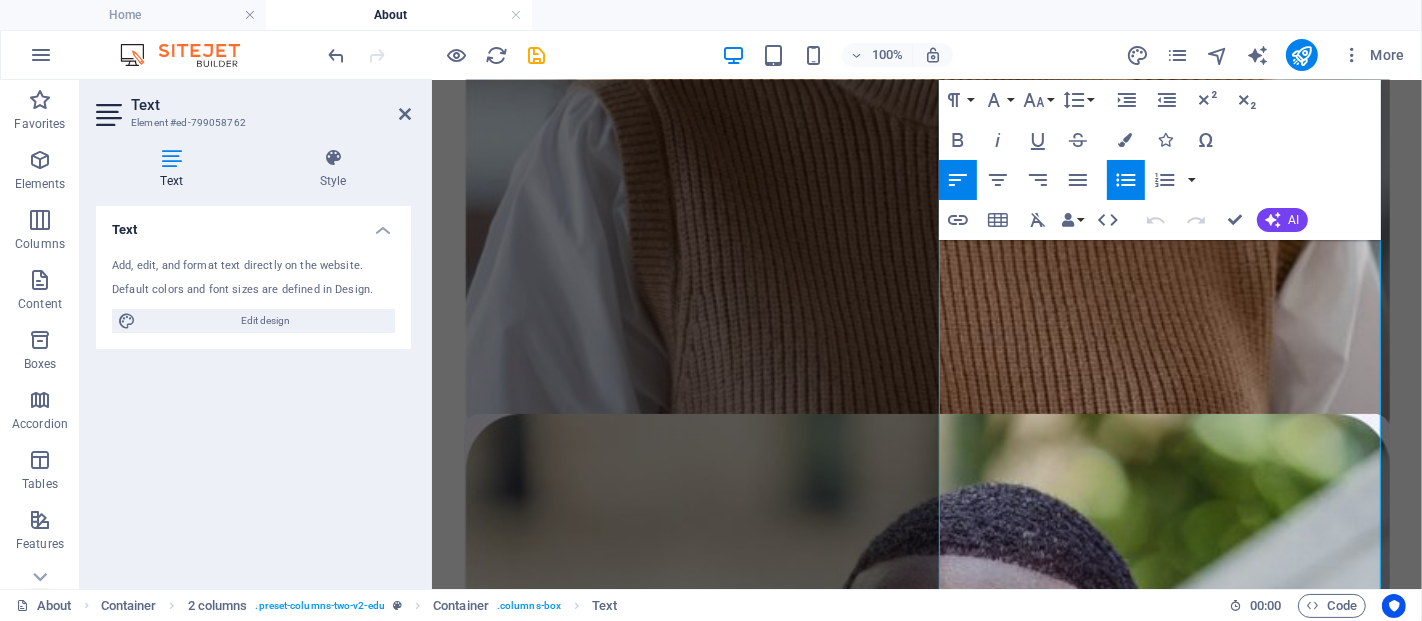 scroll, scrollTop: 2138, scrollLeft: 0, axis: vertical 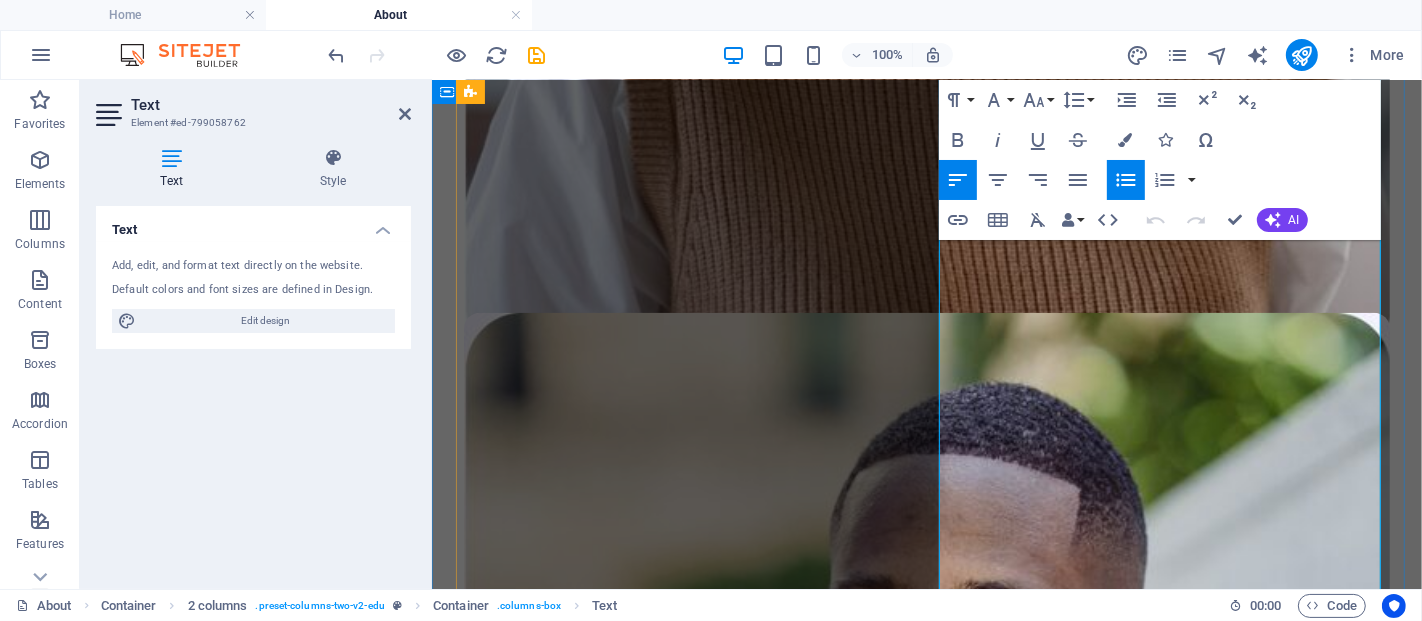 click on "✅ Script literacy movement across [NUMBER]+ states" at bounding box center (946, 5593) 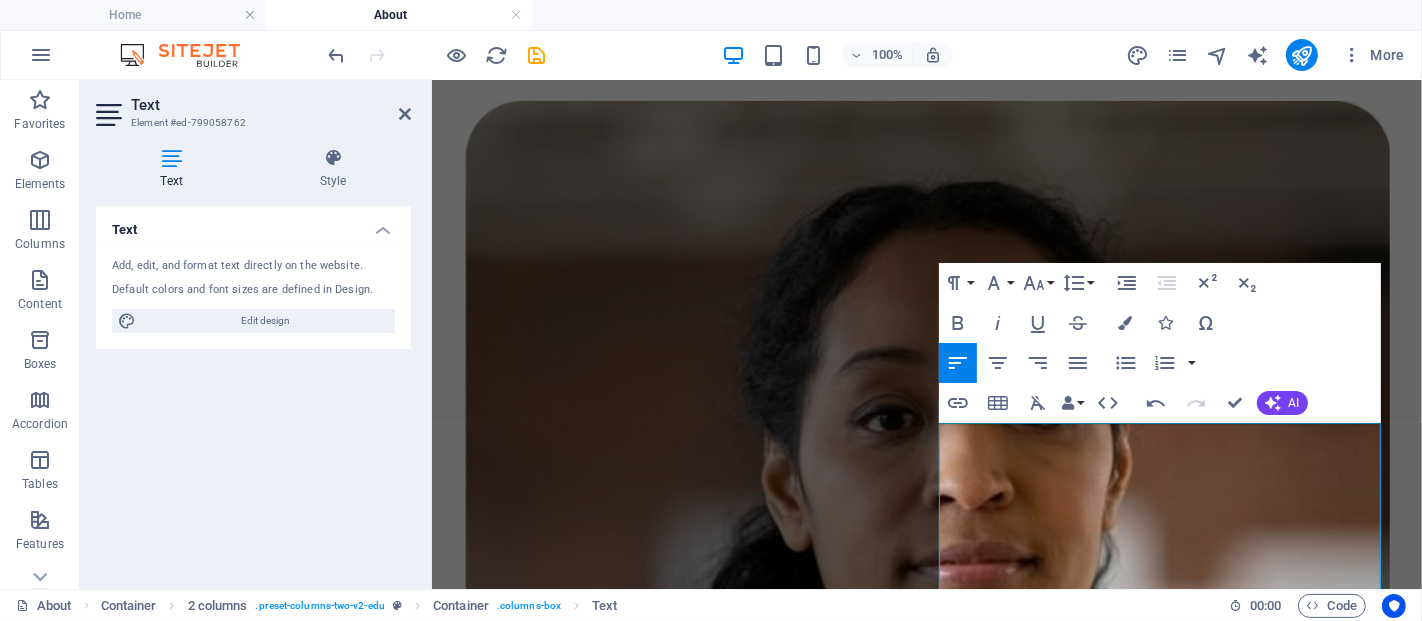 scroll, scrollTop: 1365, scrollLeft: 0, axis: vertical 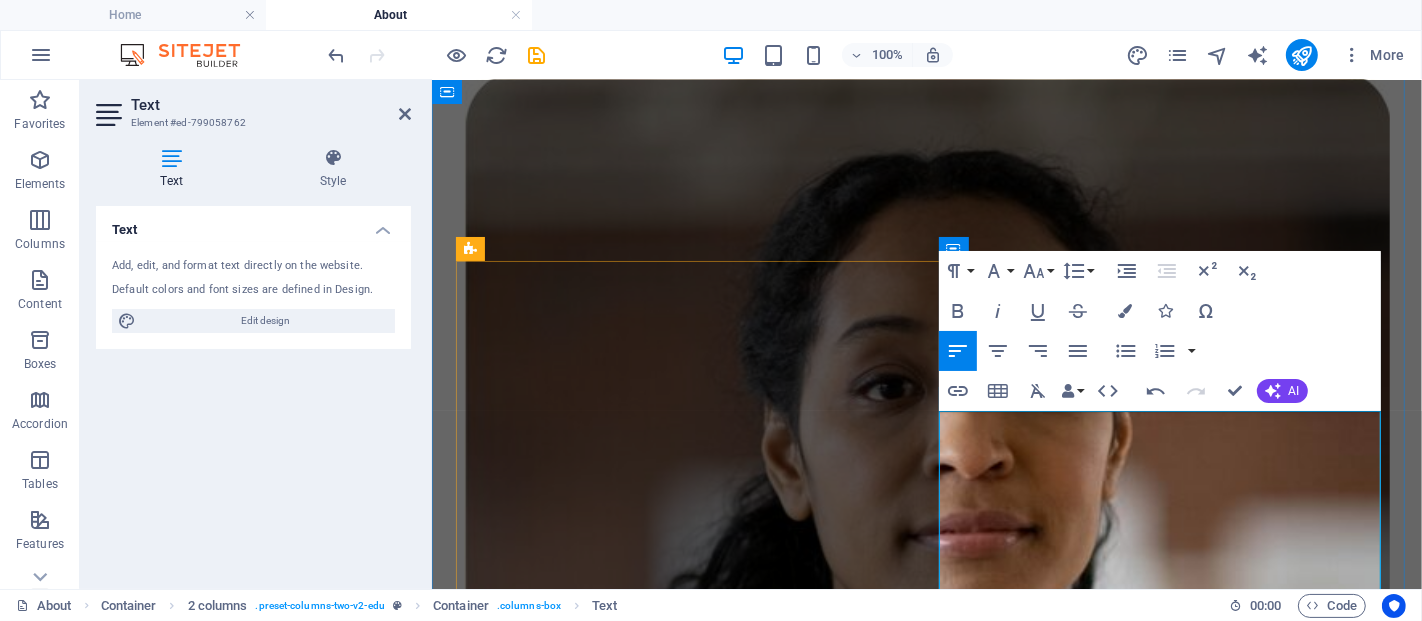 click on "It started with  reviving the Mithilakshar script  through workshops, schools, and storytelling." at bounding box center [946, 6075] 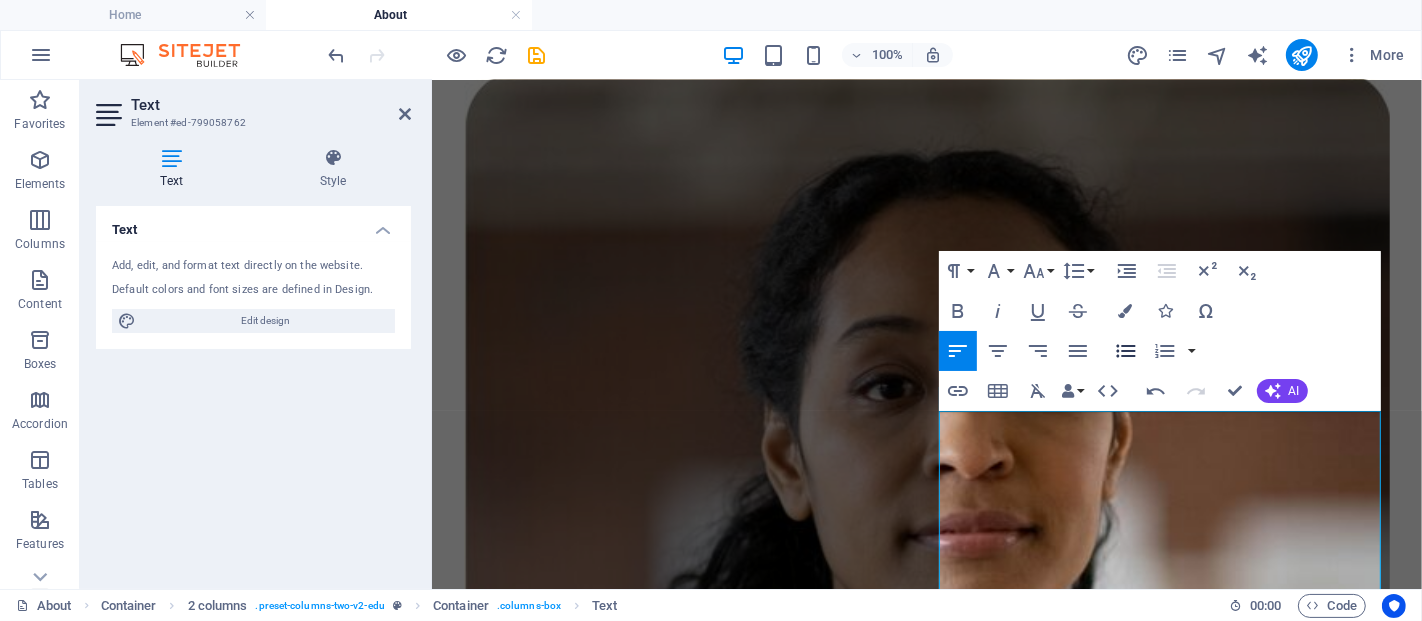 click 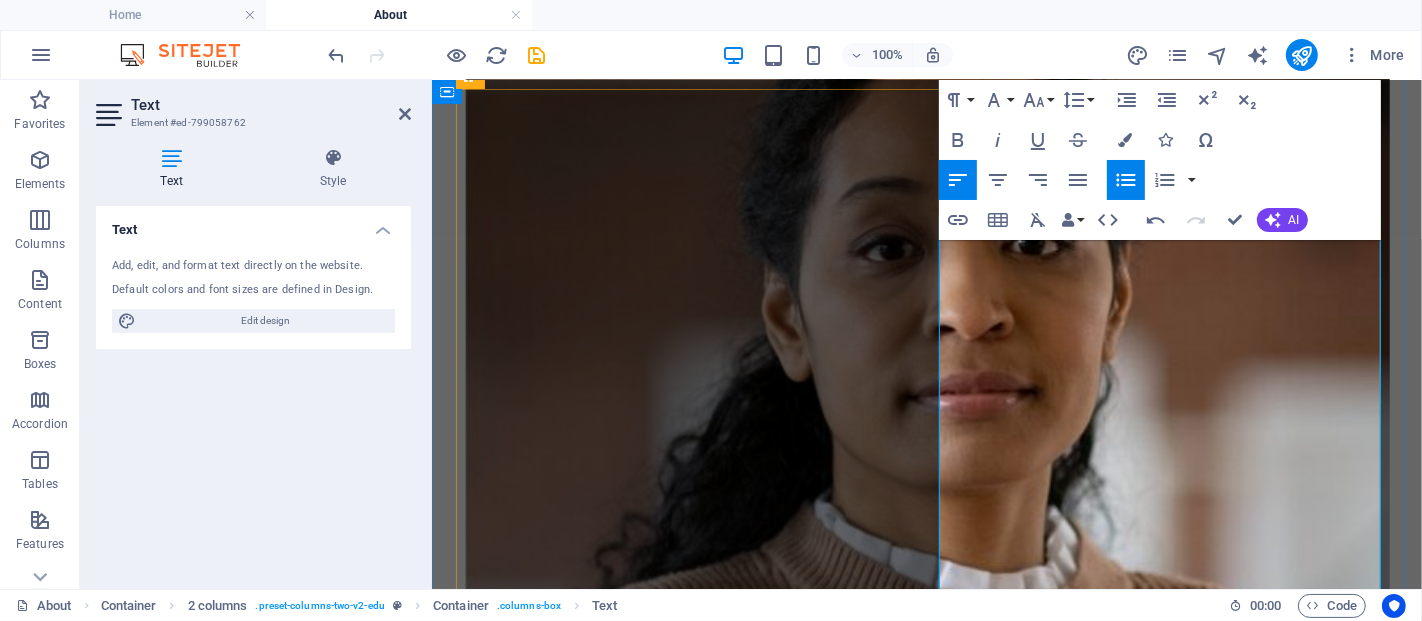 scroll, scrollTop: 1537, scrollLeft: 0, axis: vertical 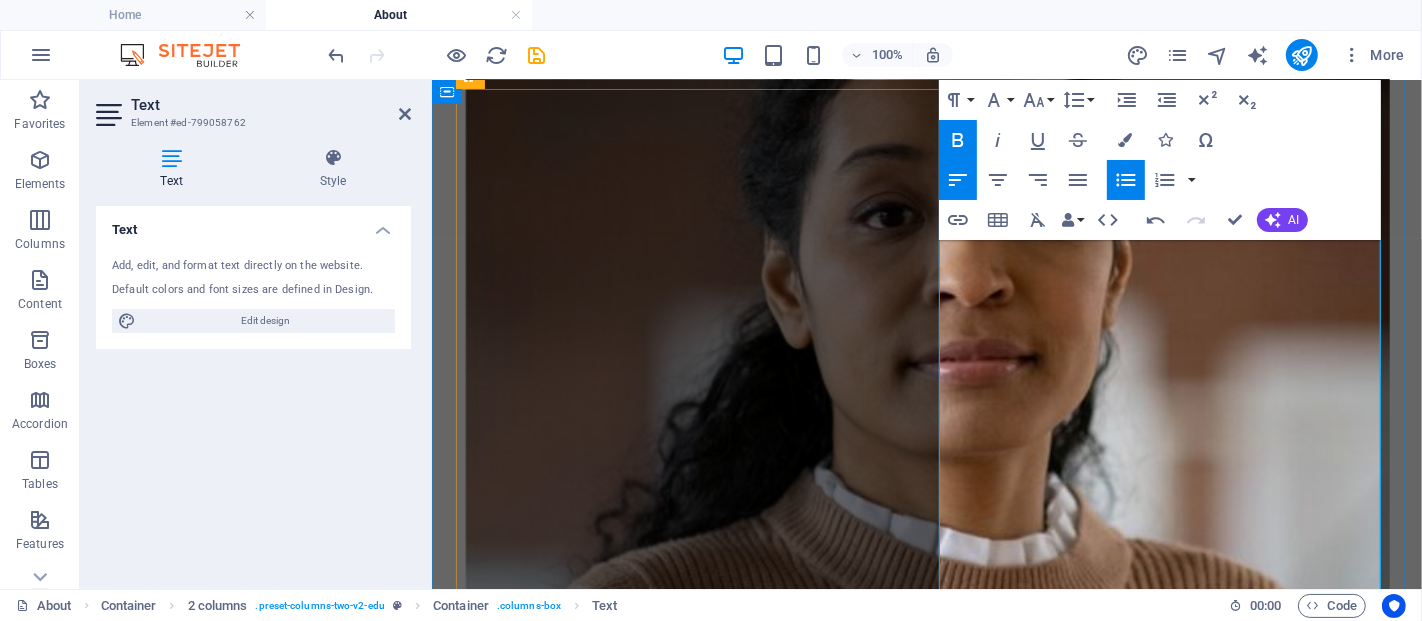 click on "From forgotten letters to a live portal for 21st-century Bharat. It started with  reviving the Mithilakshar script  through workshops, schools, and storytelling. We built our first tools:  fonts, typing kits, learning videos. Then we realized —  revival isn't enough. We need reinvention. That spark gave rise to  Mithilakshar.org  — 🌐 A digital portal 🧠 A learning lab 📣 A talent engine 🤝 A mentor network — built to empower 1 million+ youth by 2030. 🏆 Milestones So Far: ✅ Script literacy movement across 5+ states ✅ First Mithilakshar digital design kits ✅ 100+ skill trainers onboarded from grassroots ✅ Launch of full-stack, AI, and governance tech tracks ✅ Creation of  India’s Talent Directory ✅ LIVE launch across platforms —  YouTube, X Spaces, LinkedIn This is no longer just about a script. It’s about scripting the future — with skills, with pride, with Bharat at the center.  🇮🇳" at bounding box center [926, 6172] 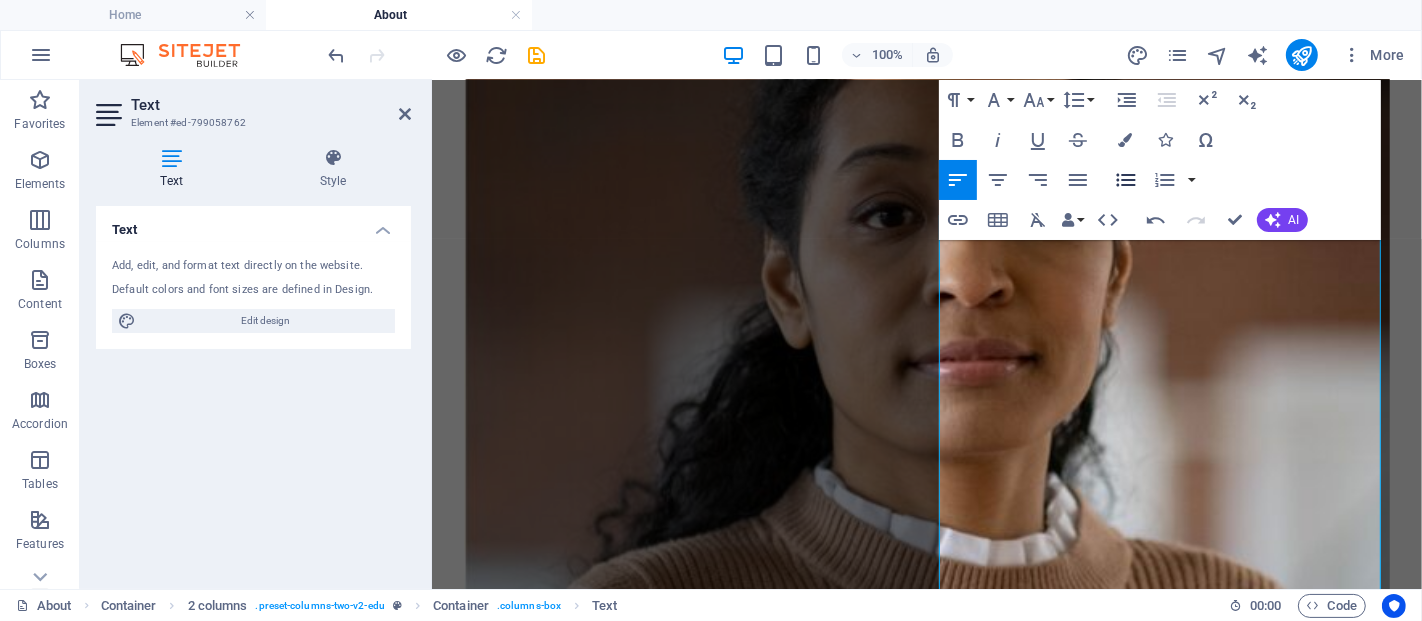 click 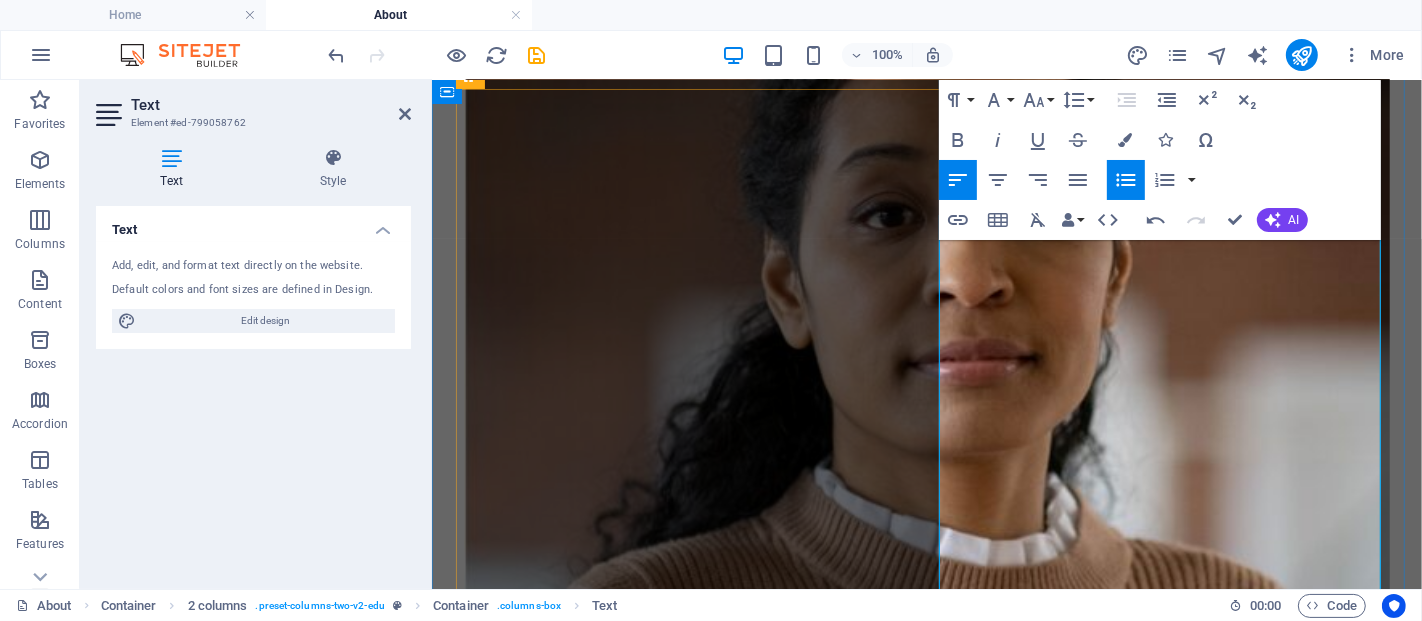 click on "From forgotten letters to a live portal for 21st-century Bharat. It started with  reviving the Mithilakshar script  through workshops, schools, and storytelling. We built our first tools:  fonts, typing kits, learning videos. Then we realized —  revival isn't enough. We need reinvention. That spark gave rise to  Mithilakshar.org  — 🌐 A digital portal 🧠 A learning lab 📣 A talent engine 🤝 A mentor network — built to empower 1 million+ youth by 2030. 🏆 Milestones So Far: ✅ Script literacy movement across 5+ states ✅ First Mithilakshar digital design kits ✅ 100+ skill trainers onboarded from grassroots ✅ Launch of full-stack, AI, and governance tech tracks ✅ Creation of  India’s Talent Directory ✅ LIVE launch across platforms —  YouTube, X Spaces, LinkedIn This is no longer just about a script. It’s about scripting the future — with skills, with pride, with Bharat at the center.  🇮🇳" at bounding box center [926, 6189] 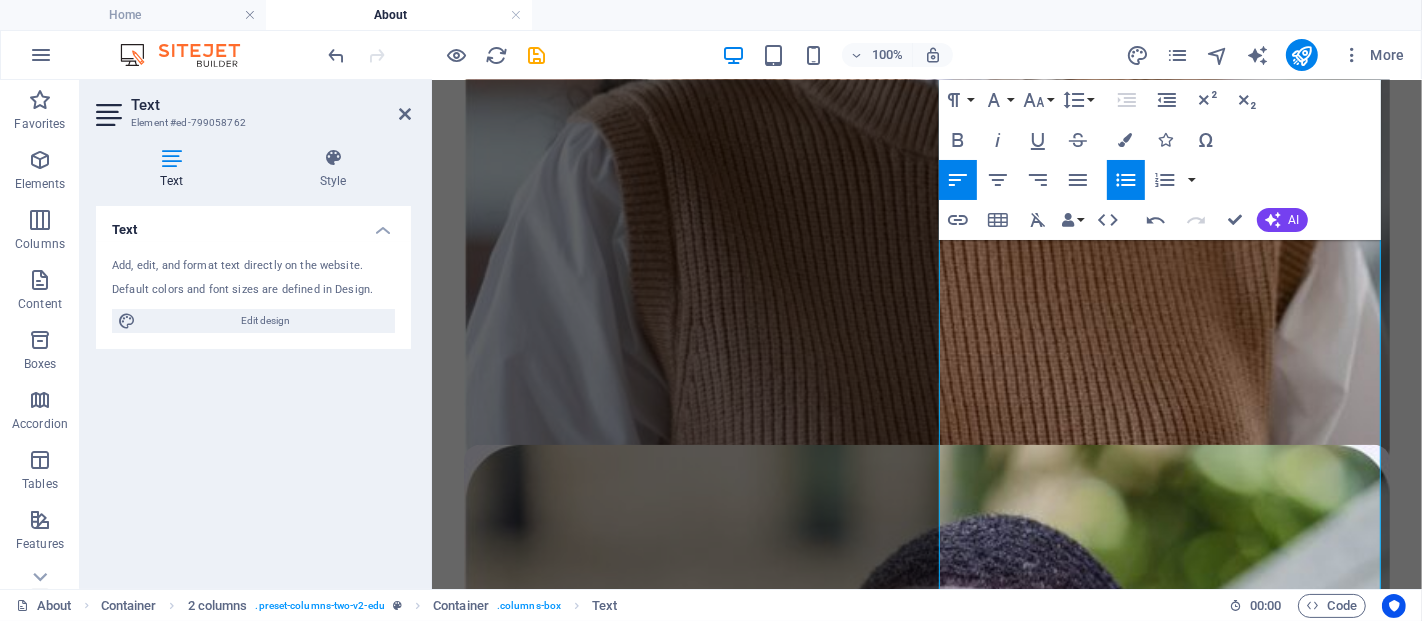 scroll, scrollTop: 2025, scrollLeft: 0, axis: vertical 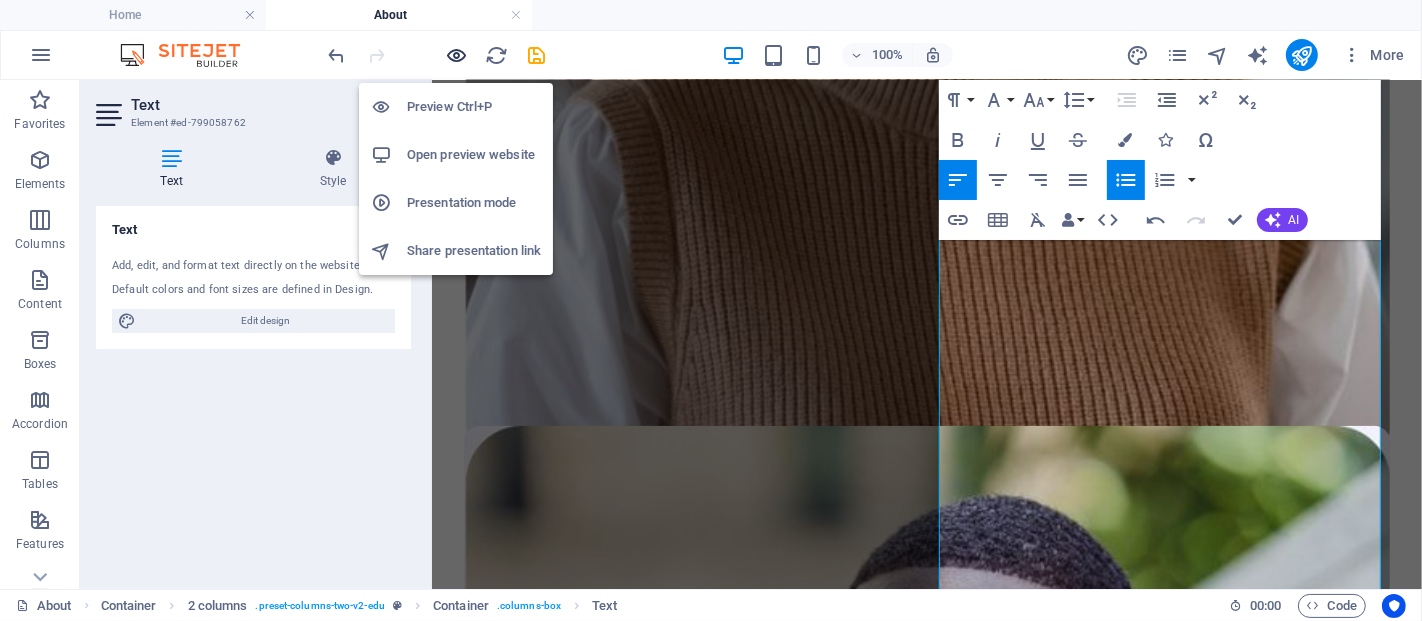 click at bounding box center (457, 55) 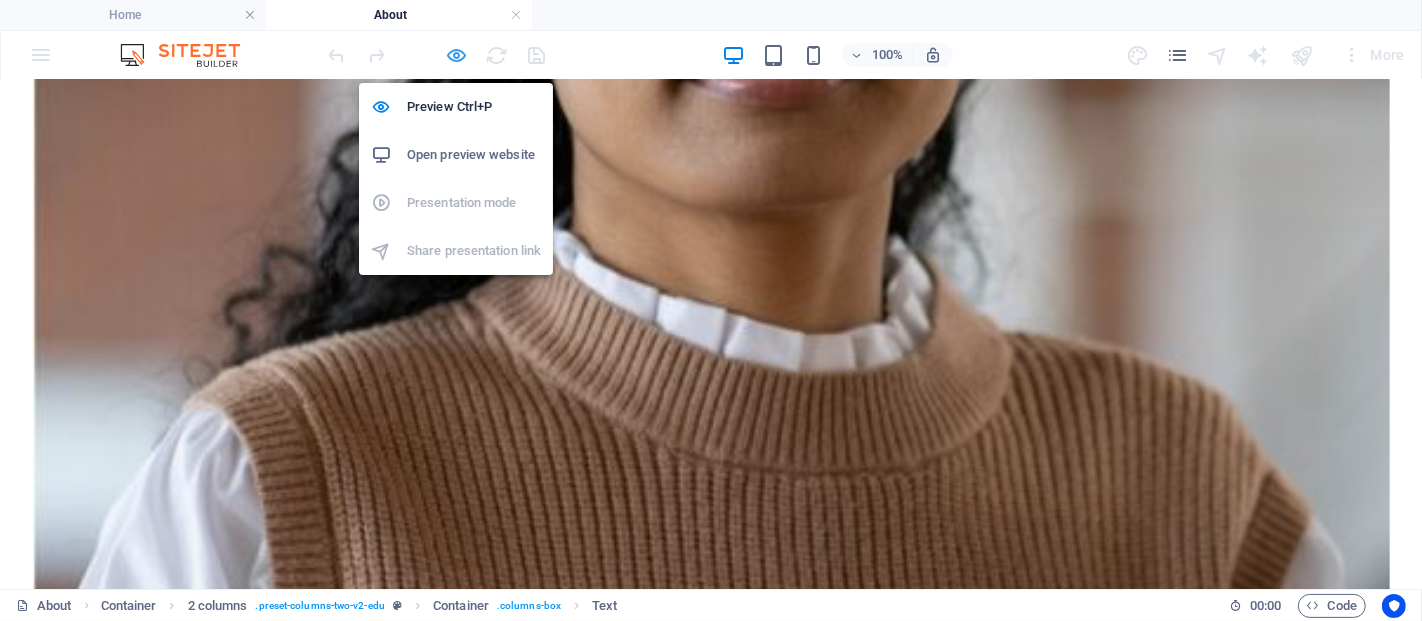 scroll, scrollTop: 2190, scrollLeft: 0, axis: vertical 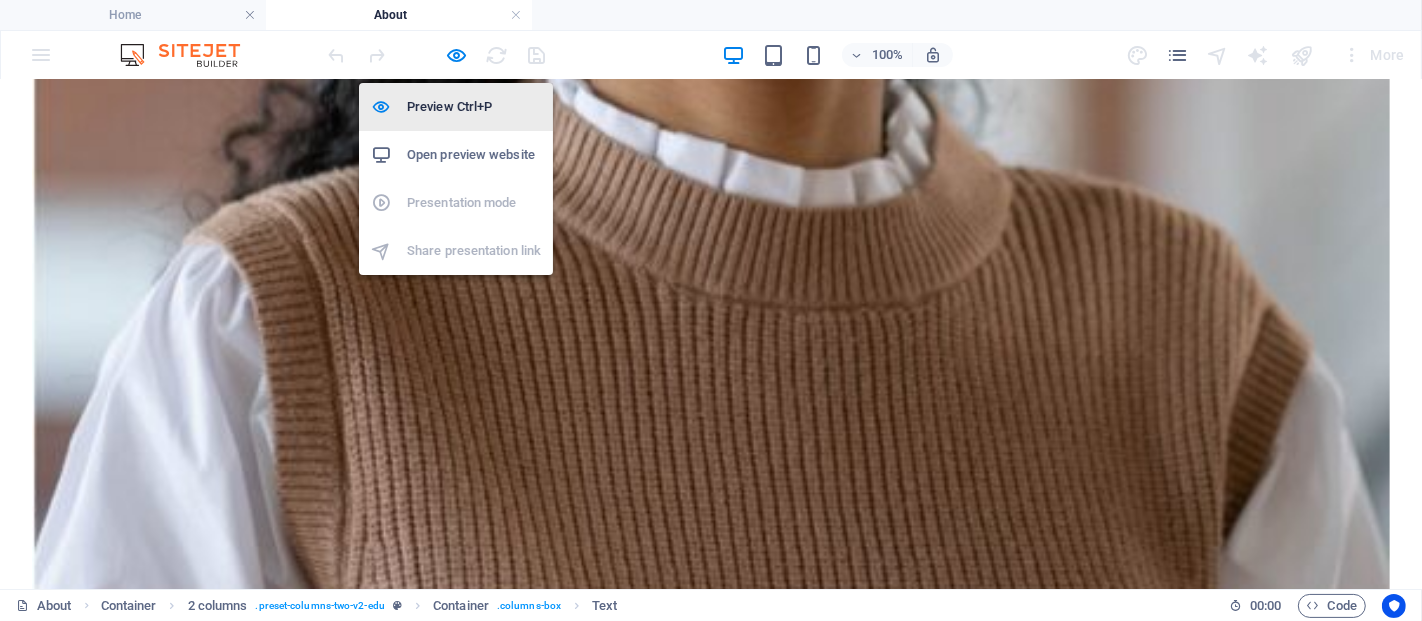 click on "Preview Ctrl+P" at bounding box center (474, 107) 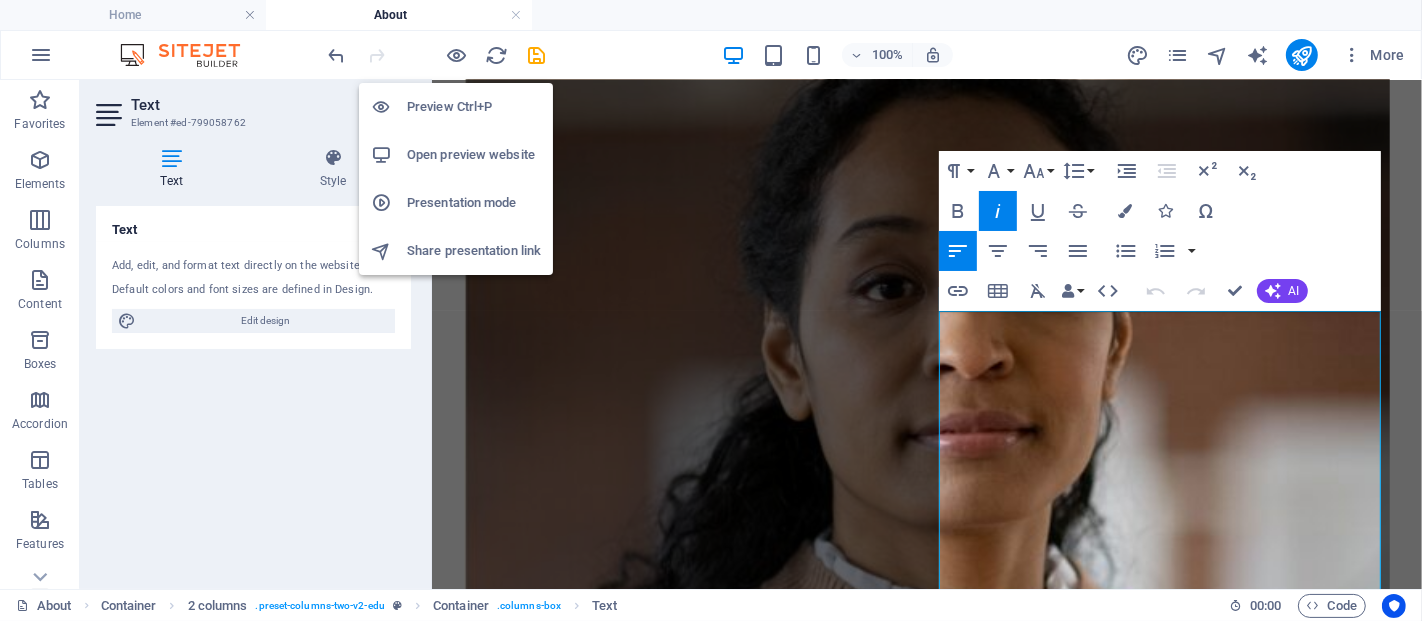 click on "Preview Ctrl+P" at bounding box center (474, 107) 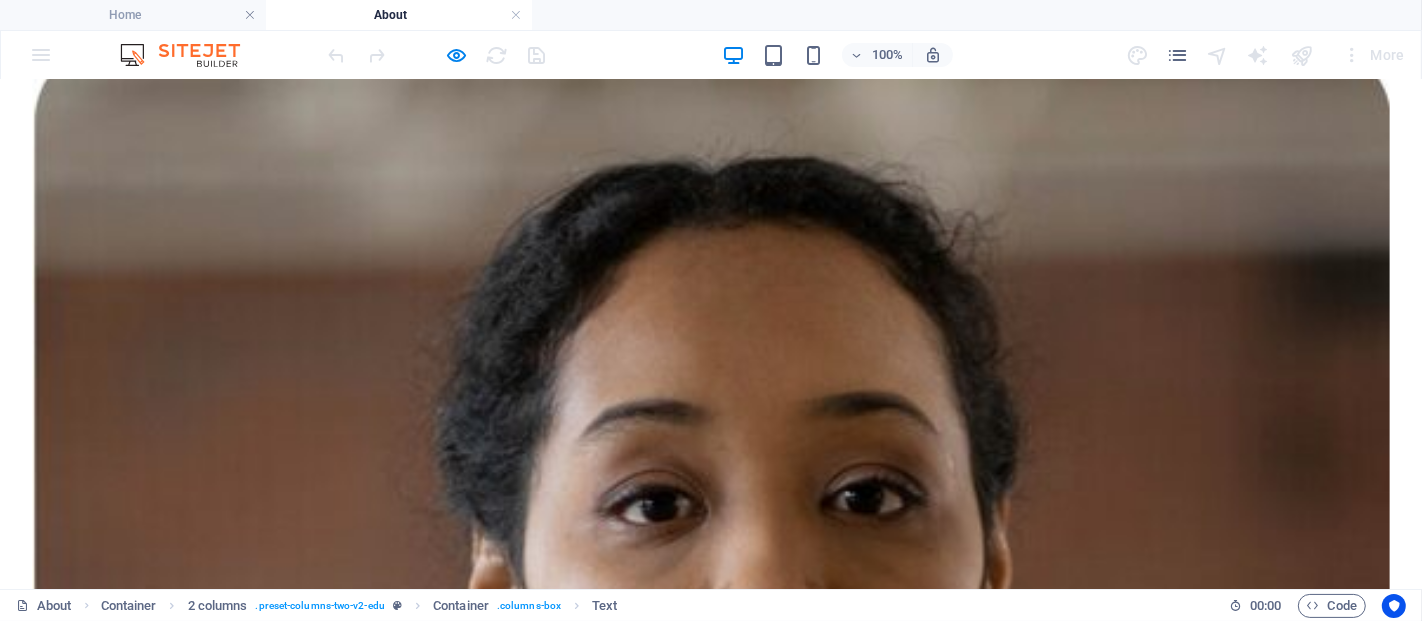 scroll, scrollTop: 1416, scrollLeft: 0, axis: vertical 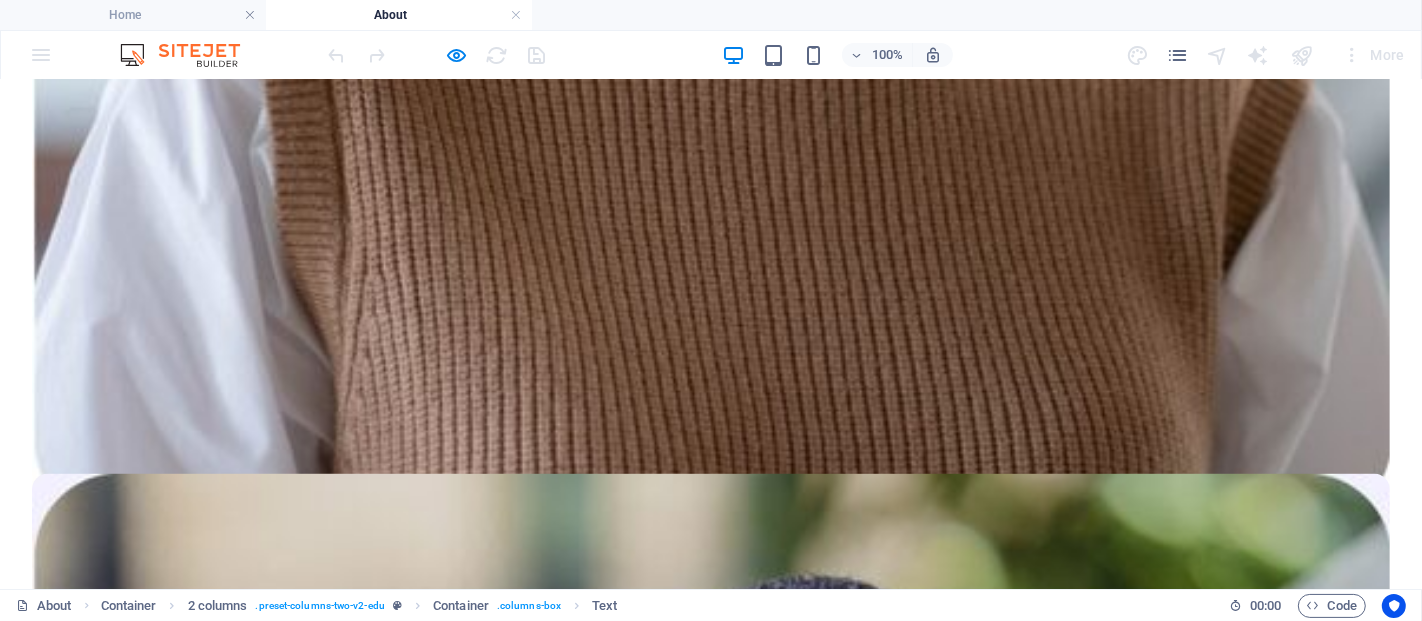 click on "🏆 Milestones So Far:" at bounding box center (711, 7277) 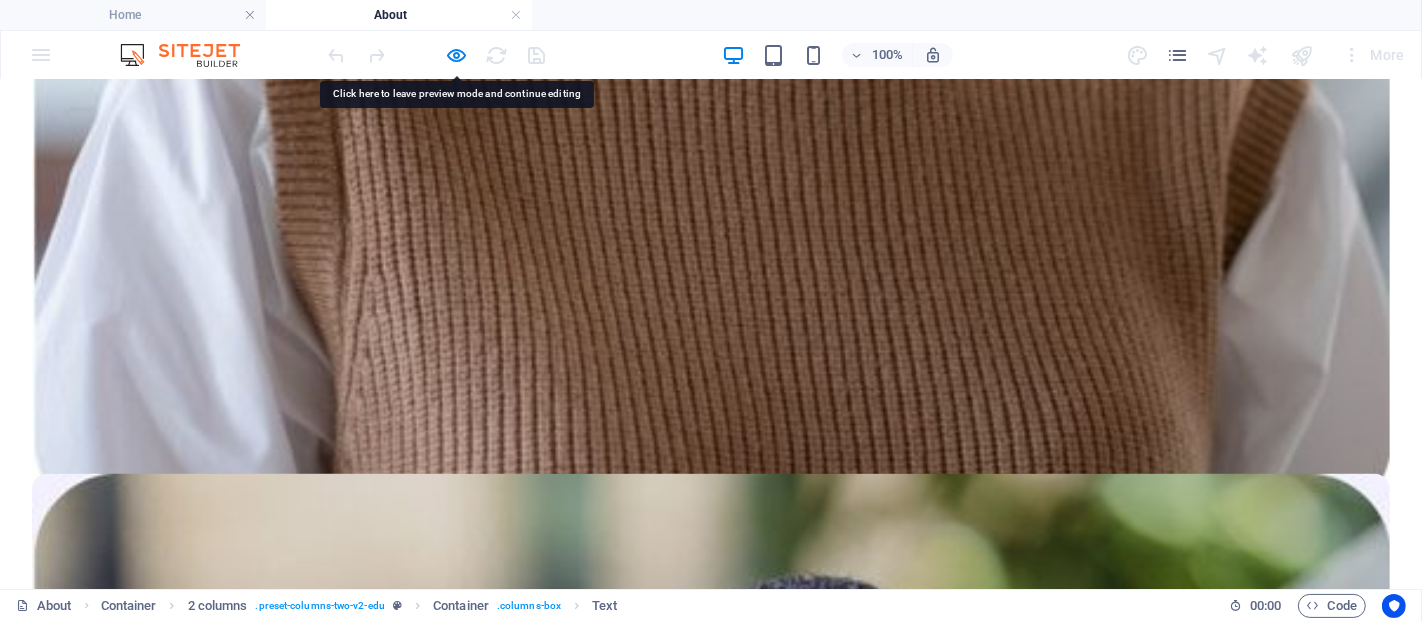 click on "India’s Talent Directory" at bounding box center [210, 7456] 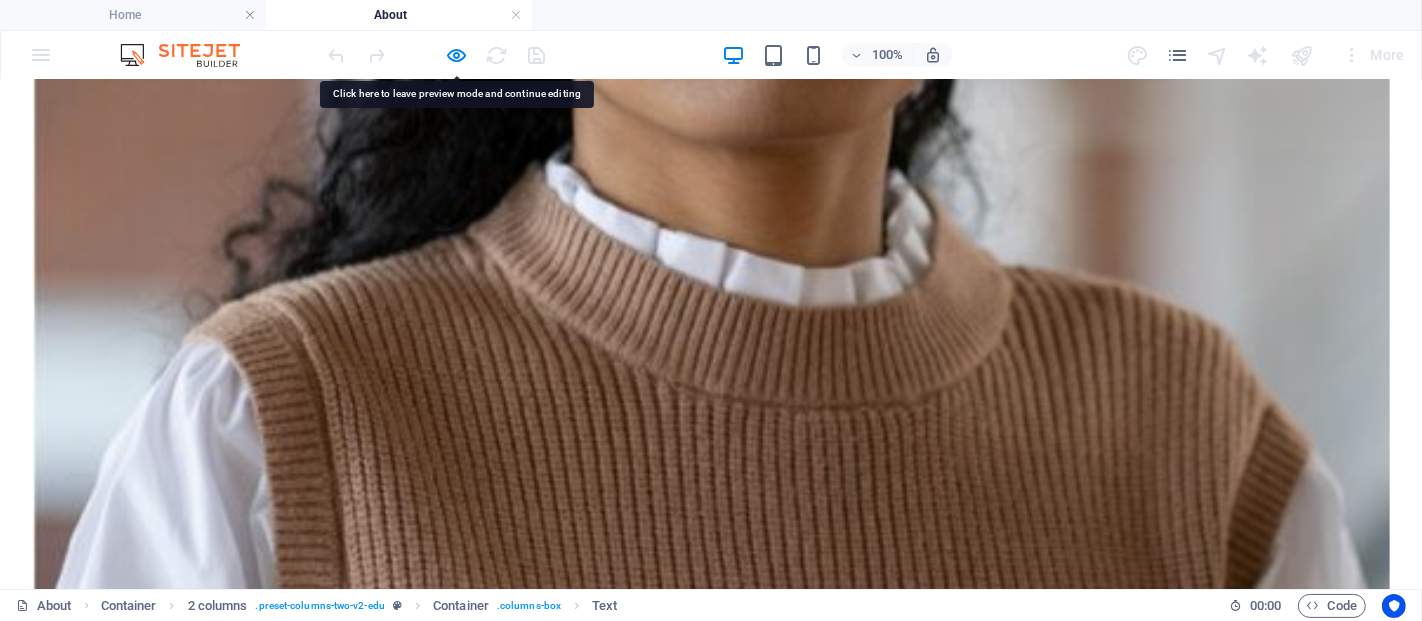 scroll, scrollTop: 2073, scrollLeft: 0, axis: vertical 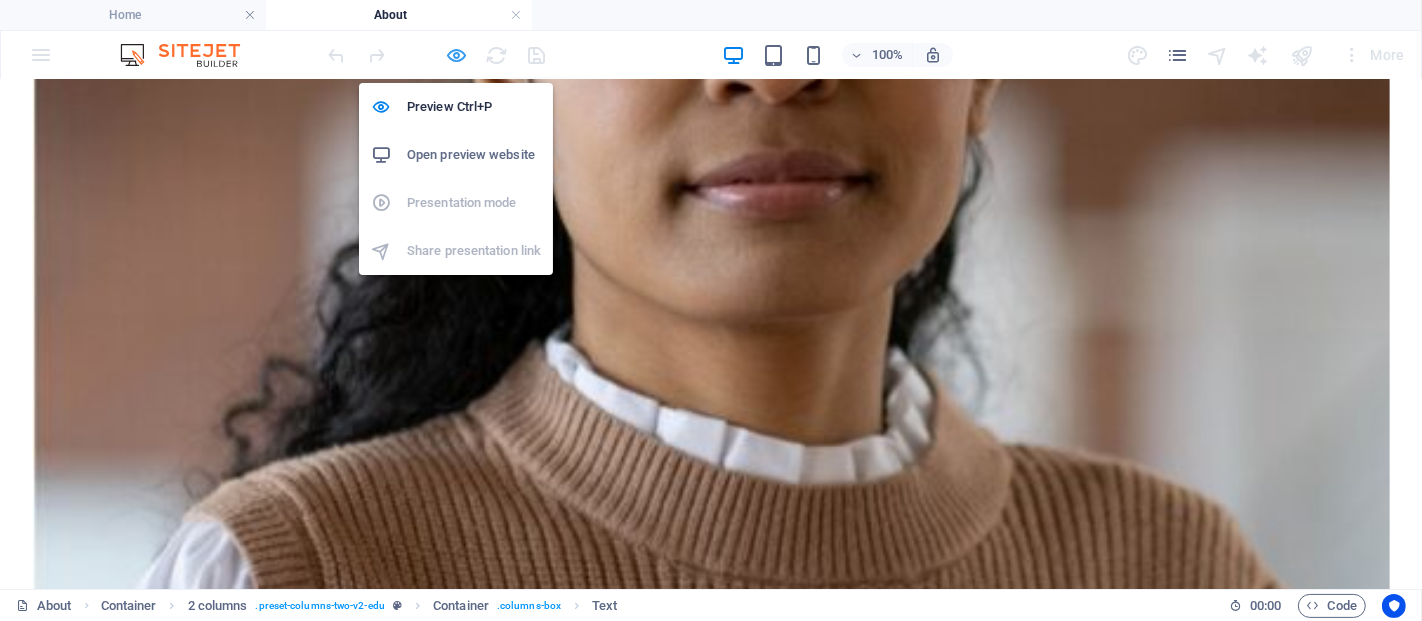 click at bounding box center [457, 55] 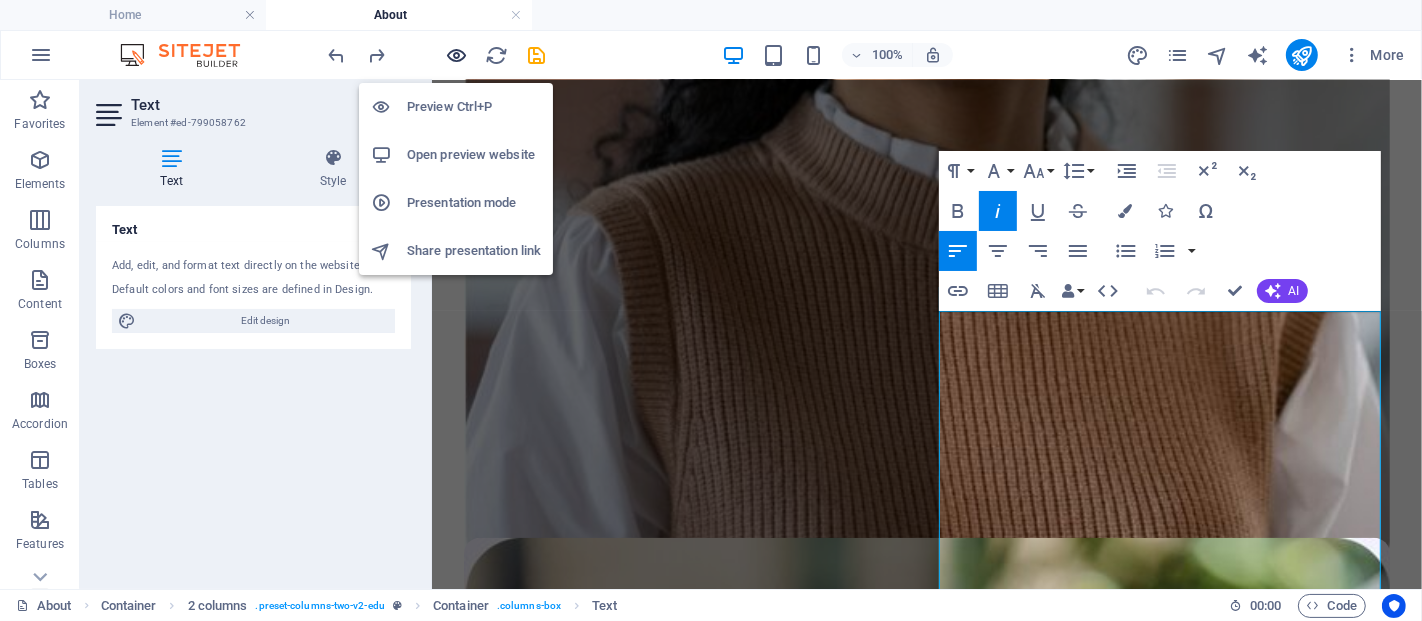 scroll, scrollTop: 1465, scrollLeft: 0, axis: vertical 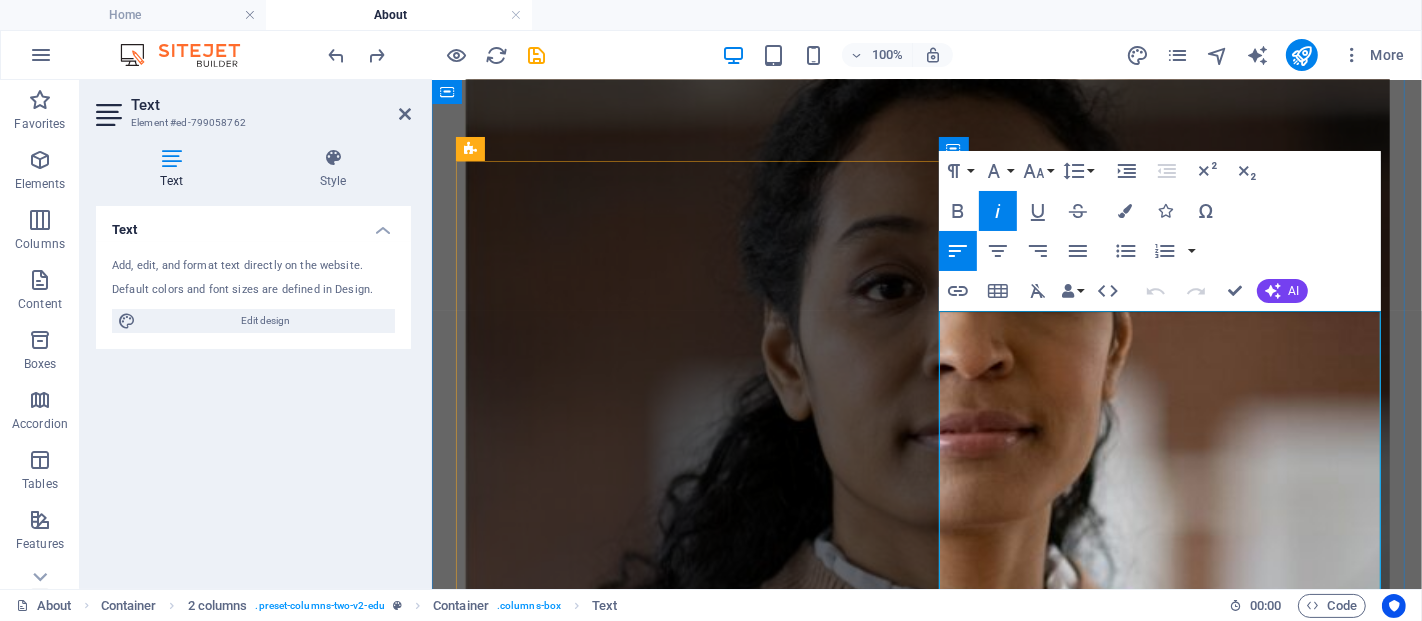 click on "From forgotten letters to a live portal for 21st-century Bharat. It started with  reviving the Mithilakshar script  through workshops, schools, and storytelling. We built our first tools:  fonts, typing kits, learning videos. Then we realized —  revival isn't enough. We need reinvention. That spark gave rise to  Mithilakshar.org  — 🌐 A digital portal 🧠 A learning lab 📣 A talent engine 🤝 A mentor network — built to empower 1 million+ youth by 2030. 🏆 Milestones So Far: ✅ Script literacy movement across 5+ states ✅ First Mithilakshar digital design kits ✅ 100+ skill trainers onboarded from grassroots ✅ Launch of full-stack, AI, and governance tech tracks ✅ Creation of  India’s Talent Directory ✅ LIVE launch across platforms —  YouTube, X Spaces, LinkedIn This is no longer just about a script. It’s about scripting the future — with skills, with pride, with Bharat at the center.  🇮🇳" at bounding box center [926, 6261] 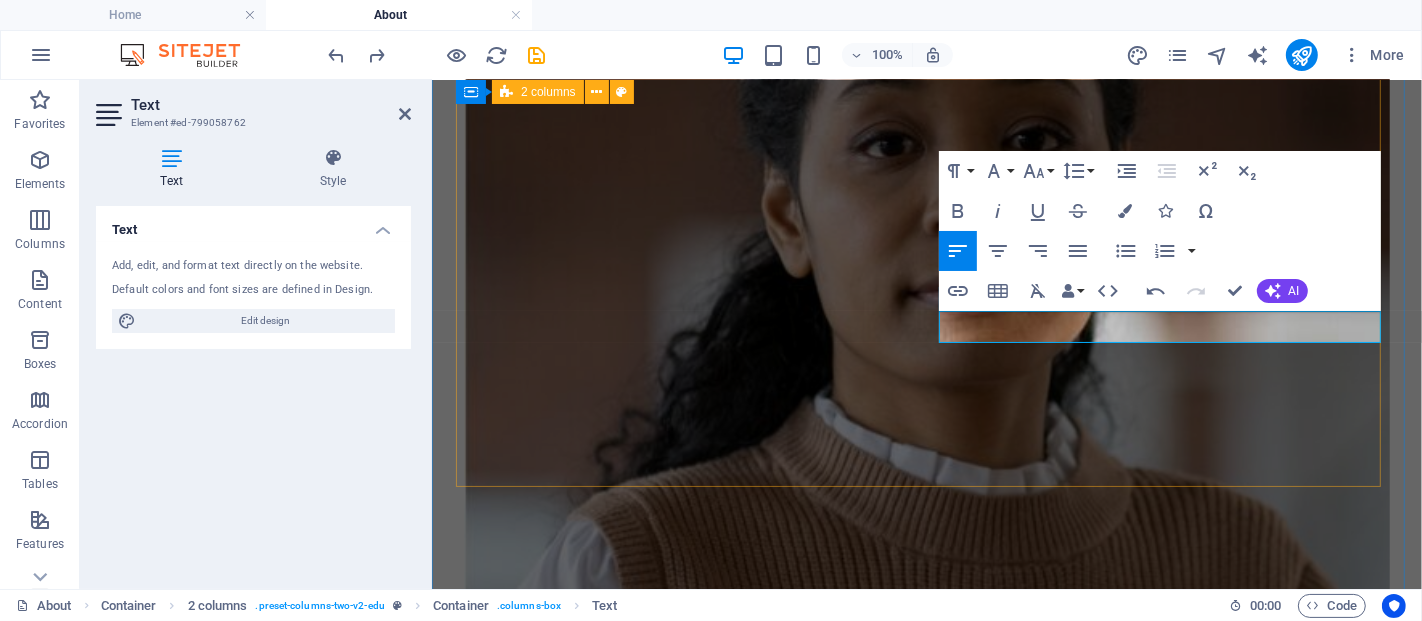 scroll, scrollTop: 1465, scrollLeft: 0, axis: vertical 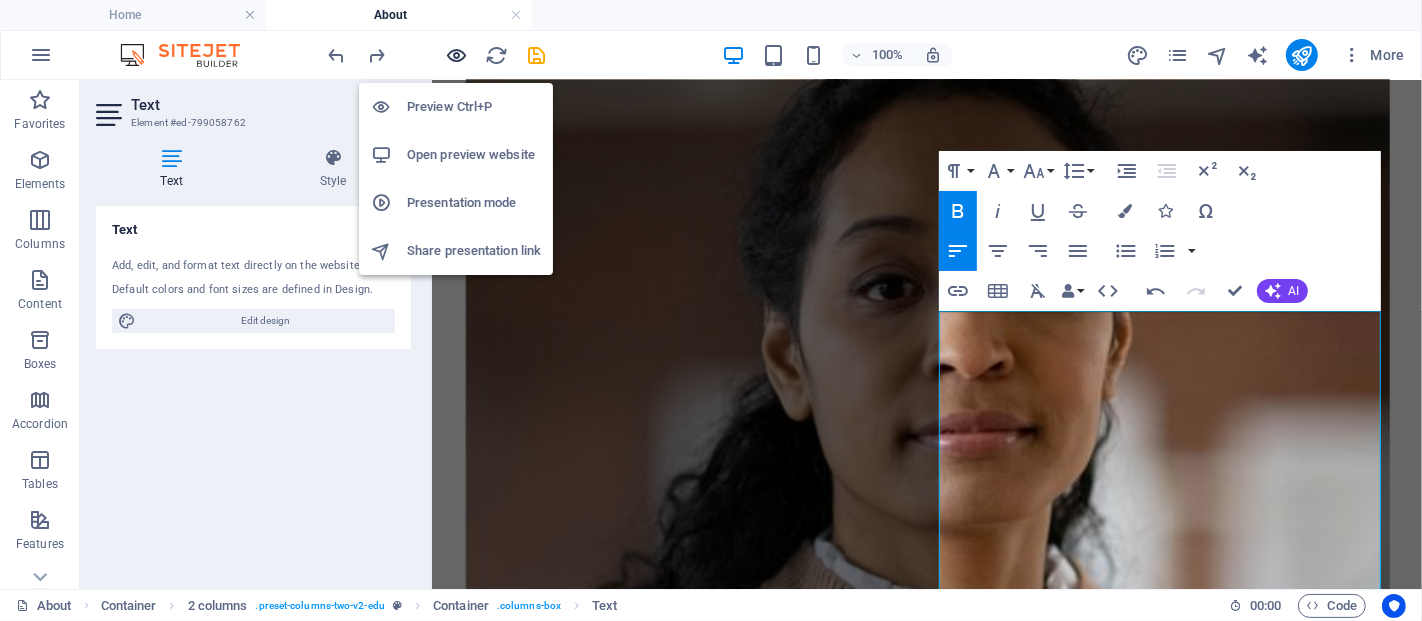 click at bounding box center [457, 55] 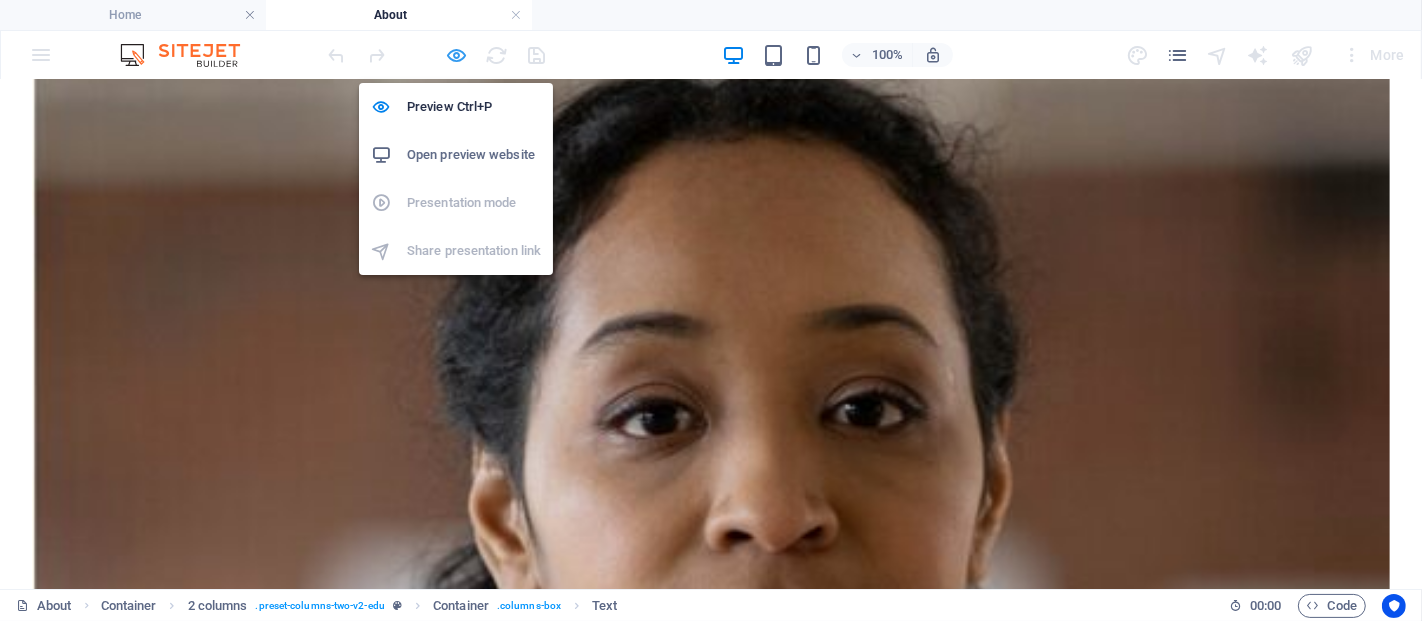 scroll, scrollTop: 1519, scrollLeft: 0, axis: vertical 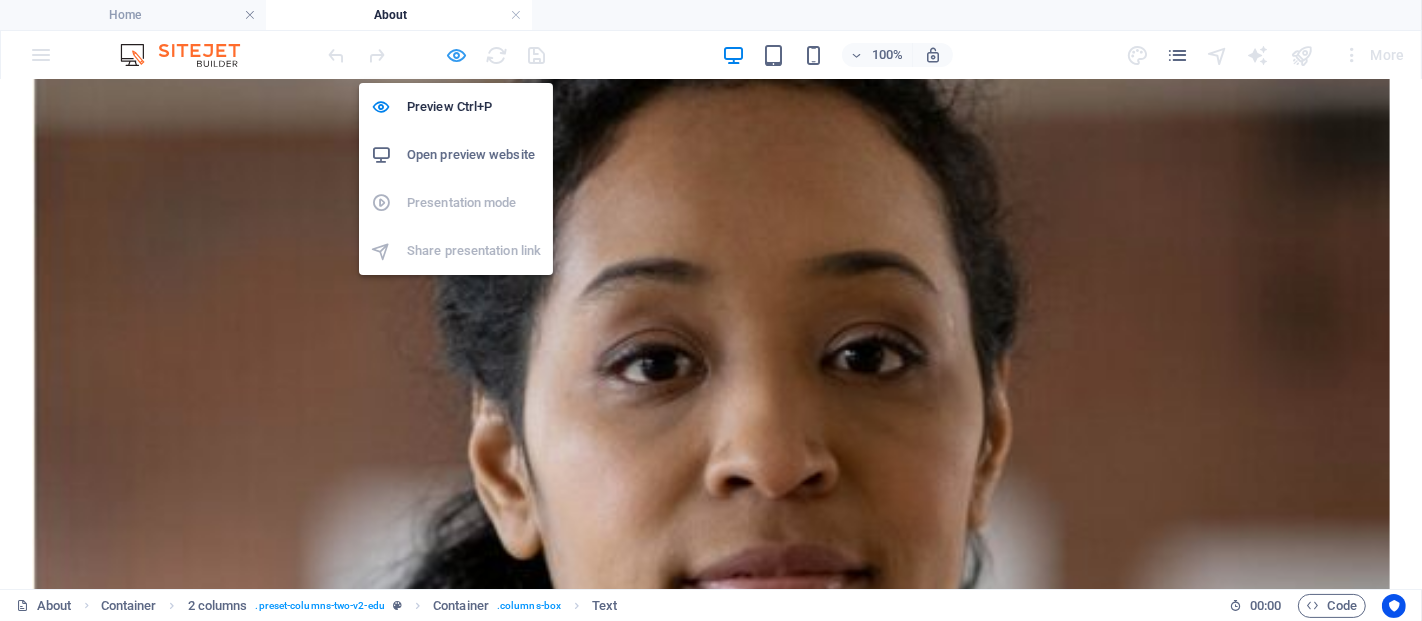 click at bounding box center [457, 55] 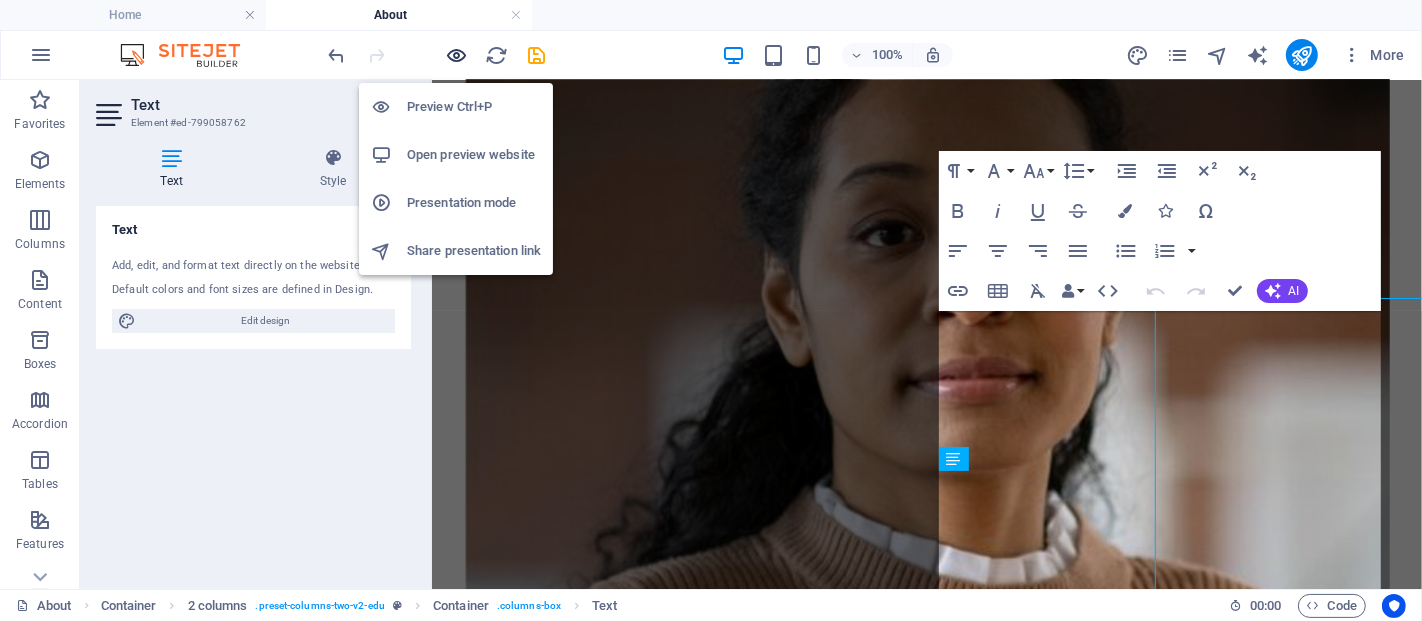 scroll, scrollTop: 1465, scrollLeft: 0, axis: vertical 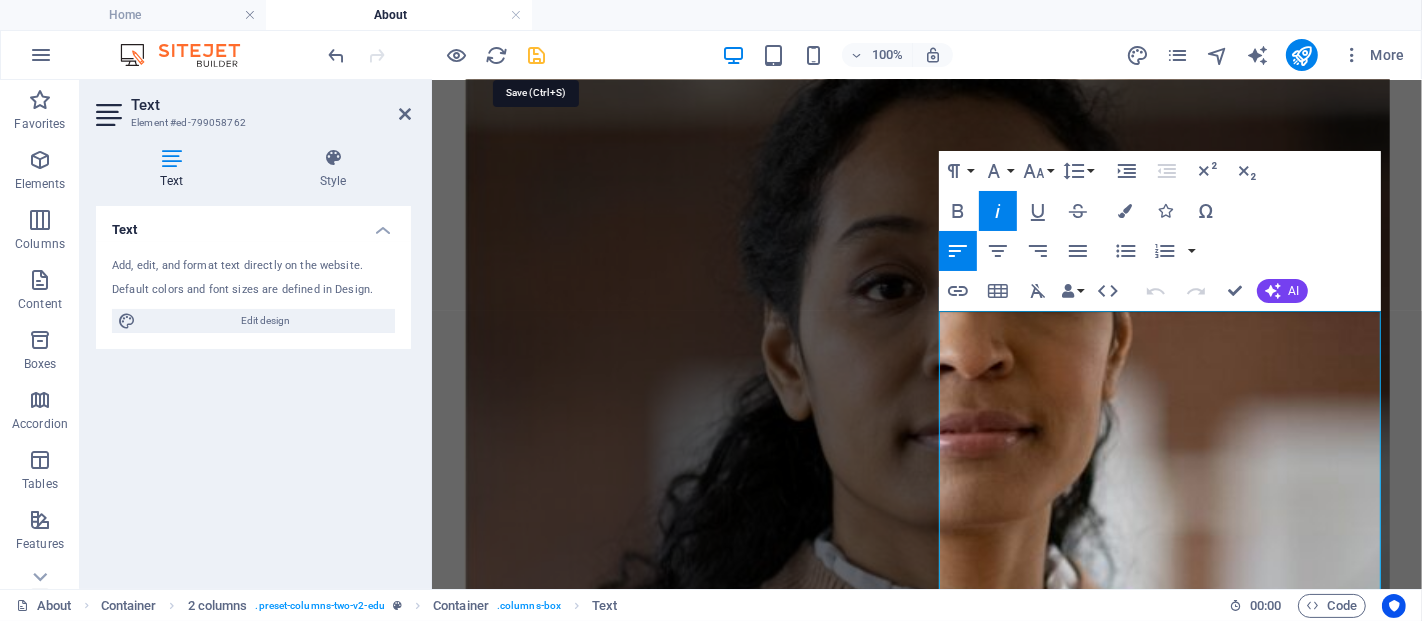click at bounding box center (537, 55) 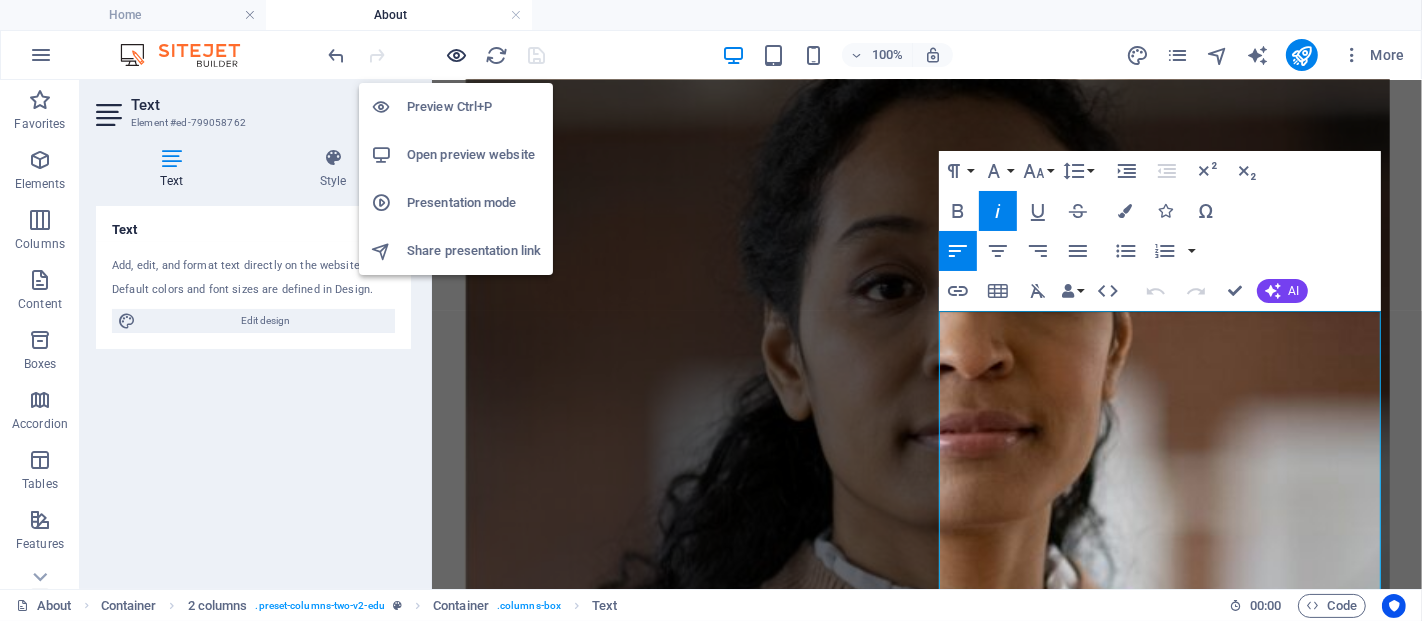 click at bounding box center (457, 55) 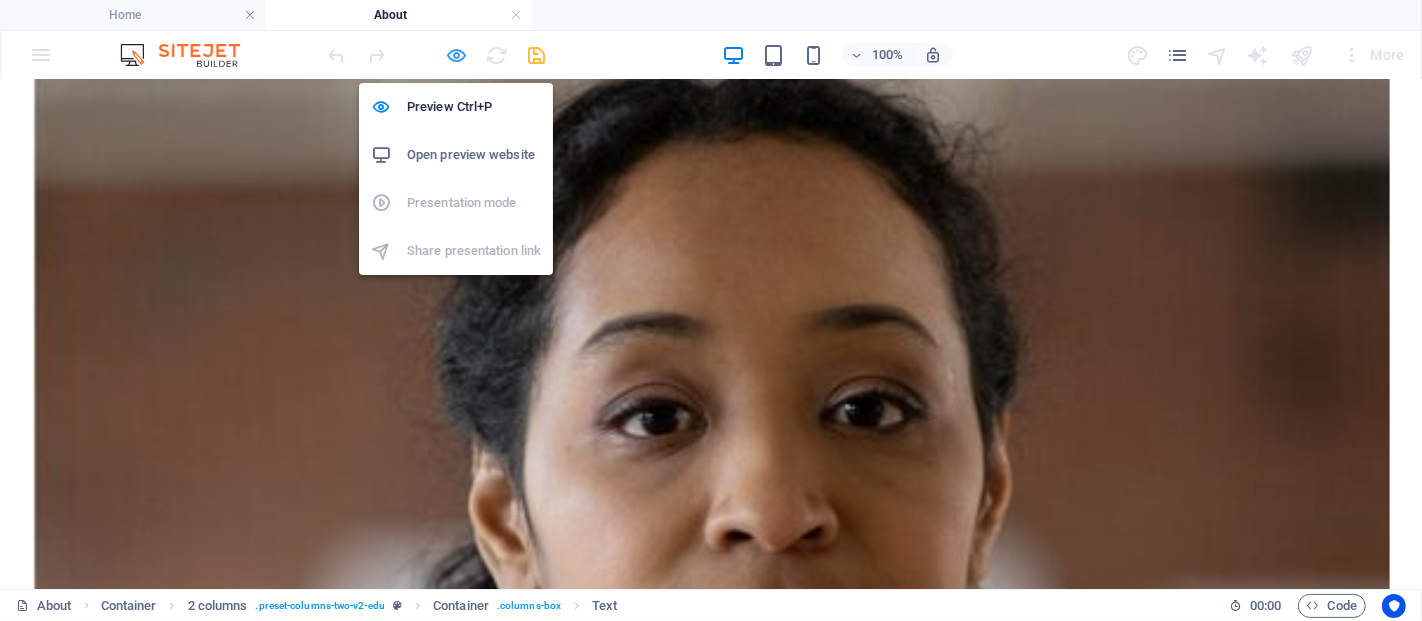 scroll, scrollTop: 1519, scrollLeft: 0, axis: vertical 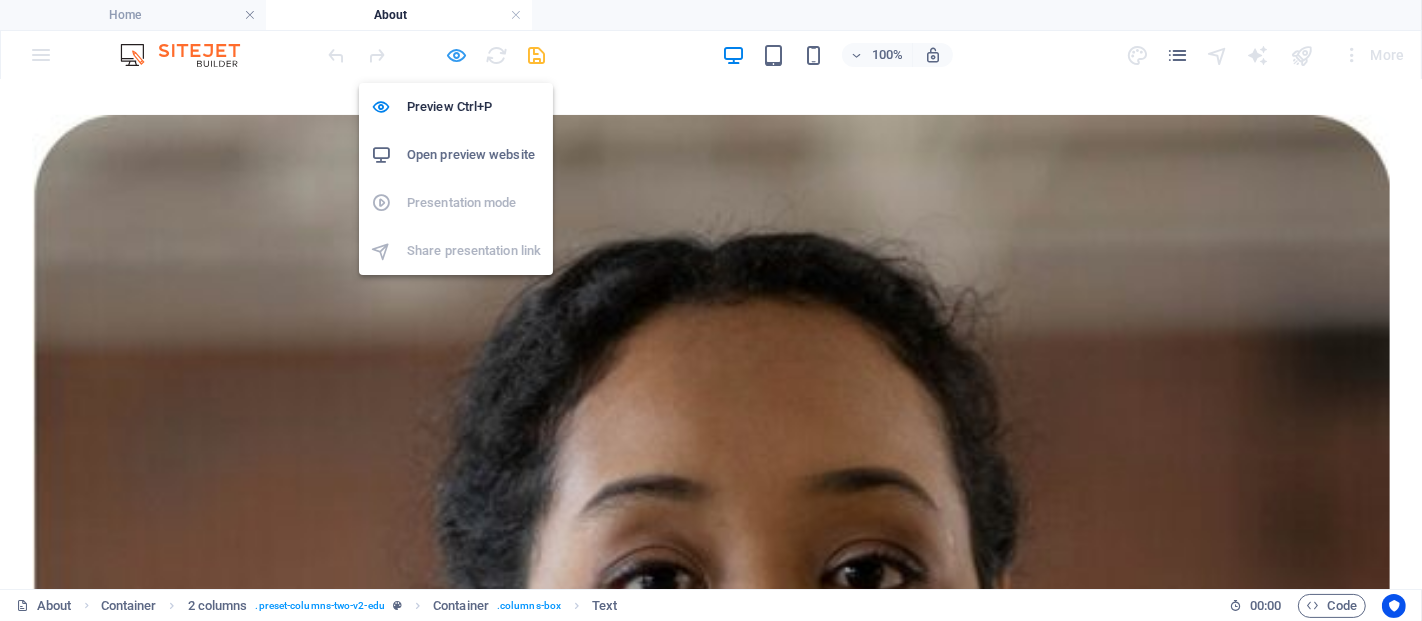 click at bounding box center (457, 55) 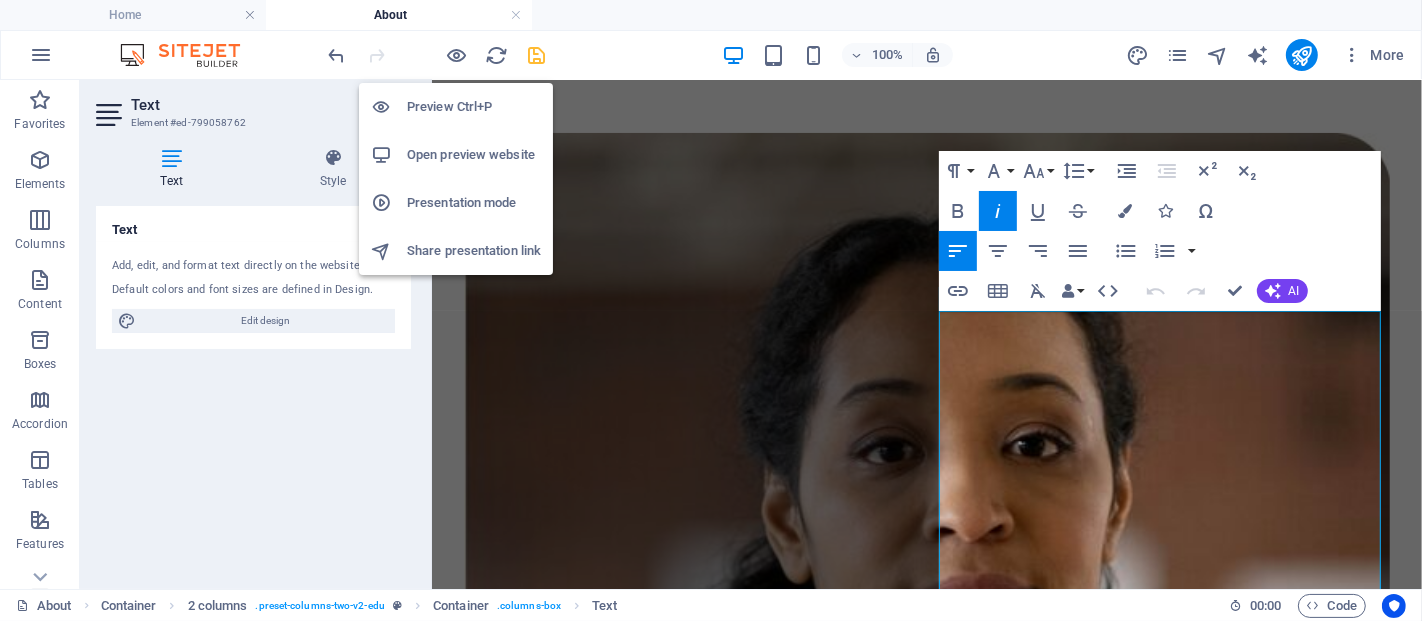 scroll, scrollTop: 1465, scrollLeft: 0, axis: vertical 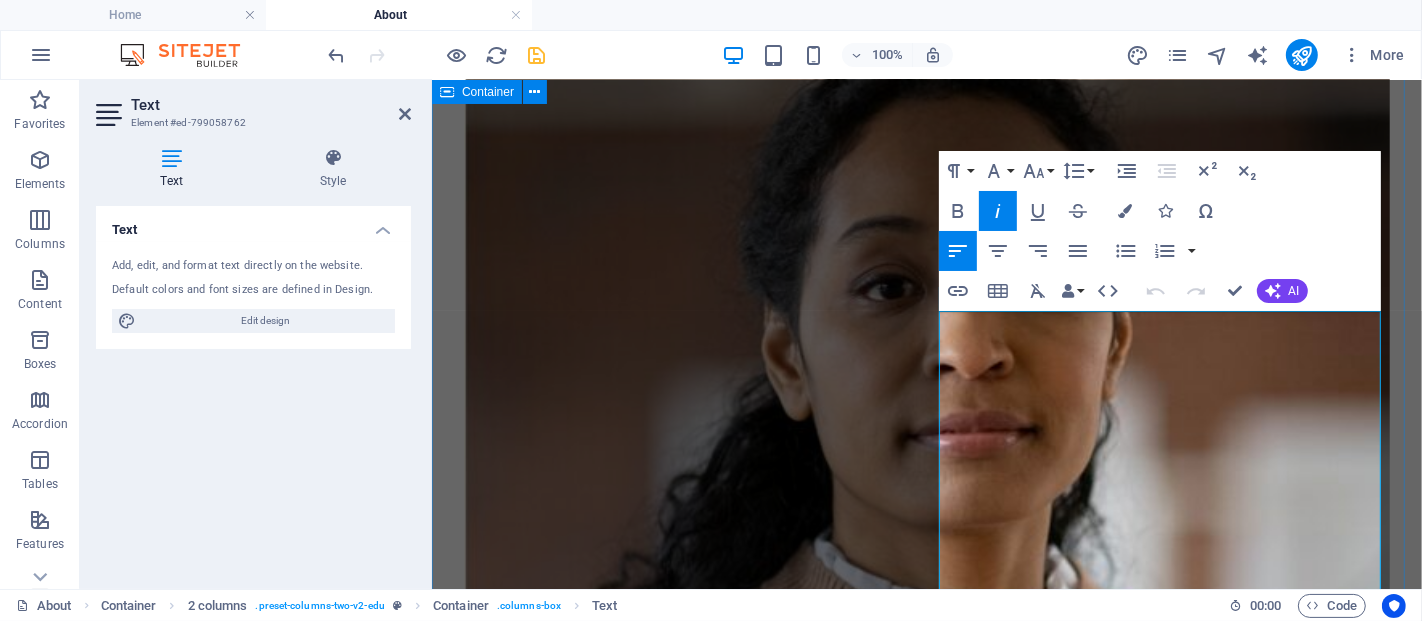 click on "🛤️ How We Started It didn’t start with a startup. It started with a question: "Why are rural talents still invisible in India’s digital economy?" Mithilakshar.org was born from real experiences in villages, towns, and Tier-2/3 [COUNTRY]. We saw youth struggling — not due to a lack of potential, but due to lack of access: No mentors. No job-ready courses. No exposure to real-world projects. No digital identity. Meanwhile, government schemes, skilling portals, and startup tools existed — but they weren’t  designed for Bharat. That’s when our team — of educators, technologists, and public innovators — came together with a mission: 🎯  To build a platform that connects local talent with global opportunities, using practical tech skills and real mentorship. Not just another edtech site — but a  nationwide digital workforce movement. Our story so far" at bounding box center [926, 6050] 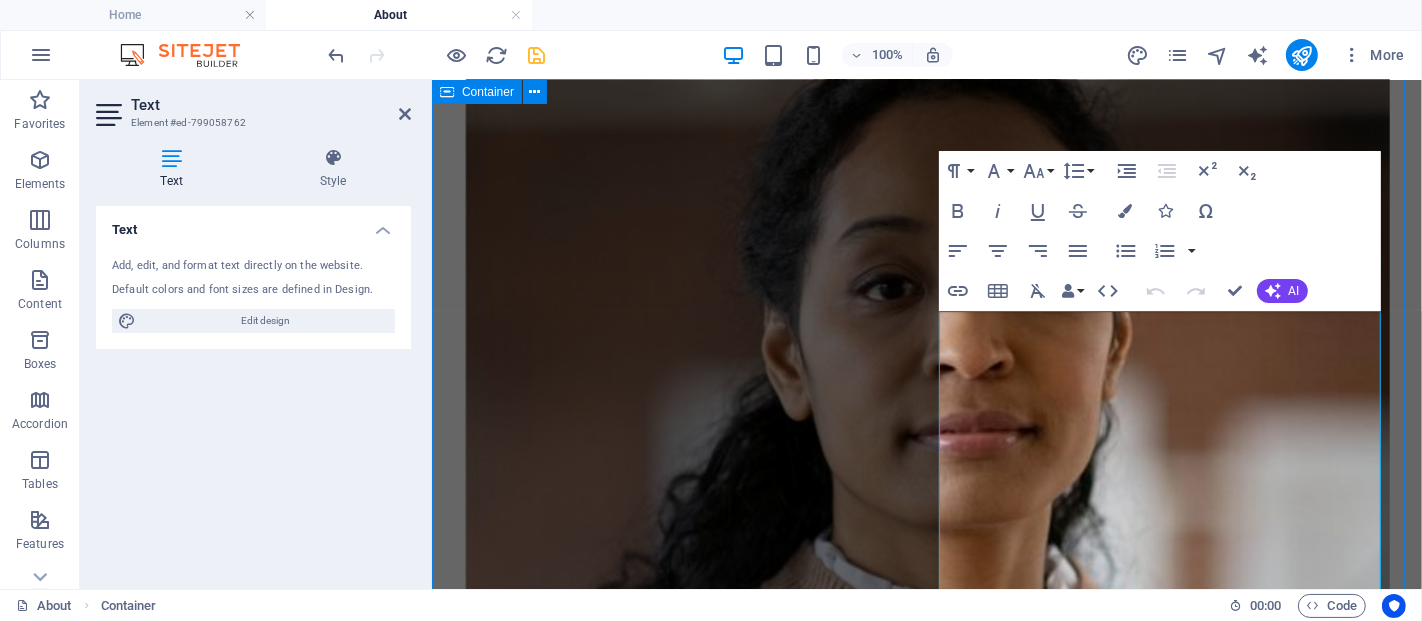 scroll, scrollTop: 1519, scrollLeft: 0, axis: vertical 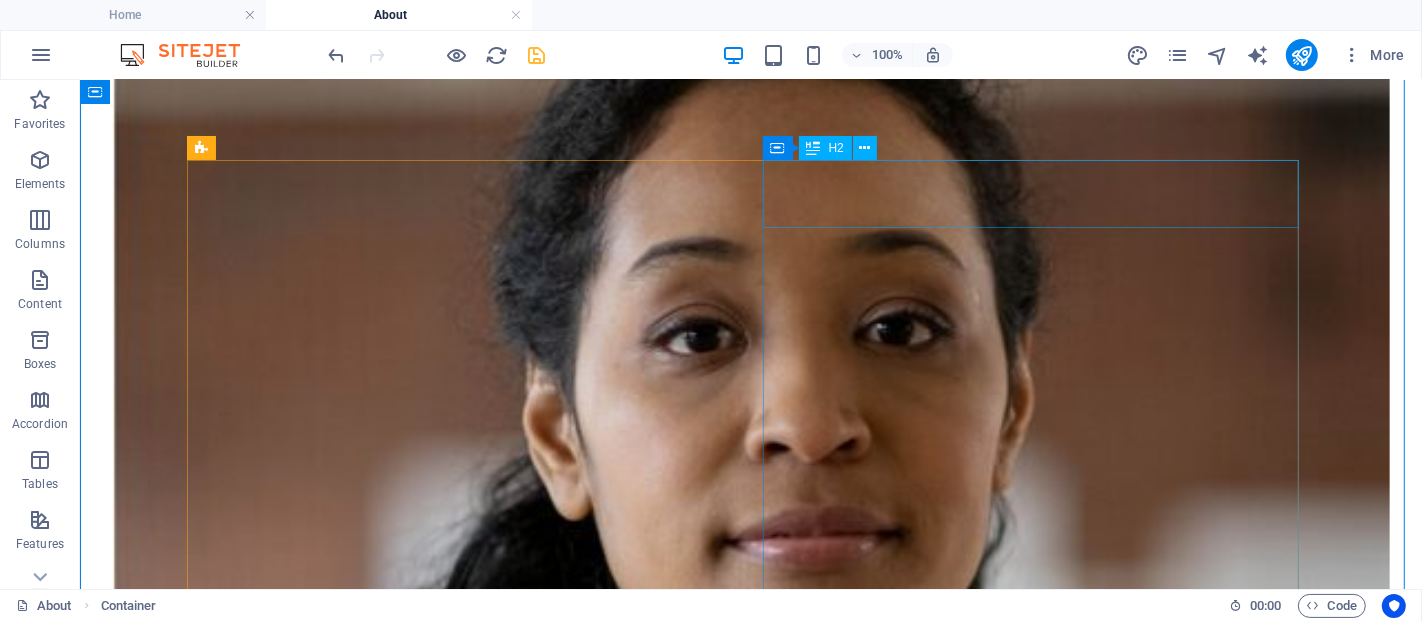 click on "🛤️ How We Started" at bounding box center (750, 7417) 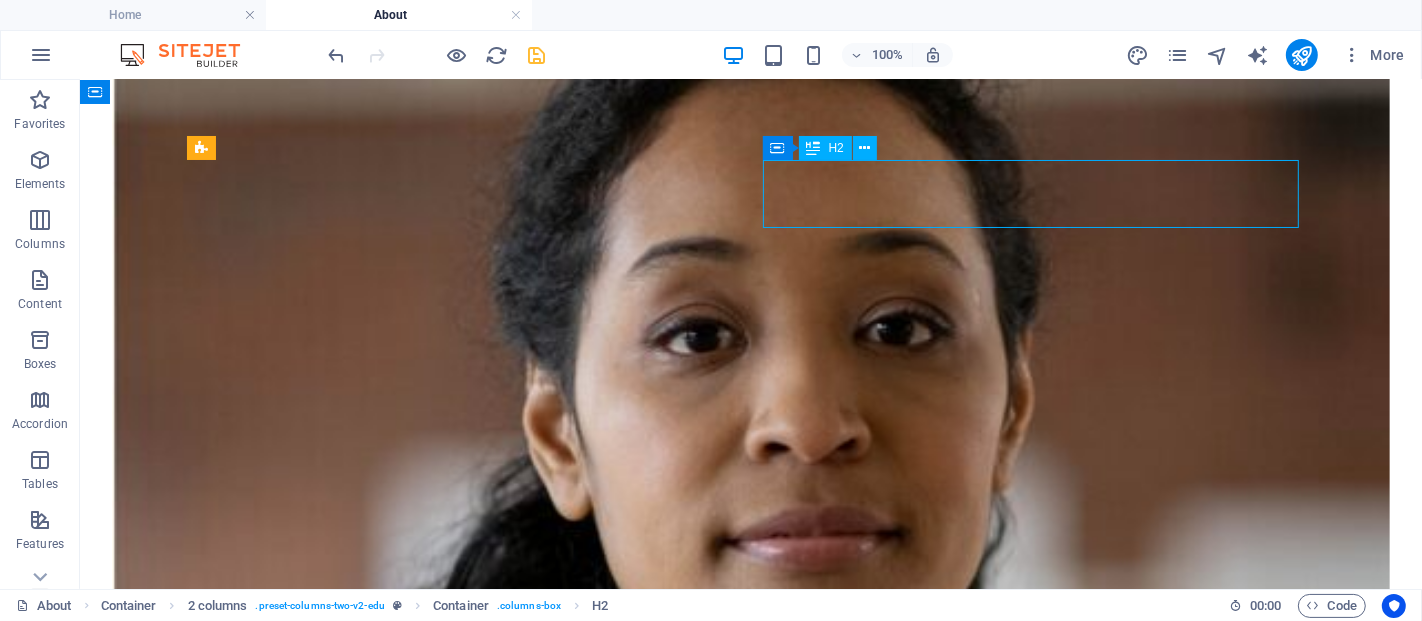 click on "🛤️ How We Started" at bounding box center [750, 7417] 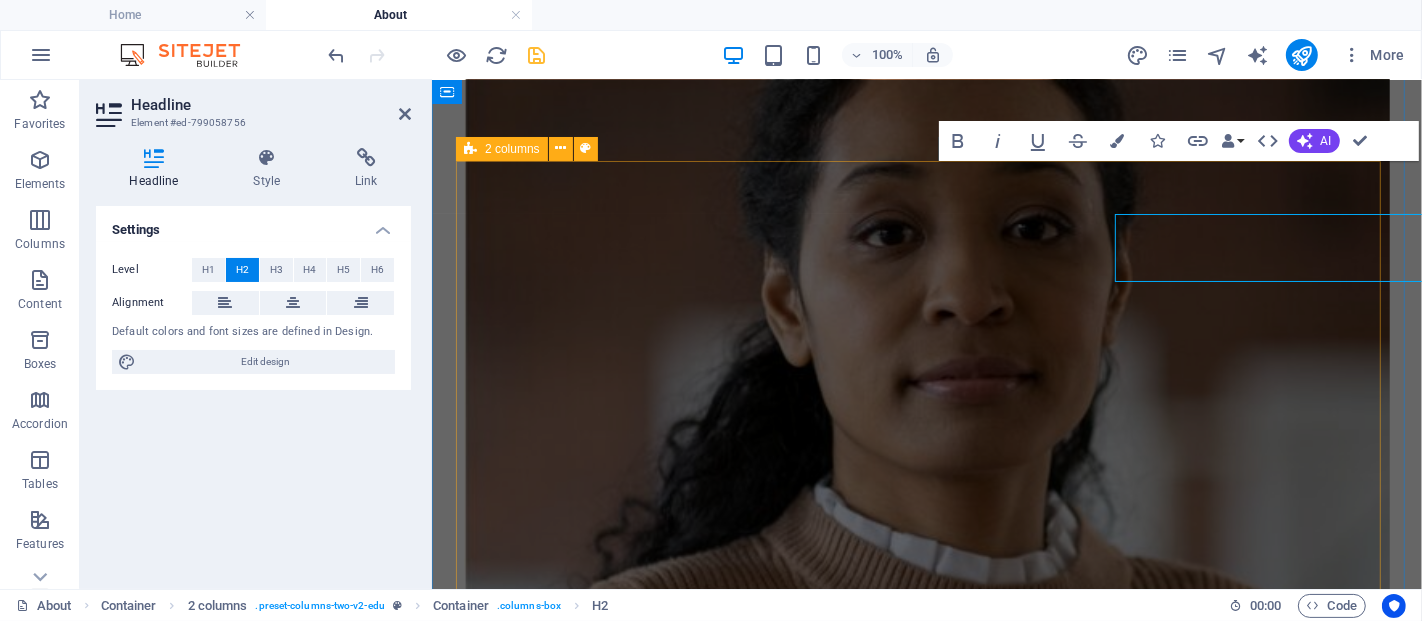 scroll, scrollTop: 1465, scrollLeft: 0, axis: vertical 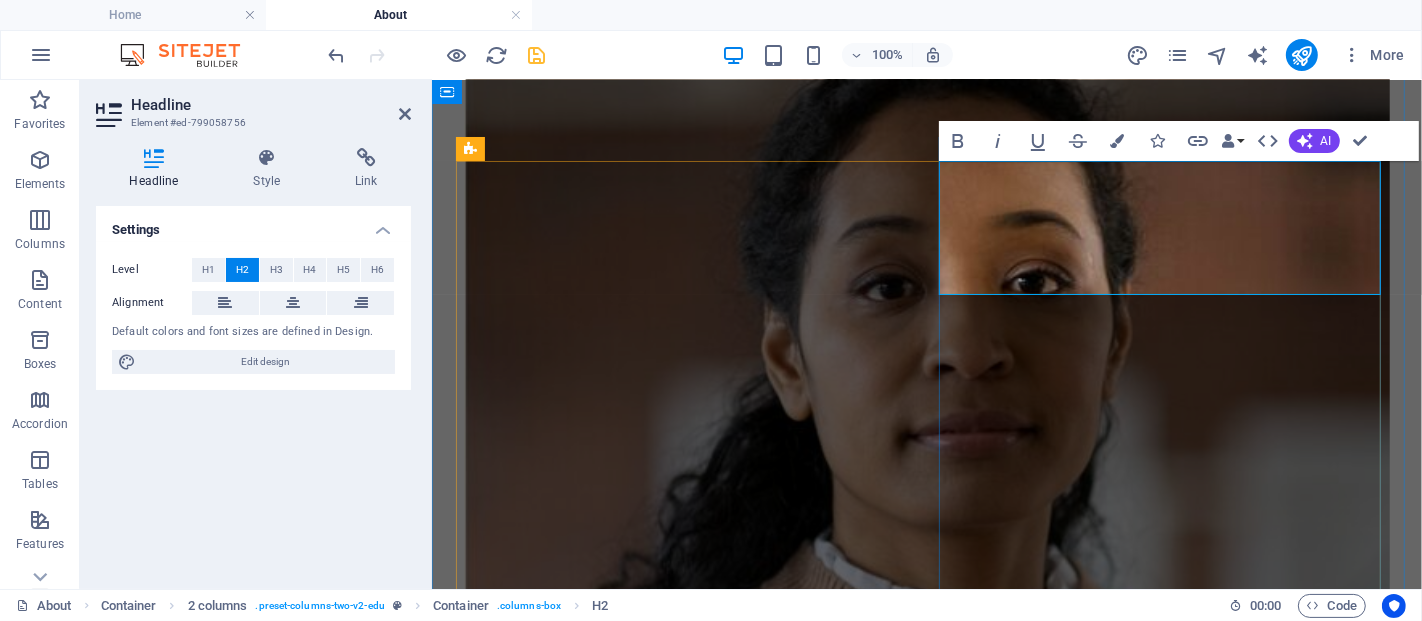 click on "🛤️ How We Started" at bounding box center (926, 5866) 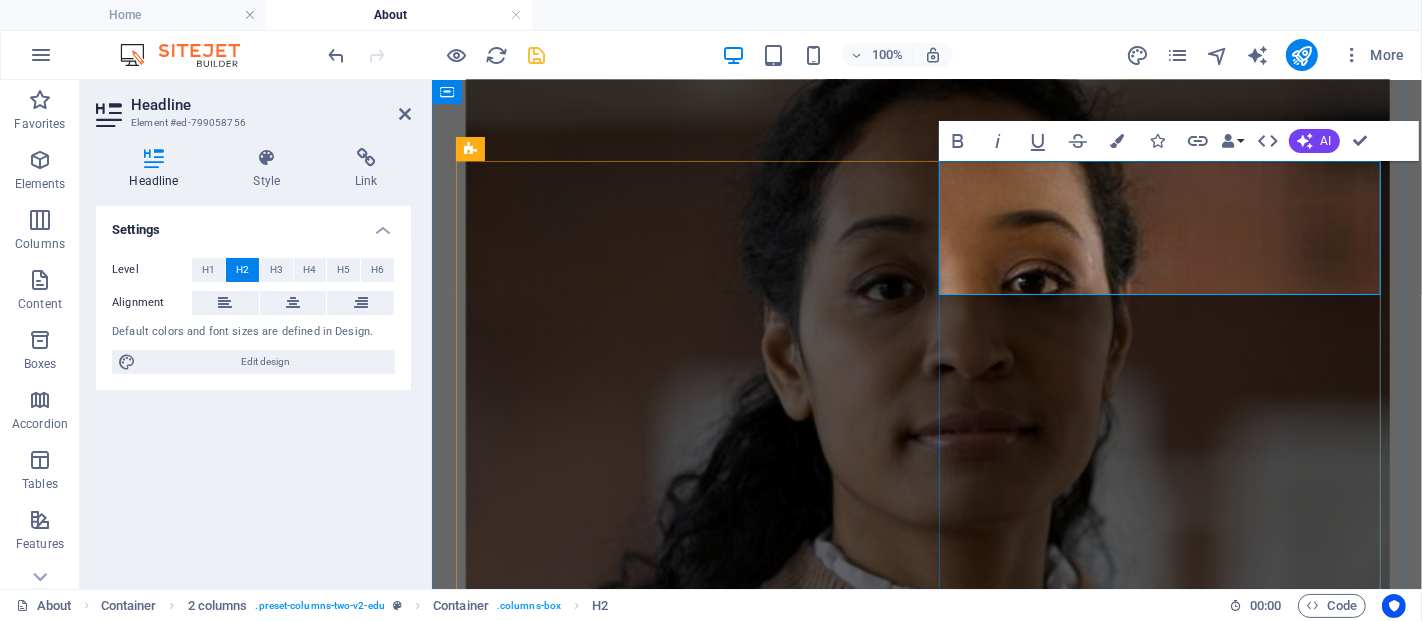 click on "🔰 How We Started" at bounding box center (926, 5866) 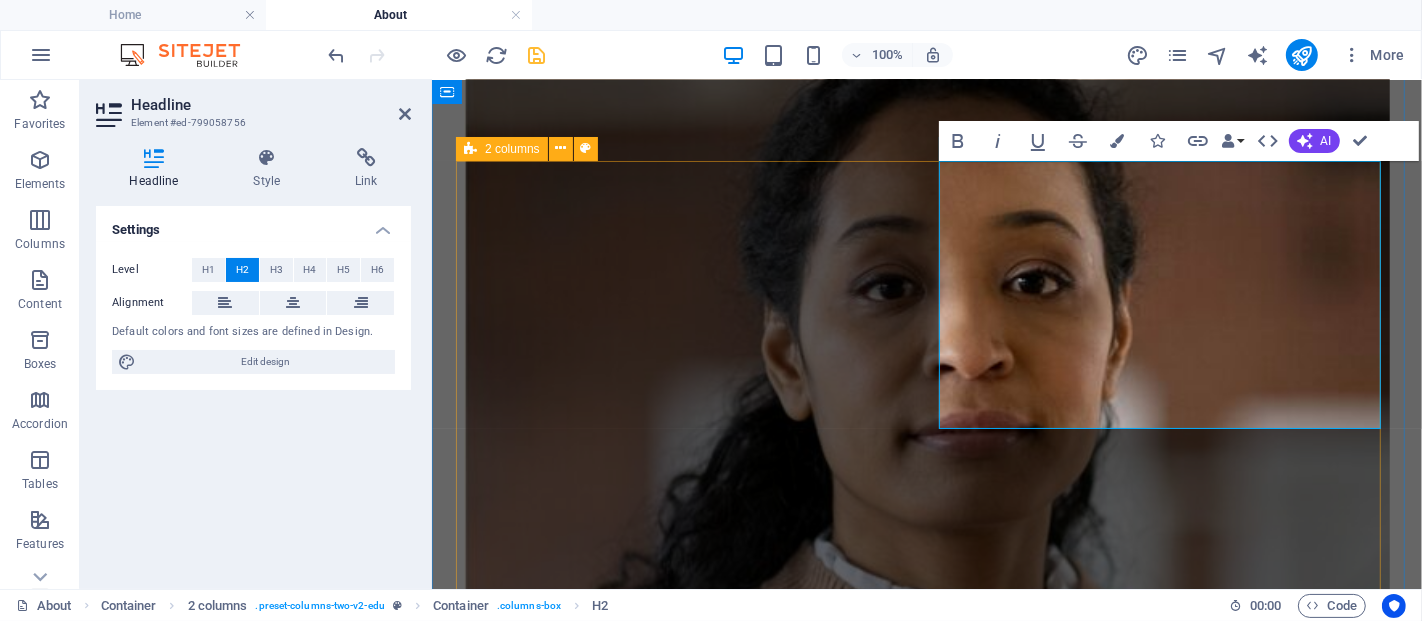 click on "🔰 How We Started — Mithilakshar Skill Mission It didn’t start with a startup. It started with a question: "Why are rural talents still invisible in India’s digital economy?" Mithilakshar.org was born from real experiences in villages, towns, and Tier-2/3 India. We saw youth struggling — not due to a lack of potential, but due to lack of access: No mentors. No job-ready courses. No exposure to real-world projects. No digital identity. Meanwhile, government schemes, skilling portals, and startup tools existed — but they weren’t designed for Bharat. That’s when our team — of educators, technologists, and public innovators — came together with a mission: 🎯 To build a platform that connects local talent with global opportunities, using practical tech skills and real mentorship. Not just another edtech site — but a nationwide digital workforce movement." at bounding box center (926, 5825) 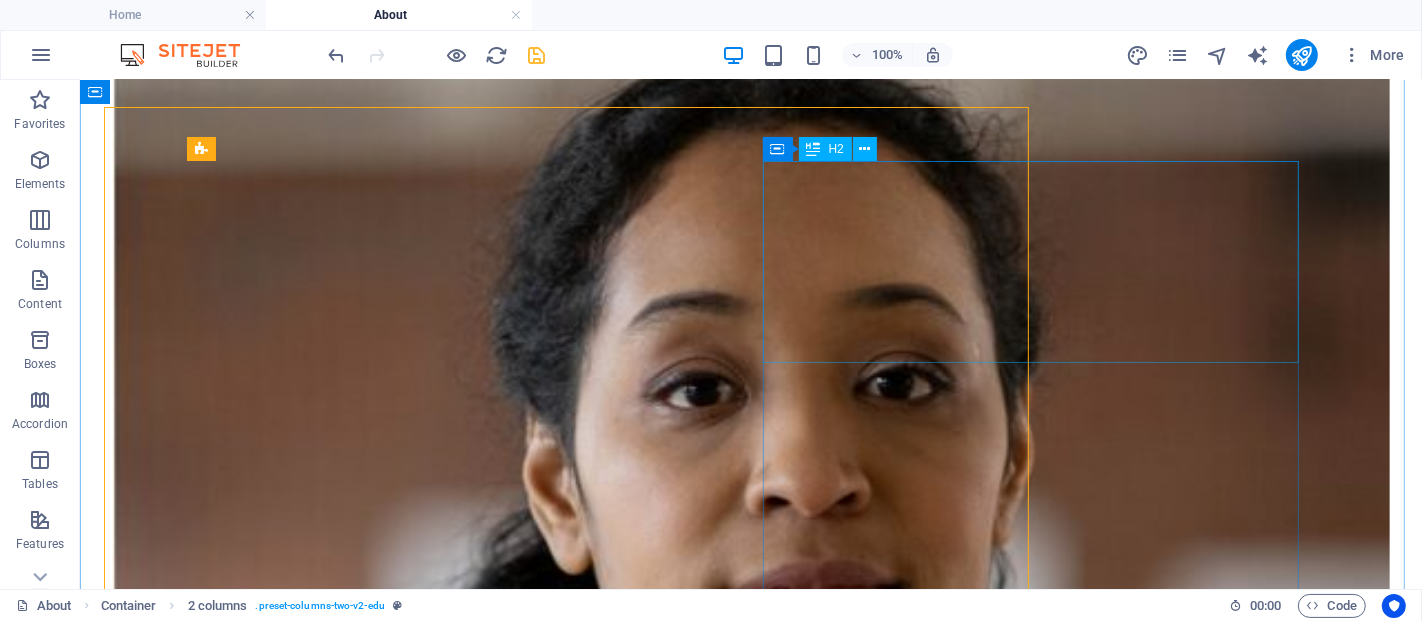 scroll, scrollTop: 1518, scrollLeft: 0, axis: vertical 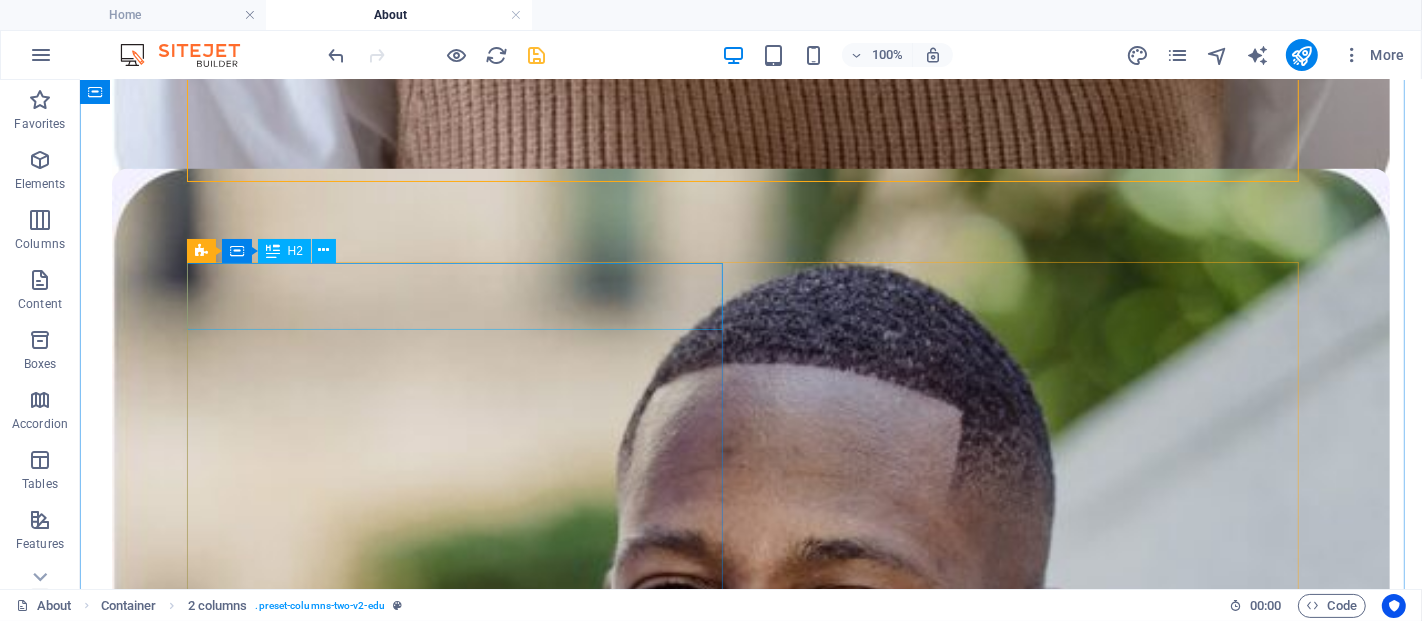 click on "Our story so far" at bounding box center [750, 7296] 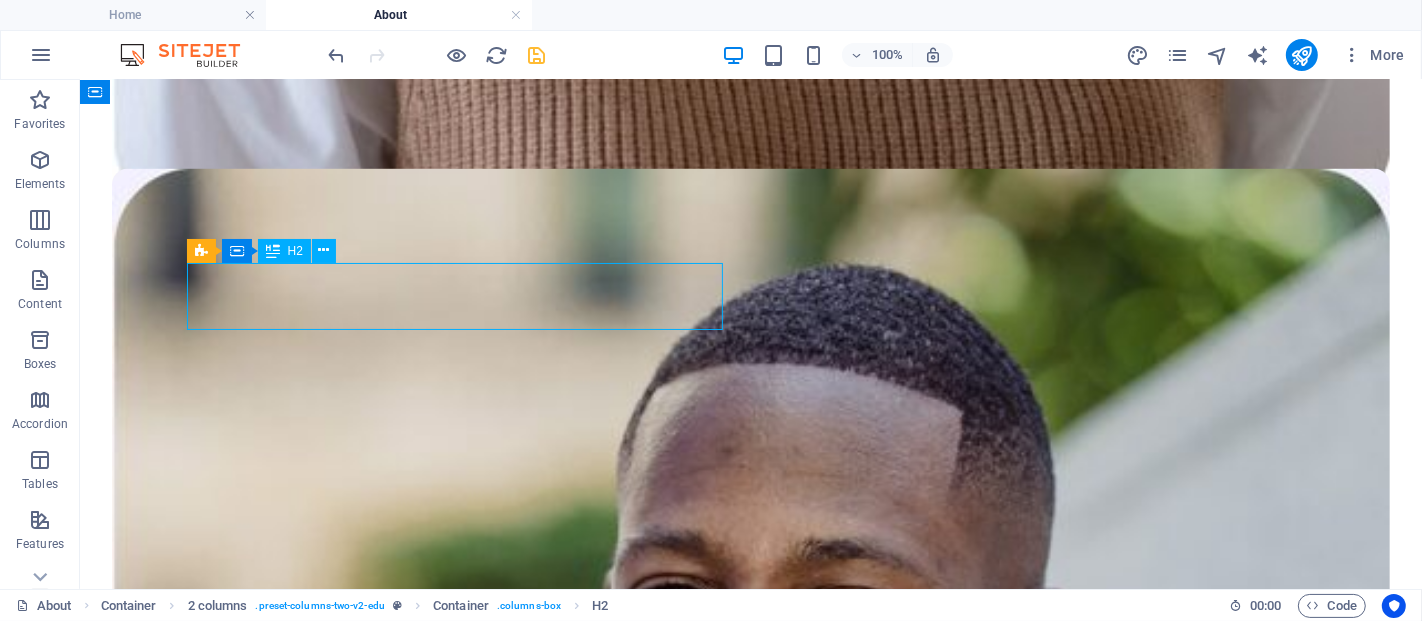 click on "Our story so far" at bounding box center [750, 7296] 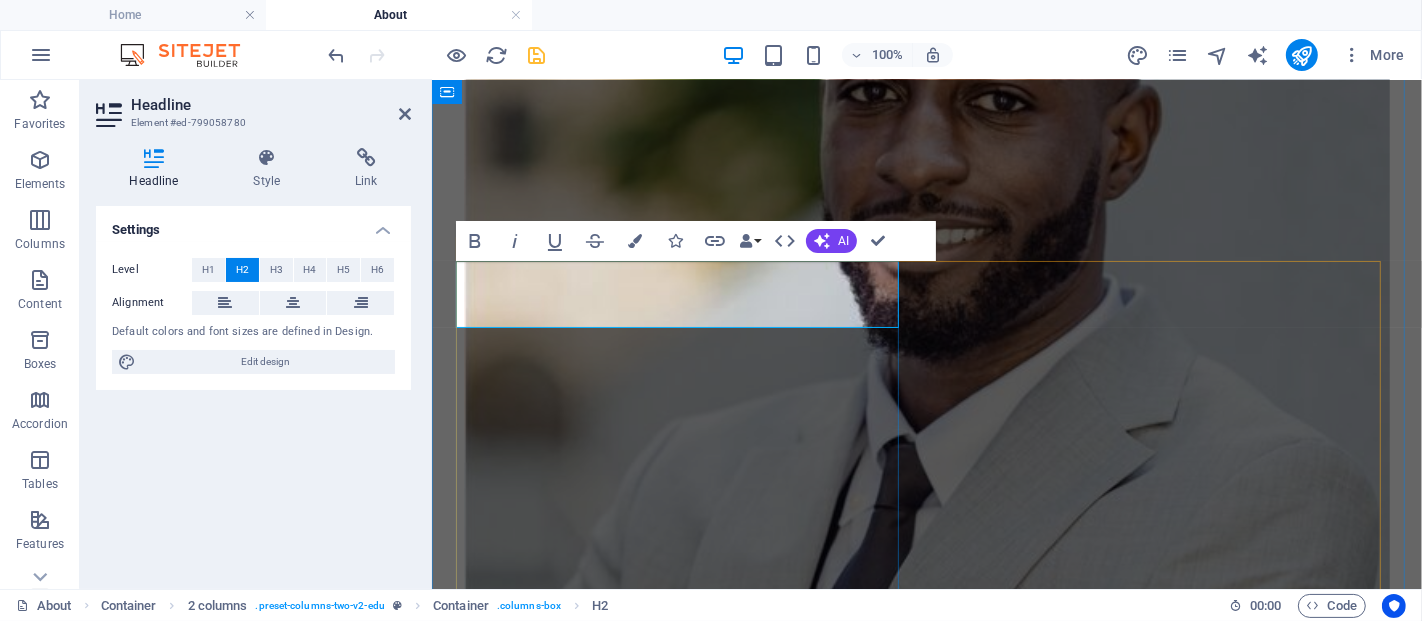 scroll, scrollTop: 2748, scrollLeft: 0, axis: vertical 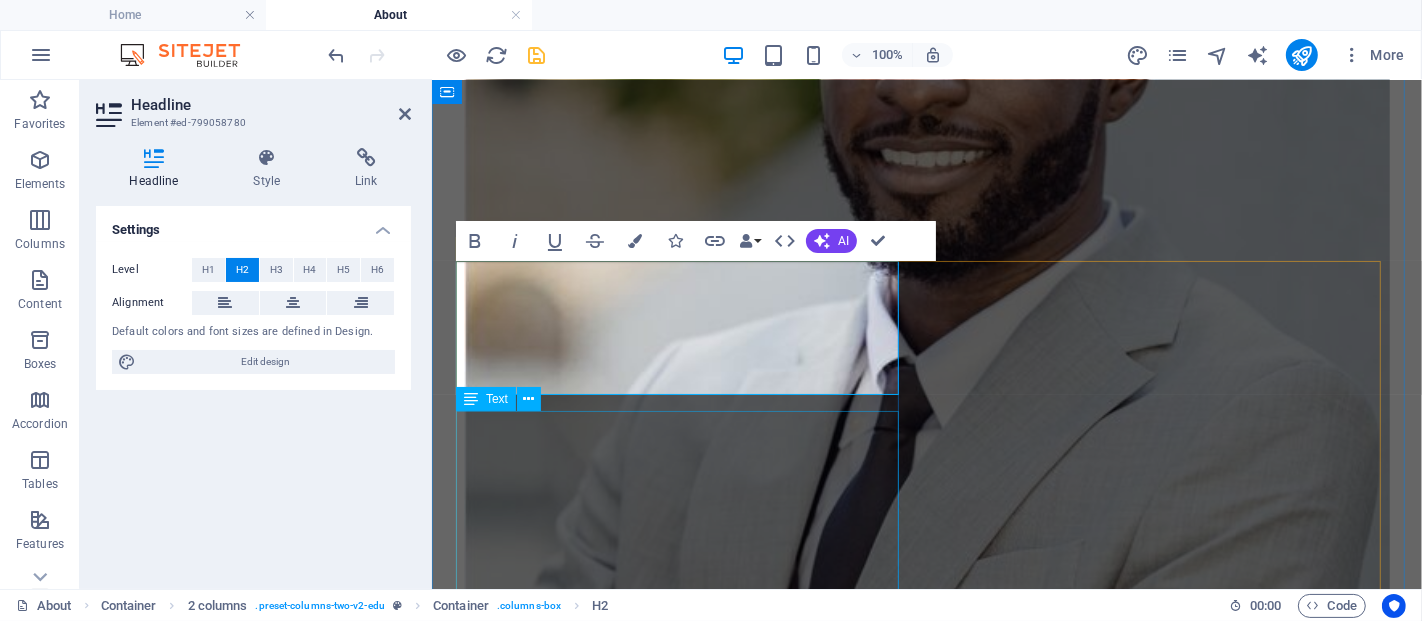 click on "Lorem ipsum dolor sit amet consectetur. Sed habitant turpis vitae curabitur at. Malesuada turpis eleifend elit egestas elit at sem gravida. Egestas commodo eget enim ipsum ligula suspendisse. Pretium morbi aliquet neque consequat magna viverra commodo hendrerit odio. Lorem ipsum dolor sit amet consectetur. Sed habitant turpis vitae curabitur at. Malesuada turpis eleifend elit egestas elit at sem gravida. Egestas commodo eget enim ipsum ligula suspendisse. Pretium morbi aliquet neque consequat magna viverra commodo hendrerit odio." at bounding box center [926, 5723] 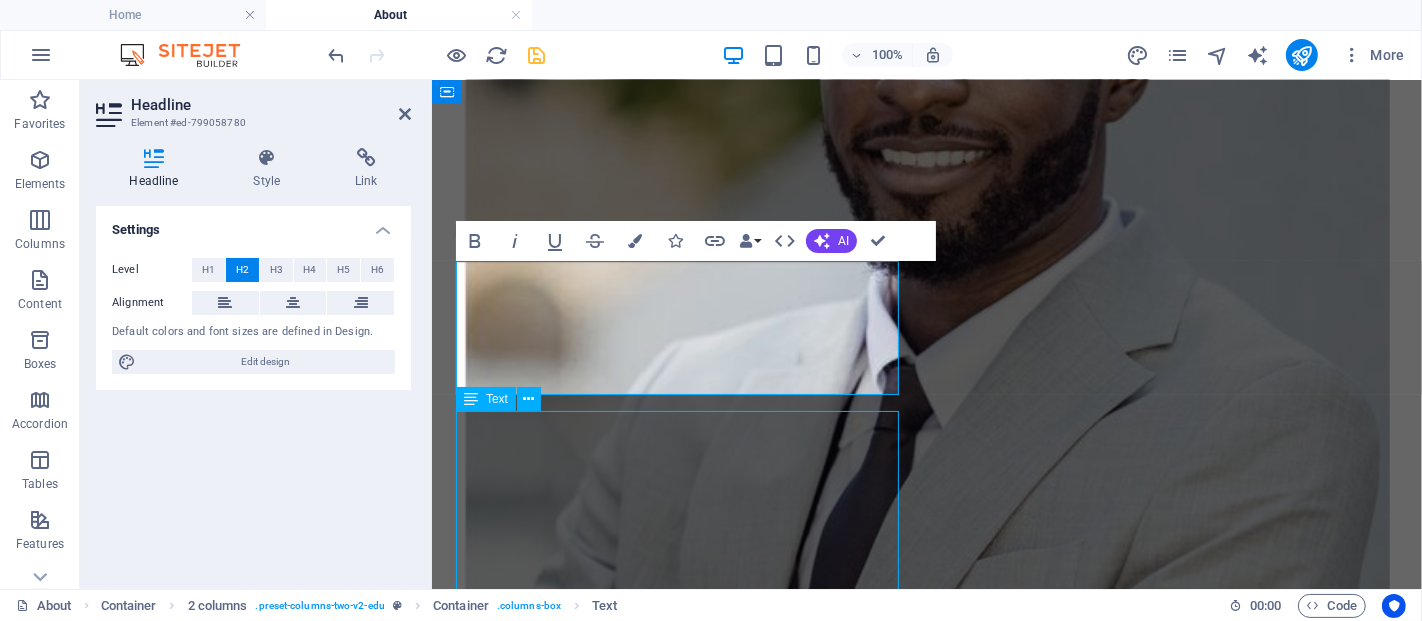 click on "Lorem ipsum dolor sit amet consectetur. Sed habitant turpis vitae curabitur at. Malesuada turpis eleifend elit egestas elit at sem gravida. Egestas commodo eget enim ipsum ligula suspendisse. Pretium morbi aliquet neque consequat magna viverra commodo hendrerit odio. Lorem ipsum dolor sit amet consectetur. Sed habitant turpis vitae curabitur at. Malesuada turpis eleifend elit egestas elit at sem gravida. Egestas commodo eget enim ipsum ligula suspendisse. Pretium morbi aliquet neque consequat magna viverra commodo hendrerit odio." at bounding box center (926, 5723) 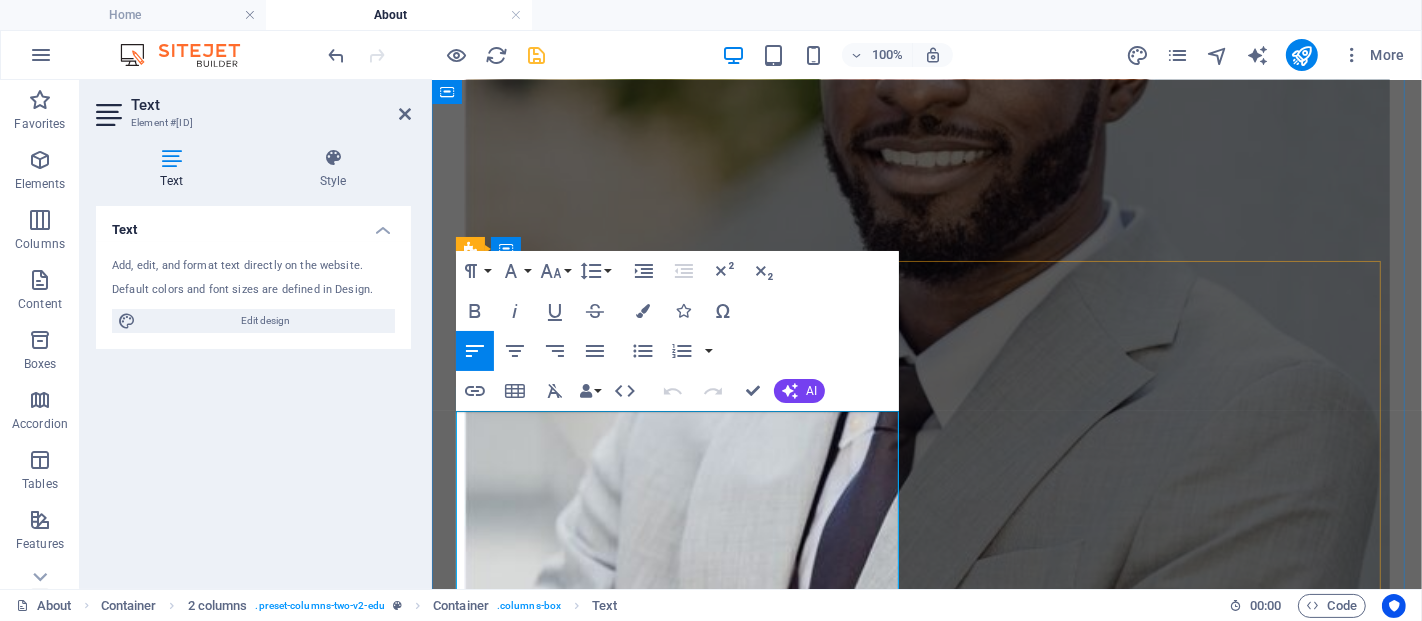 click on "Lorem ipsum dolor sit amet consectetur. Sed habitant turpis vitae curabitur at. Malesuada turpis eleifend elit egestas elit at sem gravida. Egestas commodo eget enim ipsum ligula suspendisse. Pretium morbi aliquet neque consequat magna viverra commodo hendrerit odio." at bounding box center (926, 5697) 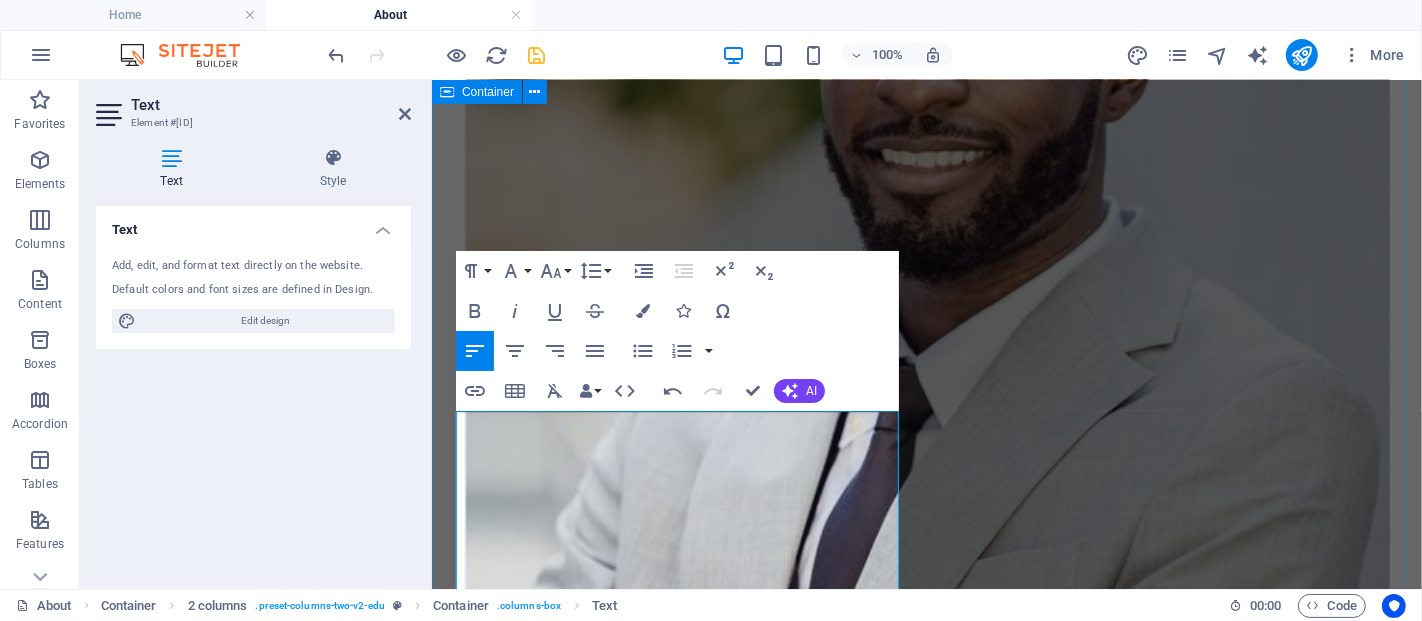 click on "🛤️ Our Story So Far 🚀 From concept to launch in under 12 months 🤝 Built in collaboration with mentors from gov-tech, academia & startups 🧠 Designed for Bharat — multilingual, mobile-first, job-focused 🎓 50+ micro skill courses, 100+ trainers, 20+ real-world case studies 🔥 Talent Directory, AI Labs, Hackathons, No-Code Tools, and more — LIVE now This is India’s time. Not just to consume tech — but to build it, lead it, and export it. And that begins with real skills. For real people. In every region." at bounding box center [926, 5507] 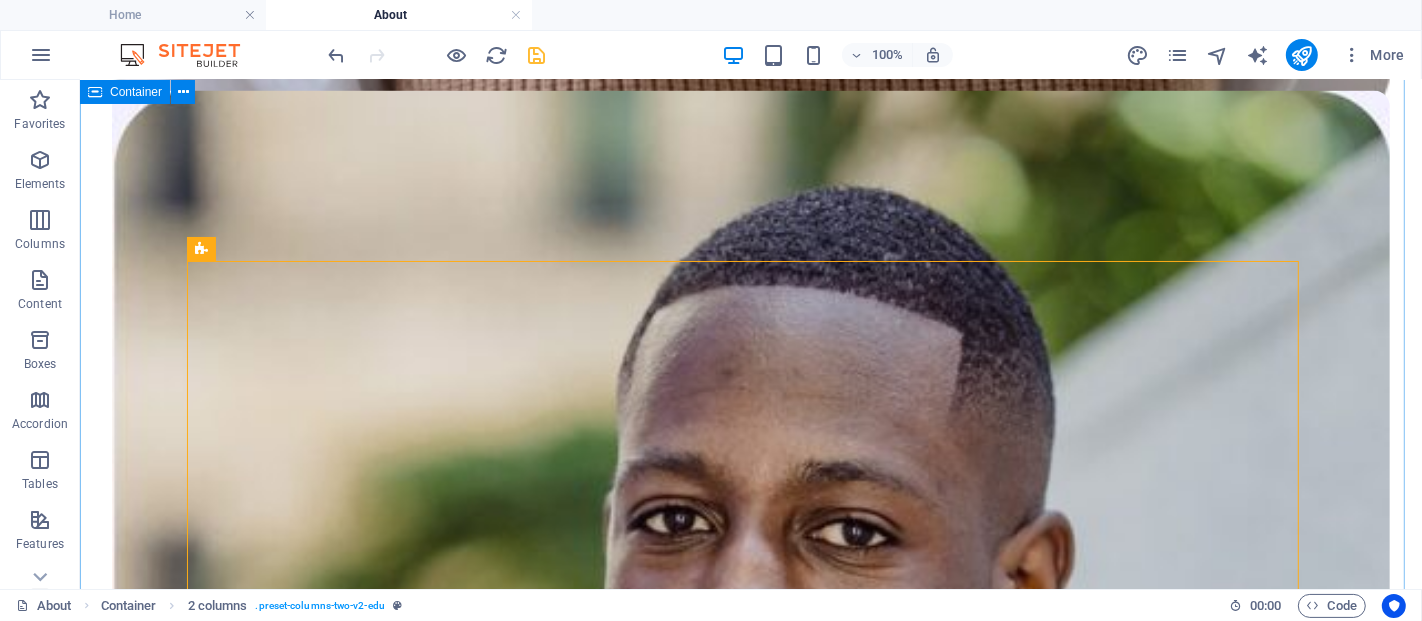 scroll, scrollTop: 2671, scrollLeft: 0, axis: vertical 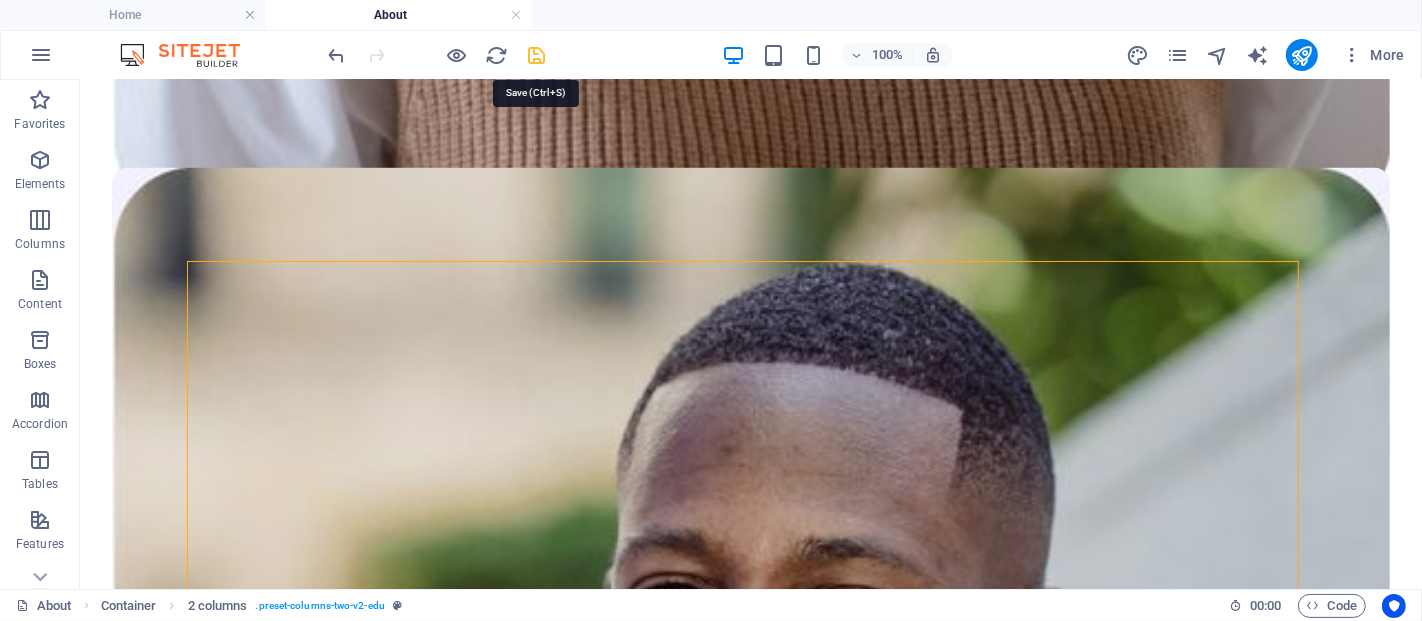 click at bounding box center [537, 55] 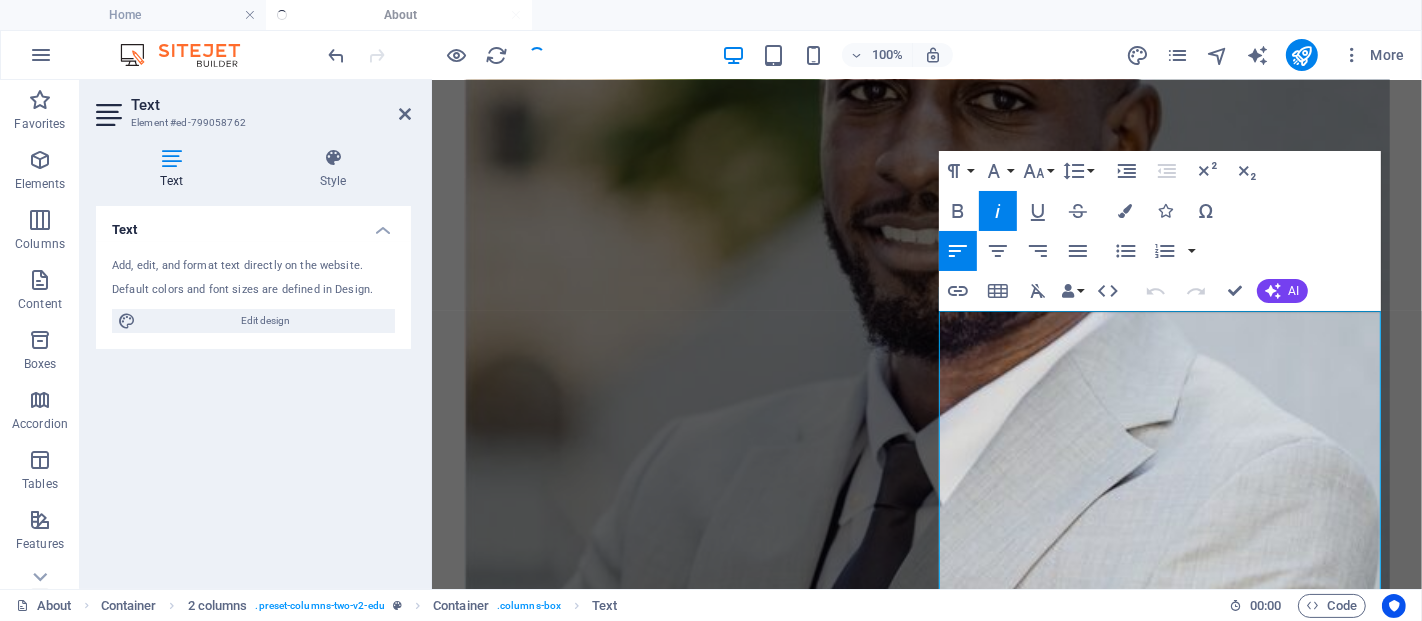 scroll, scrollTop: 1600, scrollLeft: 0, axis: vertical 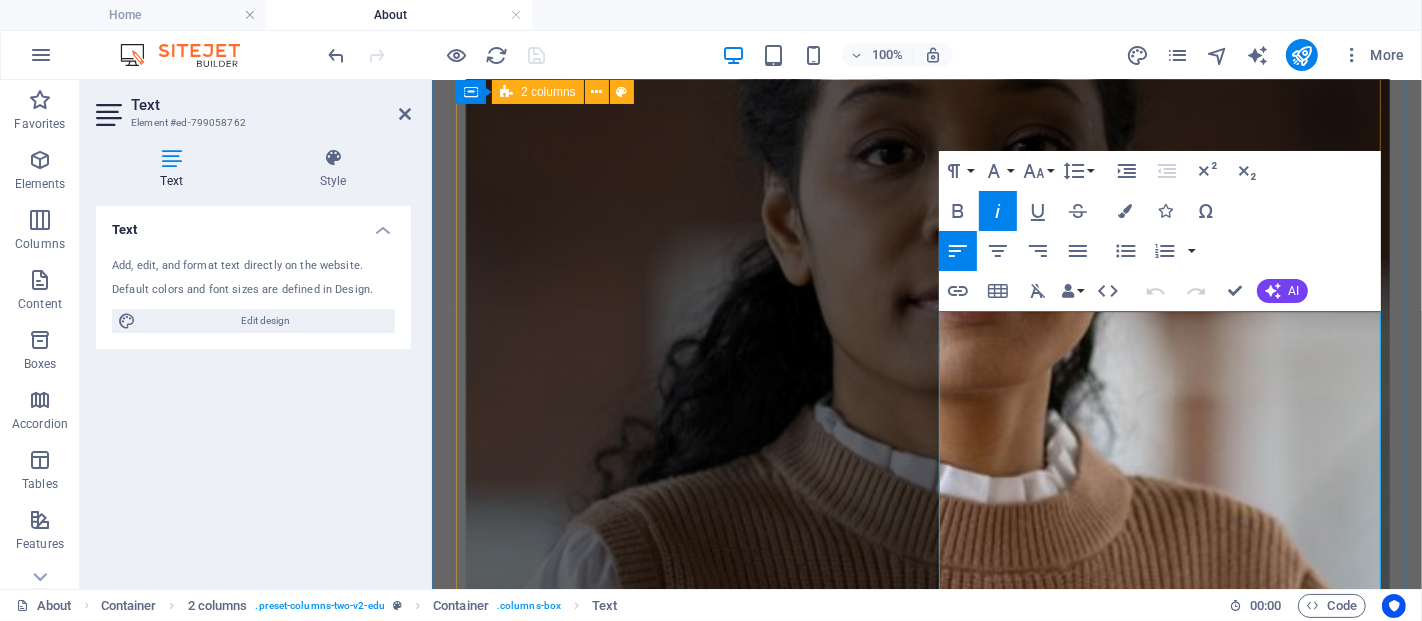 click on "🔰 How We Started — Mithilakshar Skill Mission It didn’t start with a startup. It started with a question: "Why are rural talents still invisible in India’s digital economy?" Mithilakshar.org was born from real experiences in villages, towns, and Tier-2/3 India. We saw youth struggling — not due to a lack of potential, but due to lack of access: No mentors. No job-ready courses. No exposure to real-world projects. No digital identity. Meanwhile, government schemes, skilling portals, and startup tools existed — but they weren’t designed for Bharat. That’s when our team — of educators, technologists, and public innovators — came together with a mission: 🎯 To build a platform that connects local talent with global opportunities, using practical tech skills and real mentorship. Not just another edtech site — but a nationwide digital workforce movement." at bounding box center (926, 5690) 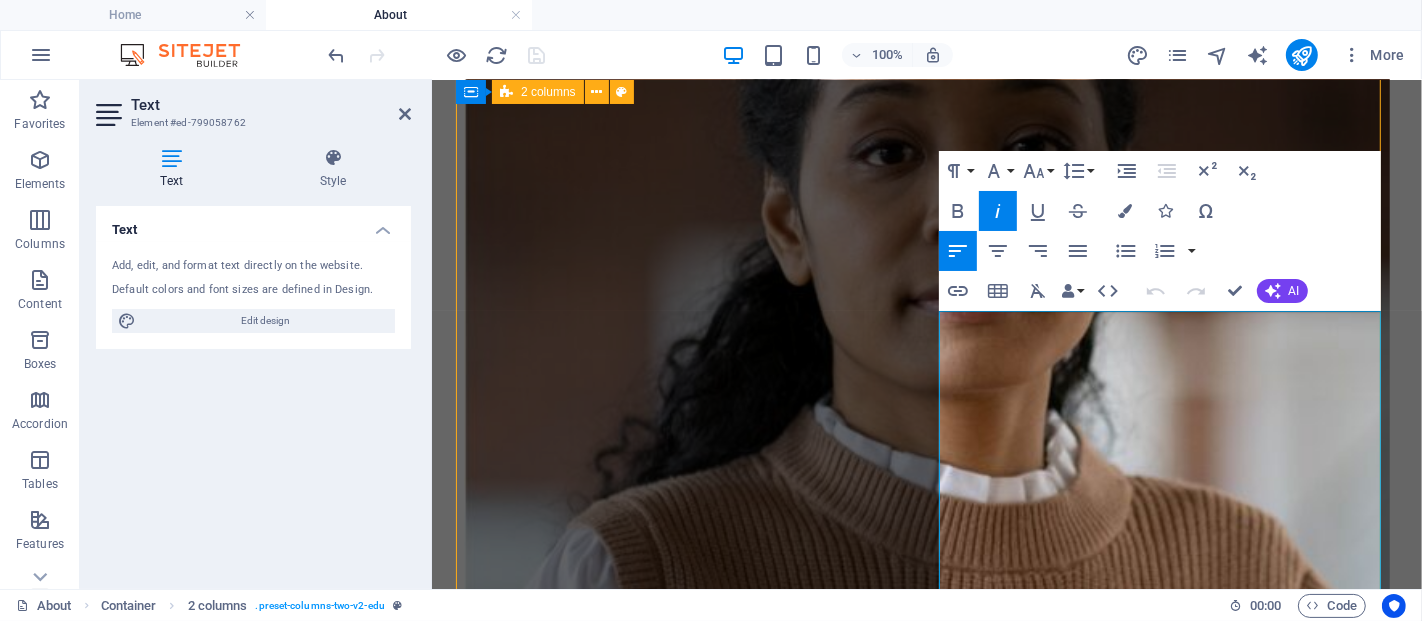 scroll, scrollTop: 1634, scrollLeft: 0, axis: vertical 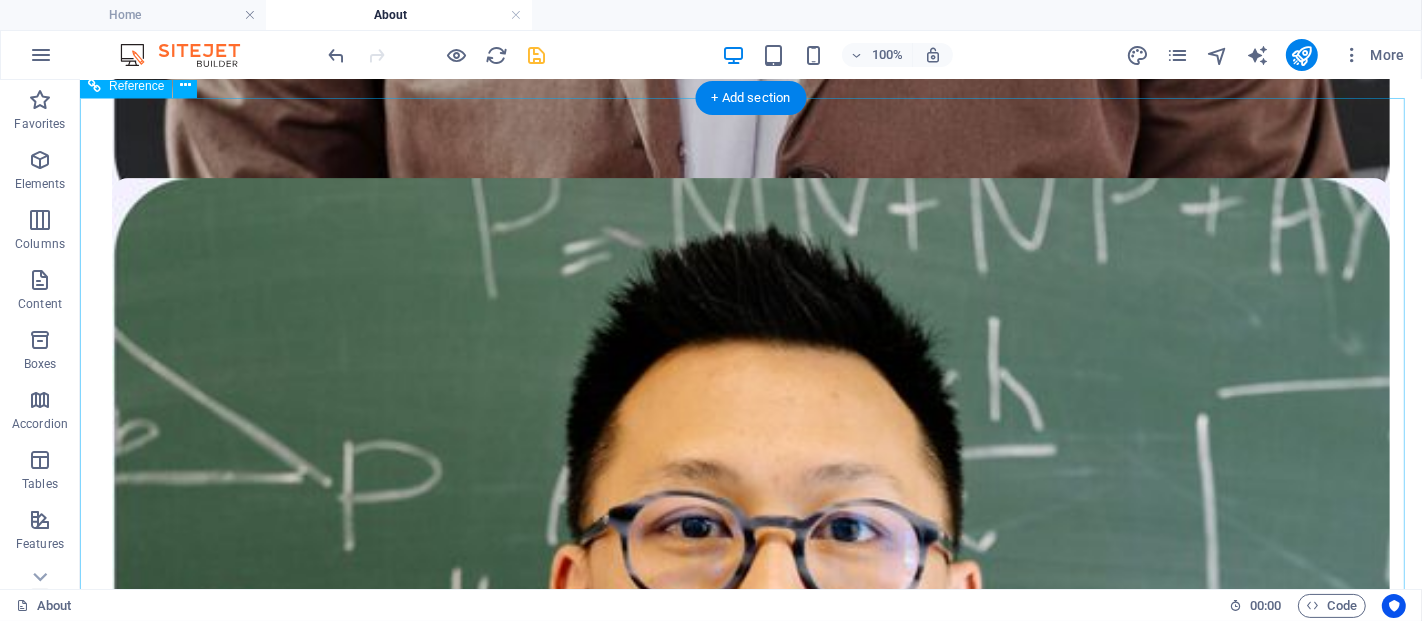click on "Learn from and with the best teachers" at bounding box center (750, 7208) 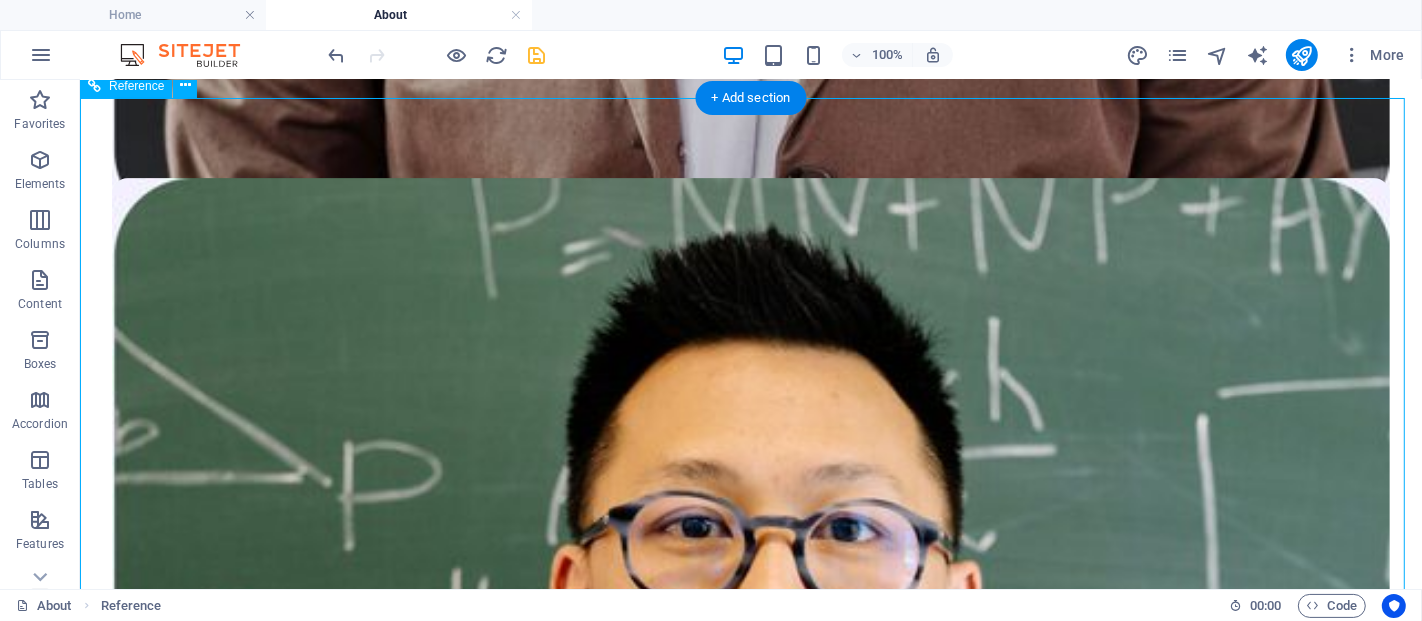 click on "Learn from and with the best teachers" at bounding box center (750, 7208) 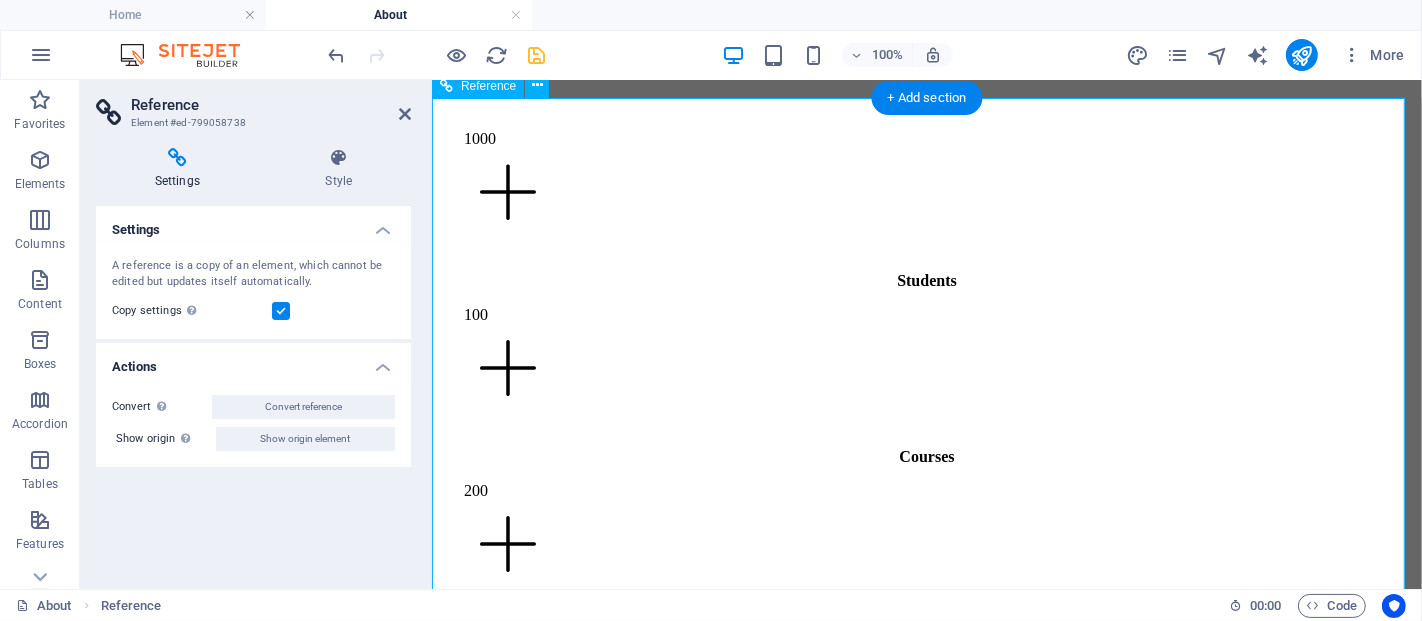 scroll, scrollTop: 5840, scrollLeft: 0, axis: vertical 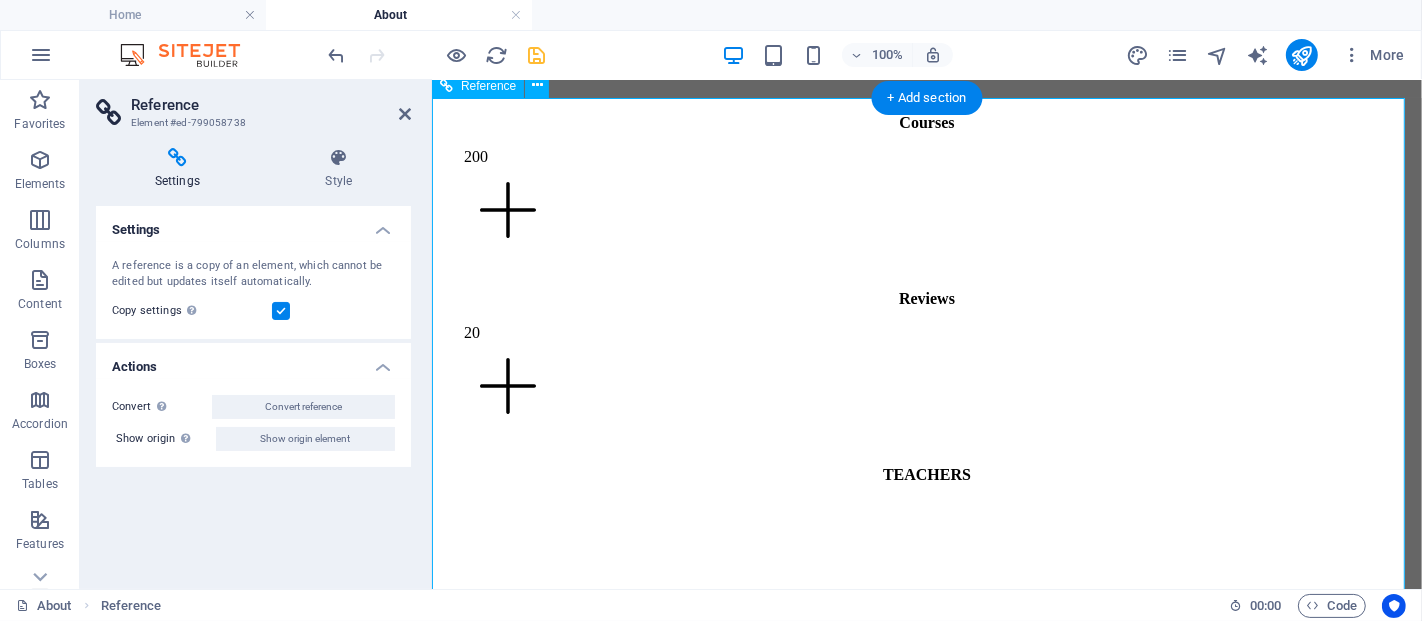 click on "Learn from and with the best teachers" at bounding box center [926, 5268] 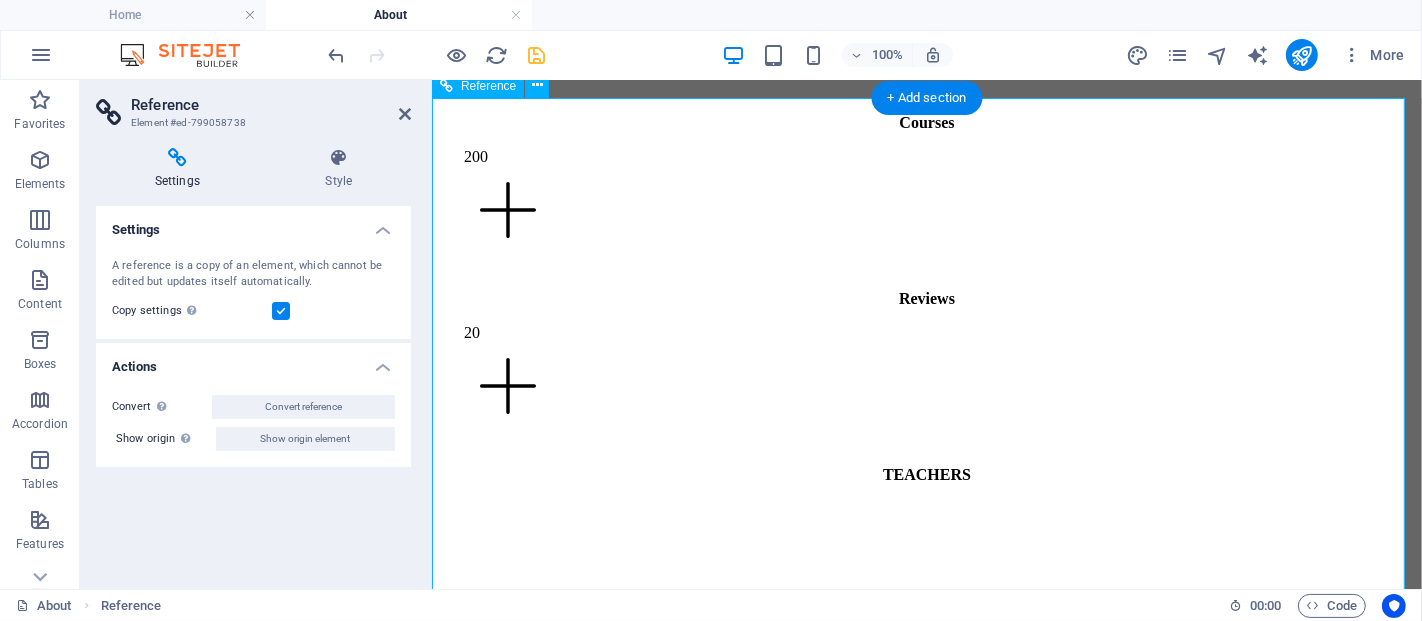click on "Learn from and with the best teachers" at bounding box center (926, 5268) 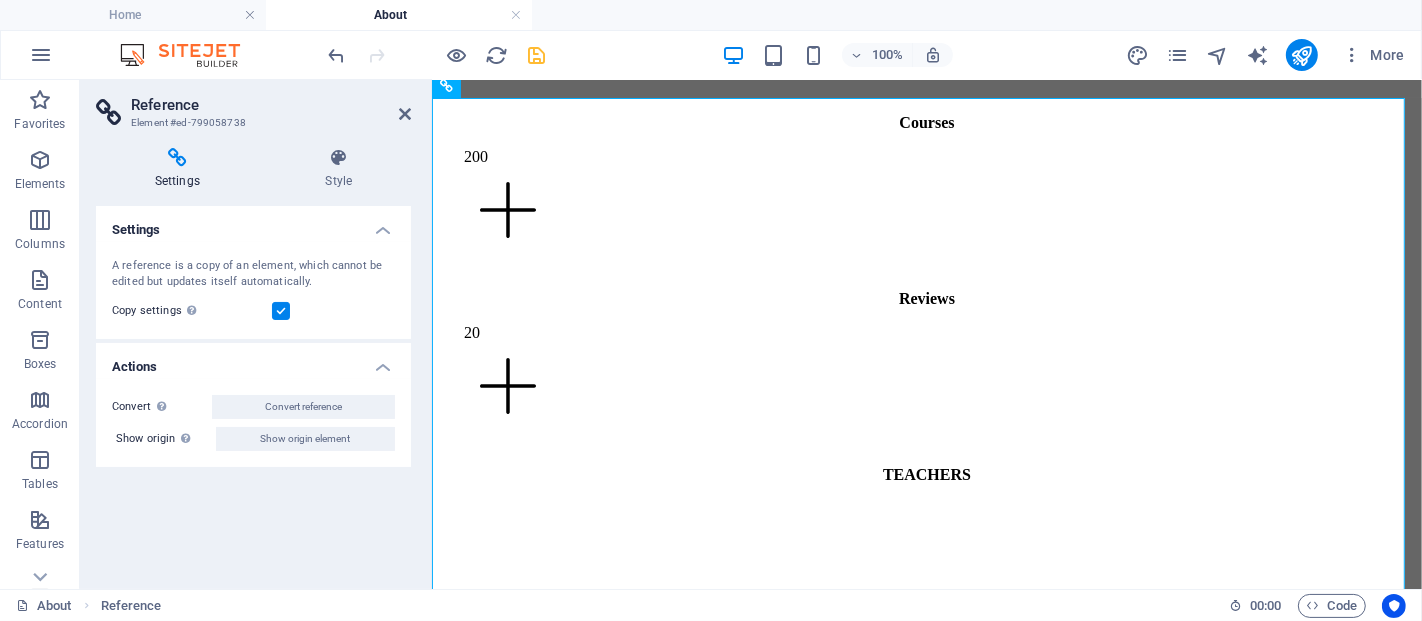 click on "Settings" at bounding box center (181, 169) 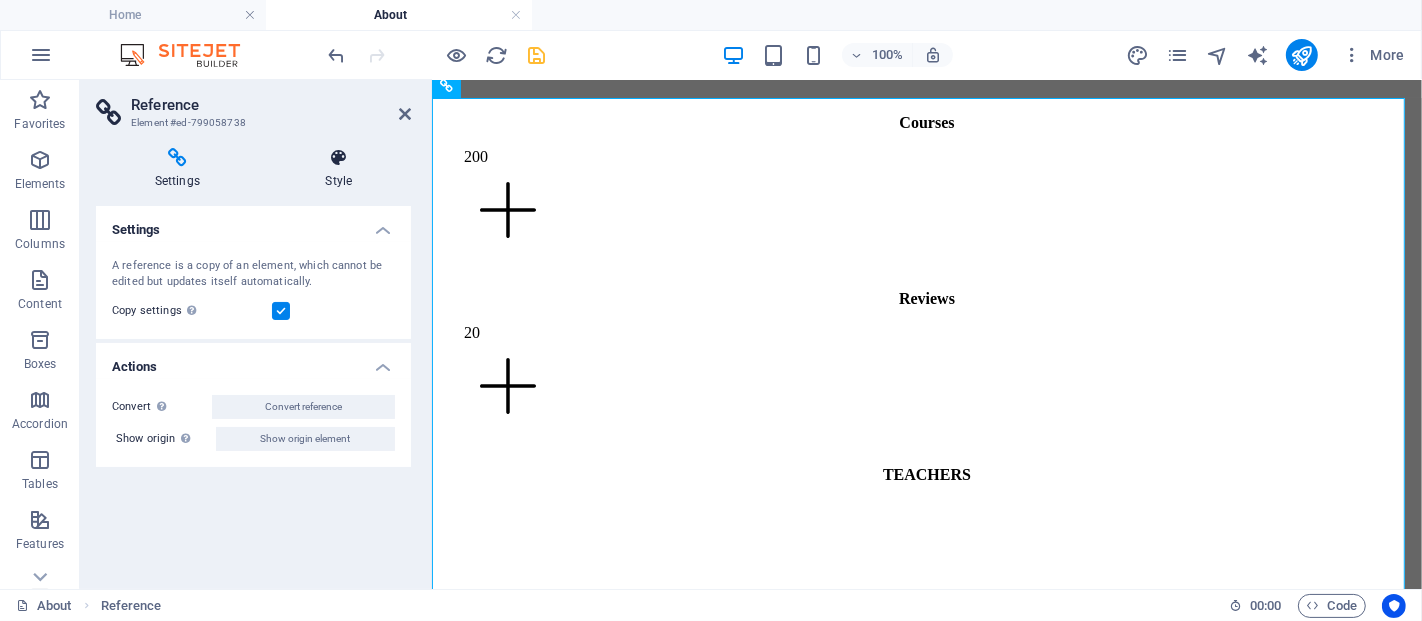 click at bounding box center (339, 158) 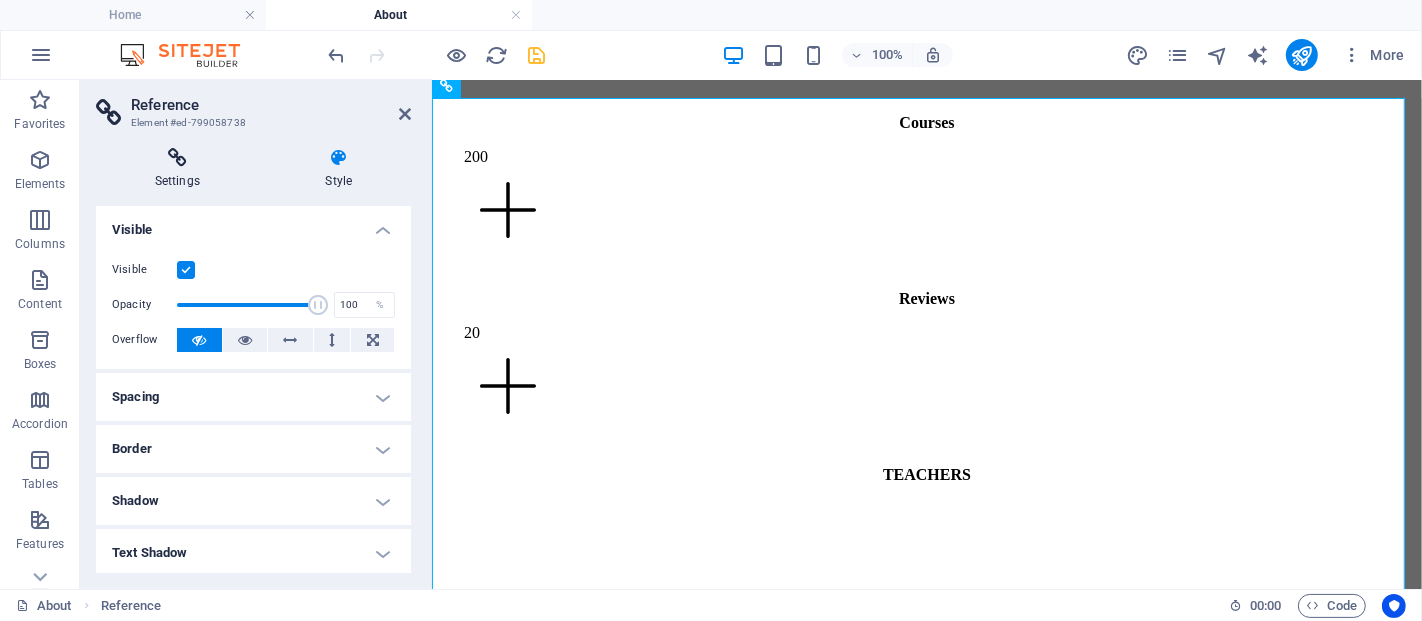 click at bounding box center (177, 158) 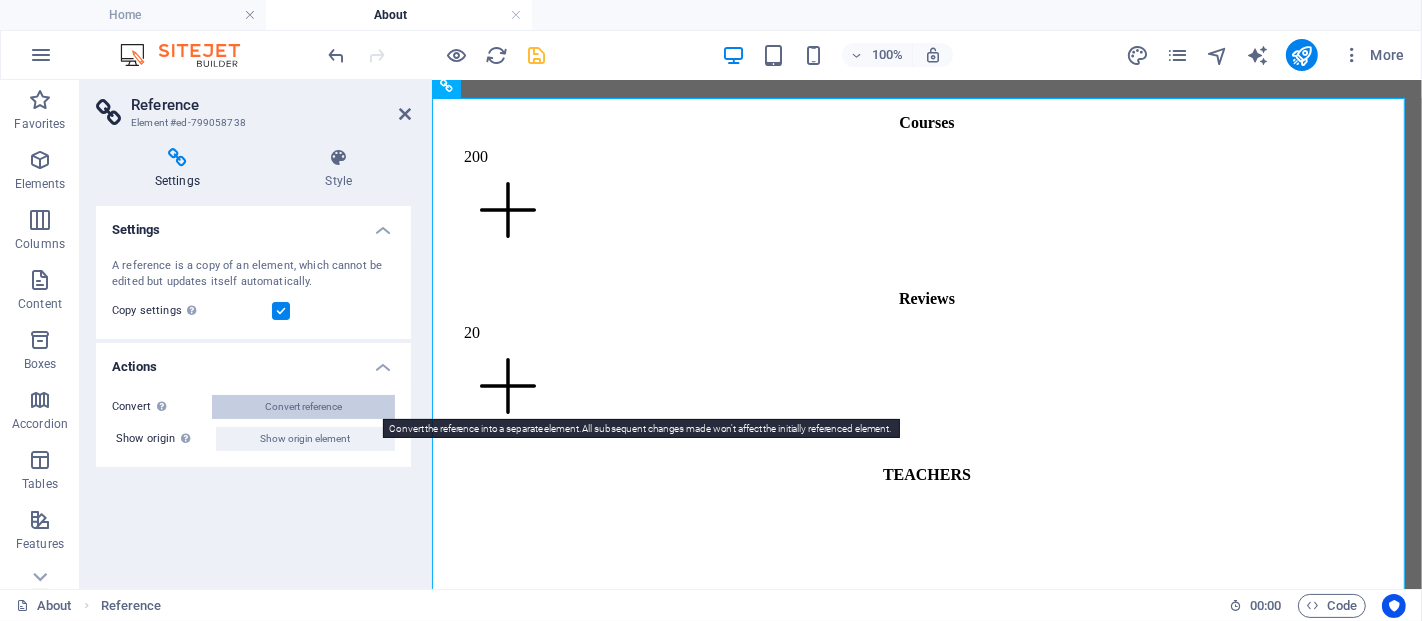 click on "Convert reference" at bounding box center [303, 407] 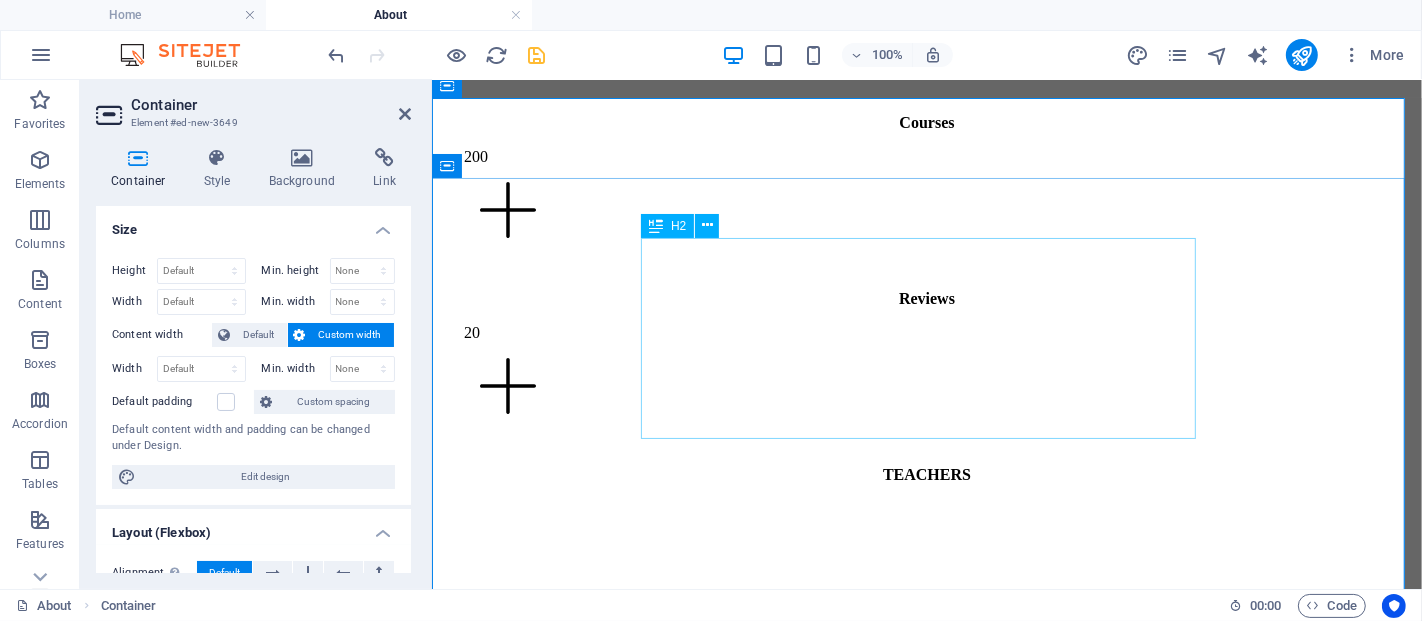 click on "Learn from and with the best teachers" at bounding box center (926, 5268) 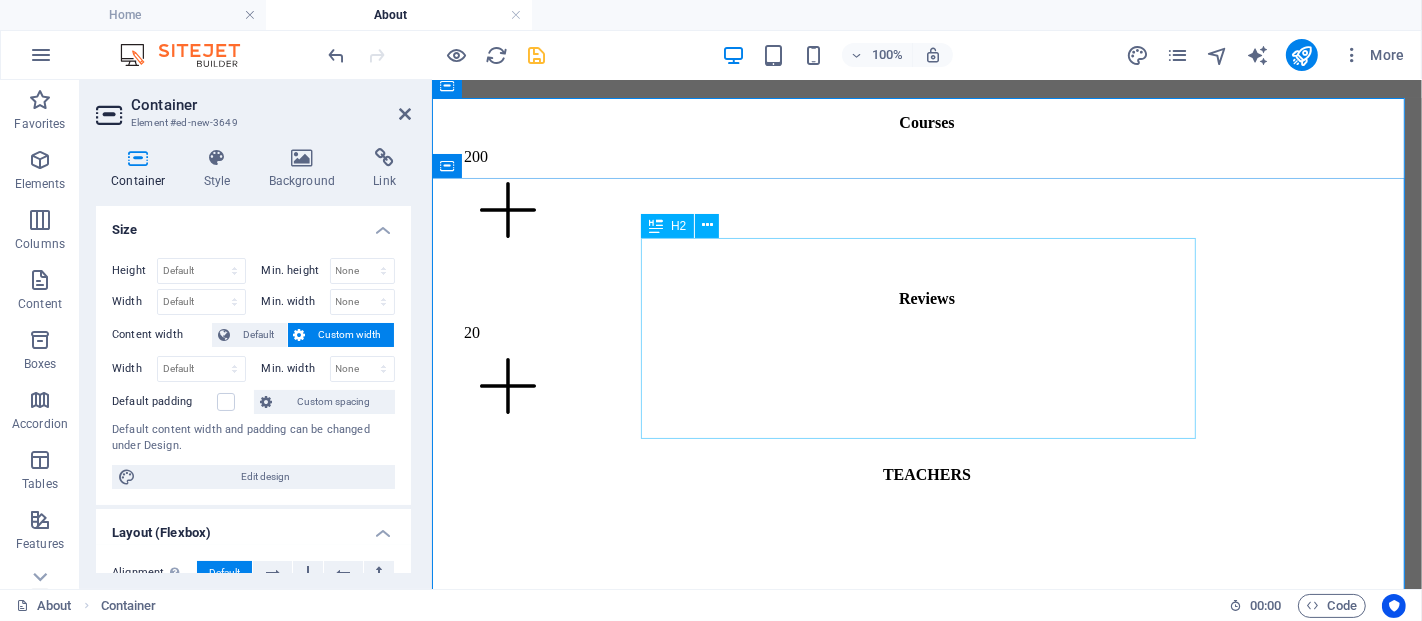 click on "Learn from and with the best teachers" at bounding box center (926, 5268) 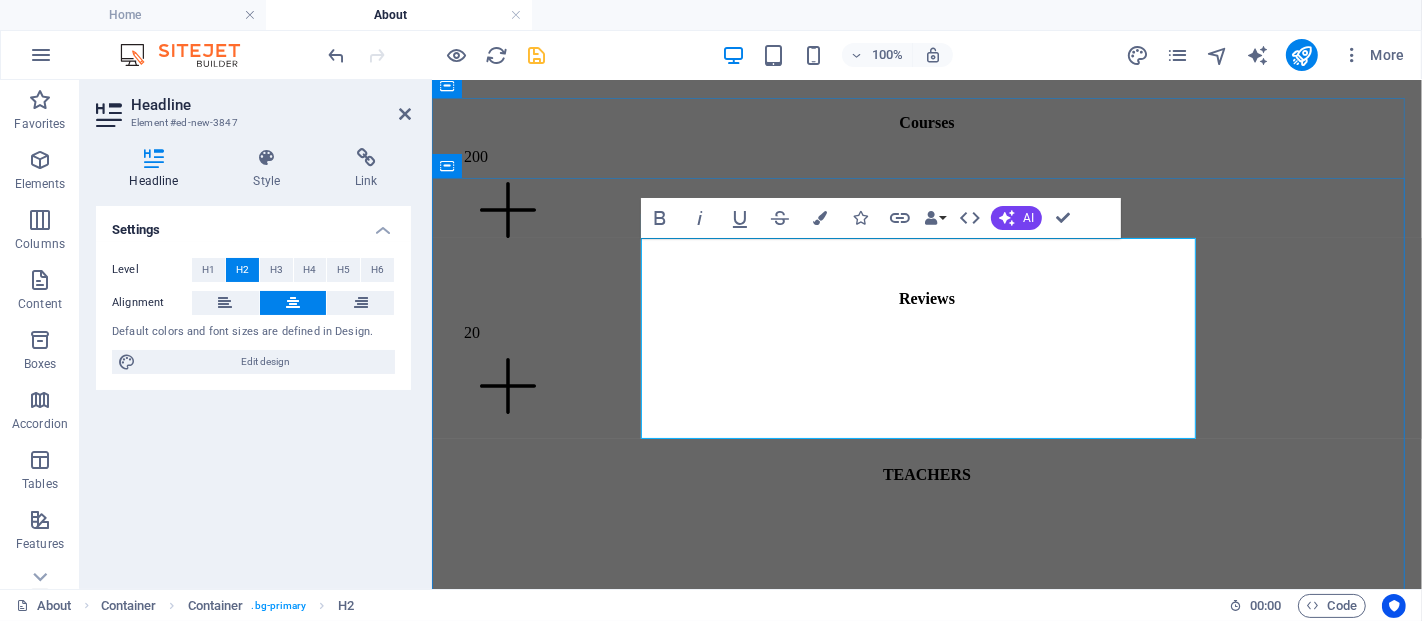 click on "Learn from and with the best teachers" at bounding box center (926, 5268) 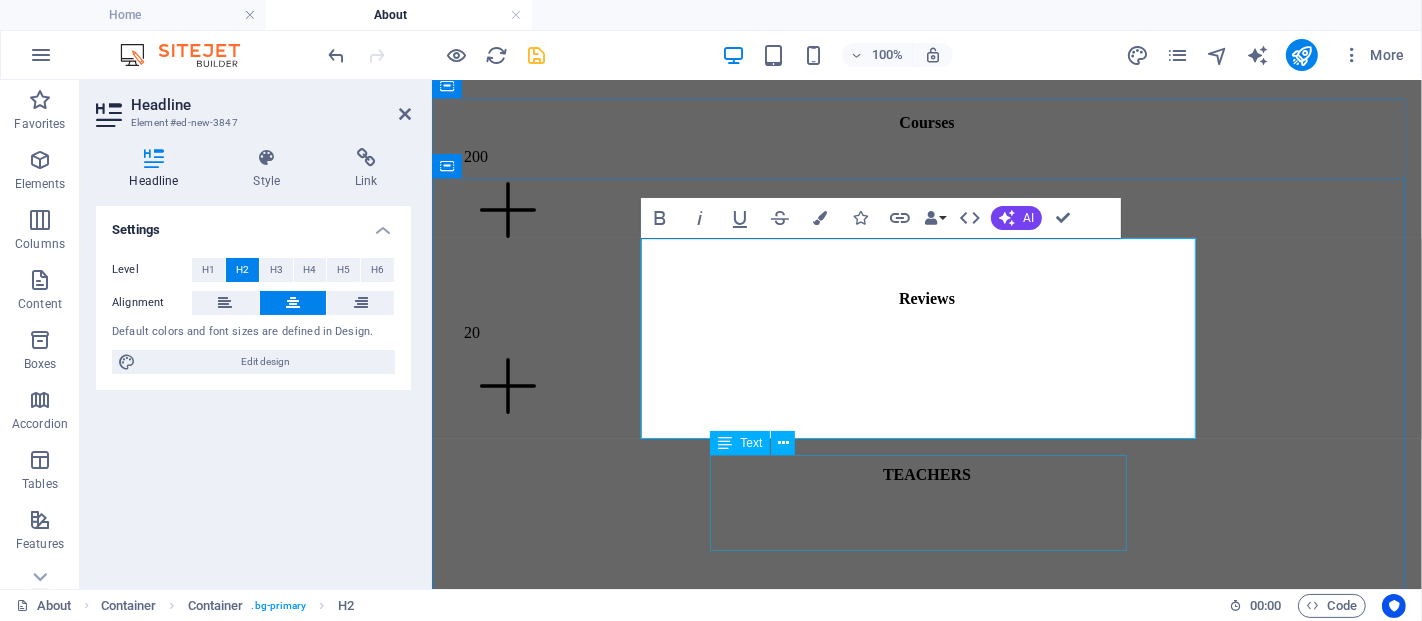 click on "Lorem ipsum dolor sit amet consectetur. Commodo morbi quisque eget amet netus semper egestas." at bounding box center (926, 5343) 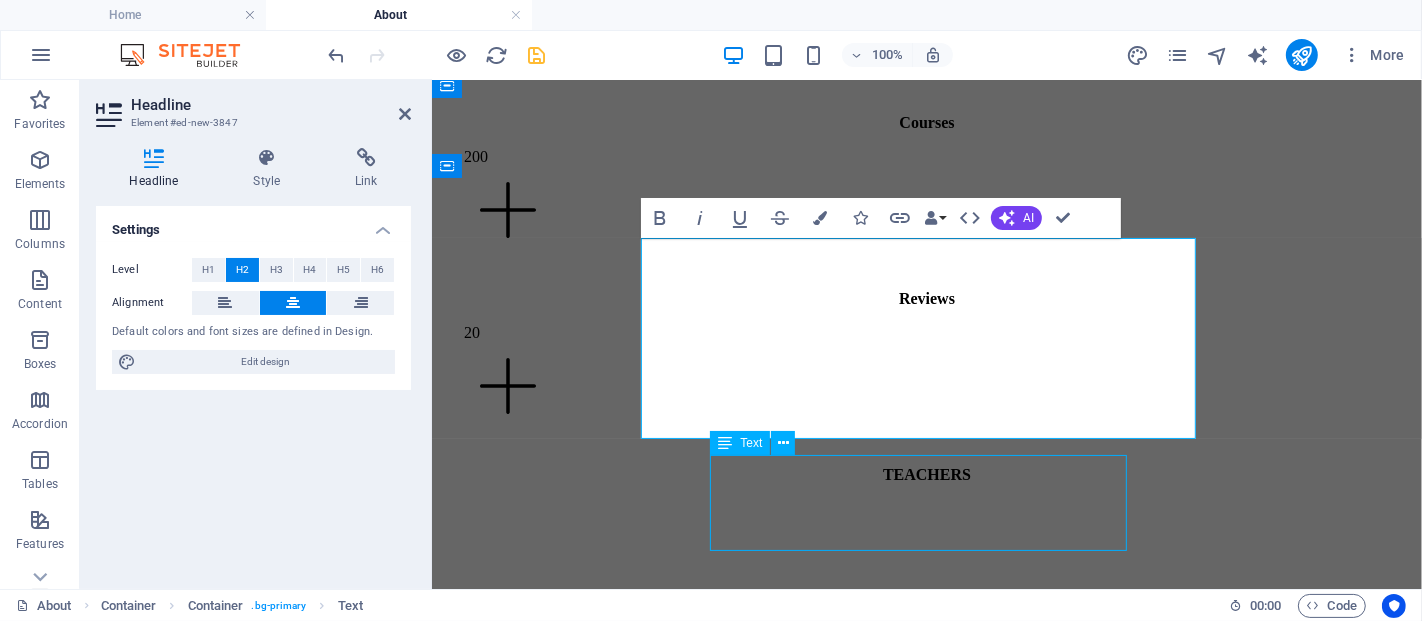 click on "Lorem ipsum dolor sit amet consectetur. Commodo morbi quisque eget amet netus semper egestas." at bounding box center (926, 5343) 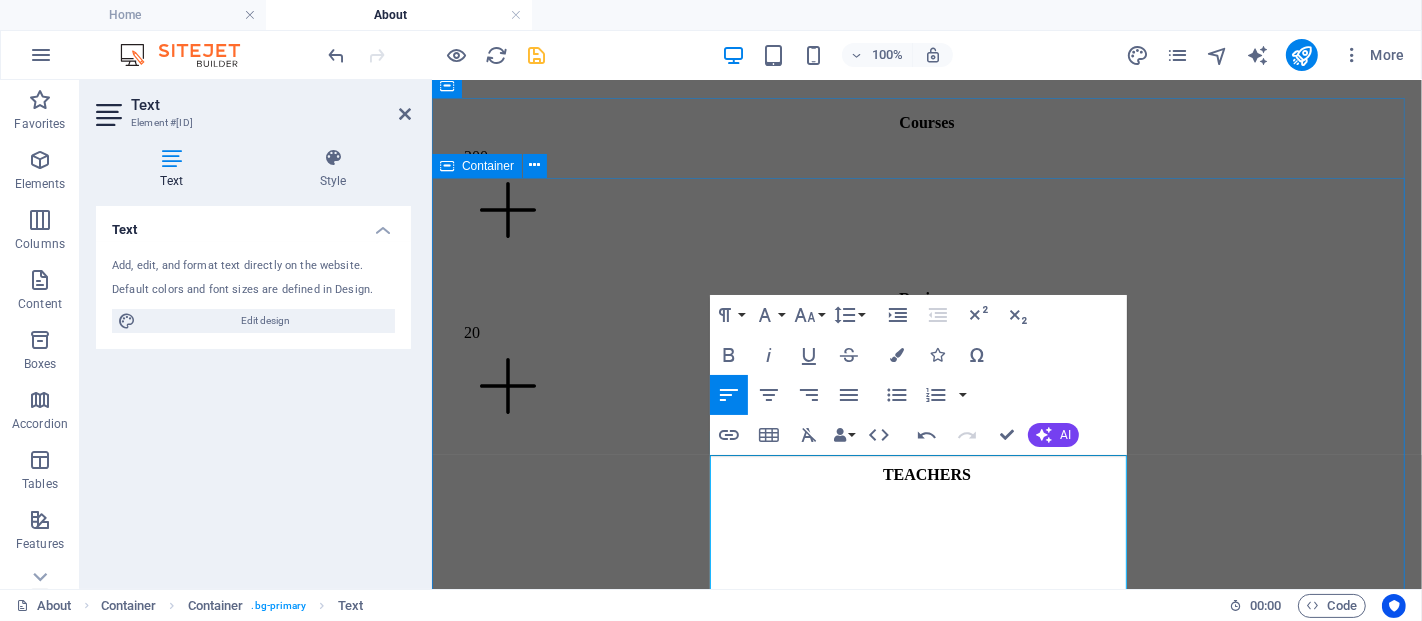 click on "Learn from and with the best experts At Mithilakshar, you're not just learning skills — you're learning with visionaries. From  AI engineers shaping the future  to  governance reformers transforming public systems , our mentors are  industry leaders, grassroots innovators, and policy pioneers  — all united by one goal:  Empower Bharat through knowledge . 👩‍🏫  Mentors Who’ve Done It ✔️ Built real systems. ✔️ Solved real problems. ✔️ Mentored real changemakers. 👥  A Peer Network Like No Other You’ll collaborate with learners from  [CITY] to [CITY] ,  [STATE] to [CITY]  — building not just projects, but a national movement. 🎯 Whether you're a student, startup founder, teacher, or IT pro — you'll learn  with the best ,  from the best . Let’s talk" at bounding box center [926, 5237] 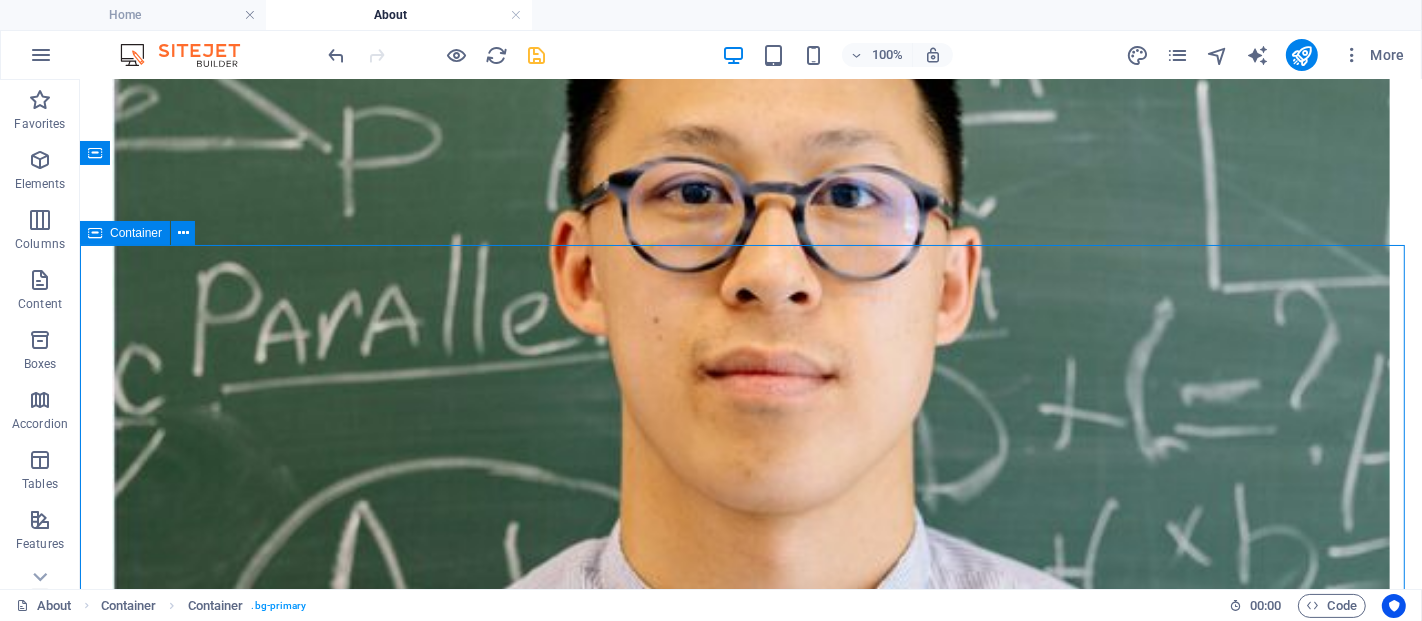 scroll, scrollTop: 5439, scrollLeft: 0, axis: vertical 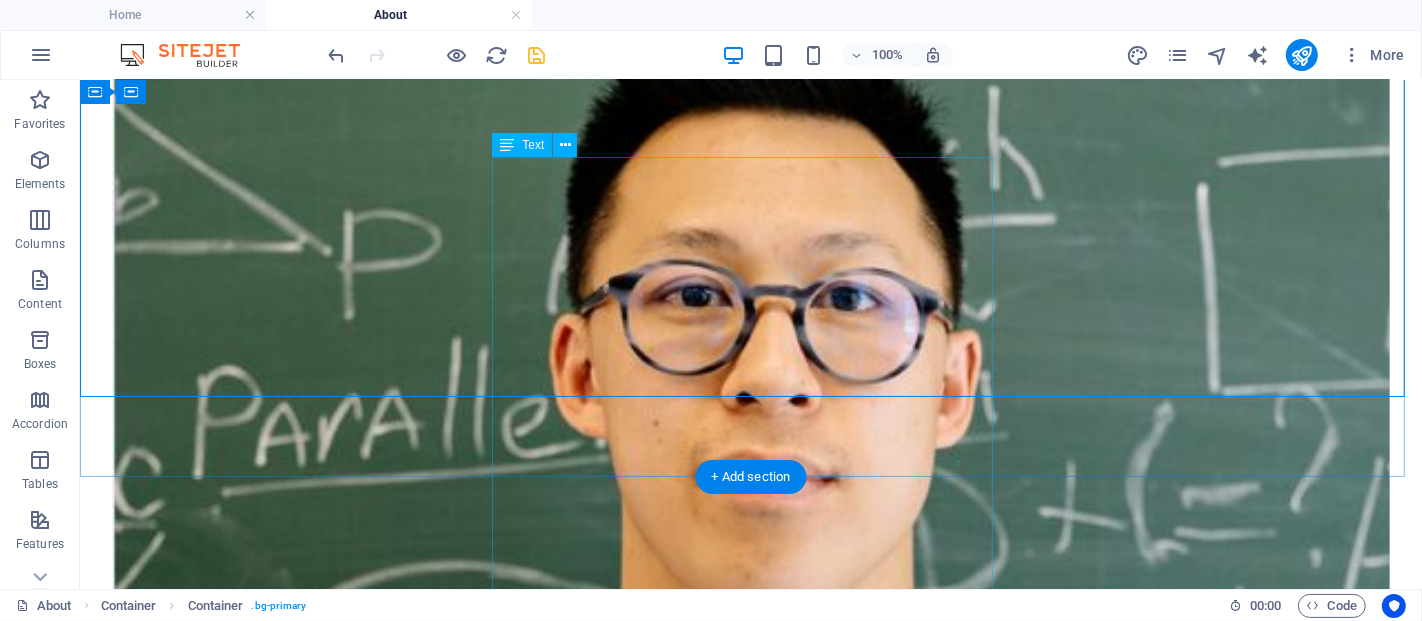 click on "At Mithilakshar, you're not just learning skills — you're learning with visionaries. From AI engineers shaping the future to governance reformers transforming public systems, our mentors are industry leaders, grassroots innovators, and policy pioneers — all united by one goal: Empower Bharat through knowledge. 👩‍🏫 Mentors Who’ve Done It ✔️ Built real systems. ✔️ Solved real problems. ✔️ Mentored real changemakers. 👥 A Peer Network Like No Other You’ll collaborate with learners from [CITY] to [CITY], [STATE] to [CITY] — building not just projects, but a national movement. 🎯 Whether you're a student, startup founder, teacher, or IT pro — you'll learn with the best, from the best." at bounding box center [750, 7168] 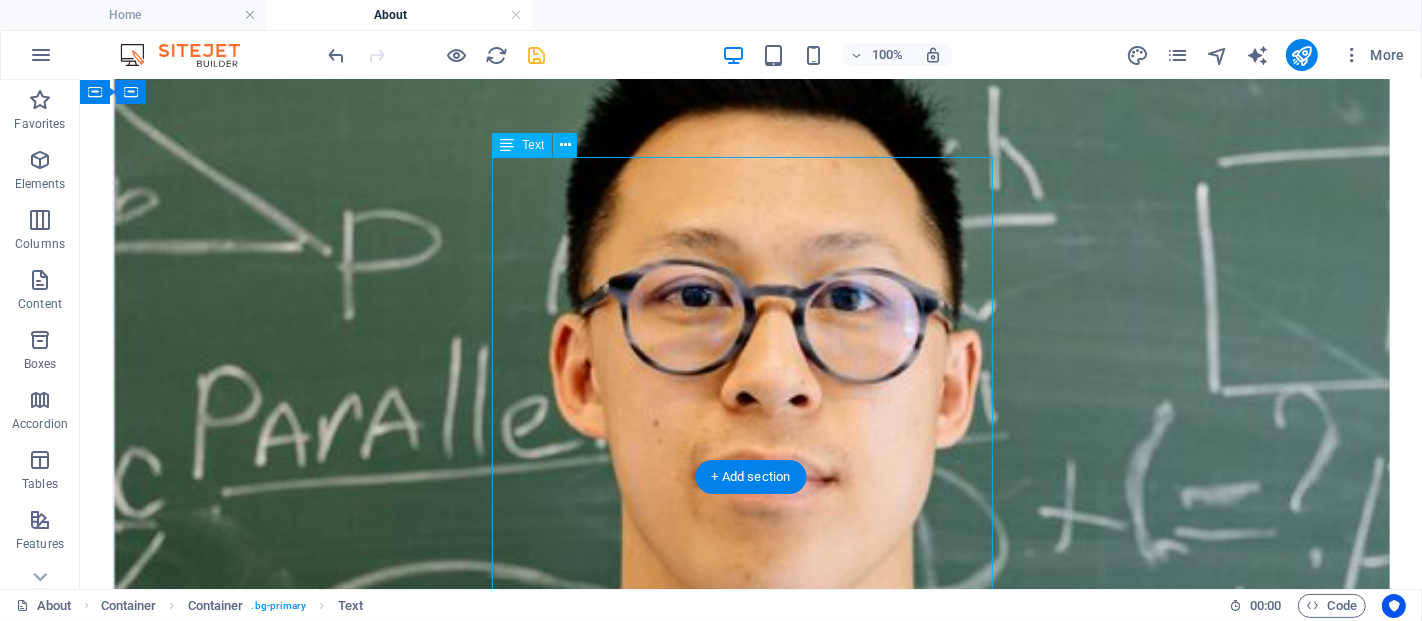 click on "At Mithilakshar, you're not just learning skills — you're learning with visionaries. From AI engineers shaping the future to governance reformers transforming public systems, our mentors are industry leaders, grassroots innovators, and policy pioneers — all united by one goal: Empower Bharat through knowledge. 👩‍🏫 Mentors Who’ve Done It ✔️ Built real systems. ✔️ Solved real problems. ✔️ Mentored real changemakers. 👥 A Peer Network Like No Other You’ll collaborate with learners from [CITY] to [CITY], [STATE] to [CITY] — building not just projects, but a national movement. 🎯 Whether you're a student, startup founder, teacher, or IT pro — you'll learn with the best, from the best." at bounding box center (750, 7168) 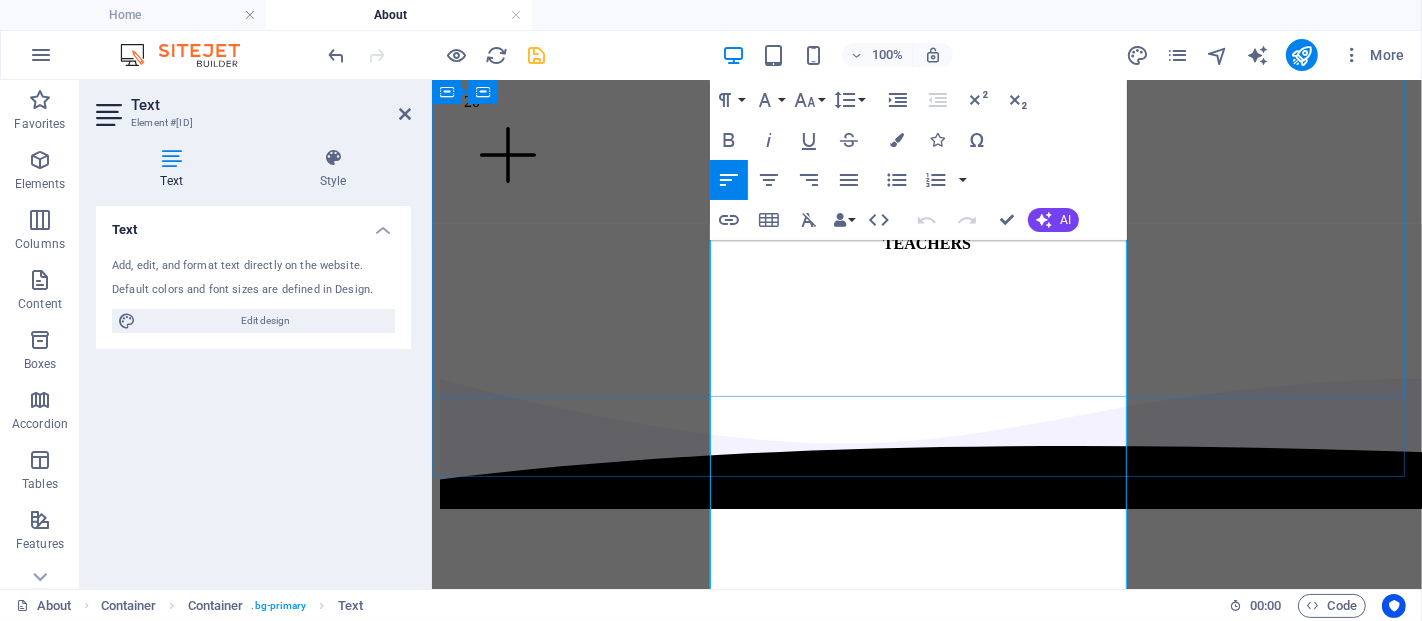 click on "governance reformers transforming public systems" at bounding box center [900, 5145] 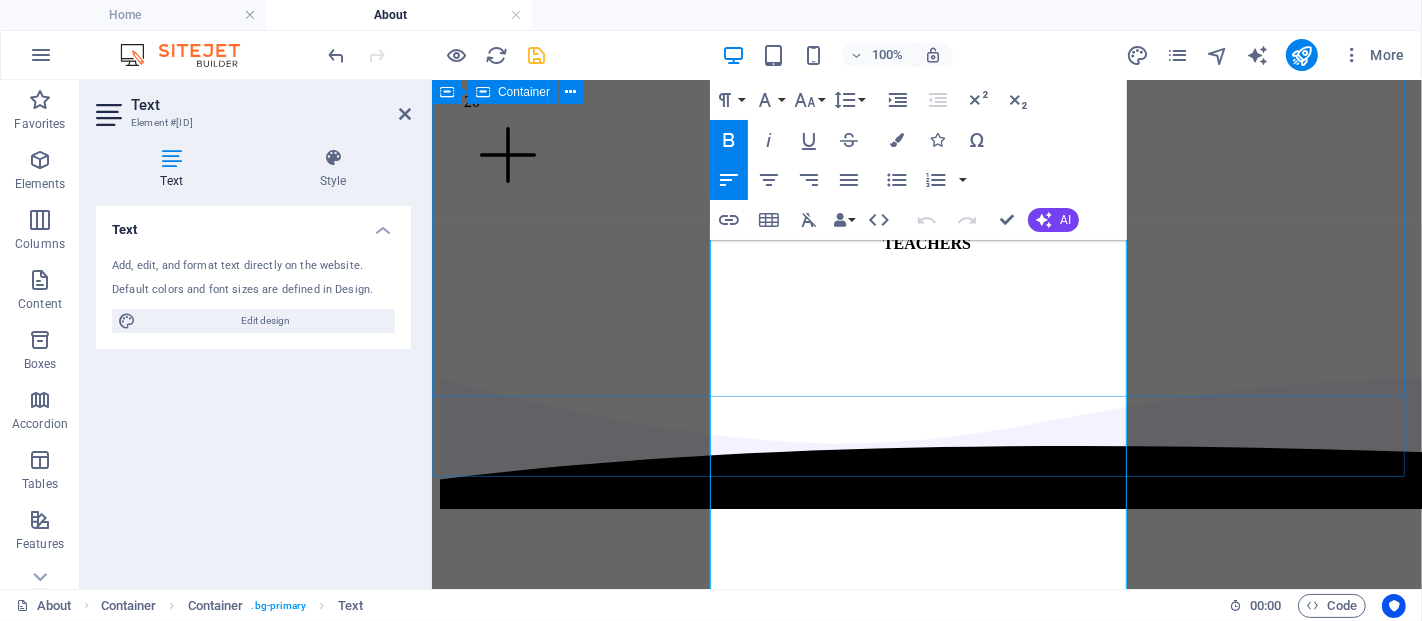 click on "Learn from and with the best experts At Mithilakshar, you're not just learning skills — you're learning with visionaries. From  AI engineers shaping the future  to  governance reformers transforming public systems , our mentors are  industry leaders, grassroots innovators, and policy pioneers  — all united by one goal:  Empower Bharat through knowledge . 👩‍🏫  Mentors Who’ve Done It ✔️ Built real systems. ✔️ Solved real problems. ✔️ Mentored real changemakers. 👥  A Peer Network Like No Other You’ll collaborate with learners from  [CITY] to [CITY] ,  [STATE] to [CITY]  — building not just projects, but a national movement. 🎯 Whether you're a student, startup founder, teacher, or IT pro — you'll learn  with the best ,  from the best . Let’s talk" at bounding box center (926, 5006) 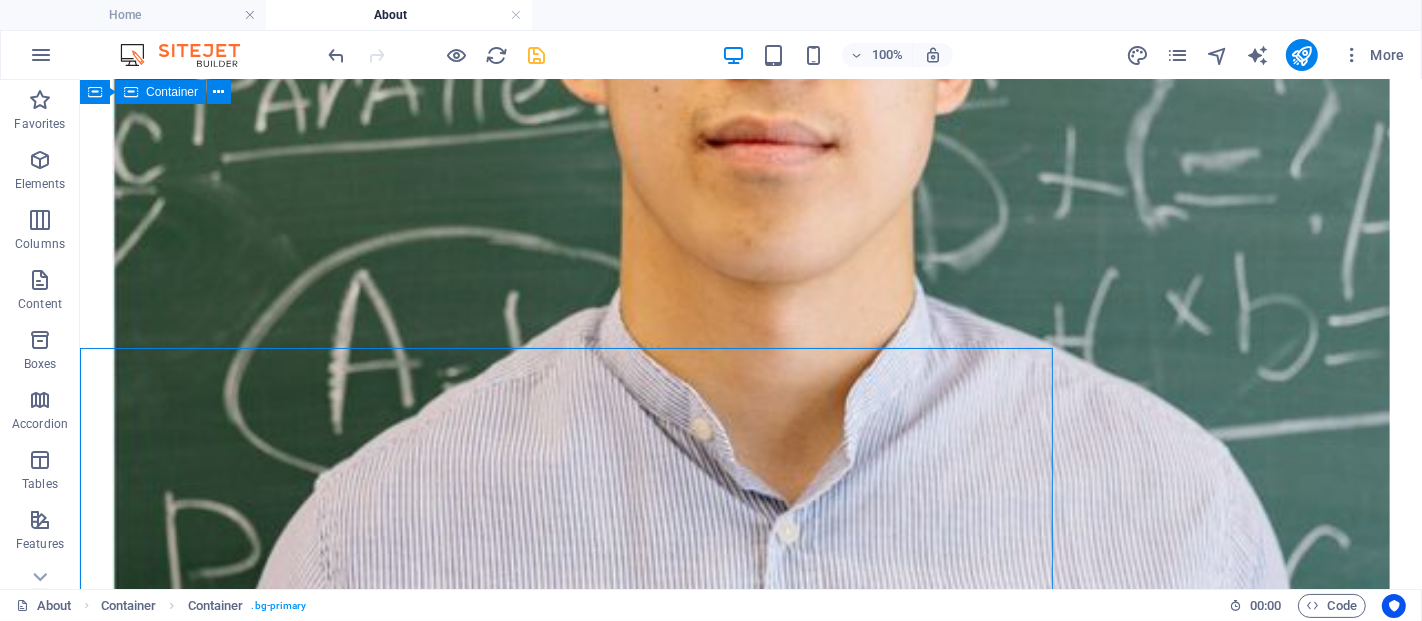 scroll, scrollTop: 5670, scrollLeft: 0, axis: vertical 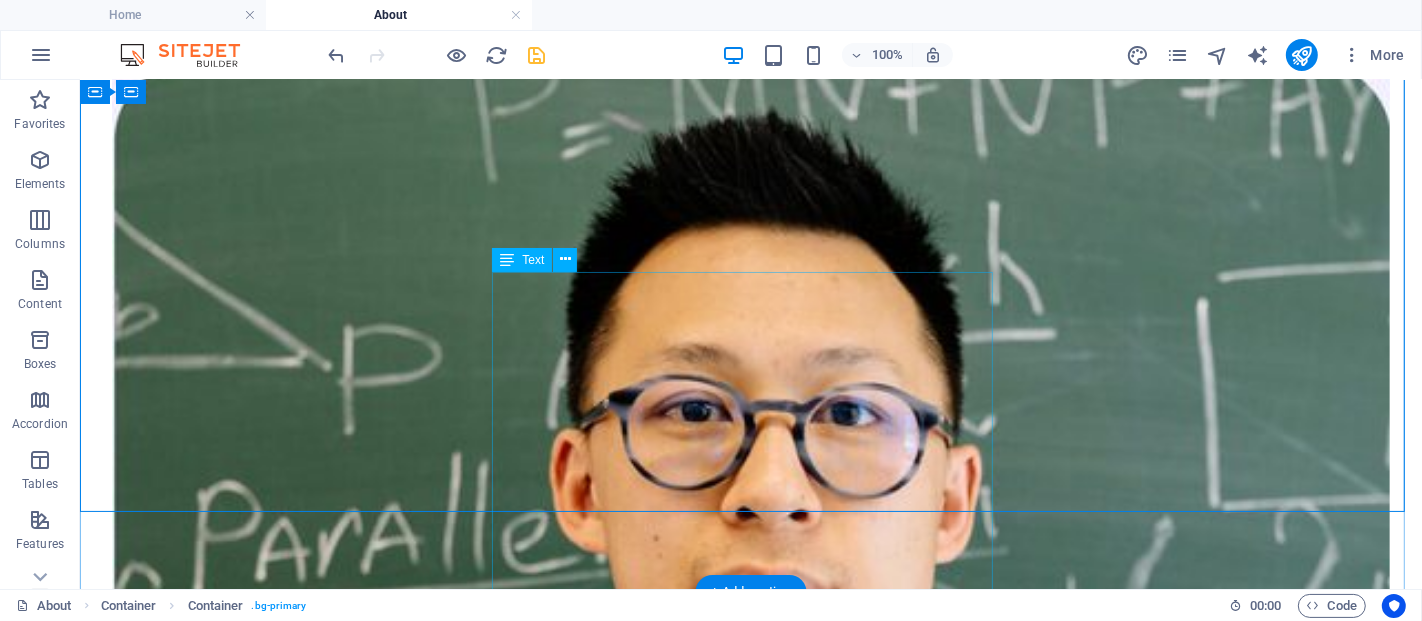 click on "At Mithilakshar, you're not just learning skills — you're learning with visionaries. From AI engineers shaping the future to governance reformers transforming public systems, our mentors are industry leaders, grassroots innovators, and policy pioneers — all united by one goal: Empower Bharat through knowledge. 👩‍🏫 Mentors Who’ve Done It ✔️ Built real systems. ✔️ Solved real problems. ✔️ Mentored real changemakers. 👥 A Peer Network Like No Other You’ll collaborate with learners from [CITY] to [CITY], [STATE] to [CITY] — building not just projects, but a national movement. 🎯 Whether you're a student, startup founder, teacher, or IT pro — you'll learn with the best, from the best." at bounding box center (750, 7283) 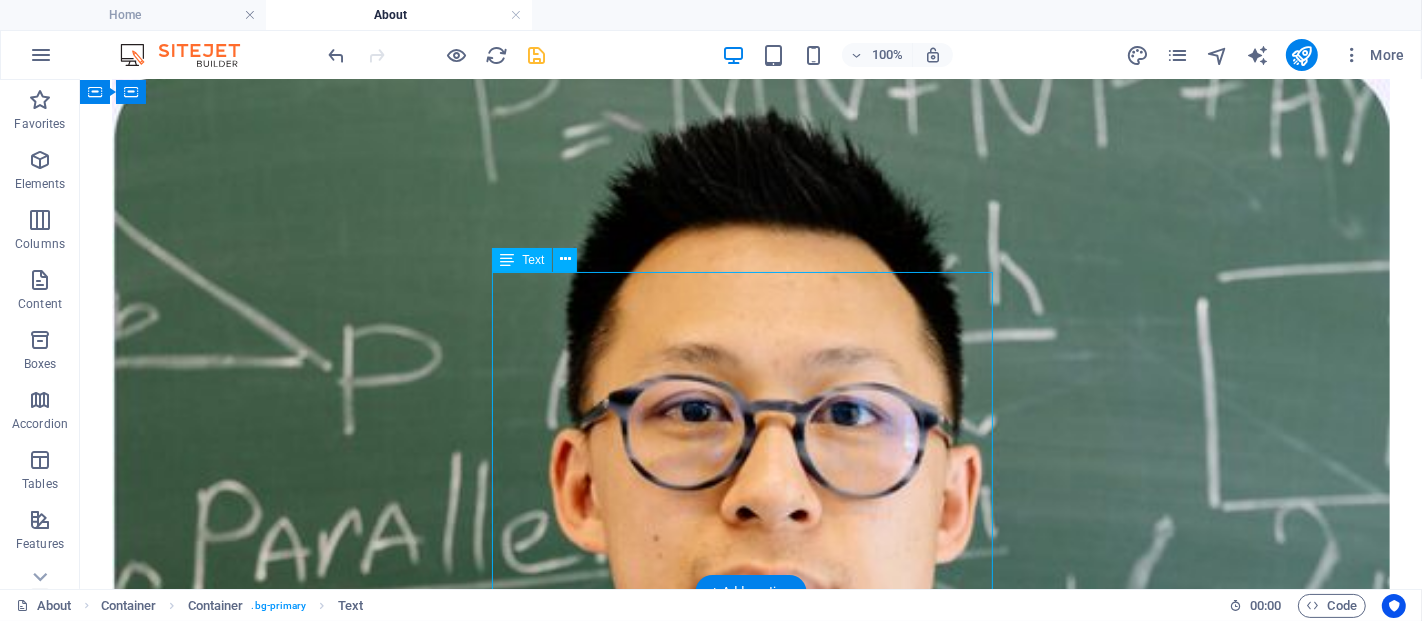 click on "At Mithilakshar, you're not just learning skills — you're learning with visionaries. From AI engineers shaping the future to governance reformers transforming public systems, our mentors are industry leaders, grassroots innovators, and policy pioneers — all united by one goal: Empower Bharat through knowledge. 👩‍🏫 Mentors Who’ve Done It ✔️ Built real systems. ✔️ Solved real problems. ✔️ Mentored real changemakers. 👥 A Peer Network Like No Other You’ll collaborate with learners from [CITY] to [CITY], [STATE] to [CITY] — building not just projects, but a national movement. 🎯 Whether you're a student, startup founder, teacher, or IT pro — you'll learn with the best, from the best." at bounding box center [750, 7283] 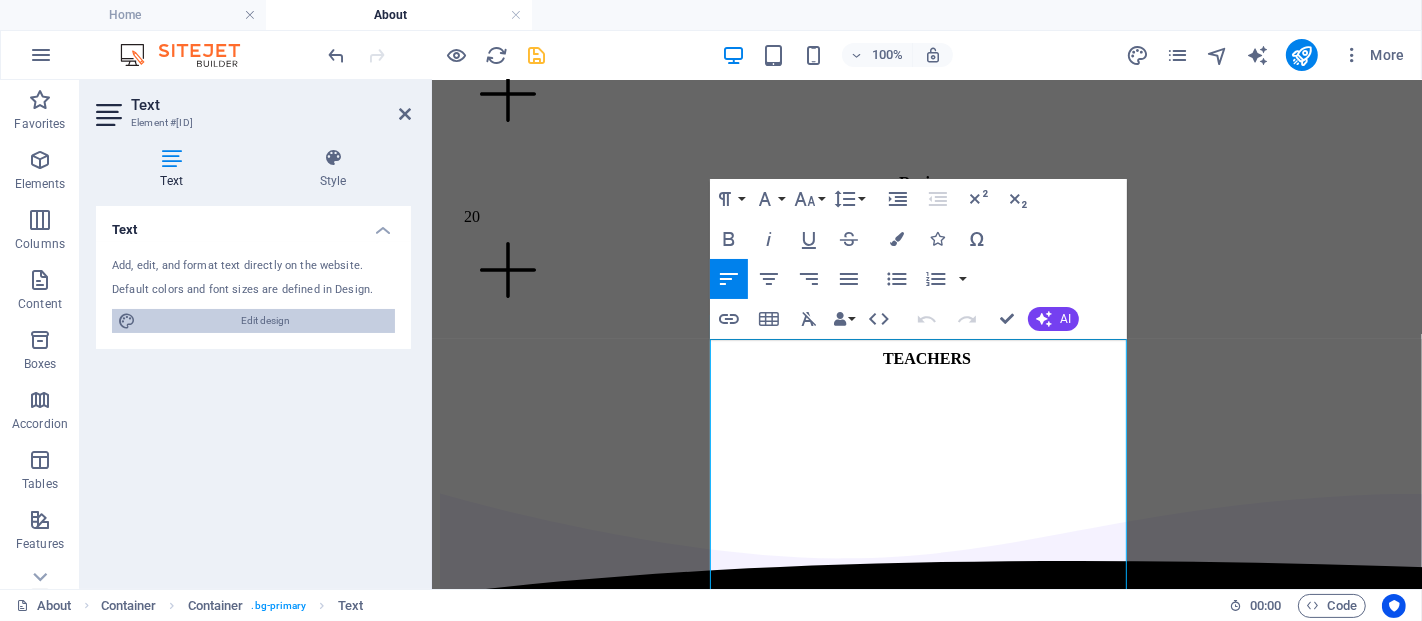 click on "Edit design" at bounding box center (265, 321) 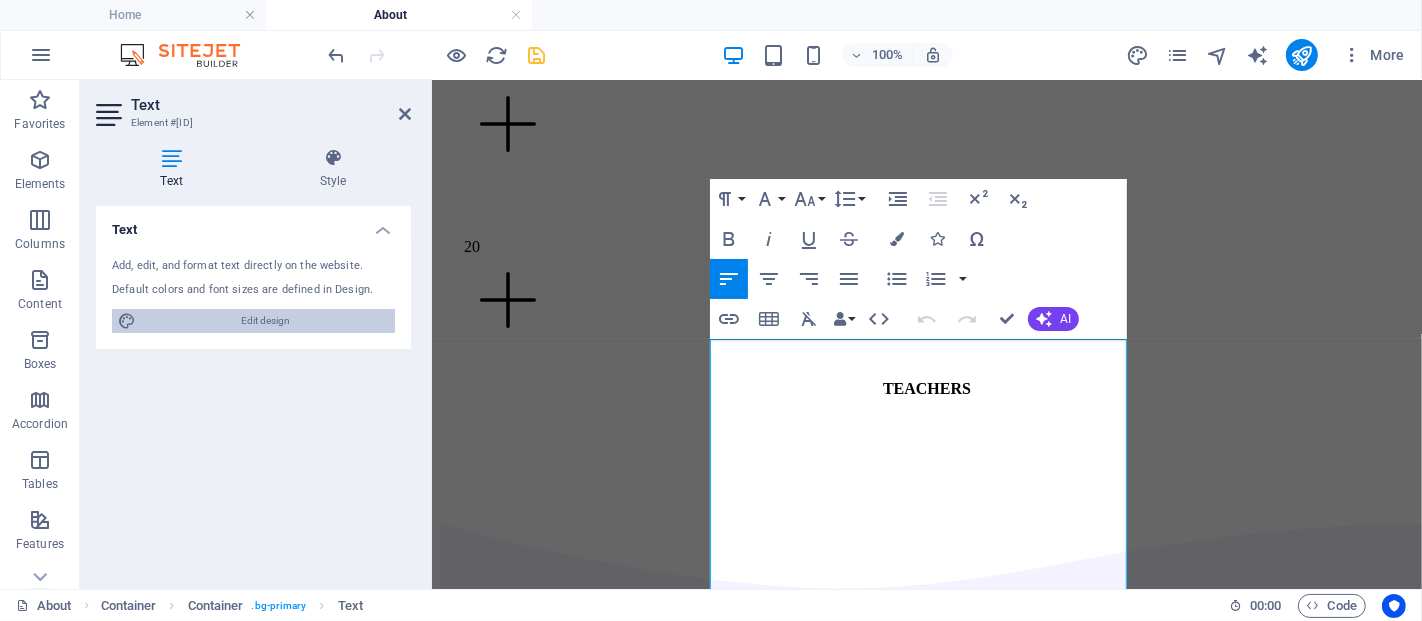 select on "px" 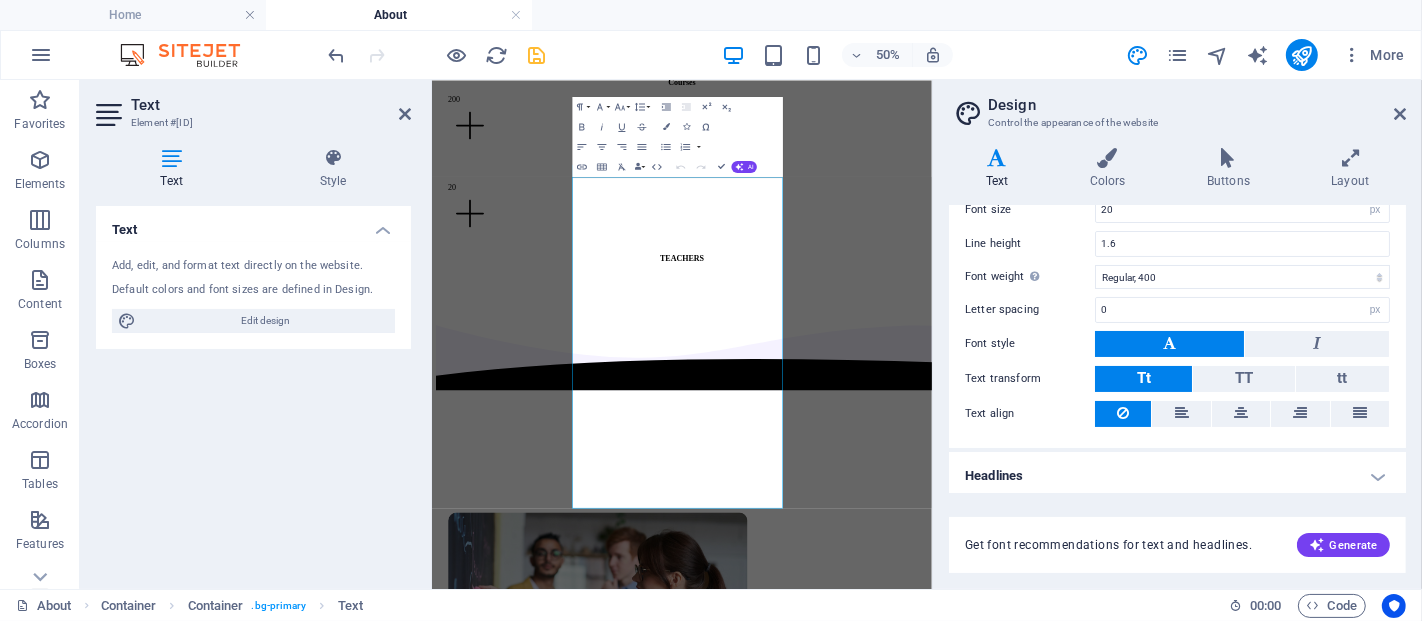 scroll, scrollTop: 0, scrollLeft: 0, axis: both 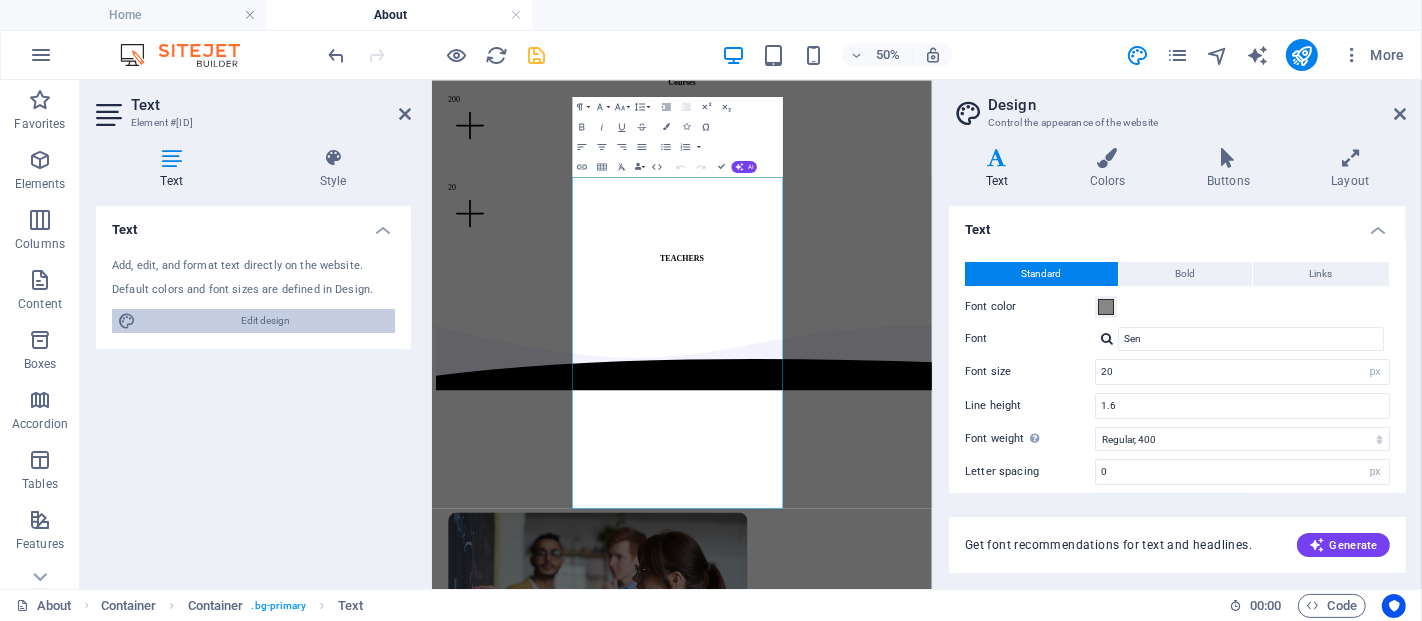 click on "Edit design" at bounding box center (265, 321) 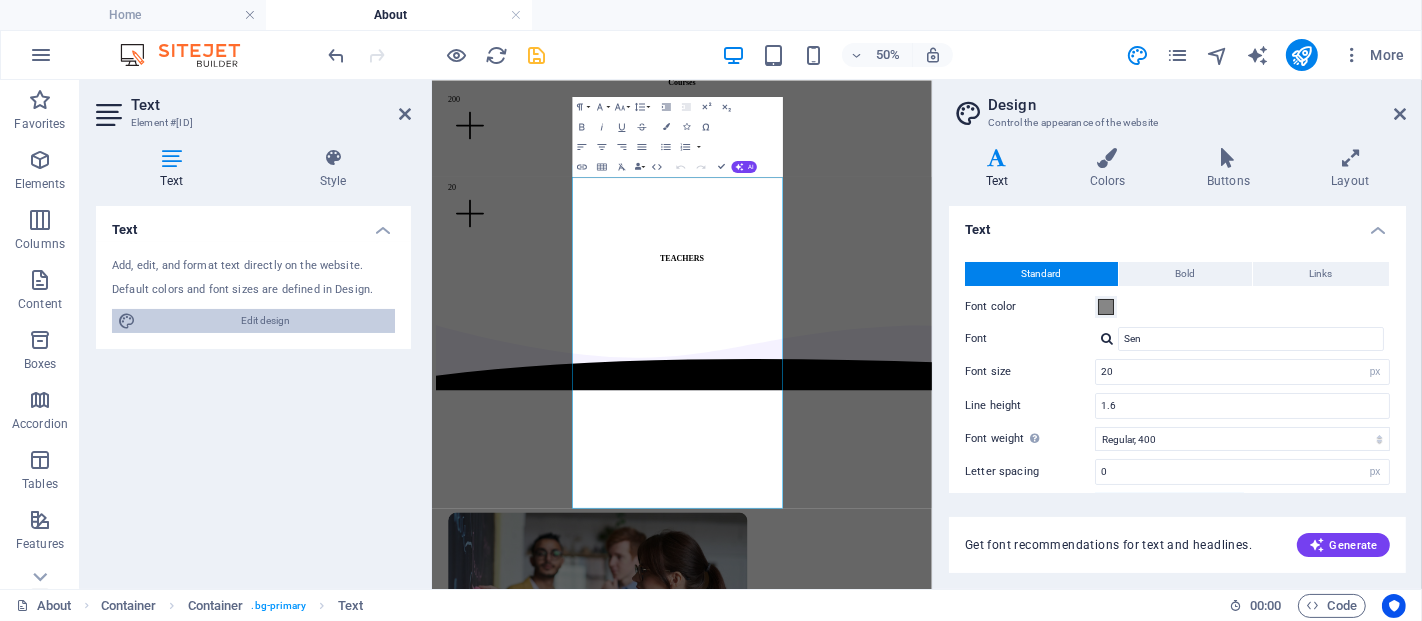 click on "Edit design" at bounding box center [265, 321] 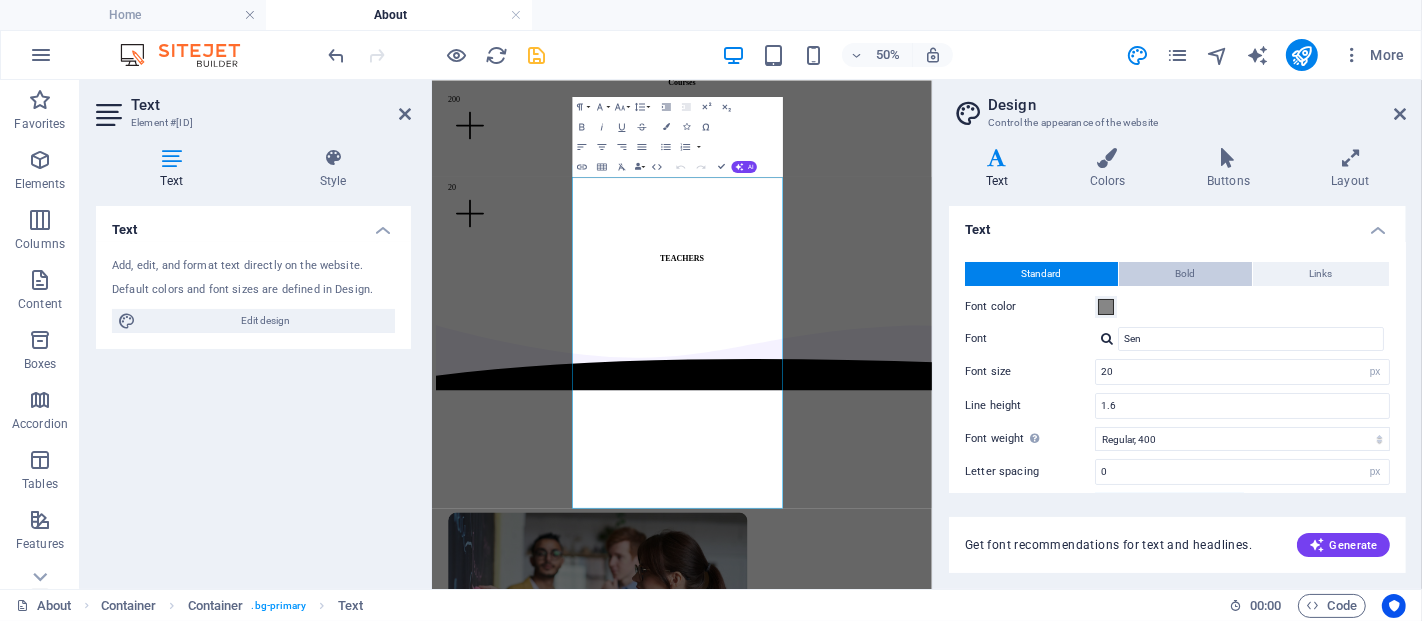 click on "Bold" at bounding box center [1185, 274] 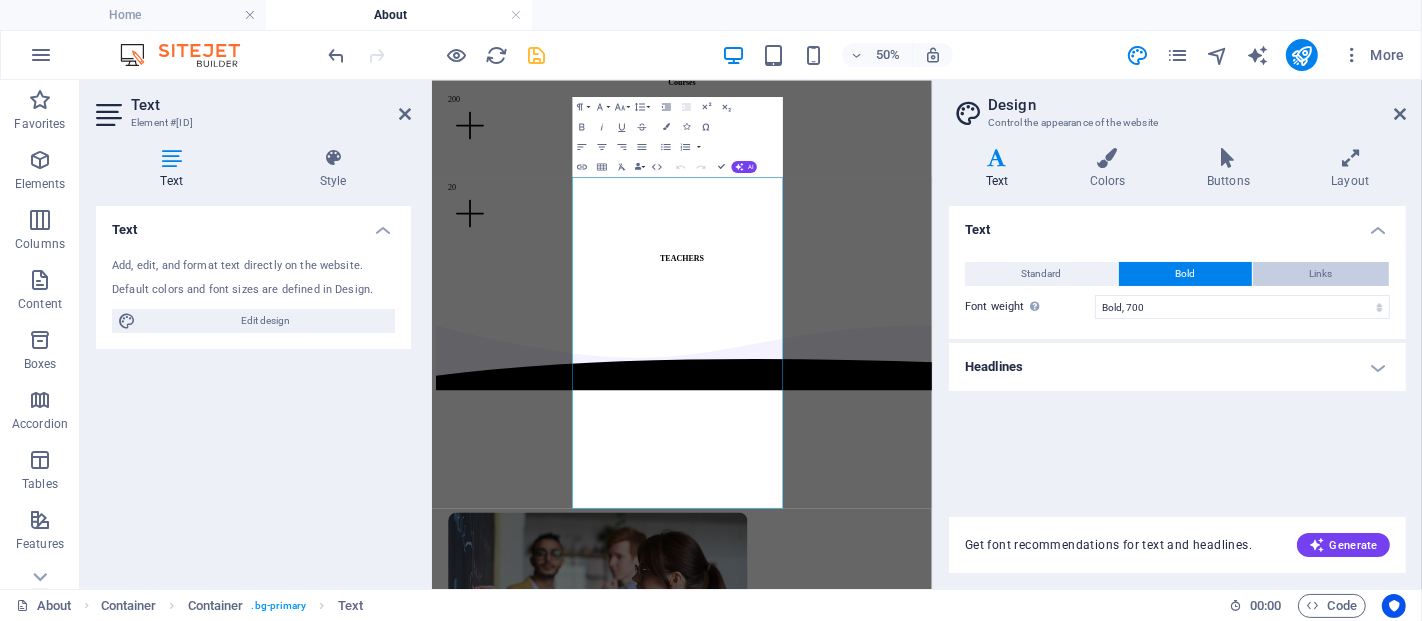 click on "Links" at bounding box center (1321, 274) 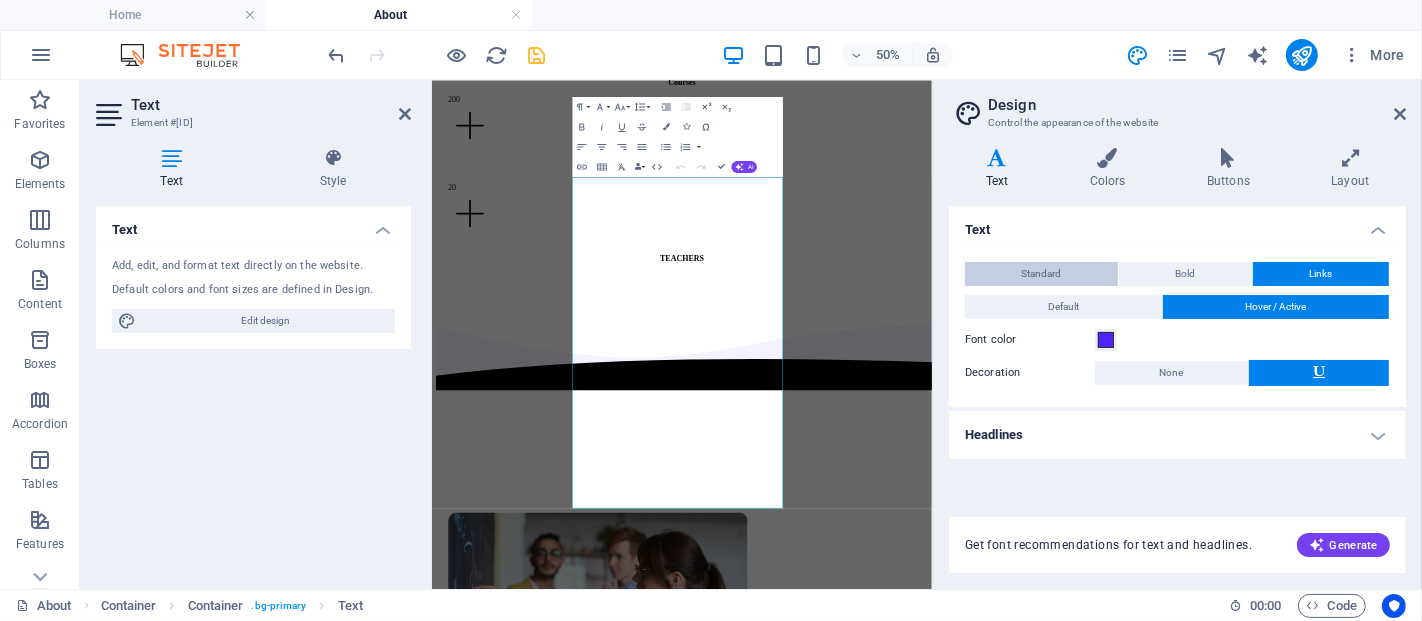 click on "Standard" at bounding box center [1042, 274] 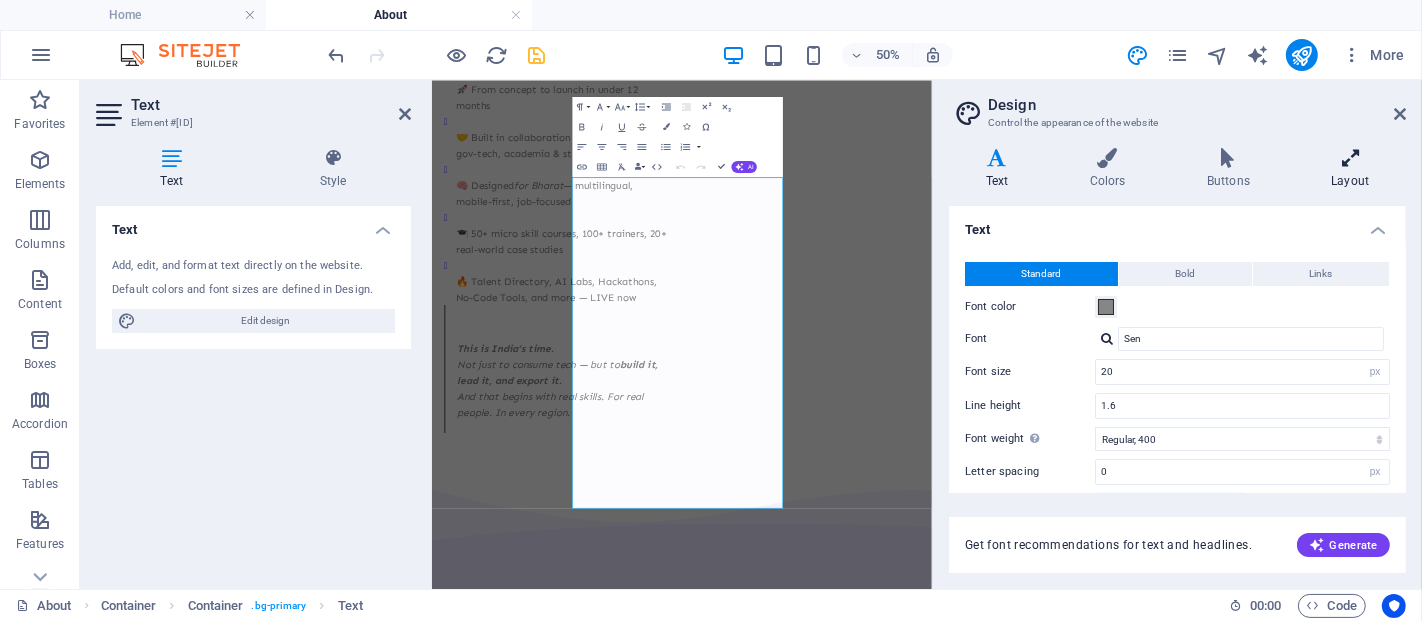 click on "Layout" at bounding box center (1350, 169) 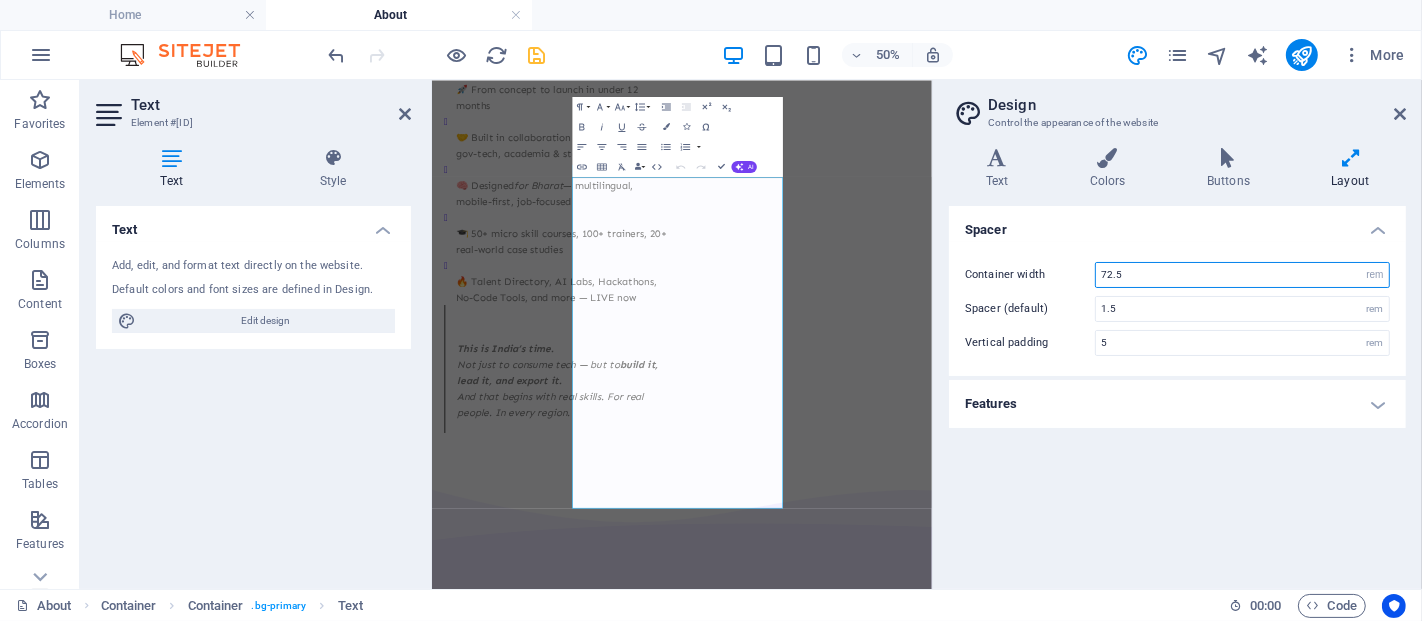 click on "72.5" at bounding box center (1242, 275) 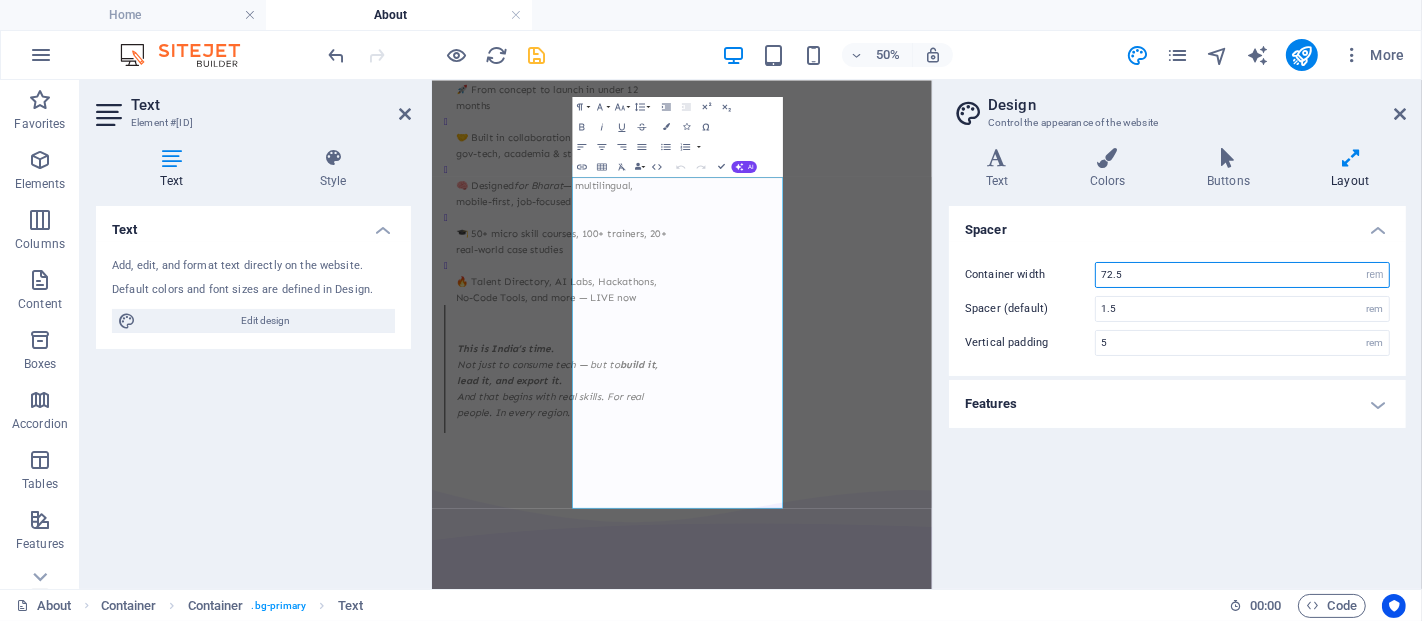 drag, startPoint x: 1111, startPoint y: 274, endPoint x: 1093, endPoint y: 275, distance: 18.027756 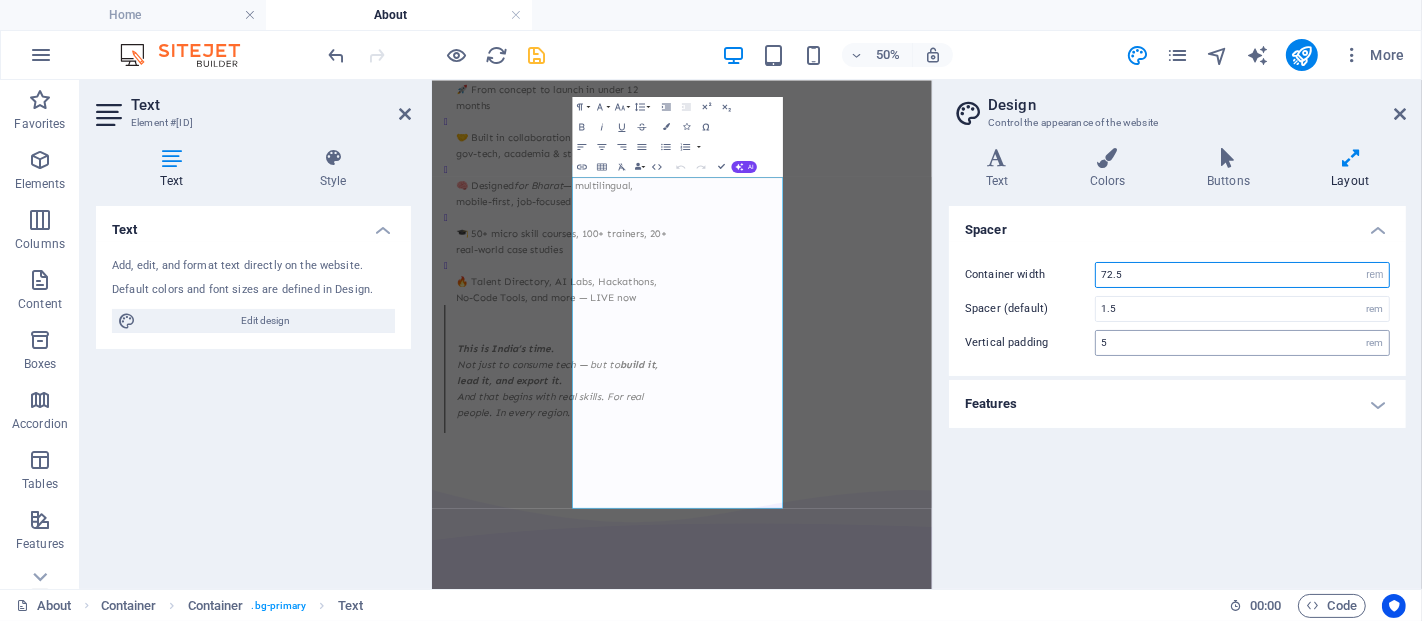 type on "[NUMBER]" 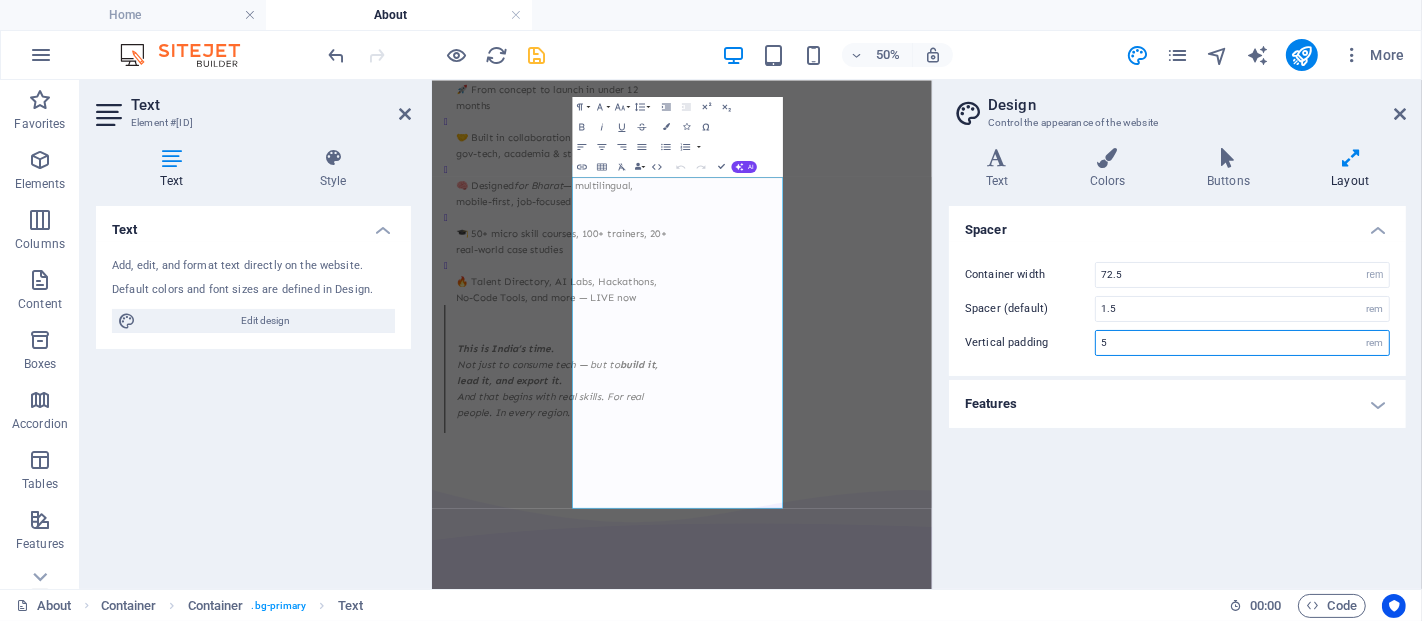 click on "5" at bounding box center [1242, 343] 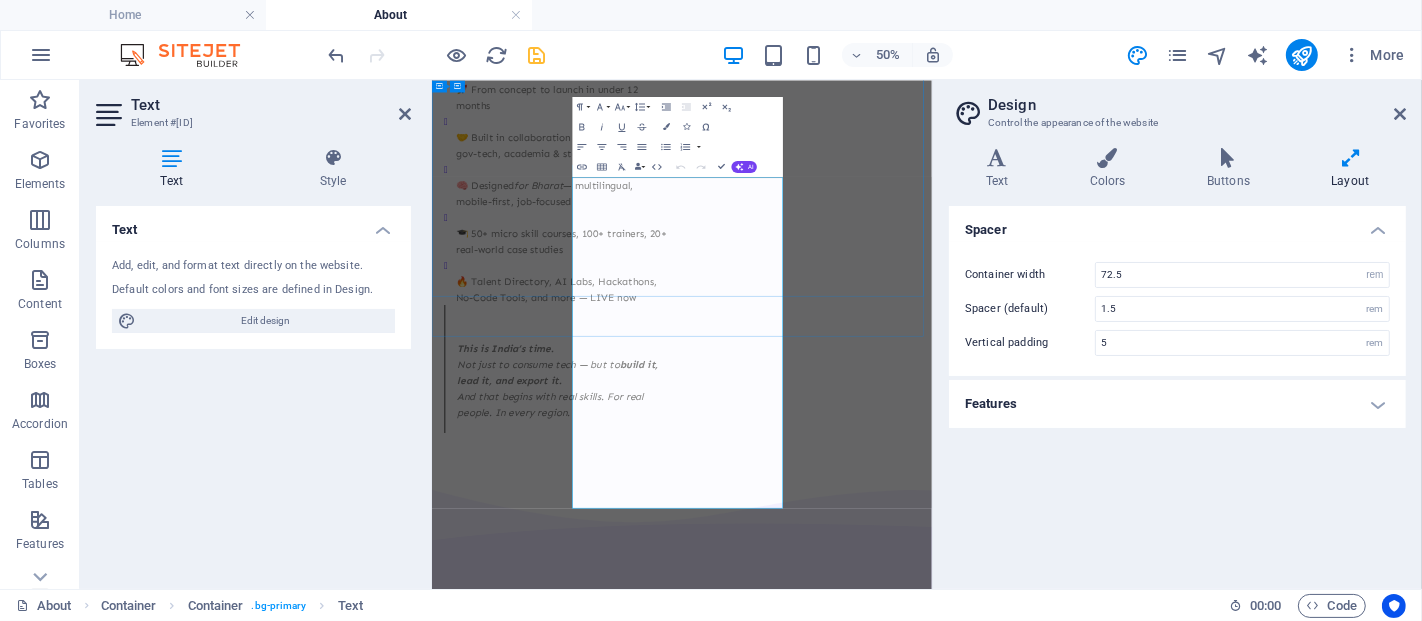 click on "industry leaders, grassroots innovators, and policy pioneers" at bounding box center (858, 3555) 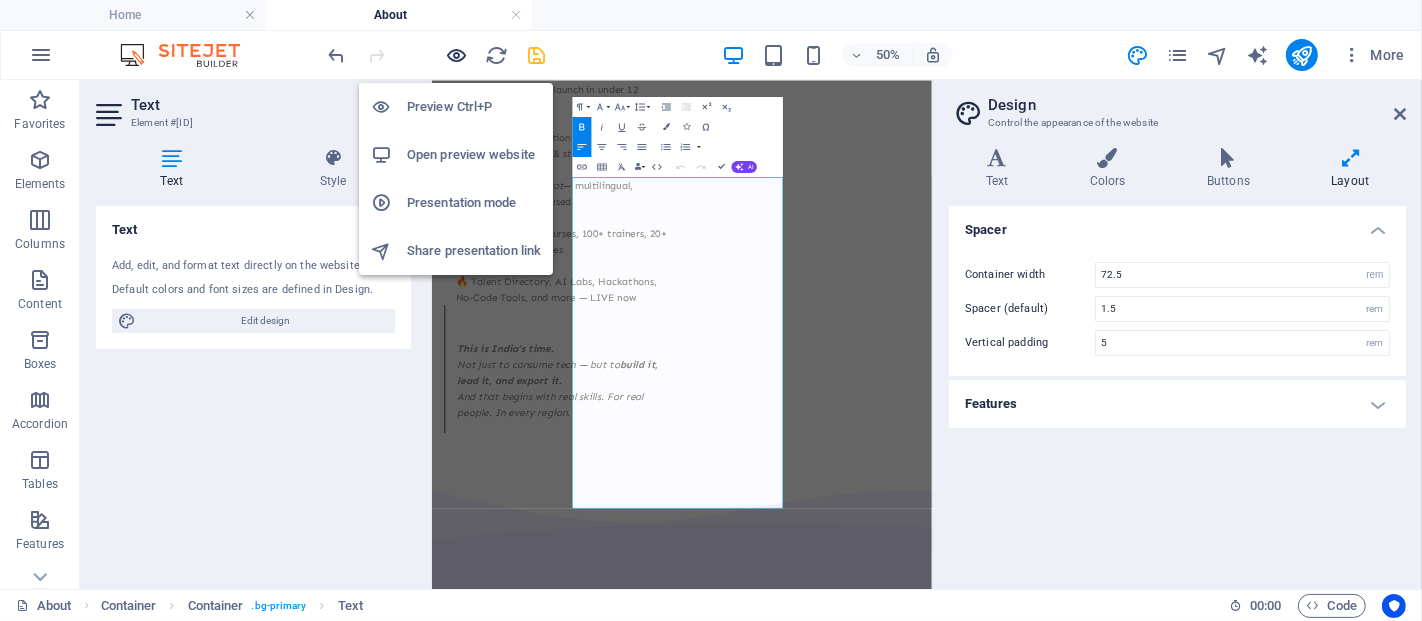 click at bounding box center [457, 55] 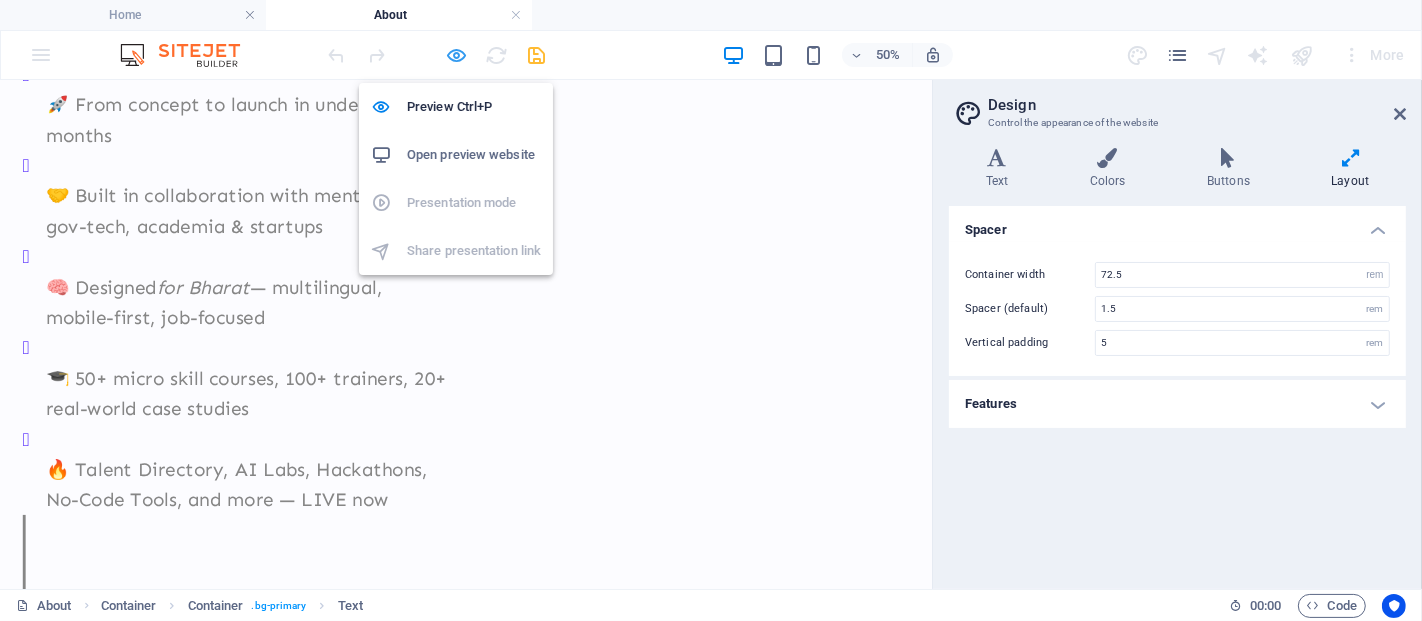 scroll, scrollTop: 5953, scrollLeft: 0, axis: vertical 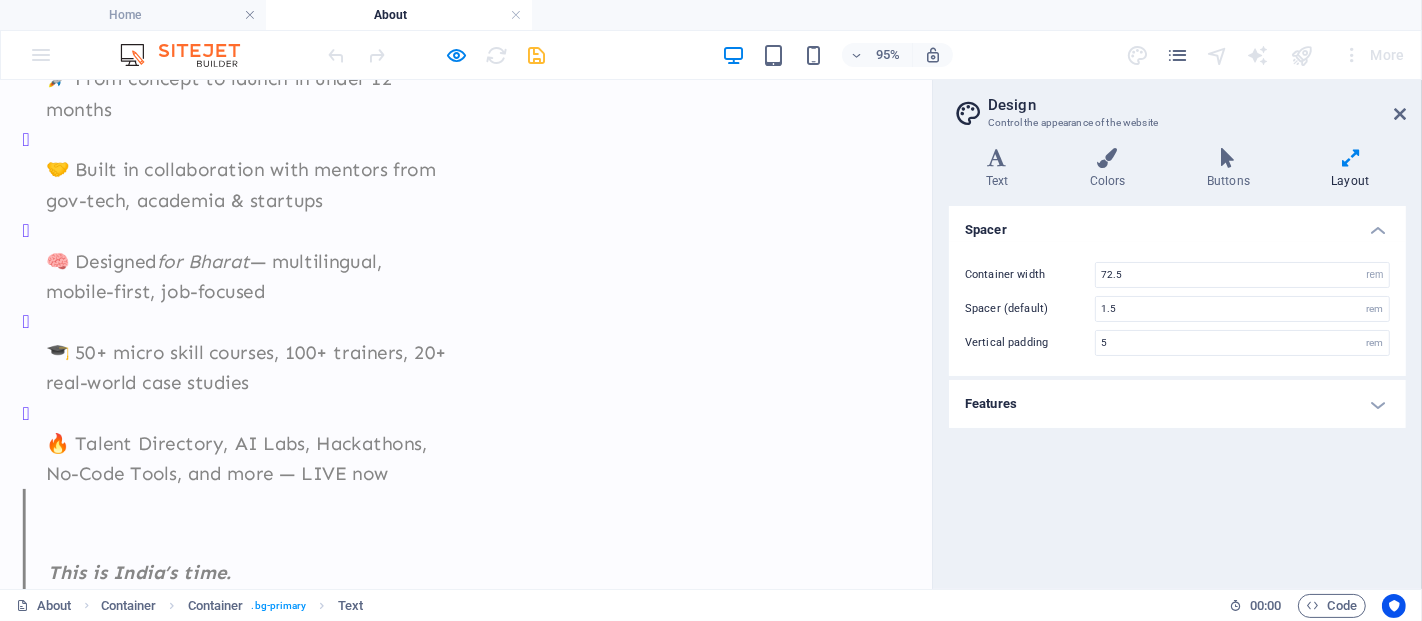 click on "At Mithilakshar, you're not just learning skills — you're learning with visionaries." at bounding box center [504, 3520] 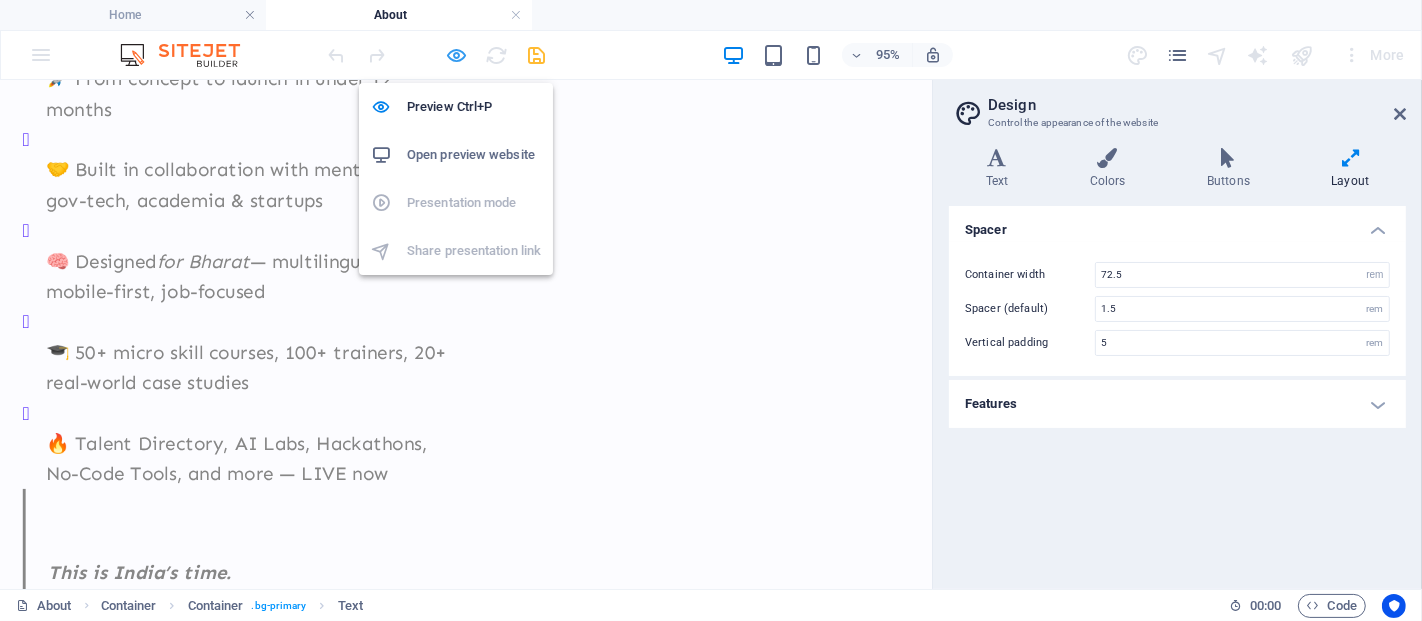 click at bounding box center [457, 55] 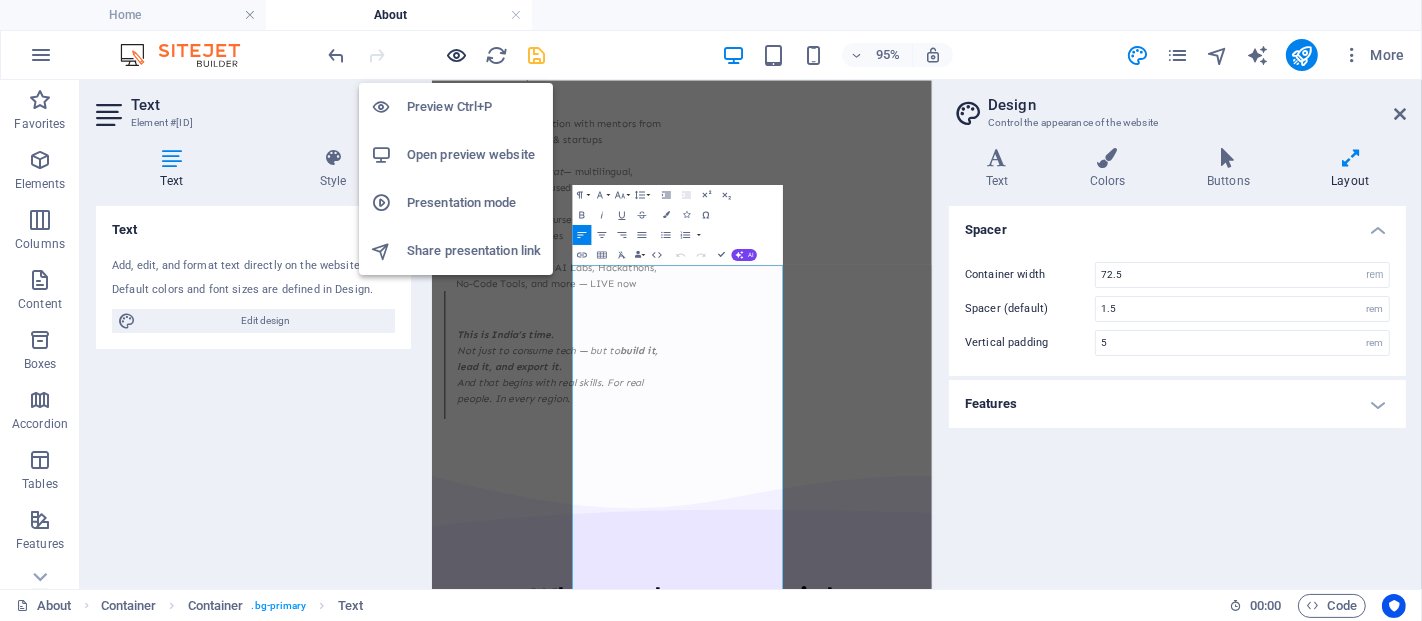 scroll, scrollTop: 5750, scrollLeft: 0, axis: vertical 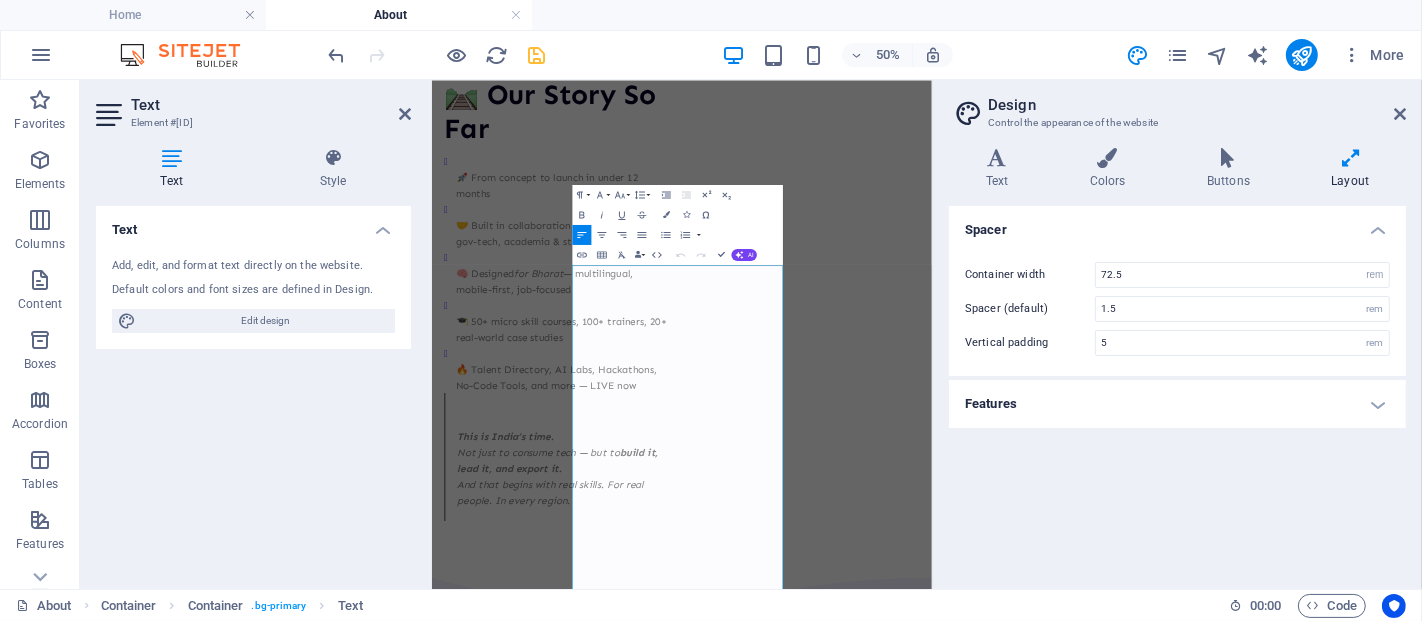click on "Design Control the appearance of the website Variants Text Colors Buttons Layout Text Standard Bold Links Font color Font Sen Font size 20 rem px Line height 1.6 Font weight To display the font weight correctly, it may need to be enabled. Manage Fonts Thin, 100 Extra-light, 200 Light, 300 Regular, 400 Medium, 500 Semi-bold, 600 Bold, 700 Extra-bold, 800 Black, 900 Letter spacing 0 rem px Font style Text transform Tt TT tt Text align Font weight To display the font weight correctly, it may need to be enabled. Manage Fonts Thin, 100 Extra-light, 200 Light, 300 Regular, 400 Medium, 500 Semi-bold, 600 Bold, 700 Extra-bold, 800 Black, 900 Default Hover / Active Font color Font color Decoration None Decoration None Transition duration 0.3 s Transition function Ease Ease In Ease Out Ease In/Ease Out Linear Headlines All H1 / Textlogo H2 H3 H4 H5 H6 Font color Font Sen Line height 1.5 Font weight To display the font weight correctly, it may need to be enabled. Manage Fonts Thin, 100 Extra-light, 200 Light, 300" at bounding box center (1177, 334) 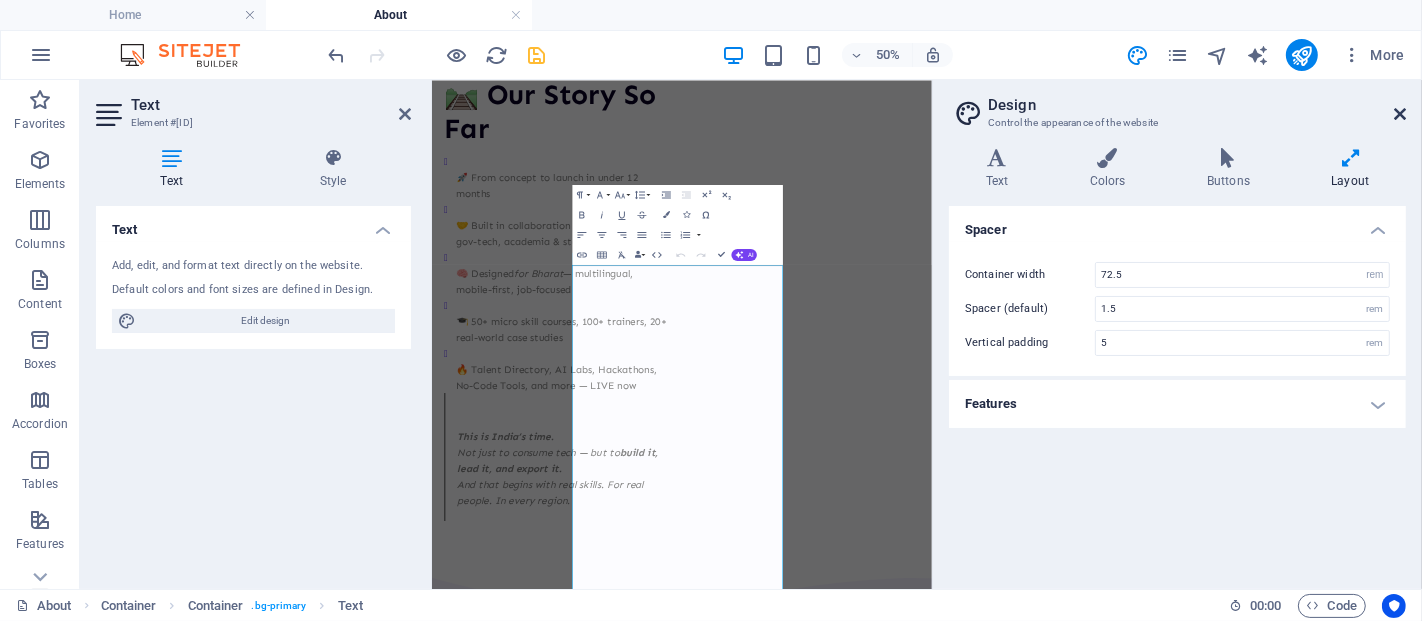 click at bounding box center [1400, 114] 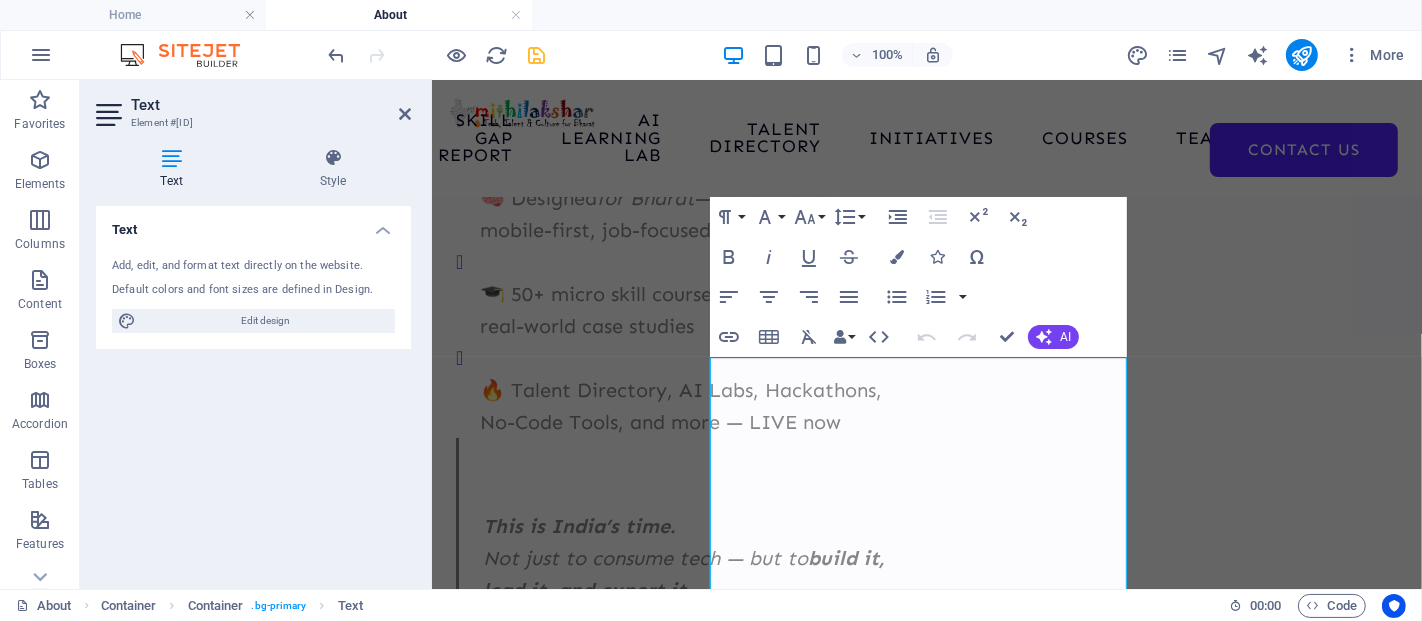 scroll, scrollTop: 5939, scrollLeft: 0, axis: vertical 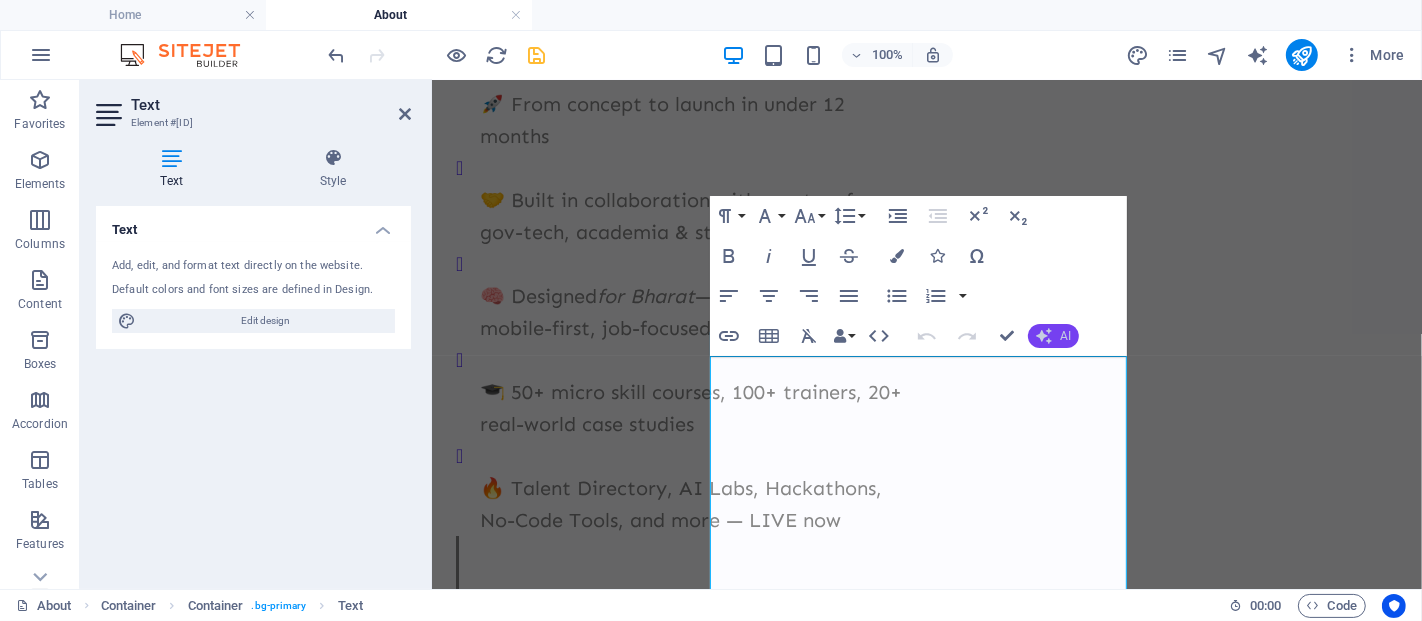 click on "AI" at bounding box center [1053, 336] 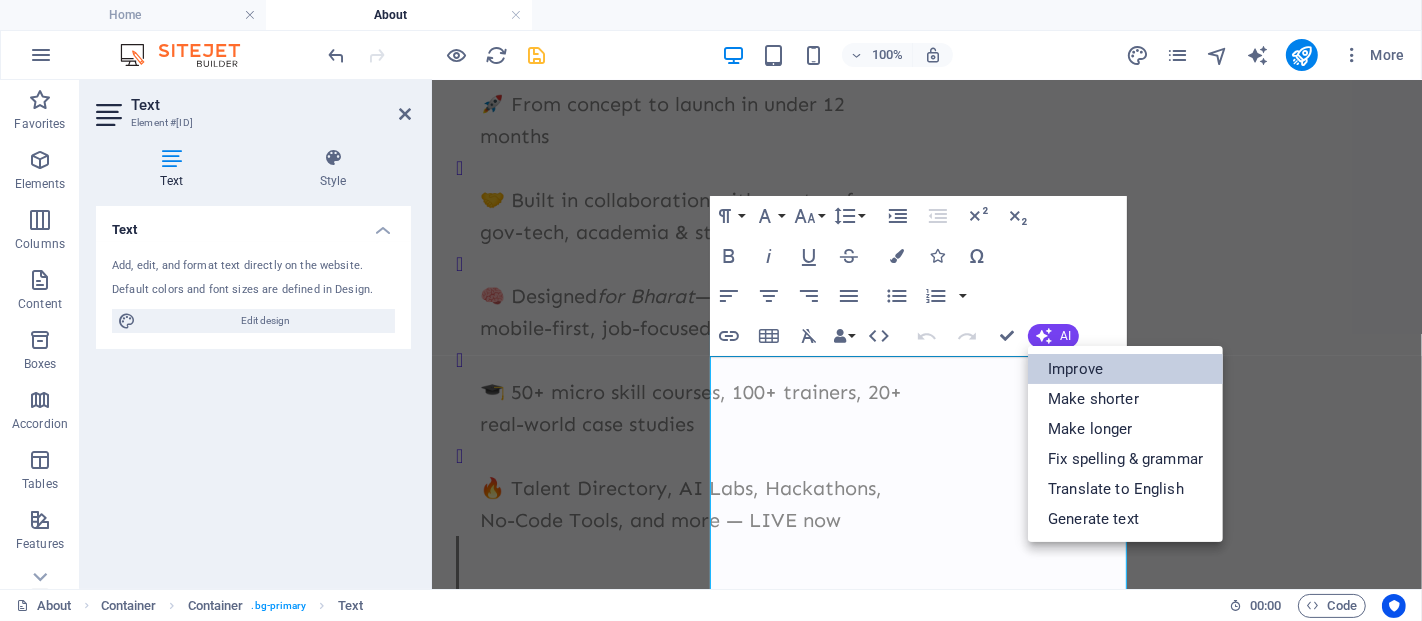 click on "Improve" at bounding box center [1125, 369] 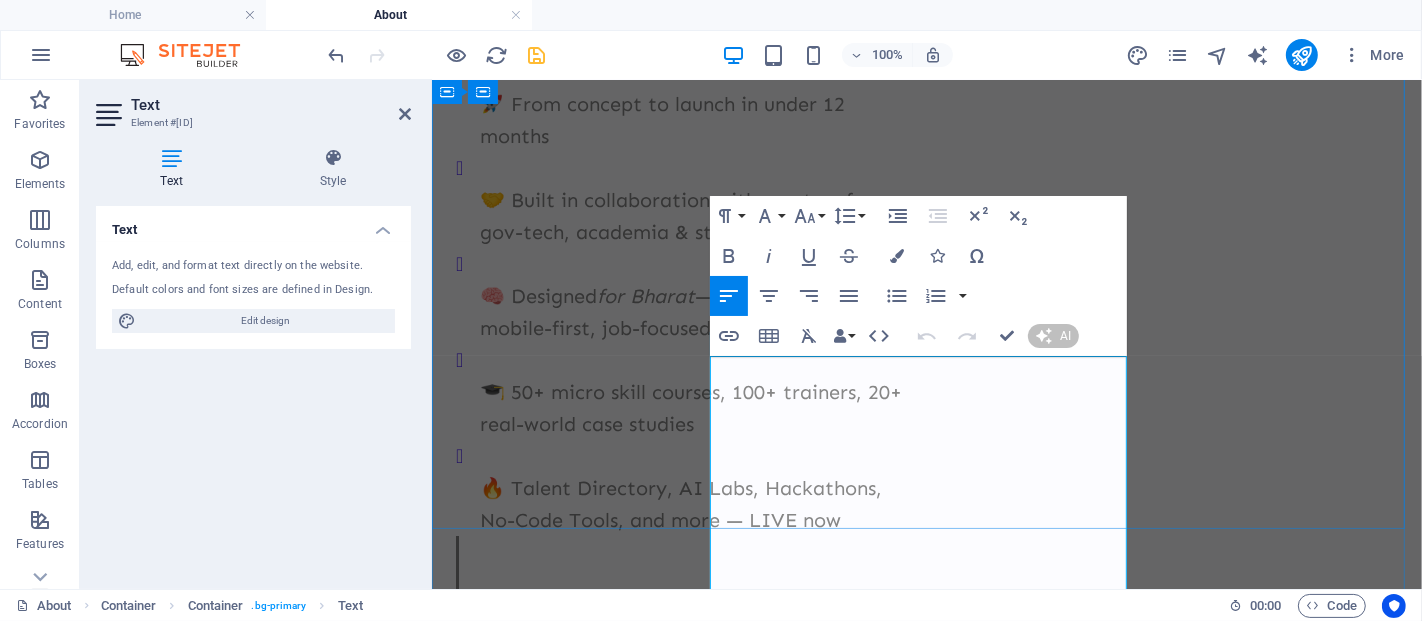 type 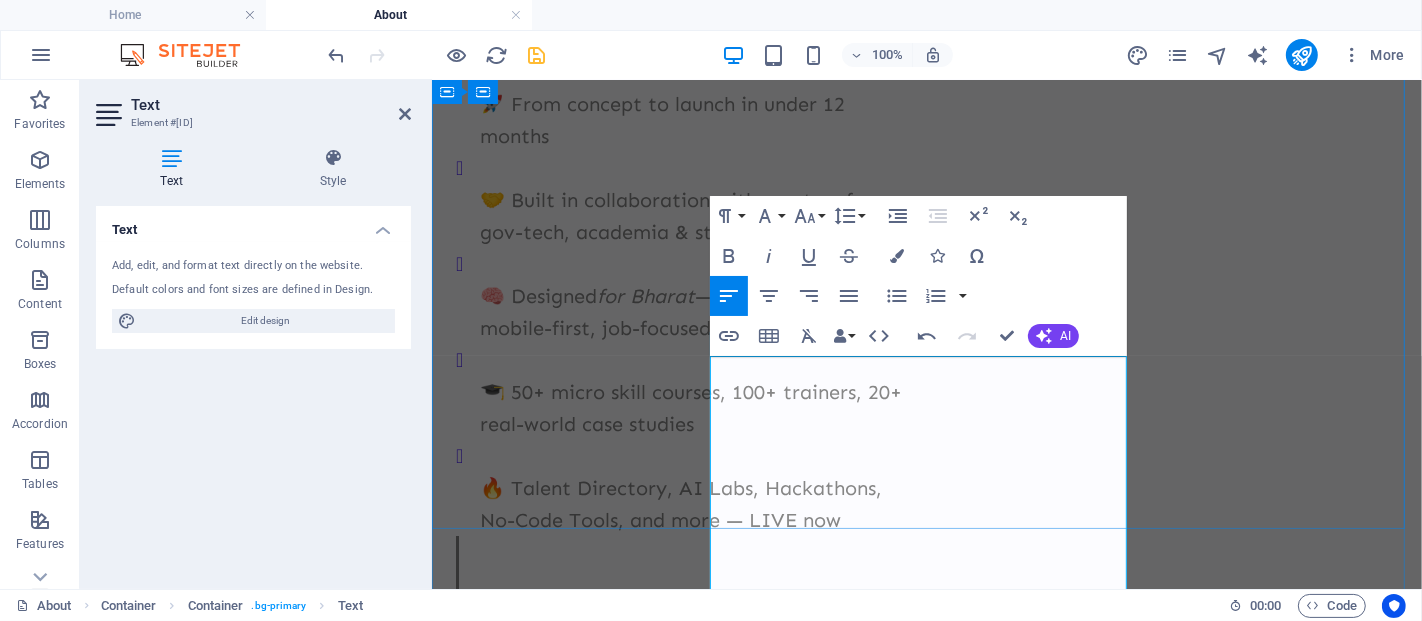 click on "At Mithilakshar, you’re not just acquiring skills — you’re journeying alongside visionaries. From AI engineers pioneering the future to governance reformers revolutionizing public systems, our mentors are industry leaders, grassroots innovators, and policy trailblazers — all united by a singular mission: Empower Bharat through knowledge. 👩‍🏫 Mentors Who’ve Made an Impact   ✔️ Developed real solutions.   ✔️ Addressed pressing challenges.   ✔️ Guided aspiring changemakers.   👥 An Unmatched Peer Network   You’ll connect with learners from [CITY] to [CITY], [STATE] to [CITY] — fostering not just projects, but a nationwide movement. 🎯 Whether you’re a student, startup founder, educator, or IT professional — you’ll learn from the finest, side by side with the best." at bounding box center [927, 3730] 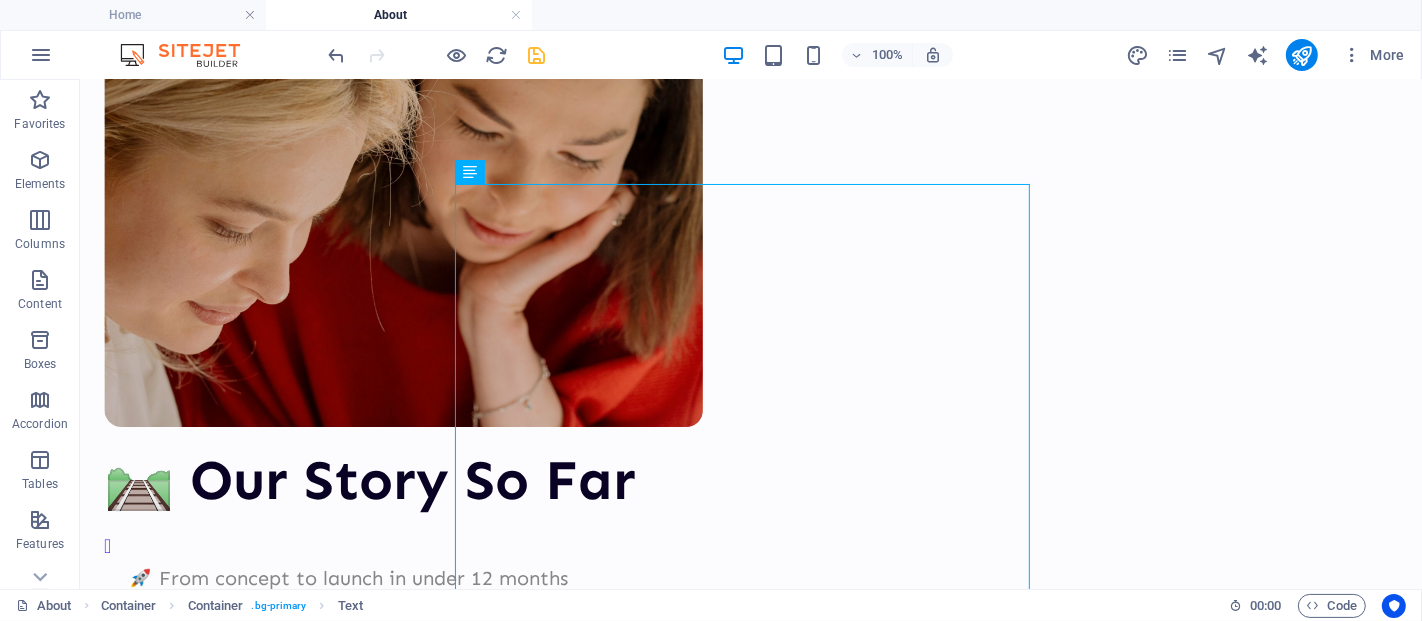 scroll, scrollTop: 5595, scrollLeft: 0, axis: vertical 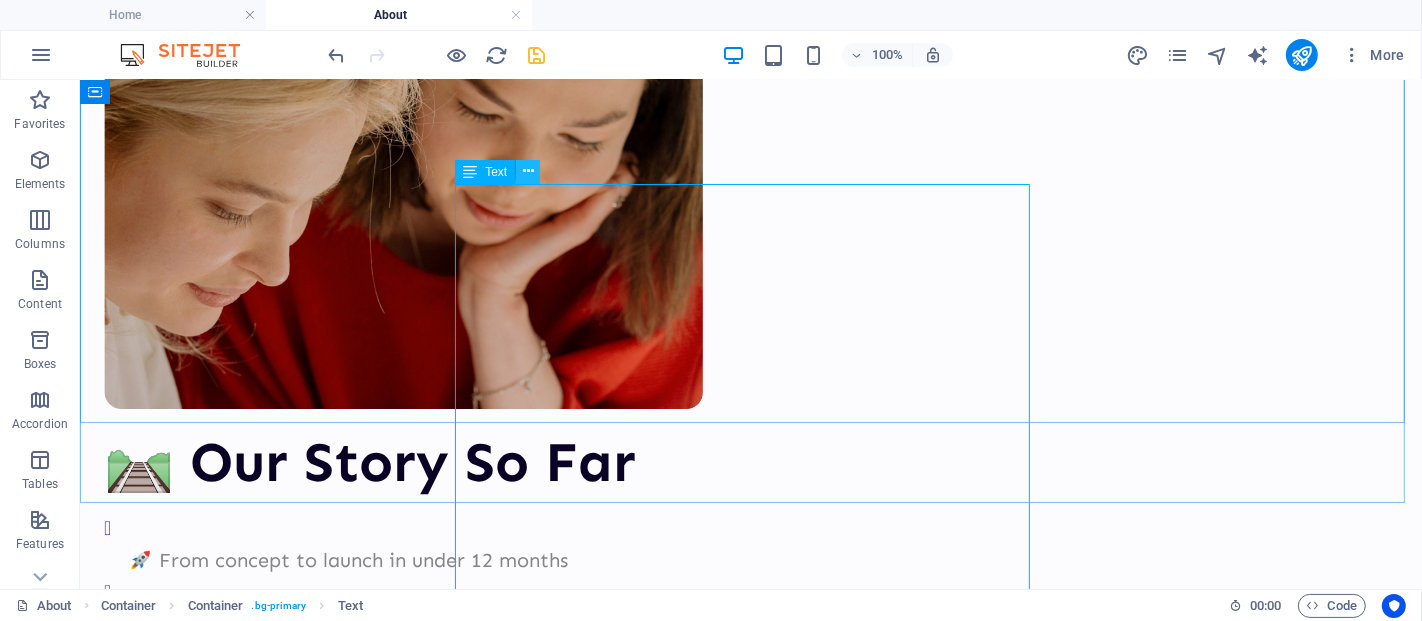 click at bounding box center (528, 171) 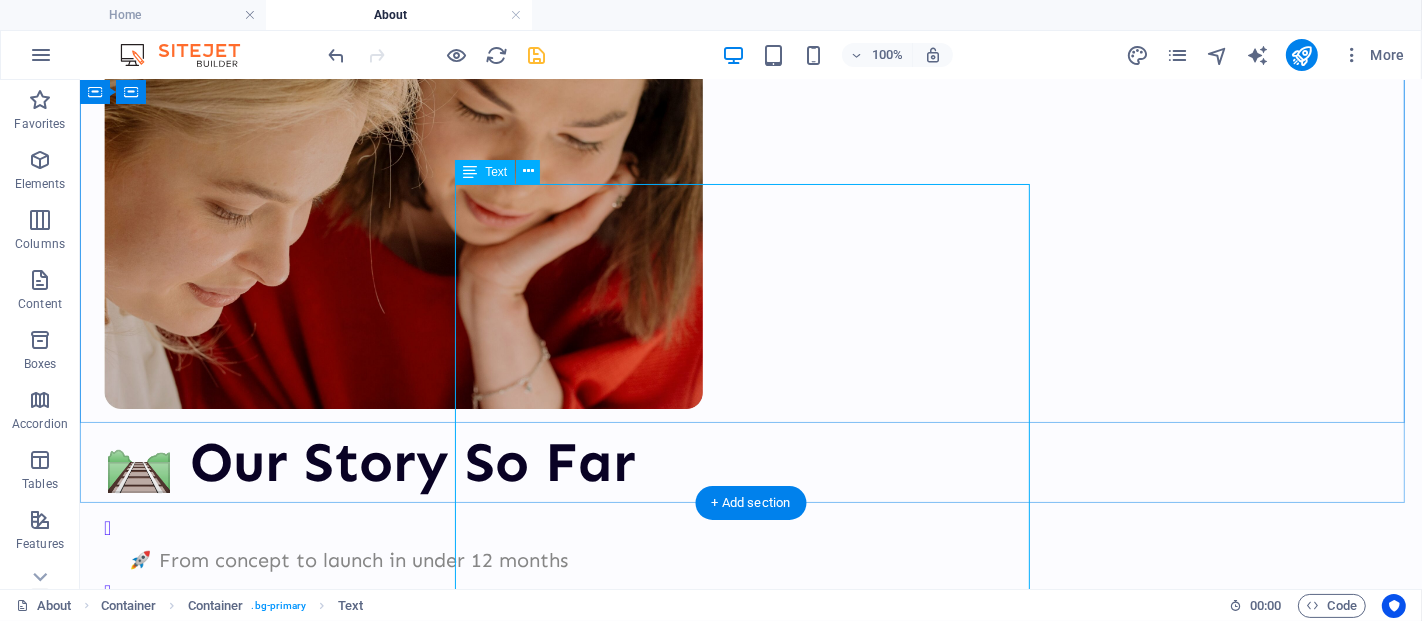 click on "At Mithilakshar, you’re not just acquiring skills — you’re journeying alongside visionaries. From AI engineers pioneering the future to governance reformers revolutionizing public systems, our mentors are industry leaders, grassroots innovators, and policy trailblazers — all united by a singular mission: Empower Bharat through knowledge. 👩‍🏫 Mentors Who’ve Made an Impact   ✔️ Developed real solutions.   ✔️ Addressed pressing challenges.   ✔️ Guided aspiring changemakers.   👥 An Unmatched Peer Network   You’ll connect with learners from [CITY] to [CITY], [STATE] to [CITY] — fostering not just projects, but a nationwide movement. 🎯 Whether you’re a student, startup founder, educator, or IT professional — you’ll learn from the finest, side by side with the best." at bounding box center [750, 3994] 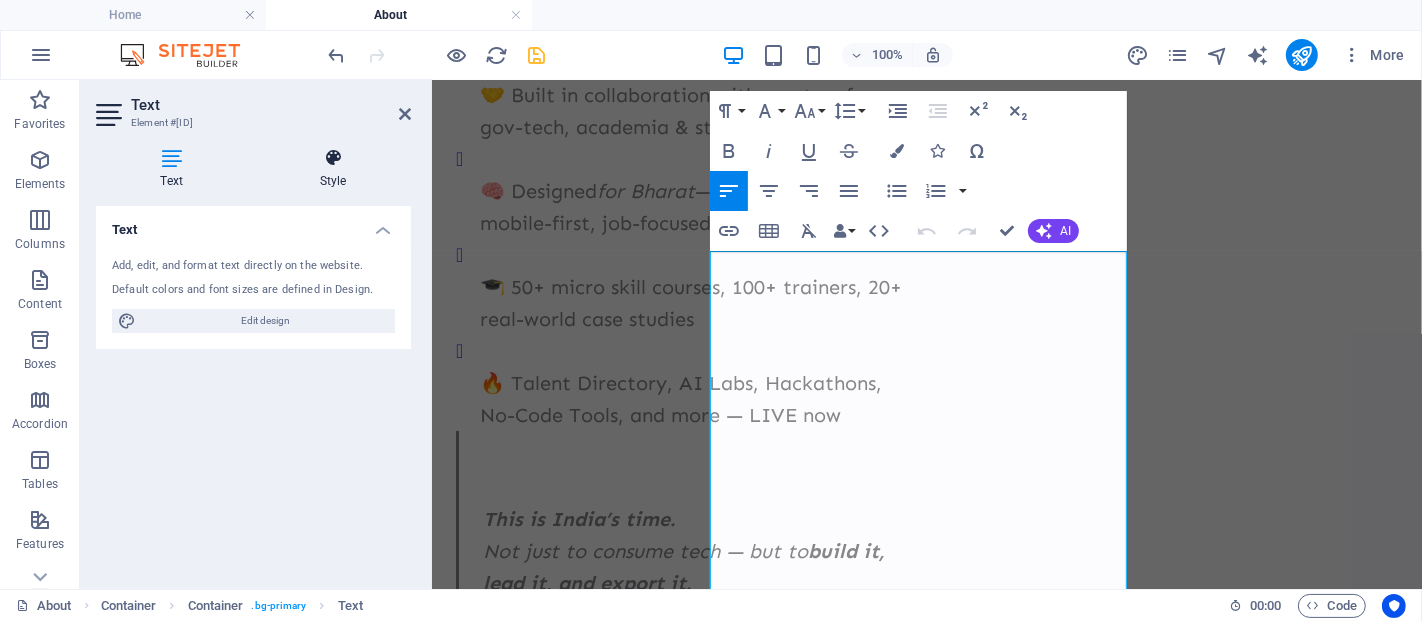 click at bounding box center [333, 158] 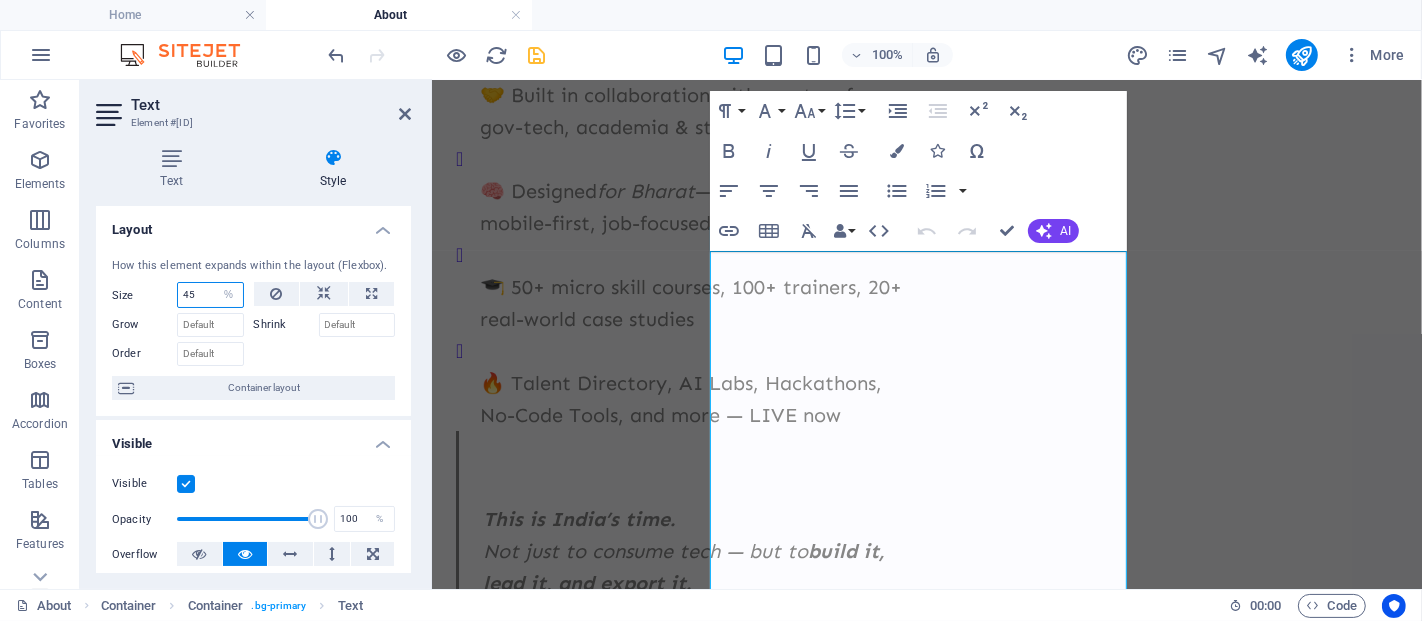 click on "45" at bounding box center [210, 295] 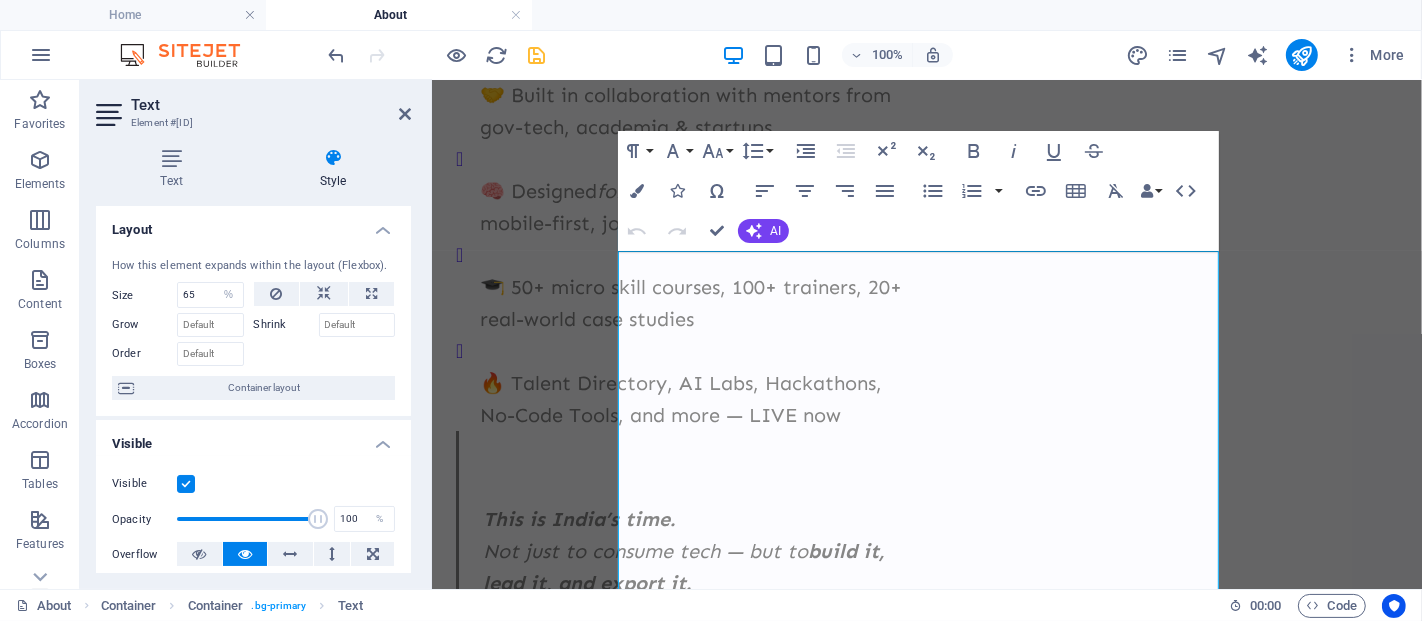 click at bounding box center (325, 351) 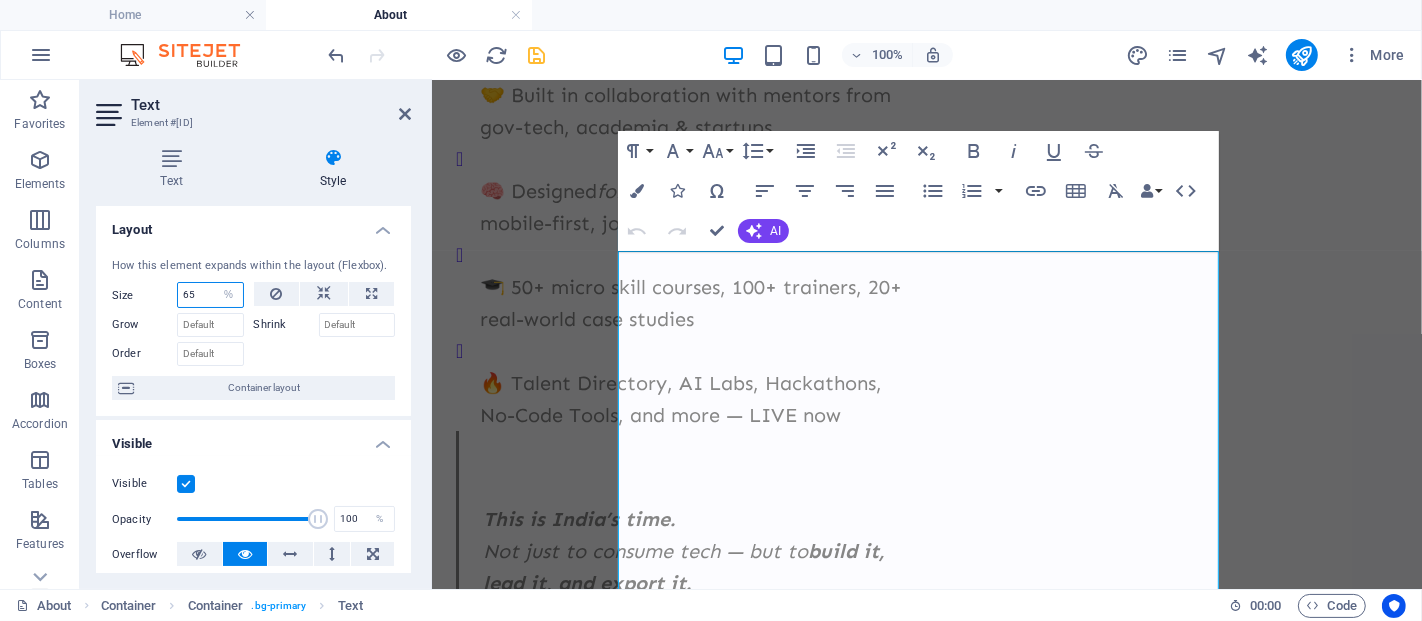 click on "65" at bounding box center [210, 295] 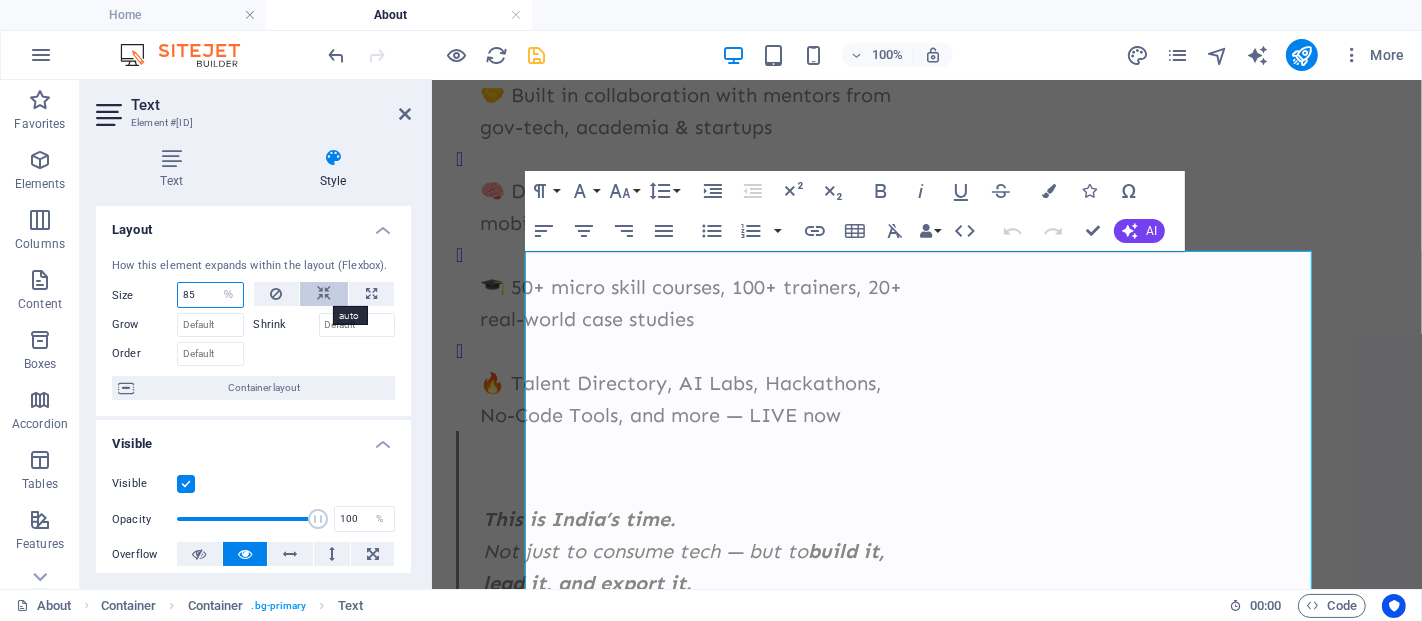 type on "85" 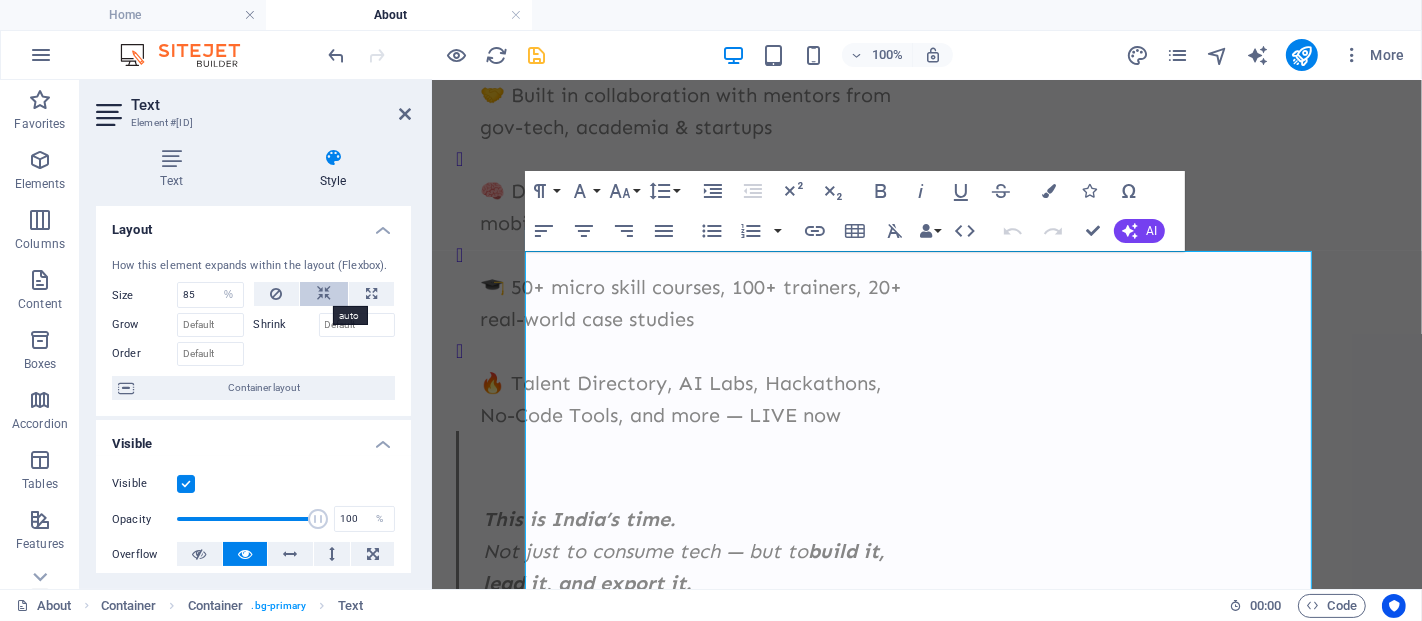 click at bounding box center [324, 294] 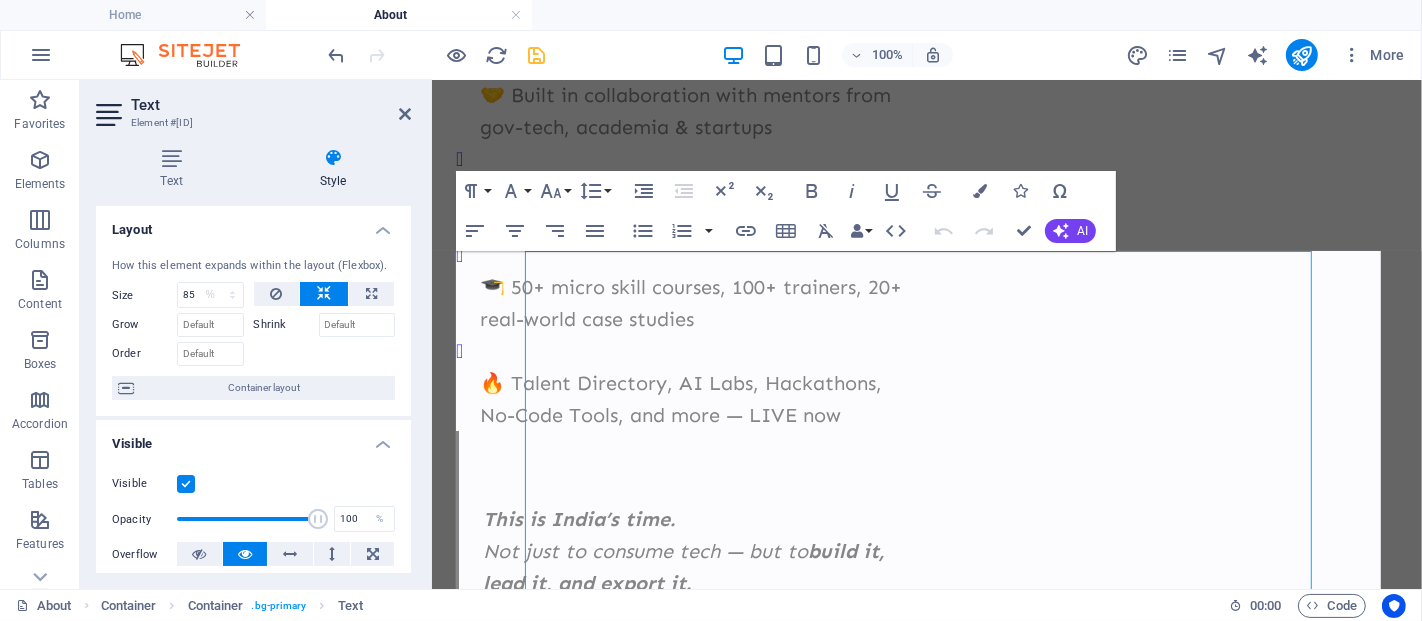 type 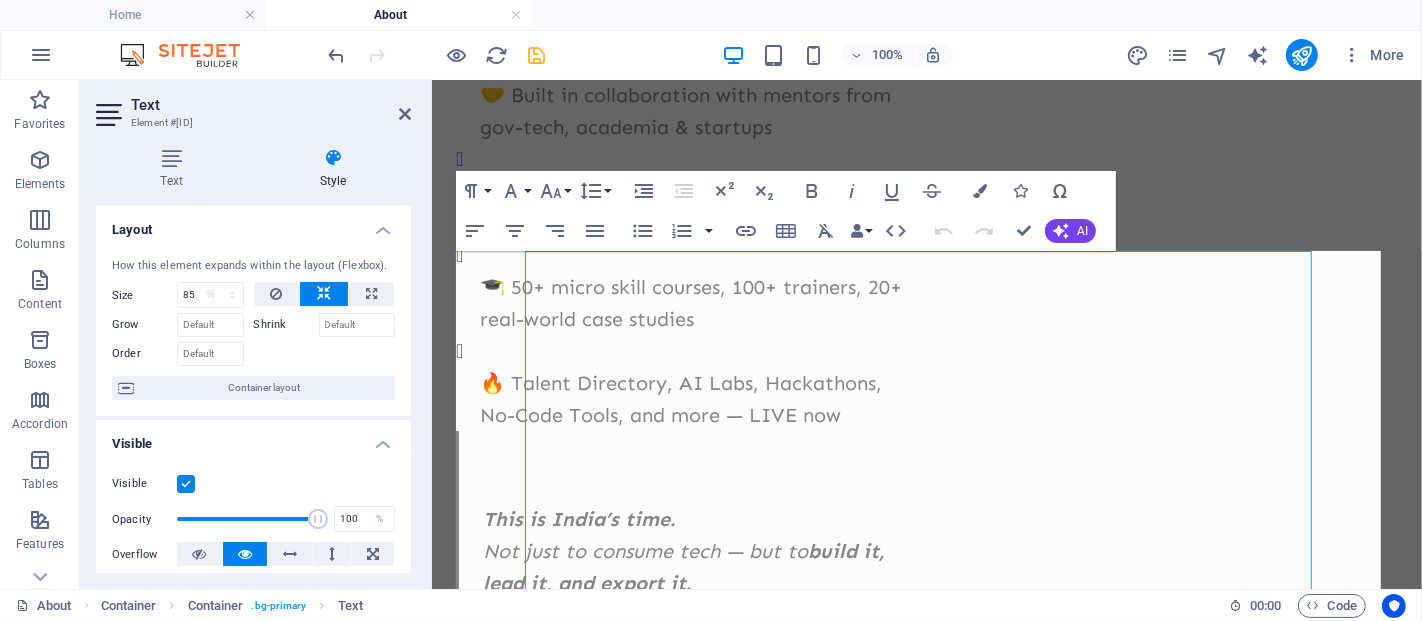 select on "DISABLED_OPTION_VALUE" 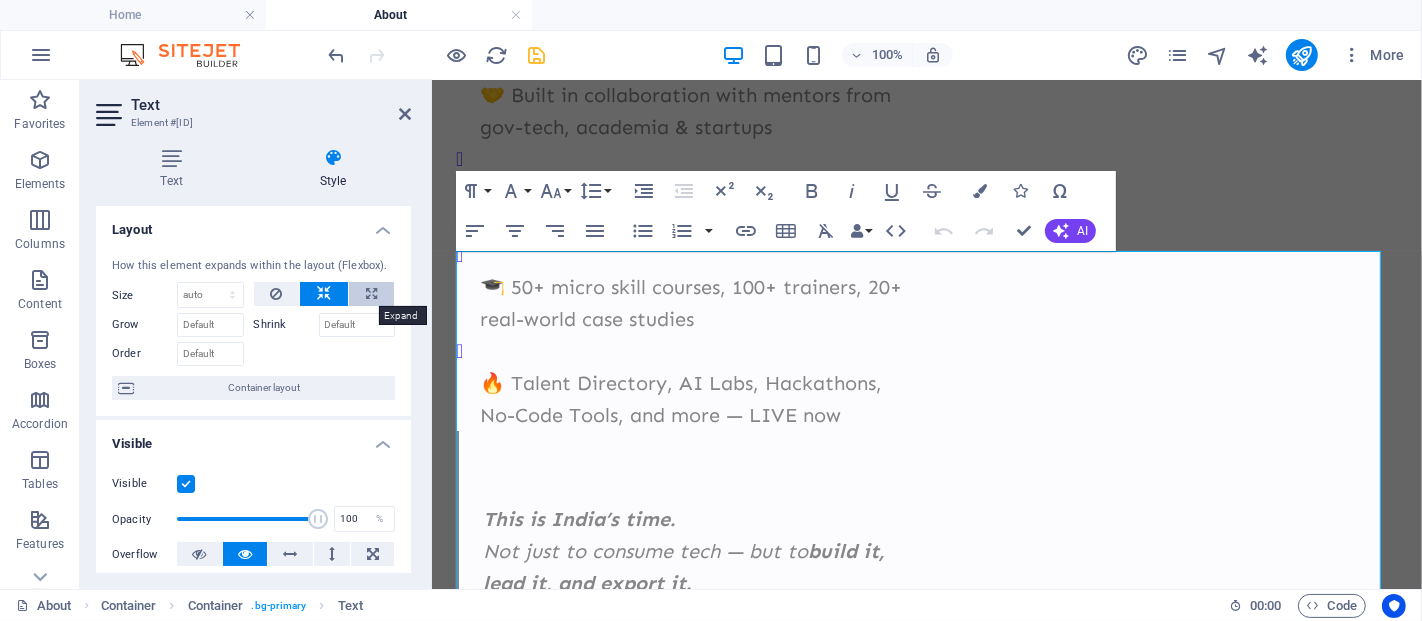 click at bounding box center (371, 294) 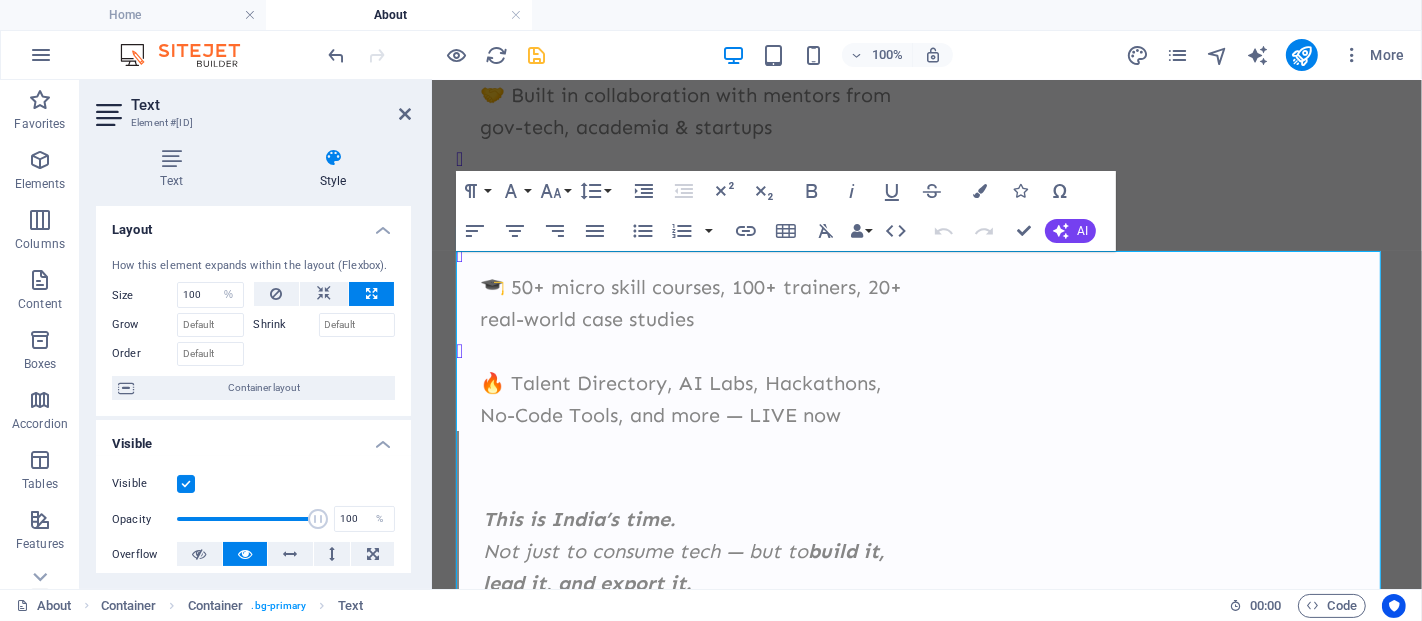 click at bounding box center [371, 294] 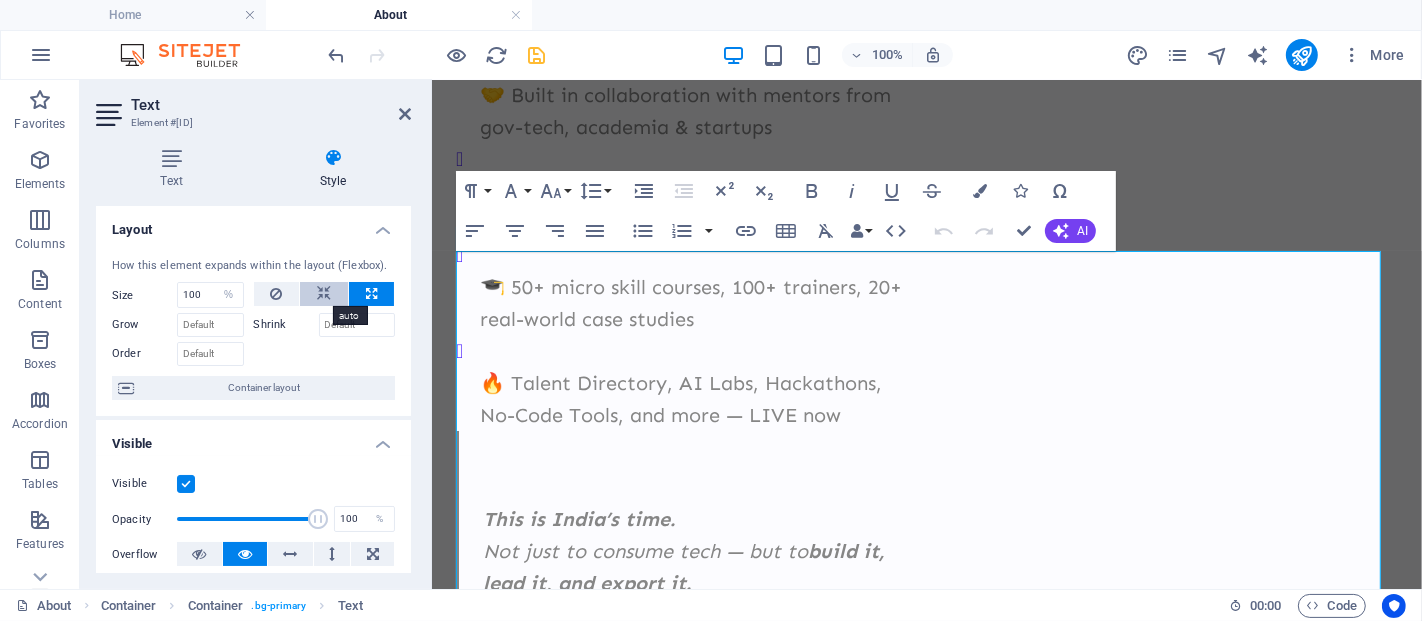 click at bounding box center [324, 294] 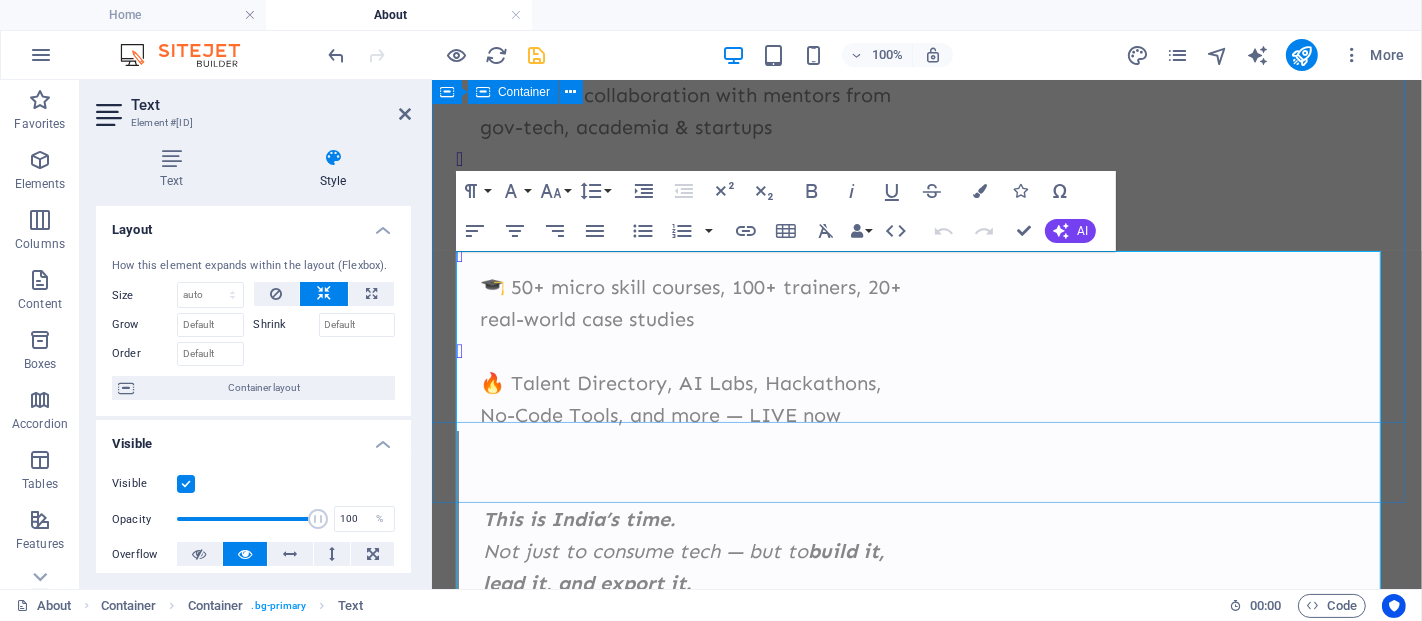 click on "Learn from and with the best experts At Mithilakshar, you’re not just acquiring skills — you’re journeying alongside visionaries. From AI engineers pioneering the future to governance reformers revolutionizing public systems, our mentors are industry leaders, grassroots innovators, and policy trailblazers — all united by a singular mission: Empower Bharat through knowledge. 👩‍🏫 Mentors Who’ve Made an Impact   ✔️ Developed real solutions.   ✔️ Addressed pressing challenges.   ✔️ Guided aspiring changemakers.   👥 An Unmatched Peer Network   You’ll connect with learners from [CITY] to [CITY], [CITY] to [CITY] — fostering not just projects, but a nationwide movement. 🎯 Whether you’re a student, startup founder, educator, or IT professional — you’ll learn from the finest, side by side with the best. Let’s talk" at bounding box center (926, 3199) 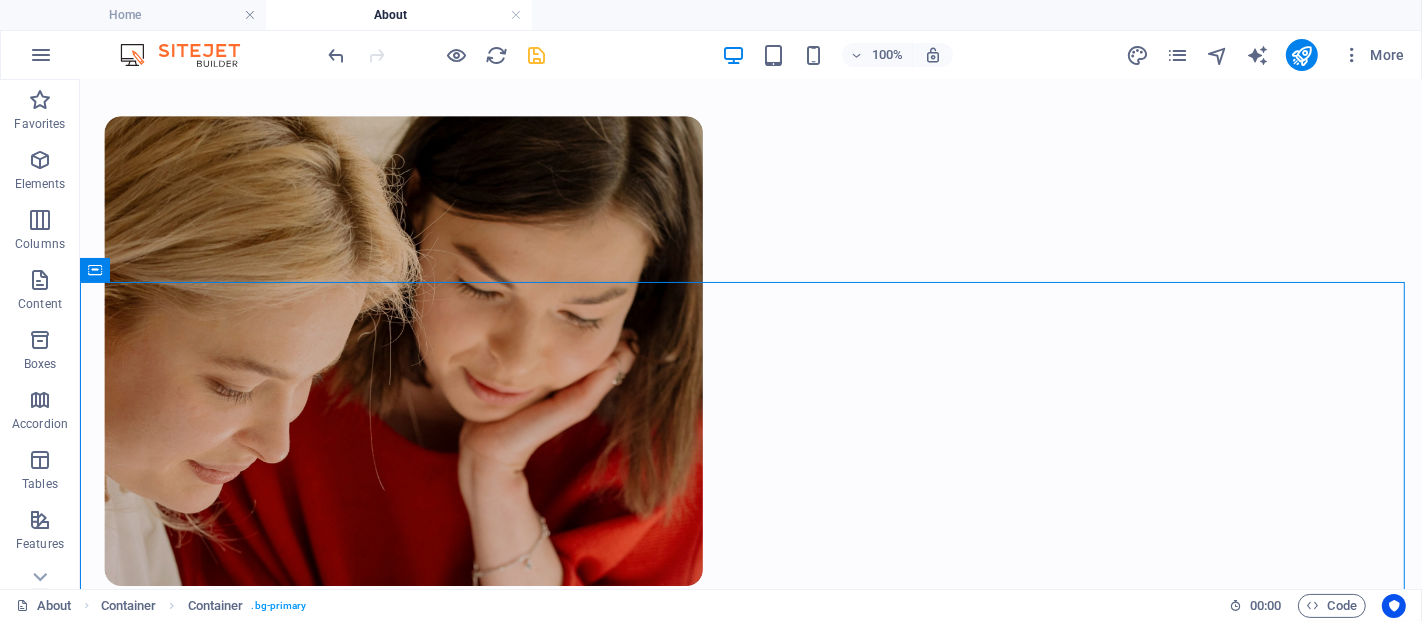 scroll, scrollTop: 5530, scrollLeft: 0, axis: vertical 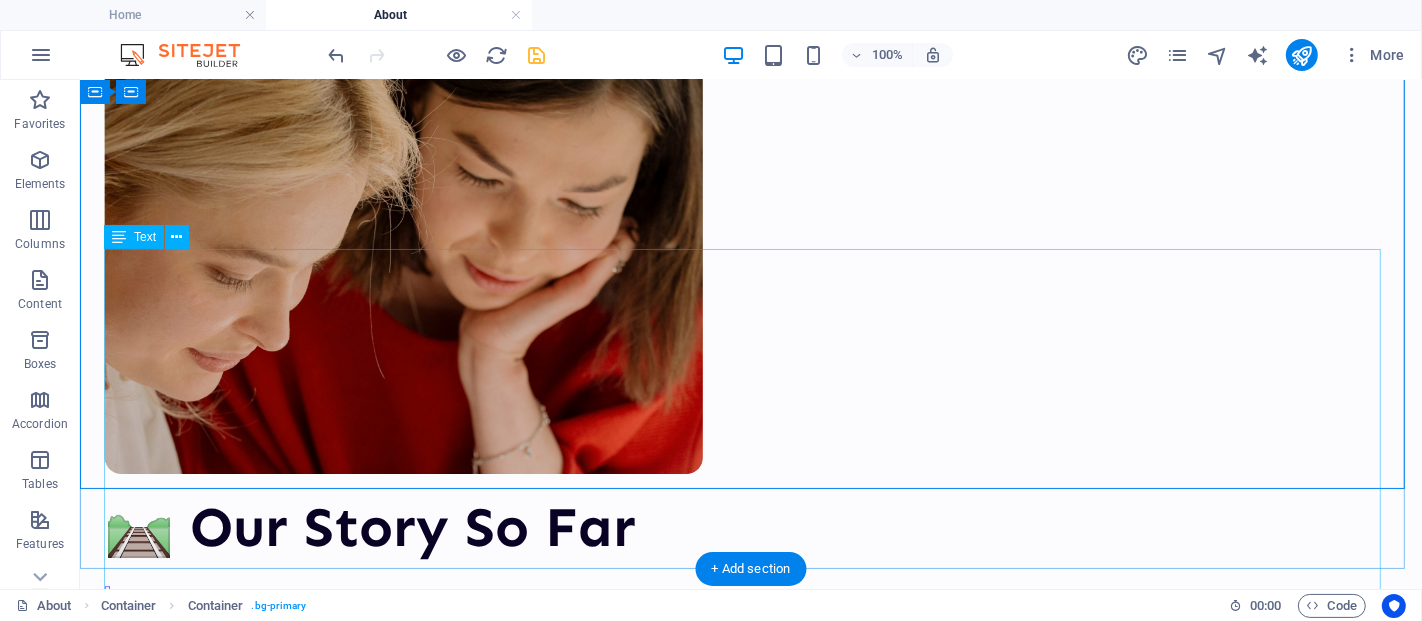 click on "At Mithilakshar, you’re not just acquiring skills — you’re journeying alongside visionaries. From AI engineers pioneering the future to governance reformers revolutionizing public systems, our mentors are industry leaders, grassroots innovators, and policy trailblazers — all united by a singular mission: Empower Bharat through knowledge. 👩‍🏫 Mentors Who’ve Made an Impact   ✔️ Developed real solutions.   ✔️ Addressed pressing challenges.   ✔️ Guided aspiring changemakers.   👥 An Unmatched Peer Network   You’ll connect with learners from [CITY] to [CITY], [STATE] to [CITY] — fostering not just projects, but a nationwide movement. 🎯 Whether you’re a student, startup founder, educator, or IT professional — you’ll learn from the finest, side by side with the best." at bounding box center (750, 4059) 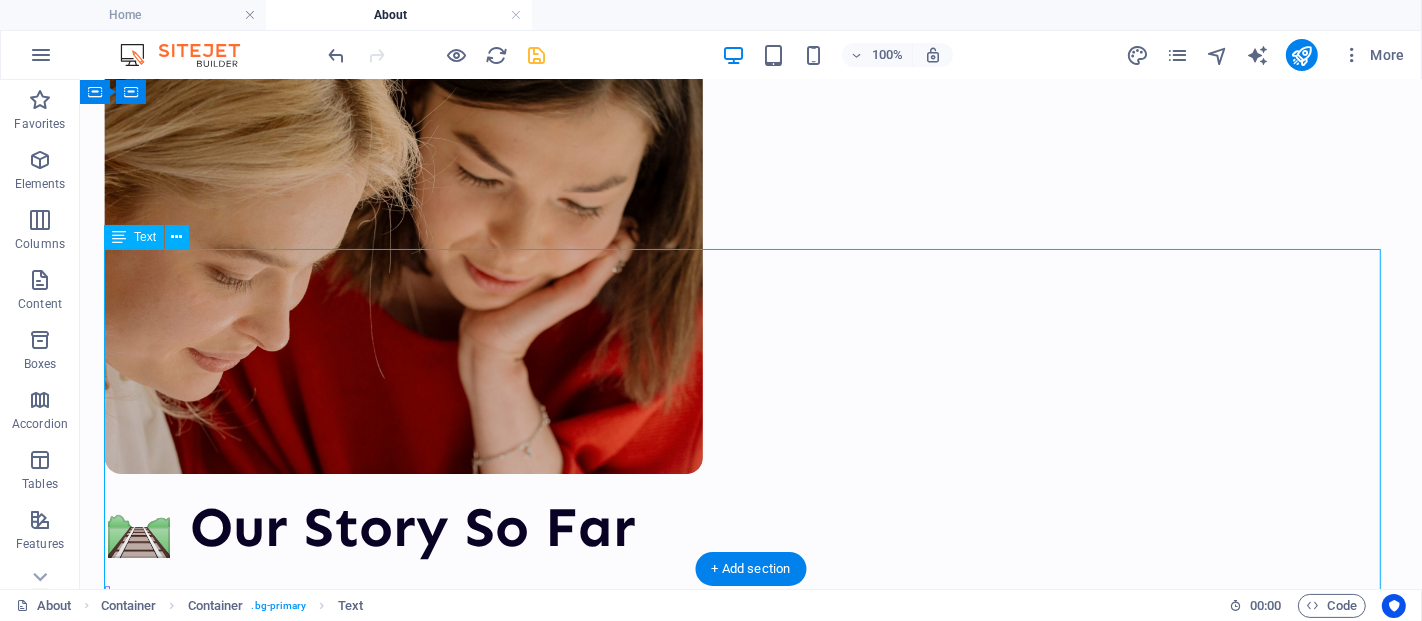 click on "At Mithilakshar, you’re not just acquiring skills — you’re journeying alongside visionaries. From AI engineers pioneering the future to governance reformers revolutionizing public systems, our mentors are industry leaders, grassroots innovators, and policy trailblazers — all united by a singular mission: Empower Bharat through knowledge. 👩‍🏫 Mentors Who’ve Made an Impact   ✔️ Developed real solutions.   ✔️ Addressed pressing challenges.   ✔️ Guided aspiring changemakers.   👥 An Unmatched Peer Network   You’ll connect with learners from [CITY] to [CITY], [STATE] to [CITY] — fostering not just projects, but a nationwide movement. 🎯 Whether you’re a student, startup founder, educator, or IT professional — you’ll learn from the finest, side by side with the best." at bounding box center [750, 4059] 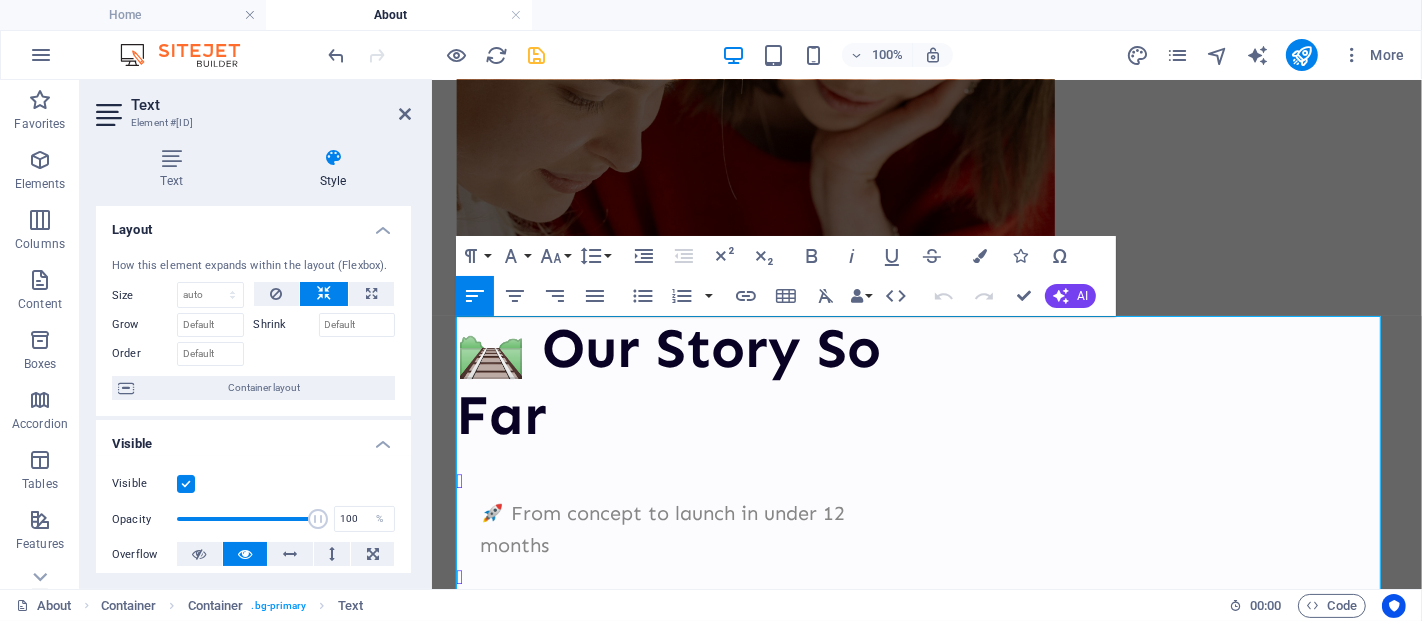 scroll, scrollTop: 5979, scrollLeft: 0, axis: vertical 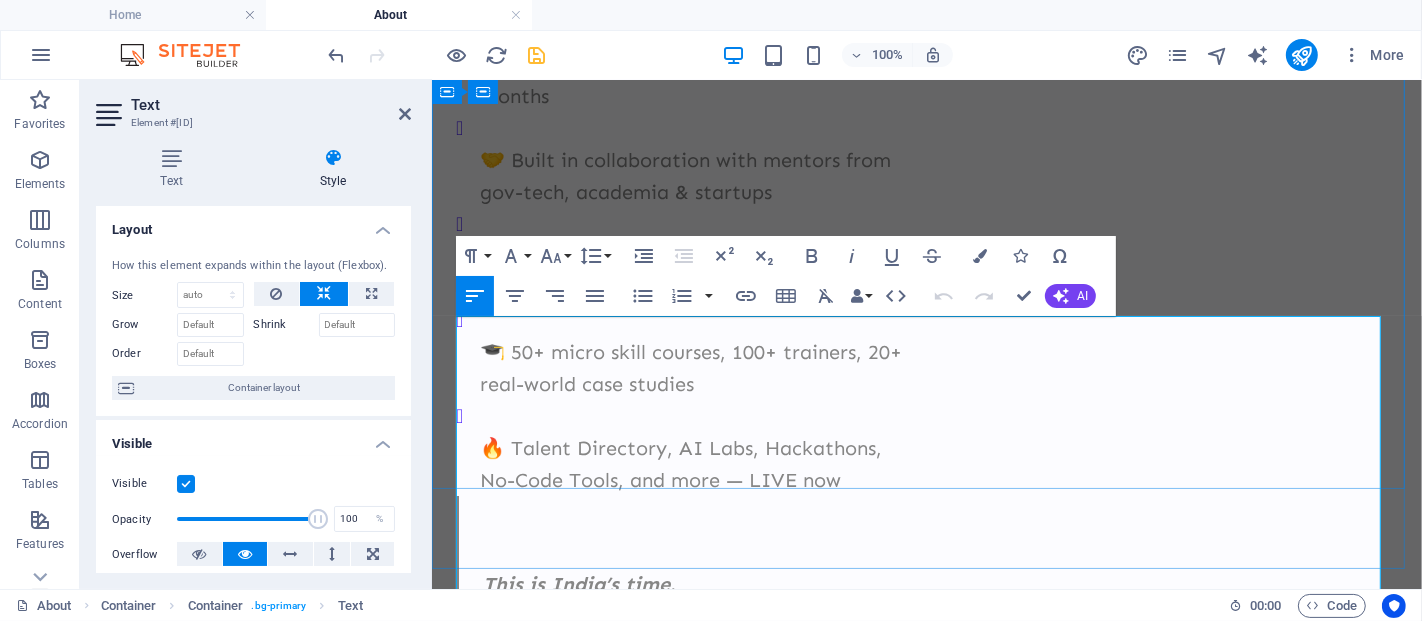 click on "At Mithilakshar, you’re not just acquiring skills — you’re journeying alongside visionaries. From AI engineers pioneering the future to governance reformers revolutionizing public systems, our mentors are industry leaders, grassroots innovators, and policy trailblazers — all united by a singular mission: Empower Bharat through knowledge. 👩‍🏫 Mentors Who’ve Made an Impact   ✔️ Developed real solutions.   ✔️ Addressed pressing challenges.   ✔️ Guided aspiring changemakers.   👥 An Unmatched Peer Network   You’ll connect with learners from [CITY] to [CITY], [STATE] to [CITY] — fostering not just projects, but a nationwide movement. 🎯 Whether you’re a student, startup founder, educator, or IT professional — you’ll learn from the finest, side by side with the best." at bounding box center (927, 3690) 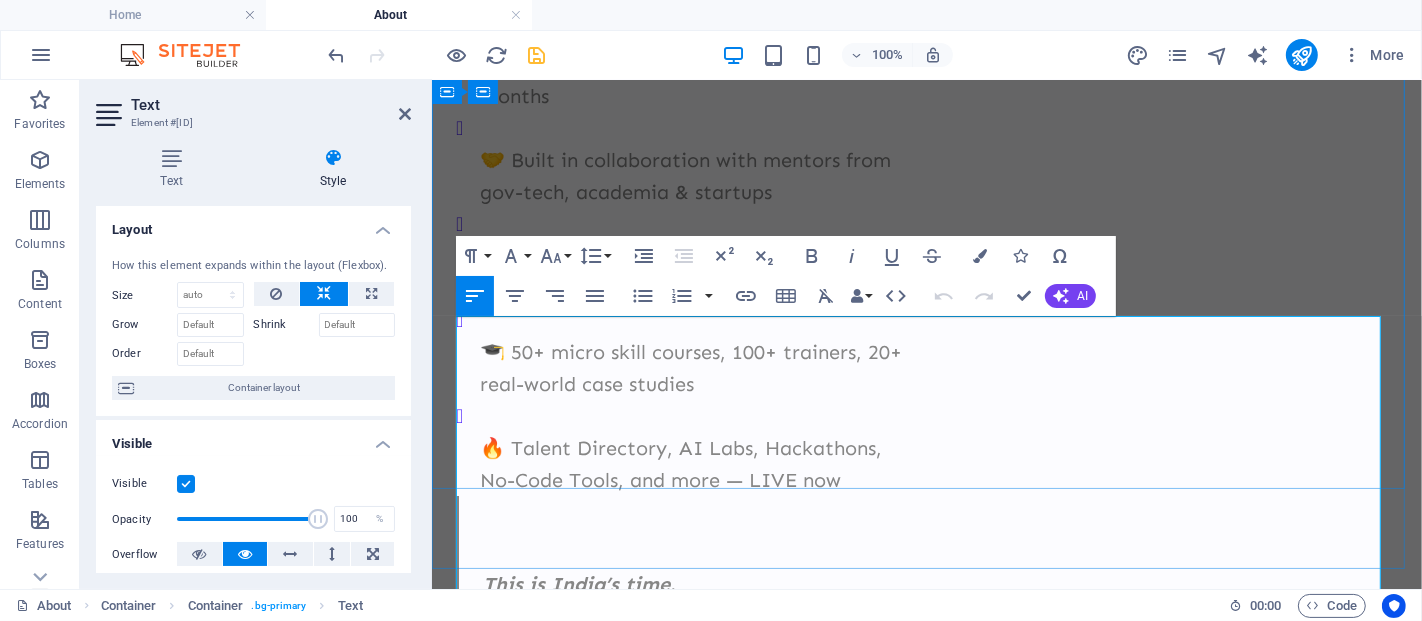 click on "At Mithilakshar, you’re not just acquiring skills — you’re journeying alongside visionaries. From AI engineers pioneering the future to governance reformers revolutionizing public systems, our mentors are industry leaders, grassroots innovators, and policy trailblazers — all united by a singular mission: Empower Bharat through knowledge. 👩‍🏫 Mentors Who’ve Made an Impact   ✔️ Developed real solutions.   ✔️ Addressed pressing challenges.   ✔️ Guided aspiring changemakers.   👥 An Unmatched Peer Network   You’ll connect with learners from [CITY] to [CITY], [STATE] to [CITY] — fostering not just projects, but a nationwide movement. 🎯 Whether you’re a student, startup founder, educator, or IT professional — you’ll learn from the finest, side by side with the best." at bounding box center (927, 3690) 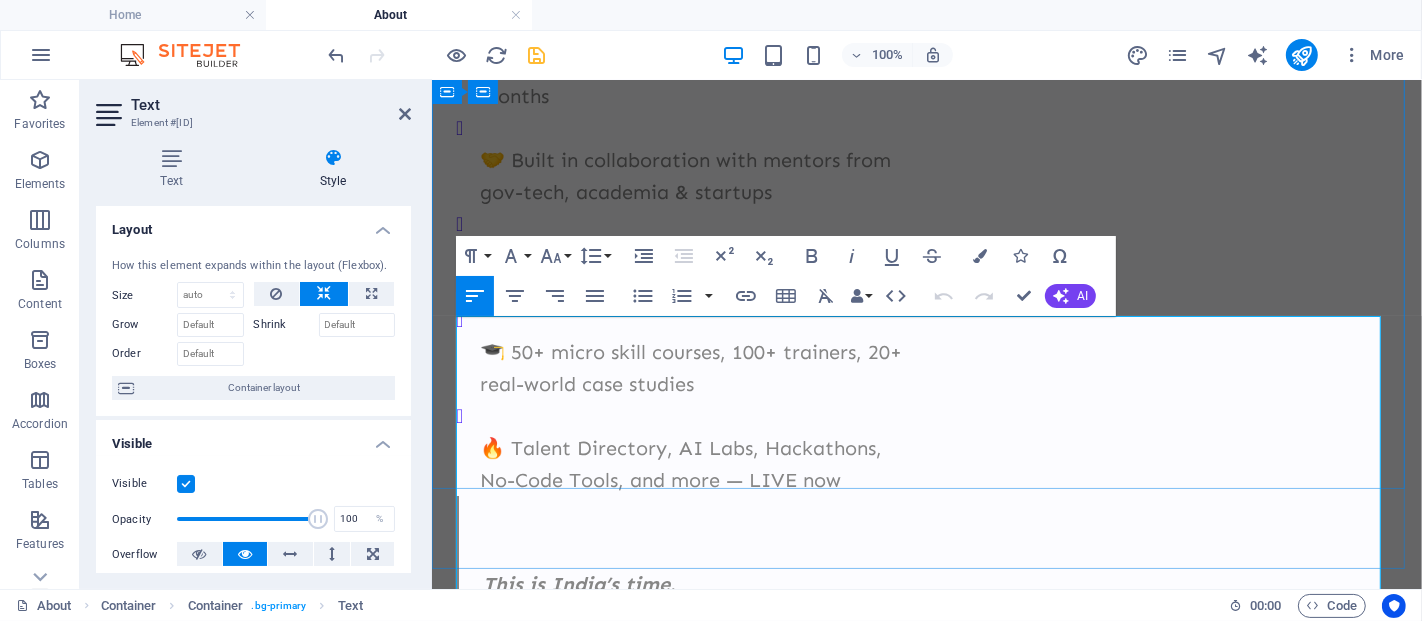 click on "At Mithilakshar, you’re not just acquiring skills — you’re journeying alongside visionaries. From AI engineers pioneering the future to governance reformers revolutionizing public systems, our mentors are industry leaders, grassroots innovators, and policy trailblazers — all united by a singular mission: Empower Bharat through knowledge. 👩‍🏫 Mentors Who’ve Made an Impact   ✔️ Developed real solutions.   ✔️ Addressed pressing challenges.   ✔️ Guided aspiring changemakers.   👥 An Unmatched Peer Network   You’ll connect with learners from [CITY] to [CITY], [STATE] to [CITY] — fostering not just projects, but a nationwide movement. 🎯 Whether you’re a student, startup founder, educator, or IT professional — you’ll learn from the finest, side by side with the best." at bounding box center (927, 3690) 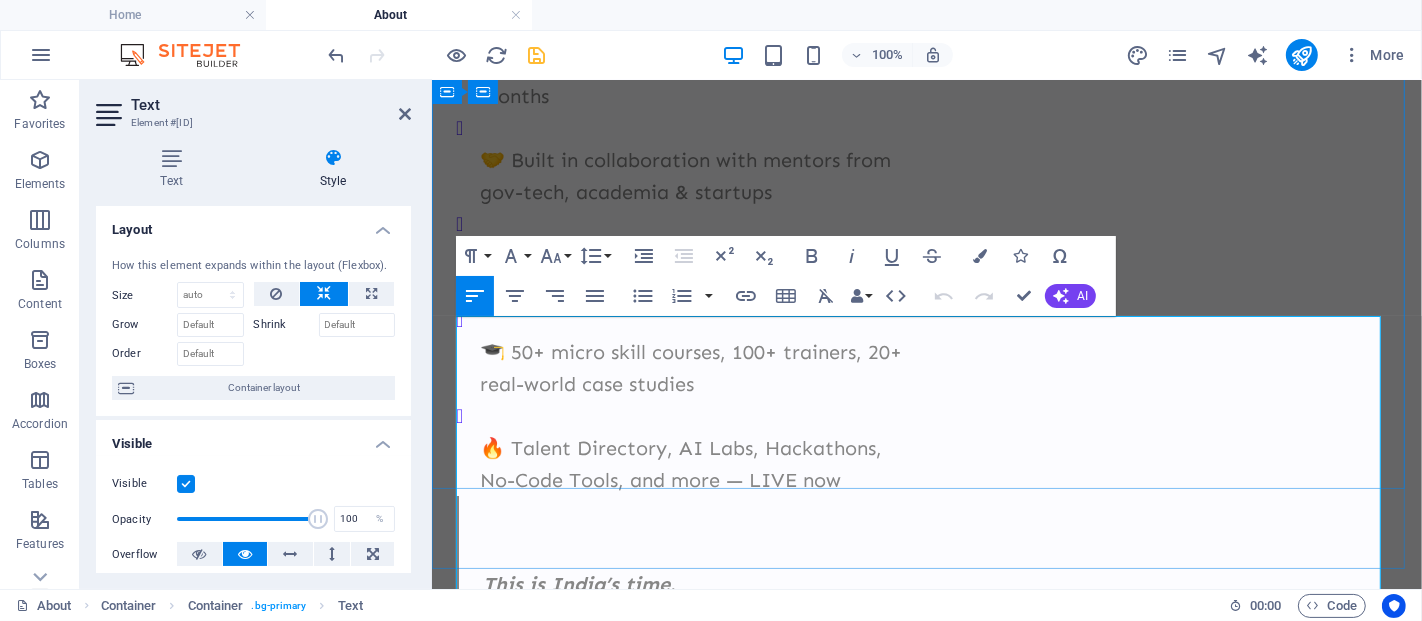 click on "At Mithilakshar, you’re not just acquiring skills — you’re journeying alongside visionaries. From AI engineers pioneering the future to governance reformers revolutionizing public systems, our mentors are industry leaders, grassroots innovators, and policy trailblazers — all united by a singular mission: Empower Bharat through knowledge. 👩‍🏫 Mentors Who’ve Made an Impact   ✔️ Developed real solutions.   ✔️ Addressed pressing challenges.   ✔️ Guided aspiring changemakers.   👥 An Unmatched Peer Network   You’ll connect with learners from [CITY] to [CITY], [STATE] to [CITY] — fostering not just projects, but a nationwide movement. 🎯 Whether you’re a student, startup founder, educator, or IT professional — you’ll learn from the finest, side by side with the best." at bounding box center [927, 3690] 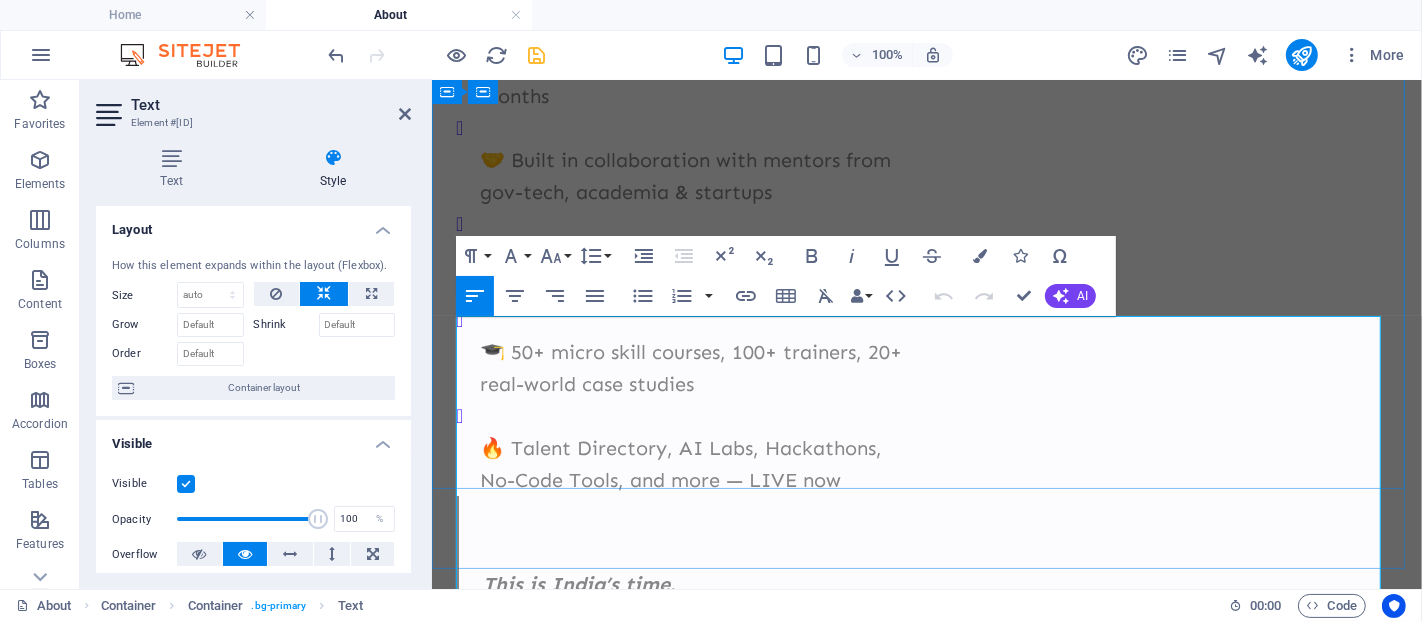 scroll, scrollTop: 5966, scrollLeft: 0, axis: vertical 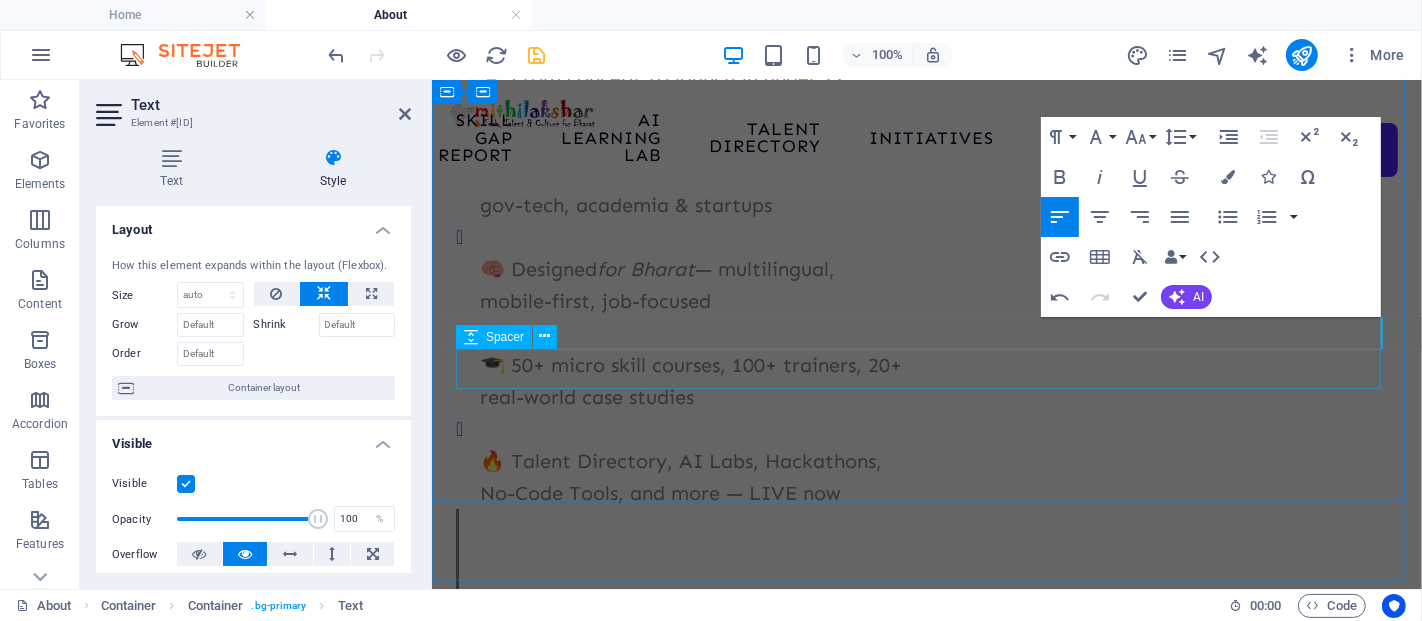 click at bounding box center (926, 3483) 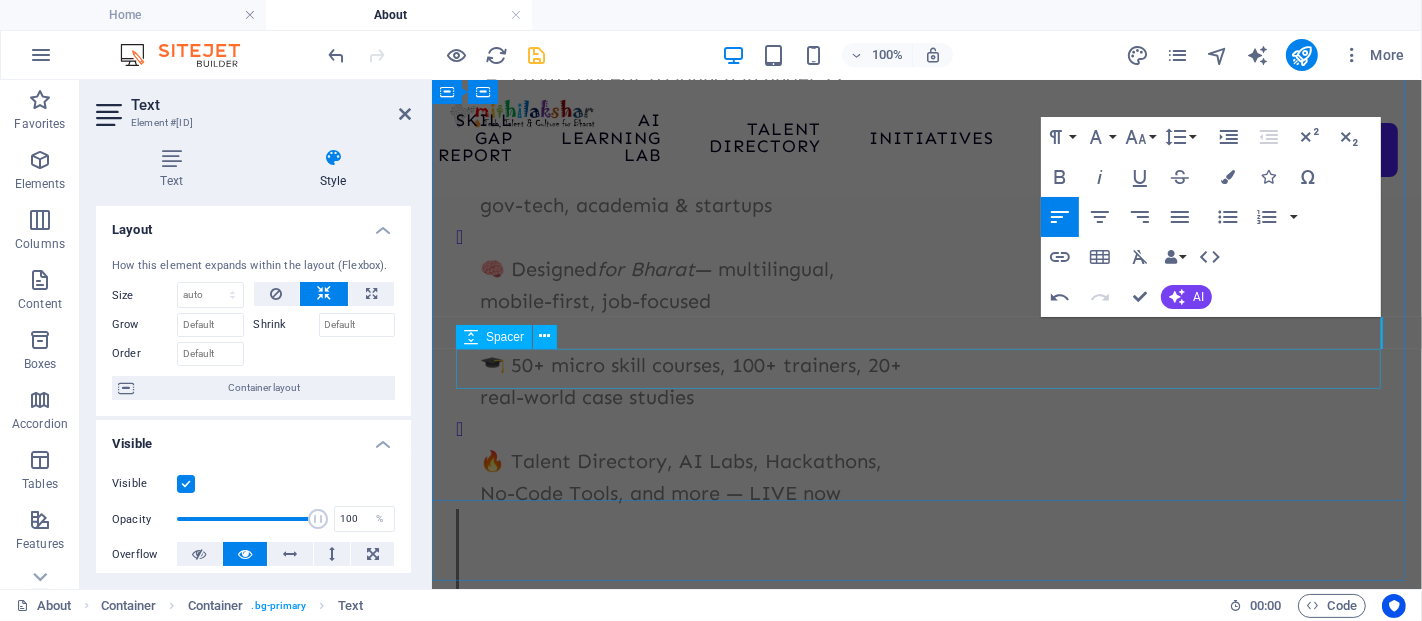 click at bounding box center [926, 3483] 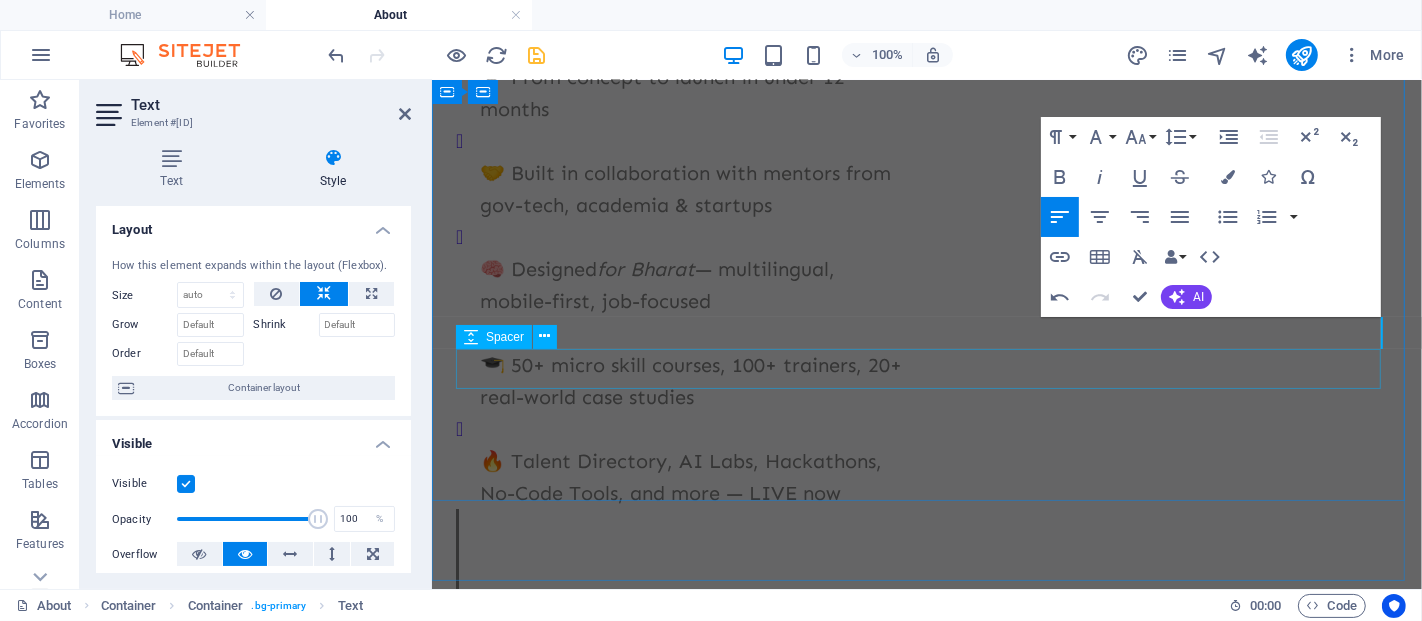 select on "px" 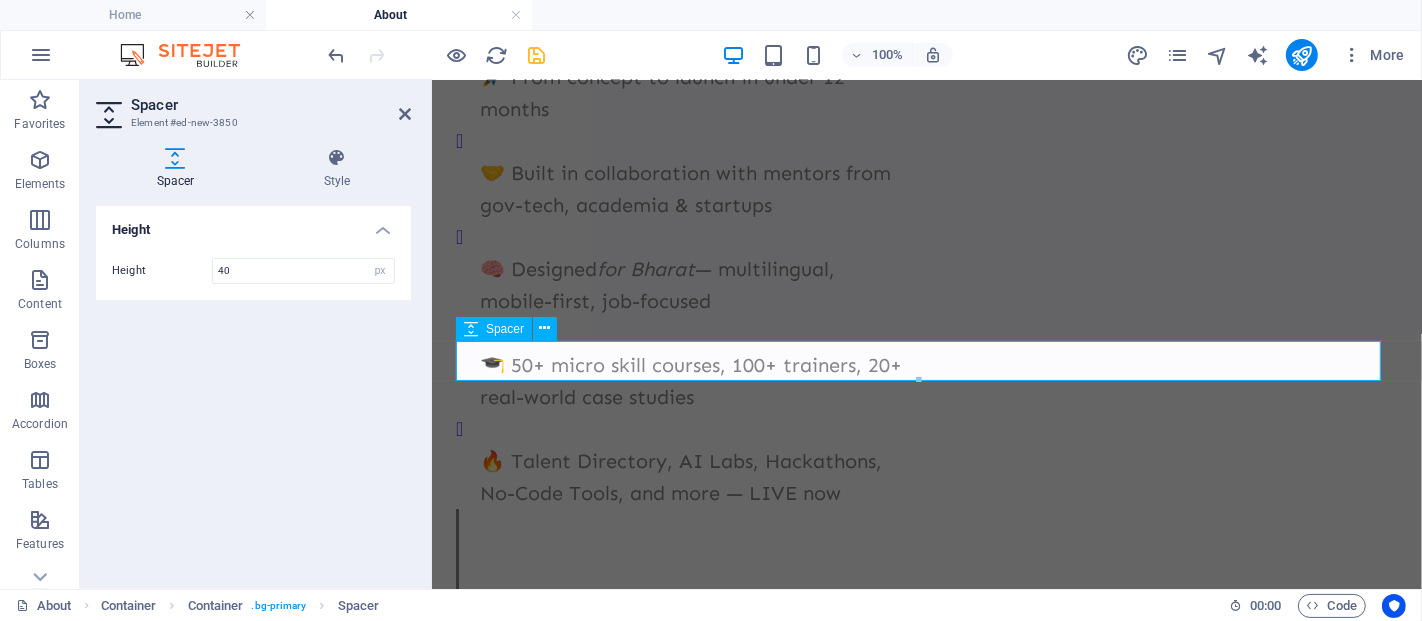 click at bounding box center [926, 3451] 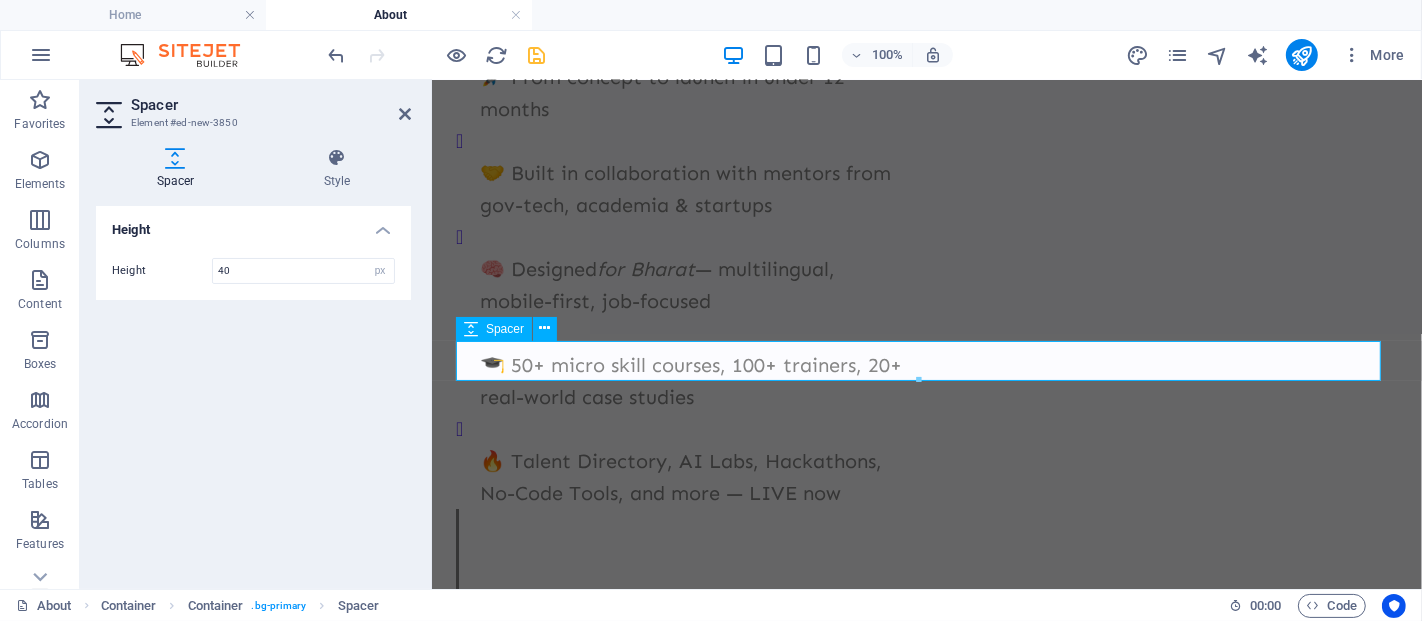 click at bounding box center (926, 3451) 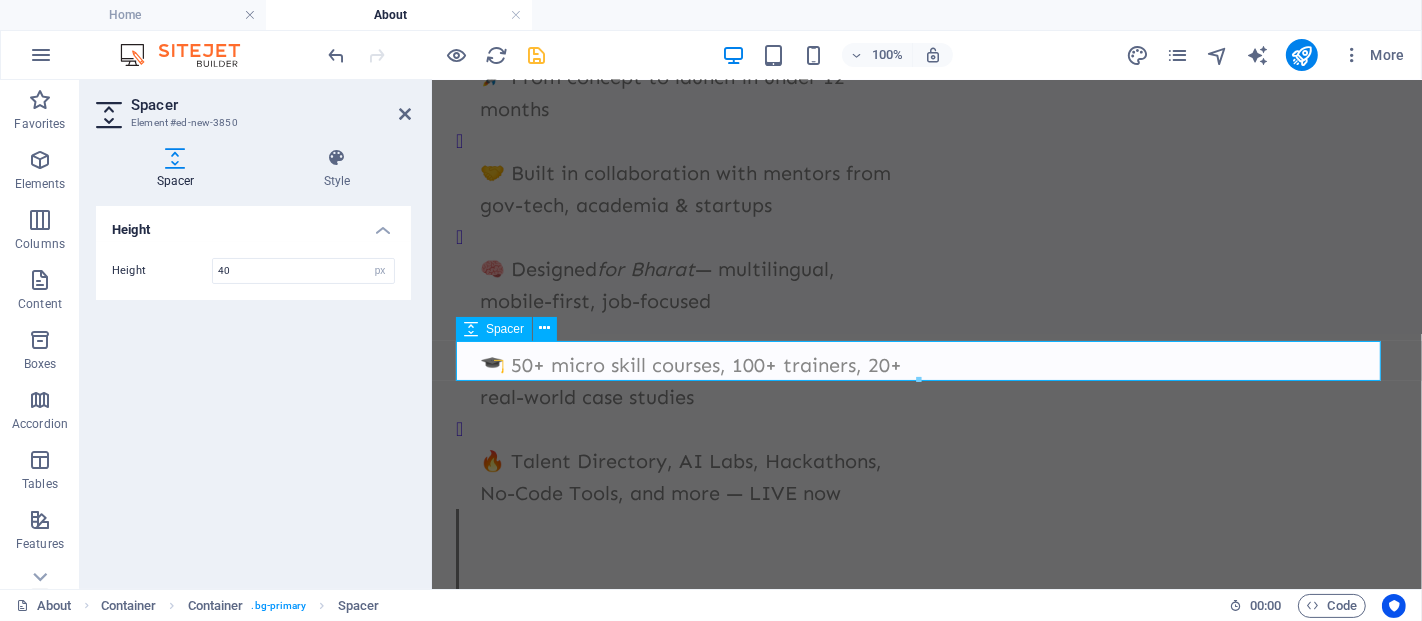 click at bounding box center [926, 3451] 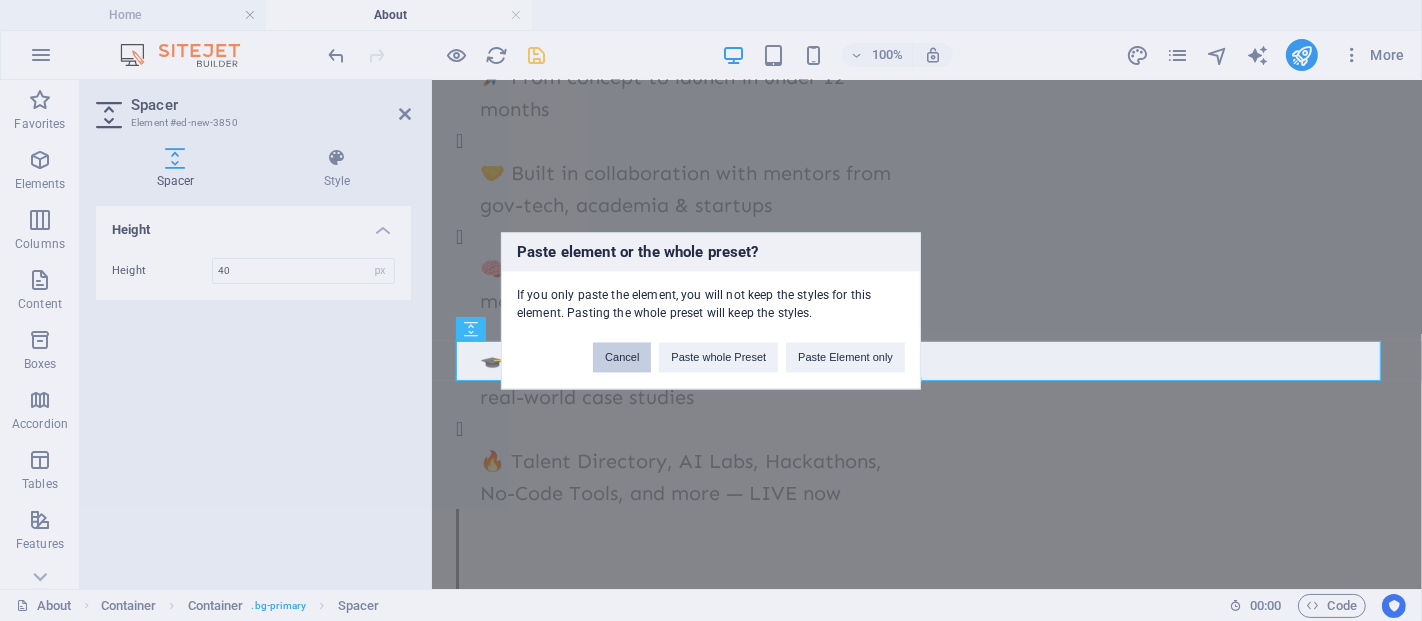 click on "Cancel" at bounding box center (622, 357) 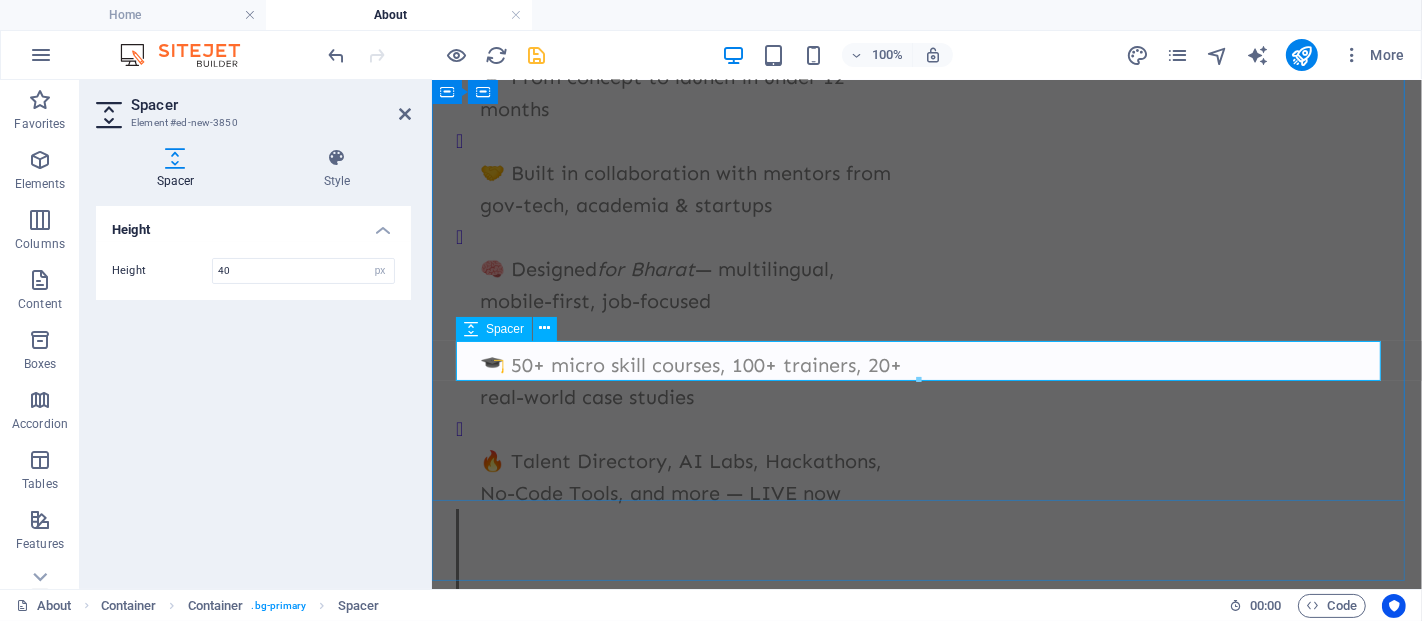 click at bounding box center [926, 3451] 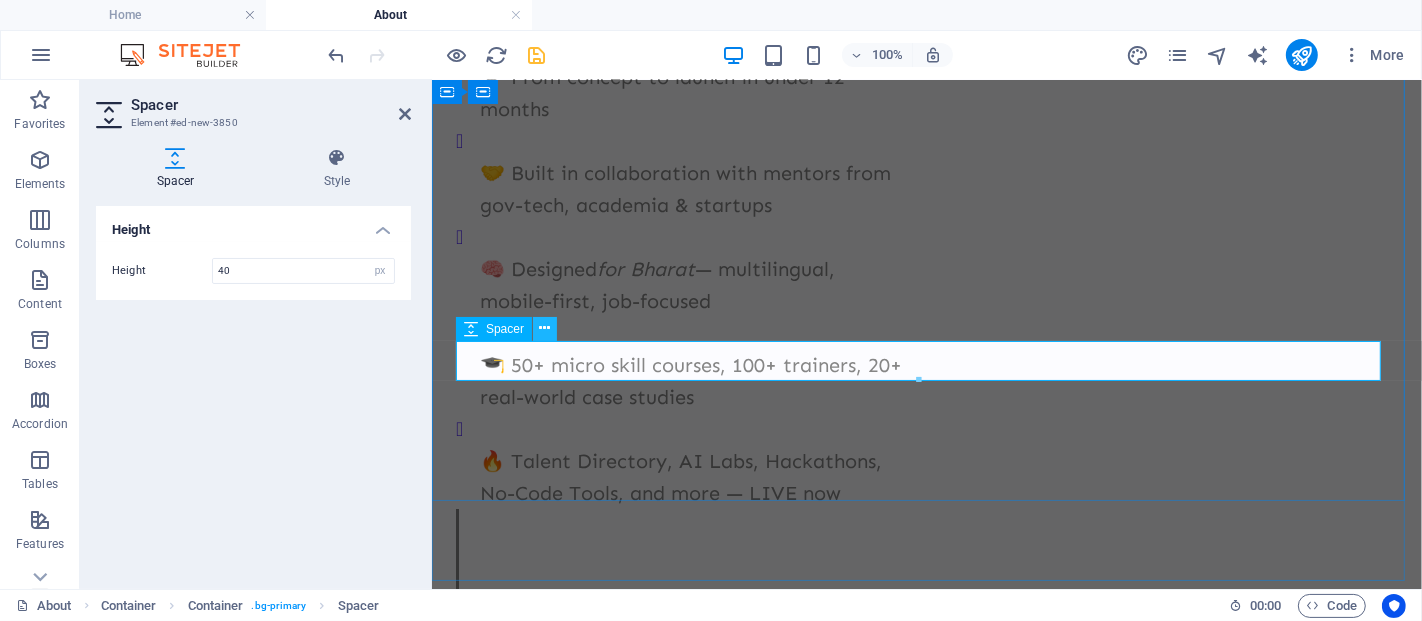 click at bounding box center (545, 328) 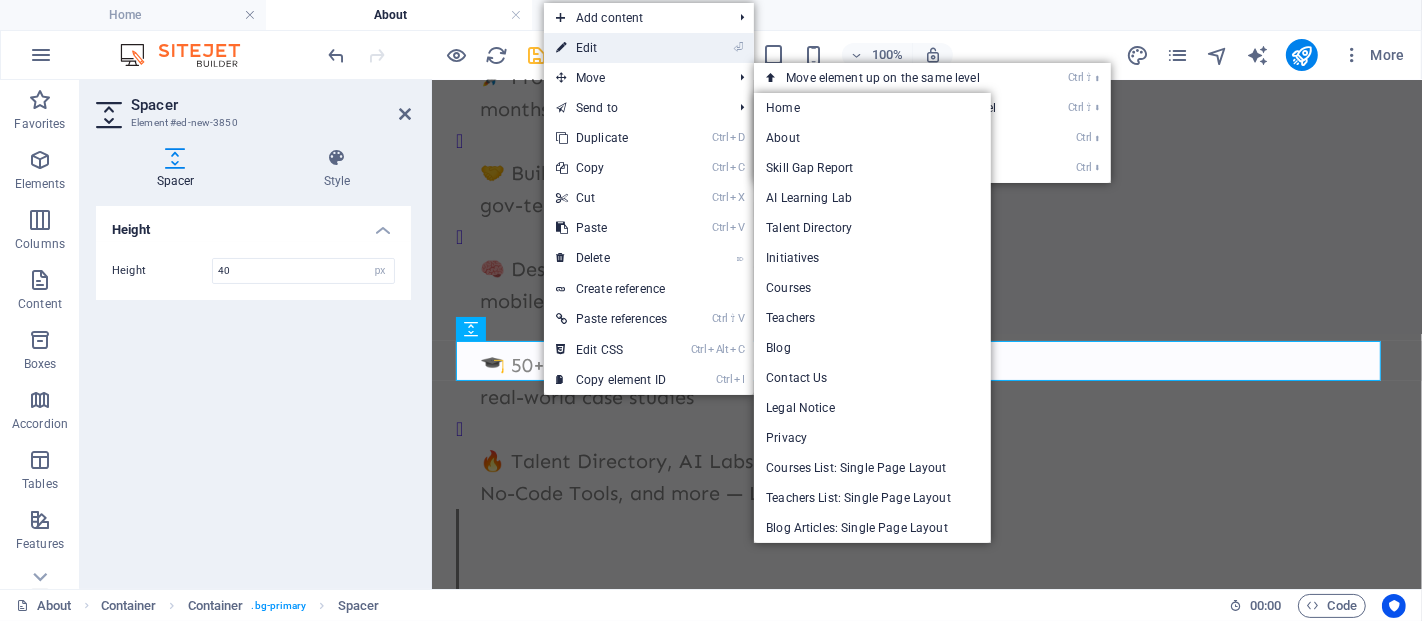 click on "⏎  Edit" at bounding box center (611, 48) 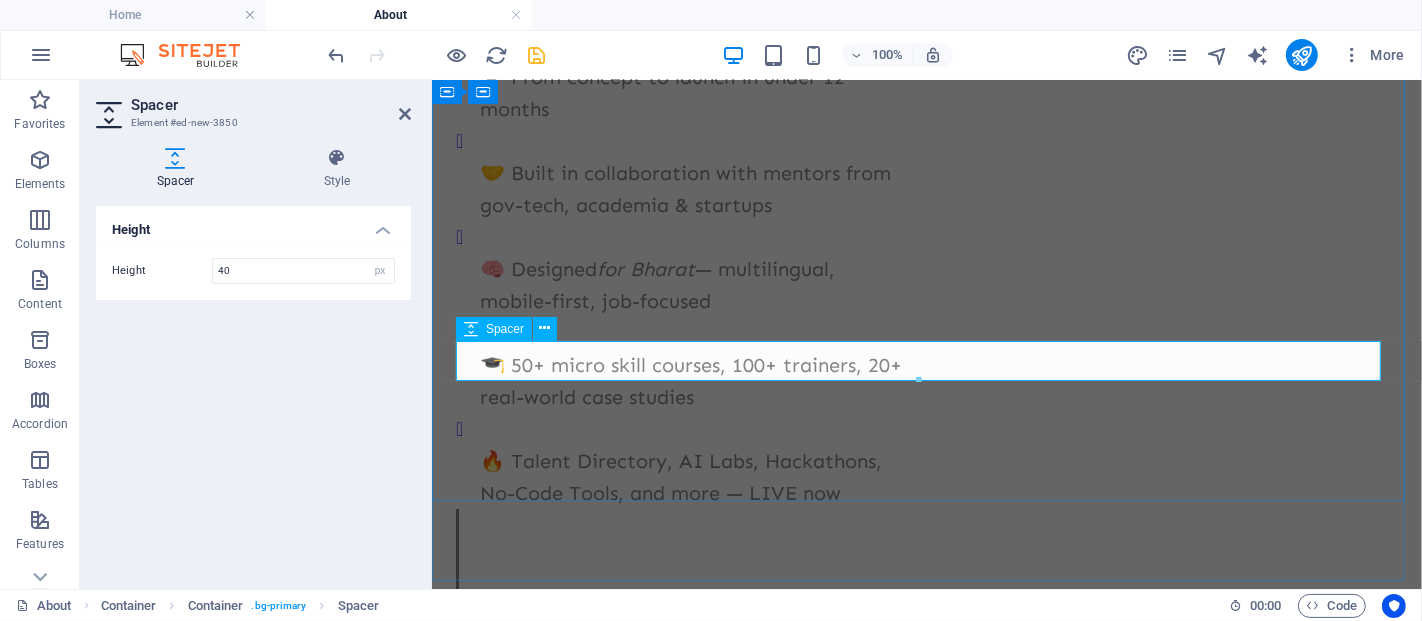 click at bounding box center (926, 3451) 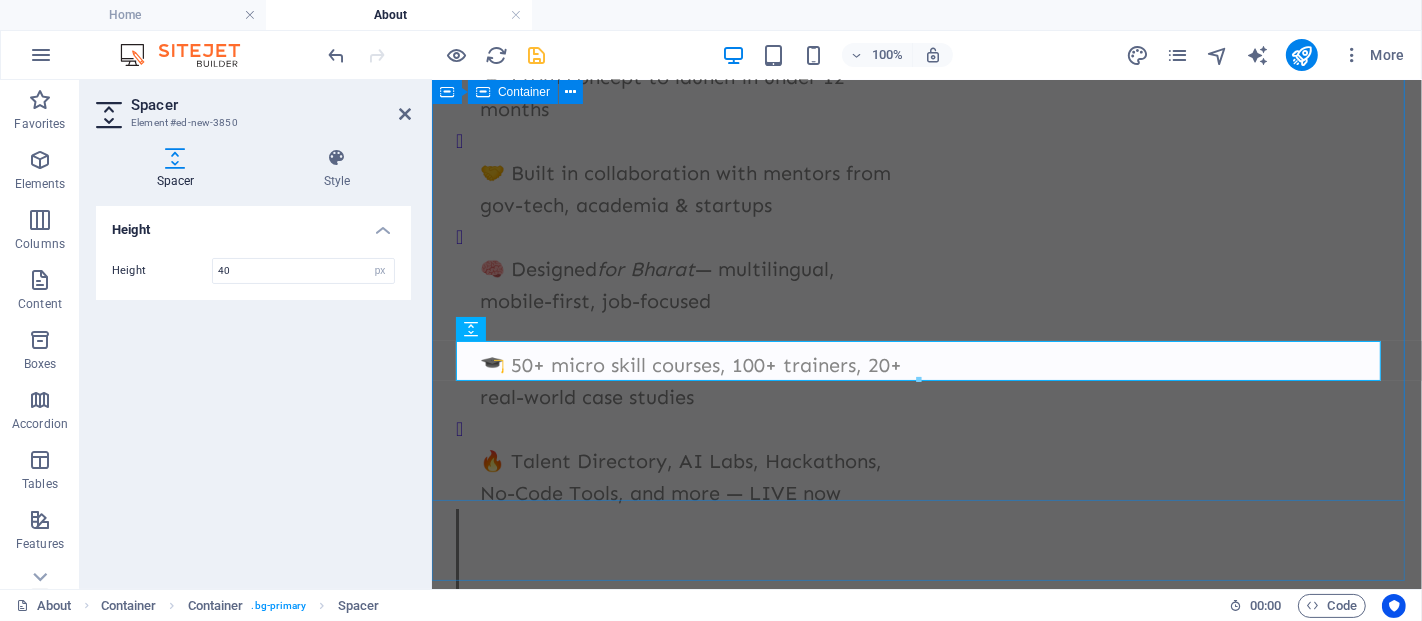 click on "Learn from and with the best experts Let’s talk" at bounding box center (926, 3277) 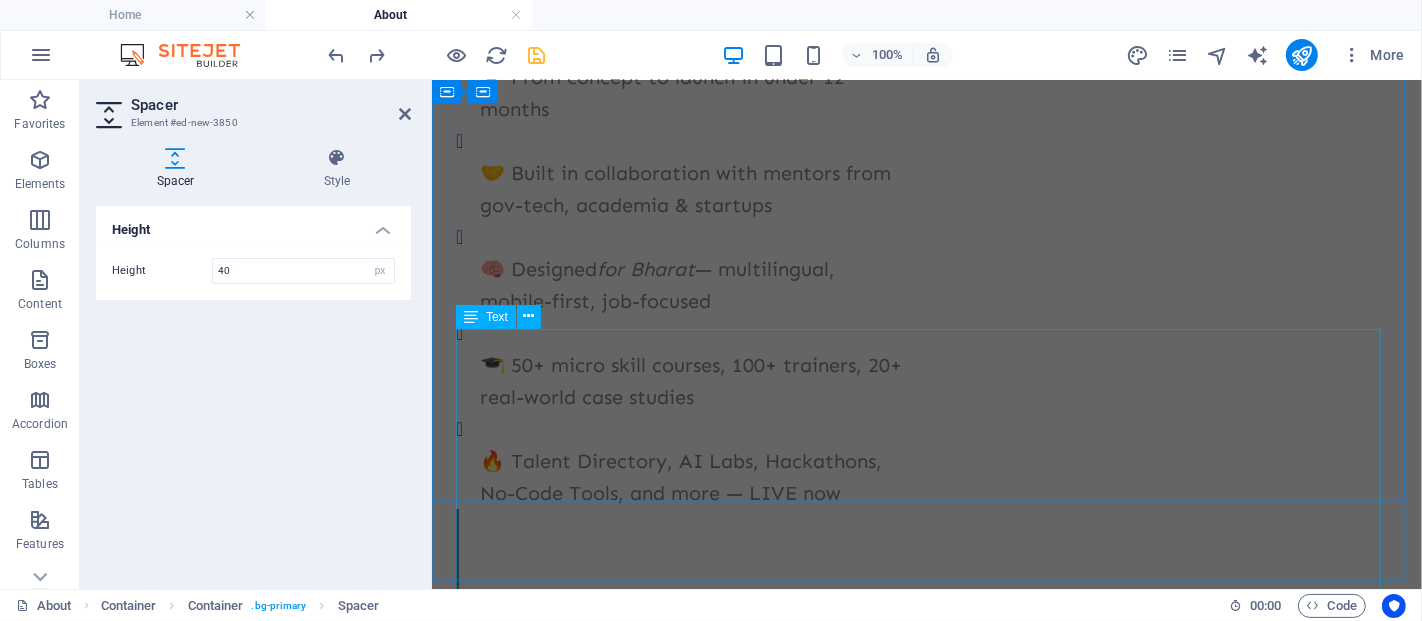 click on "At Mithilakshar, you’re not just acquiring skills — you’re journeying alongside visionaries. From AI engineers pioneering the future to governance reformers revolutionizing public systems, our mentors are industry leaders, grassroots innovators, and policy trailblazers — all united by a singular mission: Empower Bharat through knowledge. 👩‍🏫 Mentors Who’ve Made an Impact   ✔️ Developed real solutions.   ✔️ Addressed pressing challenges.   ✔️ Guided aspiring changemakers.   👥 An Unmatched Peer Network   You’ll connect with learners from [CITY] to [CITY], [STATE] to [CITY] — fostering not just projects, but a nationwide movement. 🎯 Whether you’re a student, startup founder, educator, or IT professional — you’ll learn from the finest, side by side with the best." at bounding box center (926, 3751) 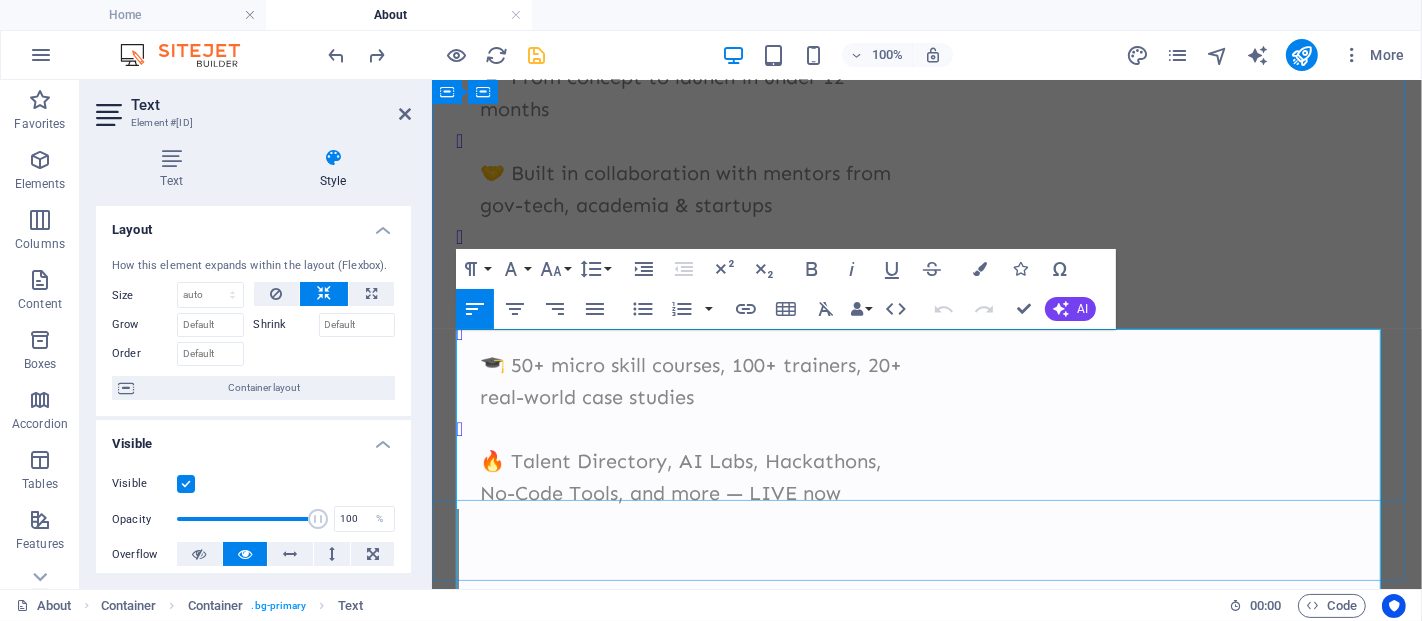 click on "At Mithilakshar, you’re not just acquiring skills — you’re journeying alongside visionaries. From AI engineers pioneering the future to governance reformers revolutionizing public systems, our mentors are industry leaders, grassroots innovators, and policy trailblazers — all united by a singular mission: Empower Bharat through knowledge. 👩‍🏫 Mentors Who’ve Made an Impact   ✔️ Developed real solutions.   ✔️ Addressed pressing challenges.   ✔️ Guided aspiring changemakers.   👥 An Unmatched Peer Network   You’ll connect with learners from [CITY] to [CITY], [STATE] to [CITY] — fostering not just projects, but a nationwide movement. 🎯 Whether you’re a student, startup founder, educator, or IT professional — you’ll learn from the finest, side by side with the best." at bounding box center [927, 3703] 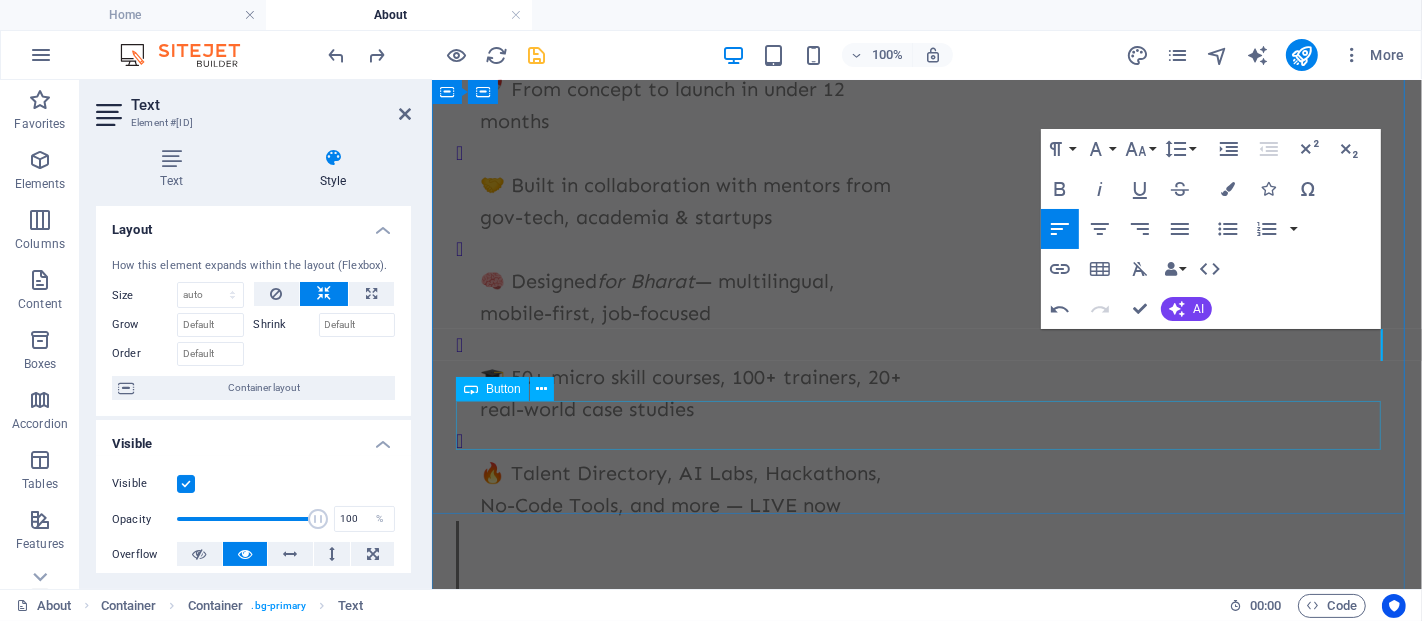 scroll, scrollTop: 5966, scrollLeft: 0, axis: vertical 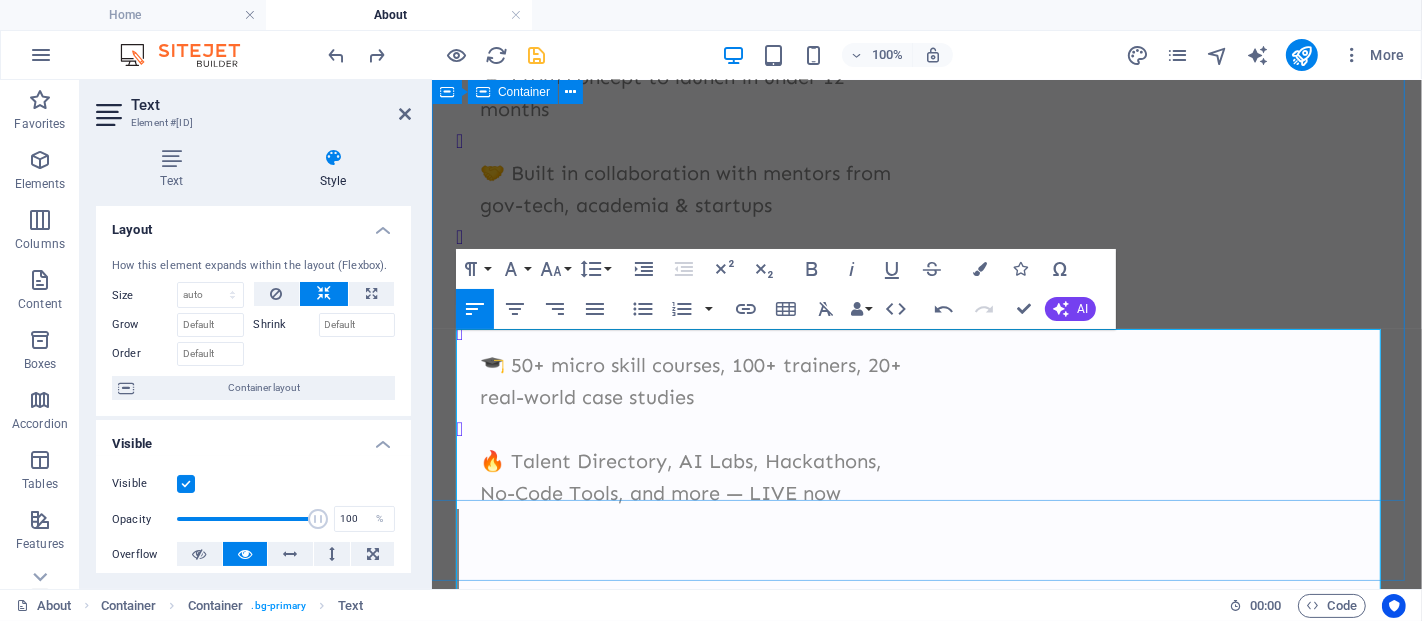 click on "Learn from and with the best experts From  AI engineers shaping the future  to  governance reformers transforming public systems , our mentors are  industry leaders, grassroots innovators, and policy pioneers  — all united by one goal:  Empower Bharat through knowledge . 👩‍🏫  Mentors Who’ve Done It ✔️ Built real systems. ✔️ Solved real problems. ✔️ Mentored real changemakers. 👥  A Peer Network Like No Other You’ll collaborate with learners from  [CITY] to [CITY] ,  [CITY] to [CITY]  — building not just projects, but a national movement. 🎯 Whether you're a student, startup founder, teacher, or IT pro — you'll learn  with the best ,  from the best . Let’s talk" at bounding box center (926, 3277) 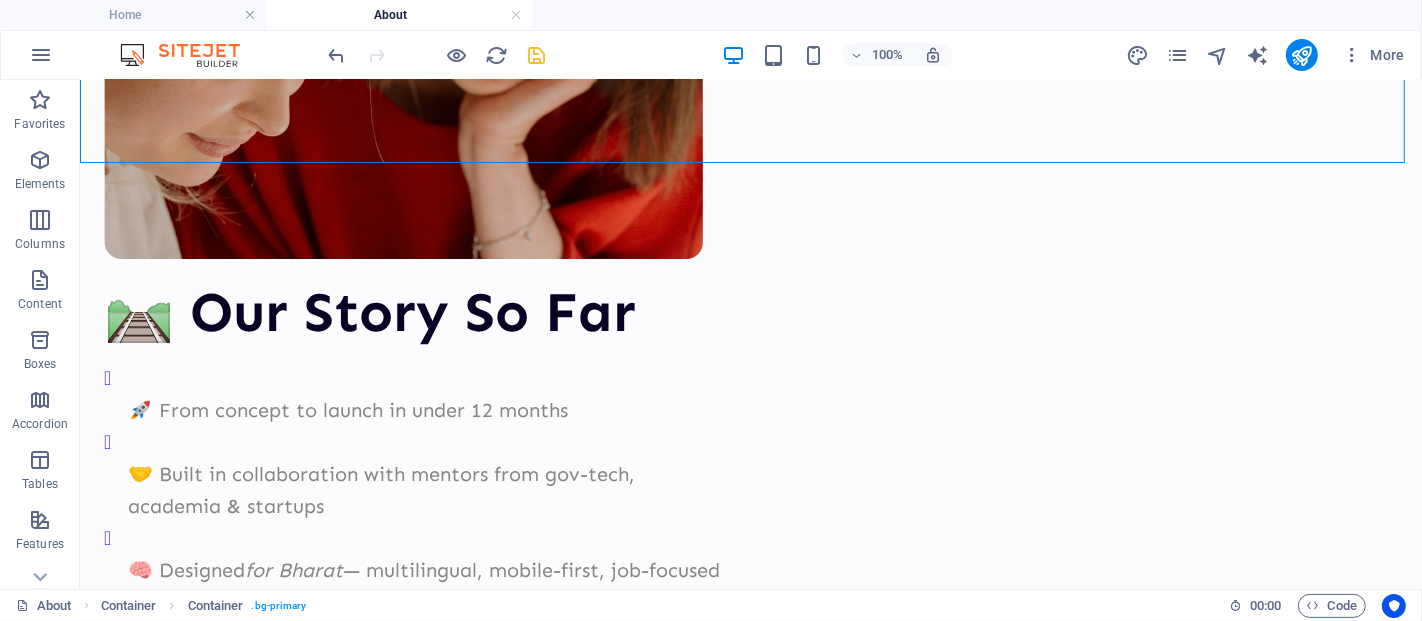 scroll, scrollTop: 5670, scrollLeft: 0, axis: vertical 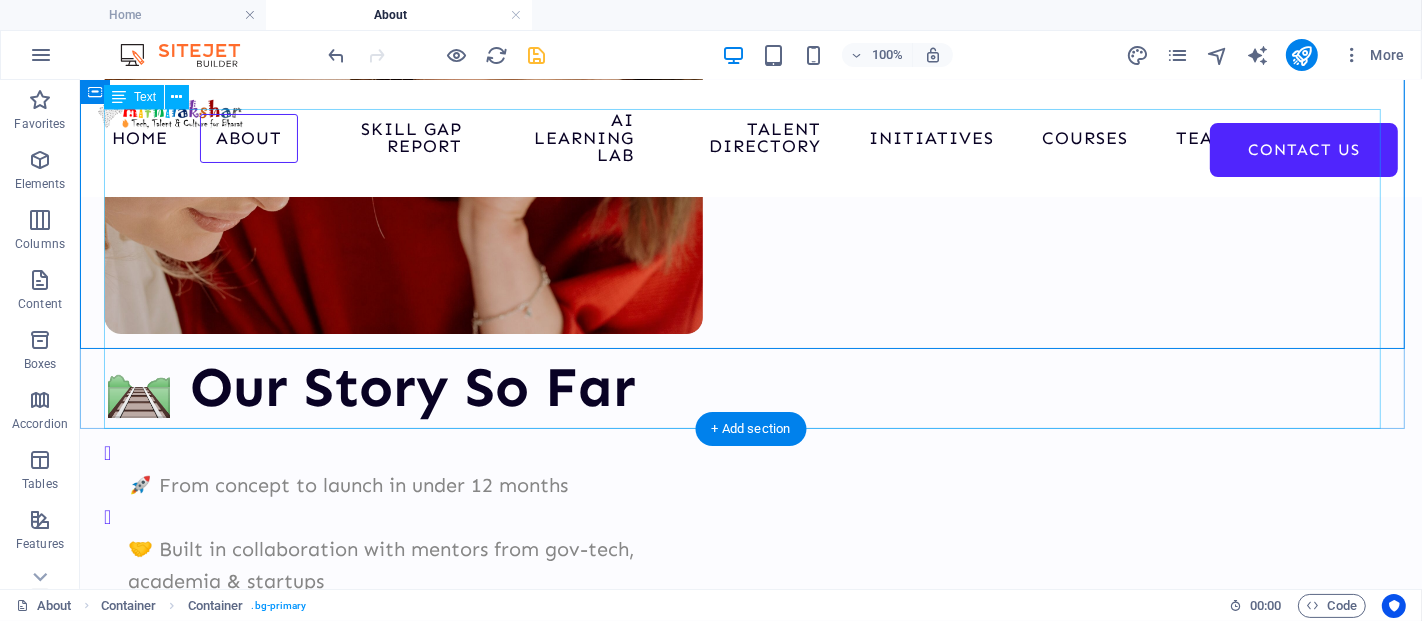 click on "From  AI engineers shaping the future  to  governance reformers transforming public systems , our mentors are  industry leaders, grassroots innovators, and policy pioneers  — all united by one goal:  Empower Bharat through knowledge . 👩‍🏫  Mentors Who’ve Done It ✔️ Built real systems. ✔️ Solved real problems. ✔️ Mentored real changemakers. 👥  A Peer Network Like No Other You’ll collaborate with learners from  [CITY] to [CITY] ,  [STATE] to [CITY]  — building not just projects, but a national movement. 🎯 Whether you're a student, startup founder, teacher, or IT pro — you'll learn  with the best ,  from the best ." at bounding box center (750, 3791) 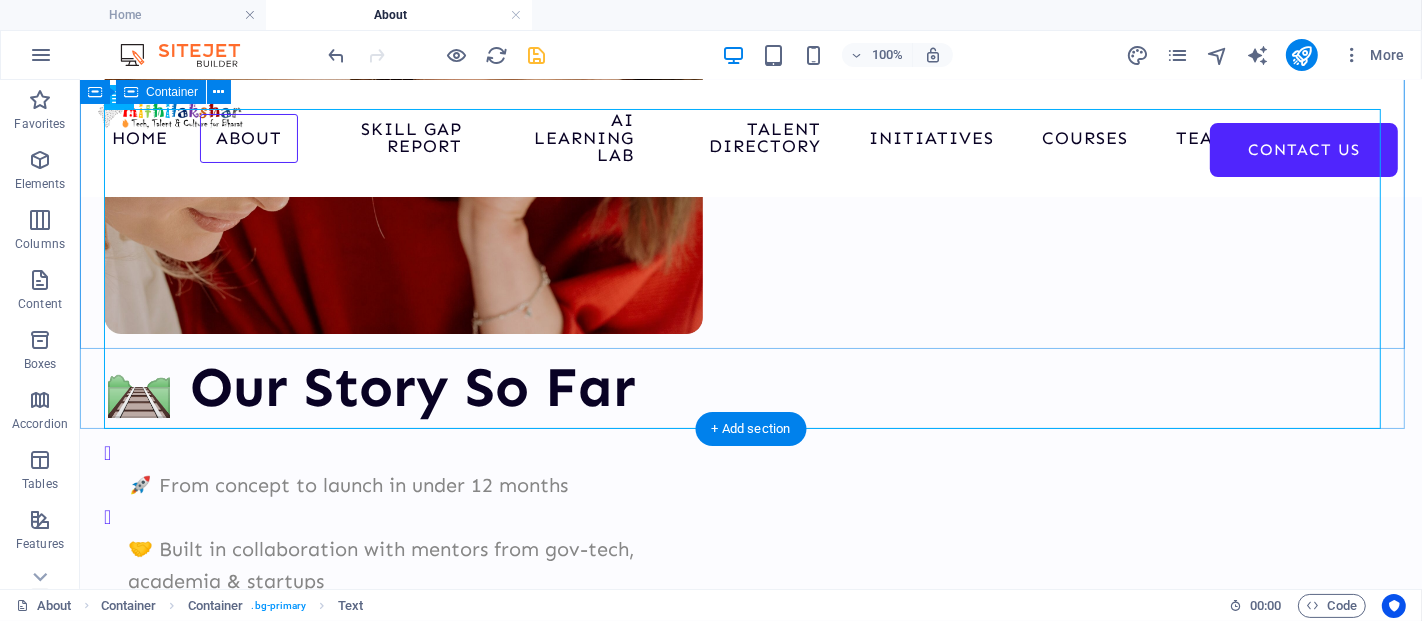 click on "Learn from and with the best experts From  AI engineers shaping the future  to  governance reformers transforming public systems , our mentors are  industry leaders, grassroots innovators, and policy pioneers  — all united by one goal:  Empower Bharat through knowledge . 👩‍🏫  Mentors Who’ve Done It ✔️ Built real systems. ✔️ Solved real problems. ✔️ Mentored real changemakers. 👥  A Peer Network Like No Other You’ll collaborate with learners from  [CITY] to [CITY] ,  [CITY] to [CITY]  — building not just projects, but a national movement. 🎯 Whether you're a student, startup founder, teacher, or IT pro — you'll learn  with the best ,  from the best . Let’s talk" at bounding box center (750, 3560) 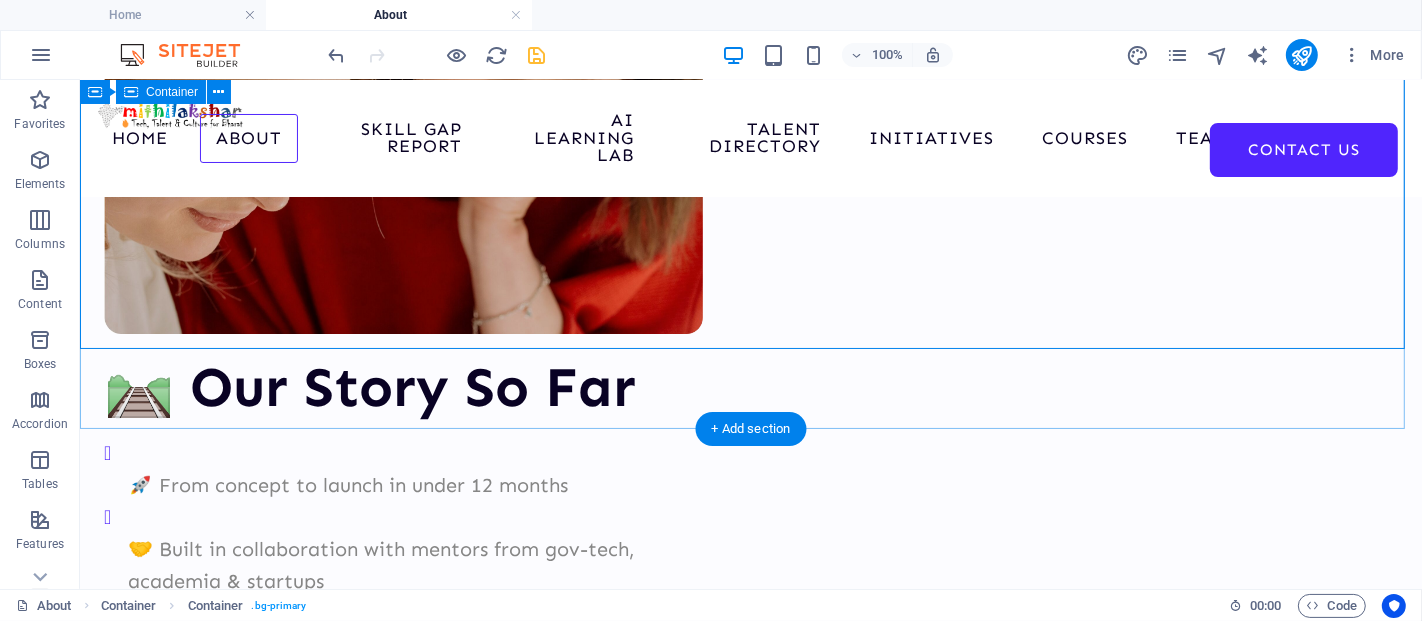 click on "Learn from and with the best experts From  AI engineers shaping the future  to  governance reformers transforming public systems , our mentors are  industry leaders, grassroots innovators, and policy pioneers  — all united by one goal:  Empower Bharat through knowledge . 👩‍🏫  Mentors Who’ve Done It ✔️ Built real systems. ✔️ Solved real problems. ✔️ Mentored real changemakers. 👥  A Peer Network Like No Other You’ll collaborate with learners from  [CITY] to [CITY] ,  [CITY] to [CITY]  — building not just projects, but a national movement. 🎯 Whether you're a student, startup founder, teacher, or IT pro — you'll learn  with the best ,  from the best . Let’s talk" at bounding box center (750, 3560) 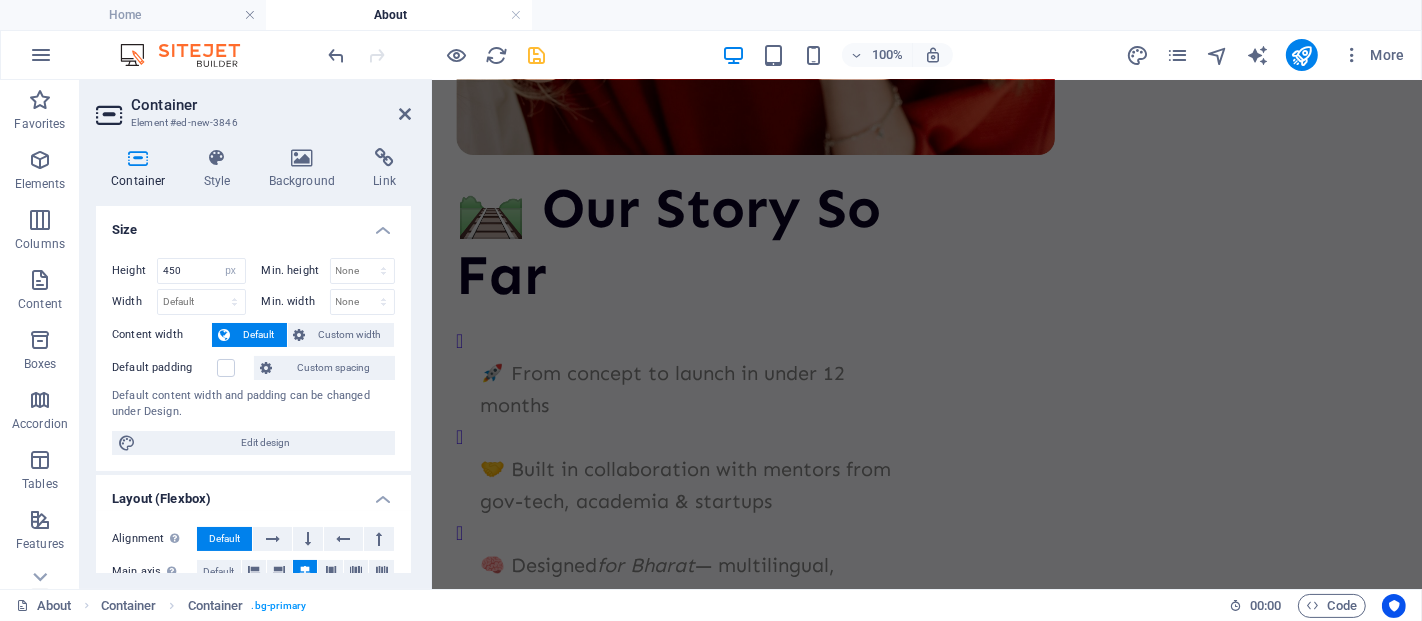 scroll, scrollTop: 6119, scrollLeft: 0, axis: vertical 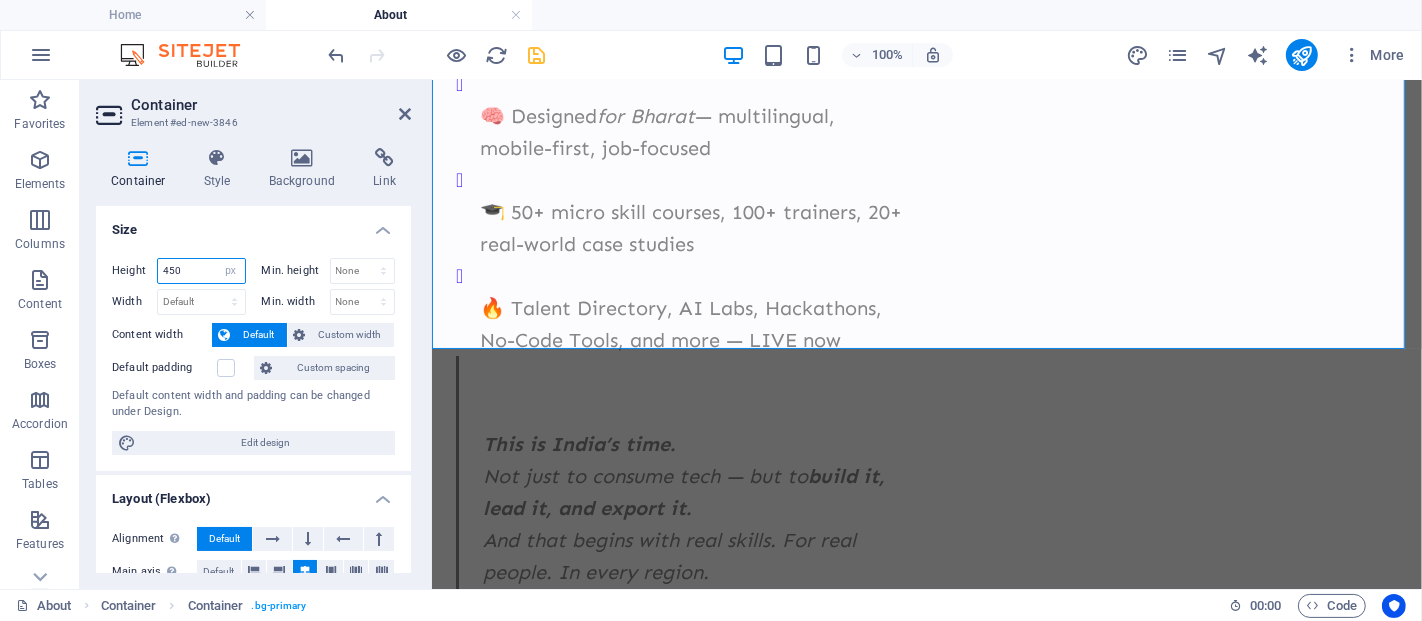 click on "450" at bounding box center [201, 271] 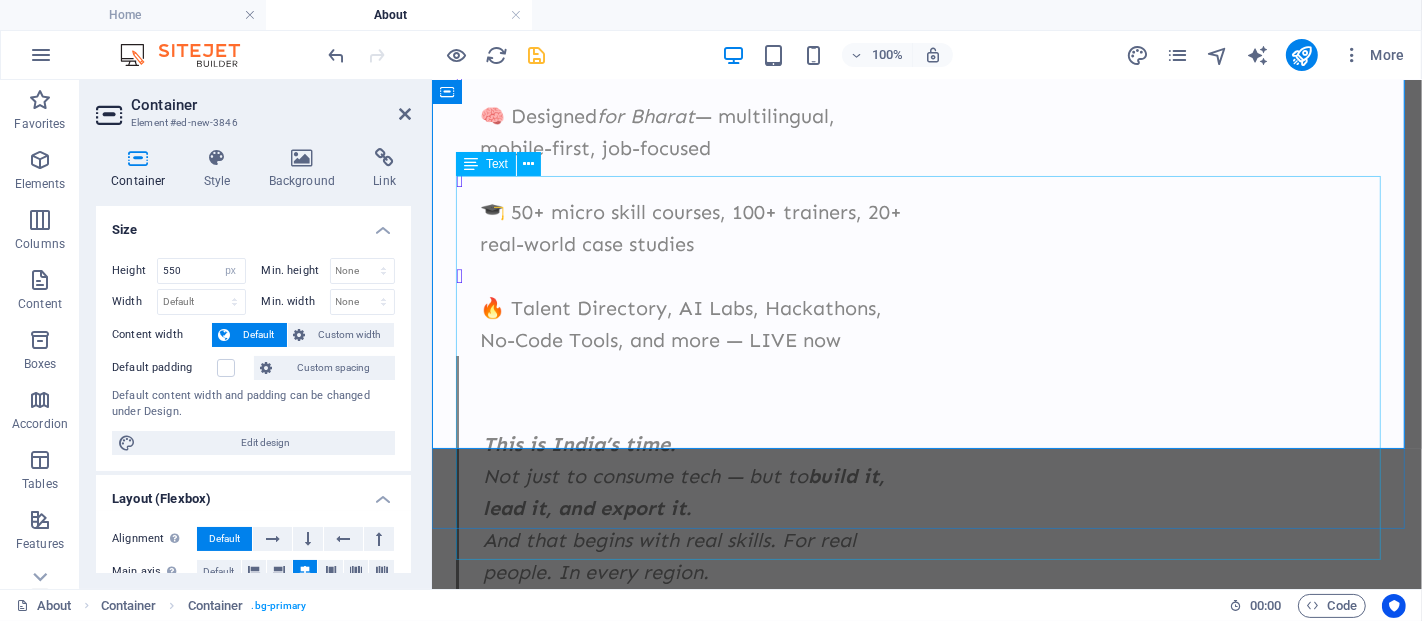 click on "From  AI engineers shaping the future  to  governance reformers transforming public systems , our mentors are  industry leaders, grassroots innovators, and policy pioneers  — all united by one goal:  Empower Bharat through knowledge . 👩‍🏫  Mentors Who’ve Done It ✔️ Built real systems. ✔️ Solved real problems. ✔️ Mentored real changemakers. 👥  A Peer Network Like No Other You’ll collaborate with learners from  [CITY] to [CITY] ,  [STATE] to [CITY]  — building not just projects, but a national movement. 🎯 Whether you're a student, startup founder, teacher, or IT pro — you'll learn  with the best ,  from the best ." at bounding box center (926, 3470) 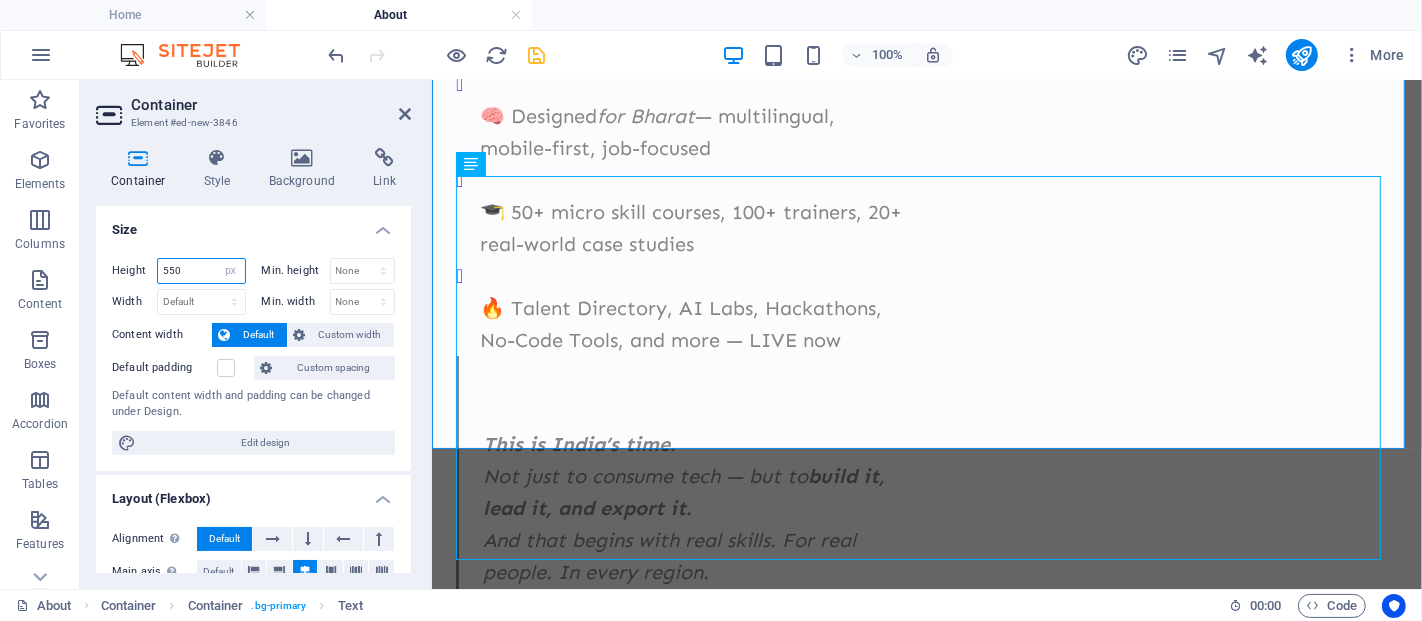 click on "550" at bounding box center (201, 271) 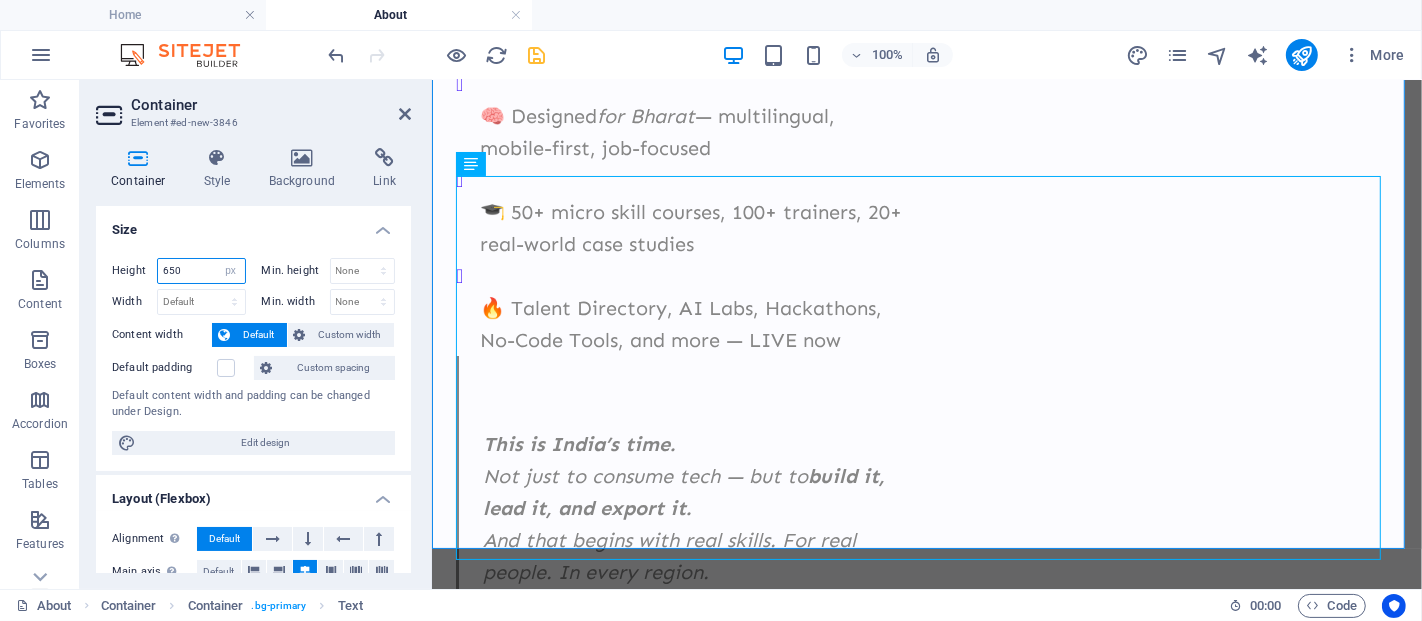 click on "650" at bounding box center [201, 271] 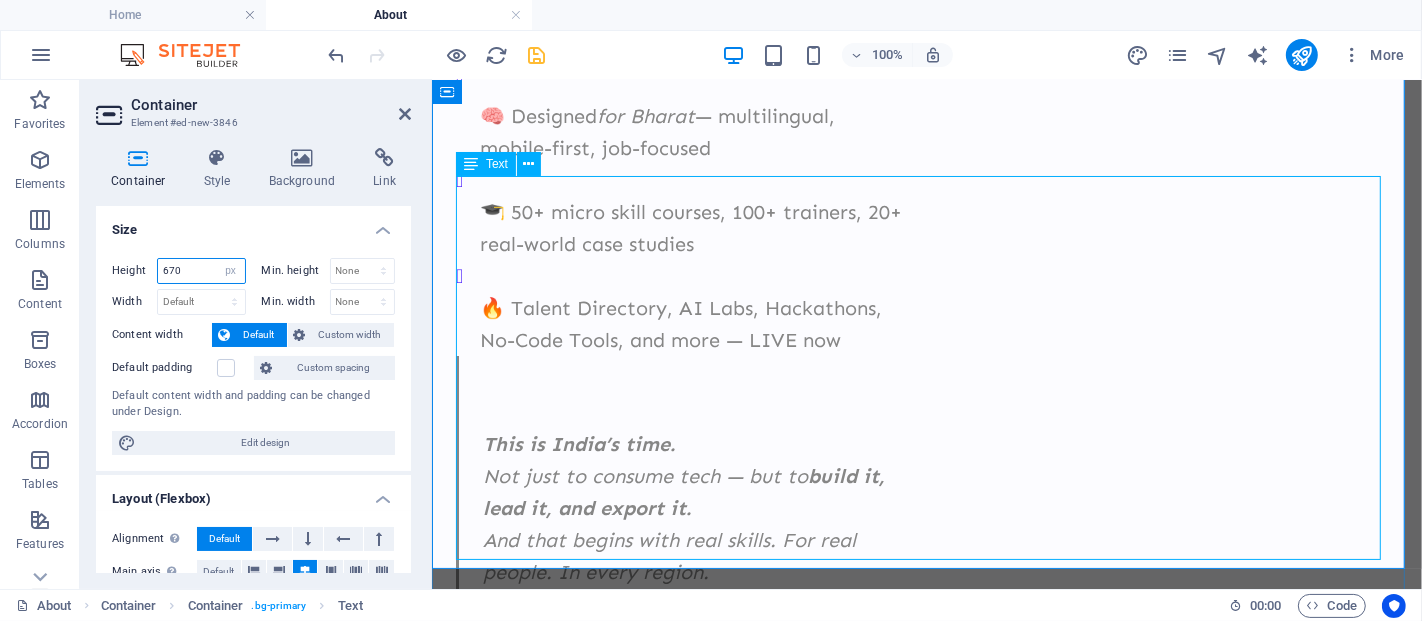 type on "670" 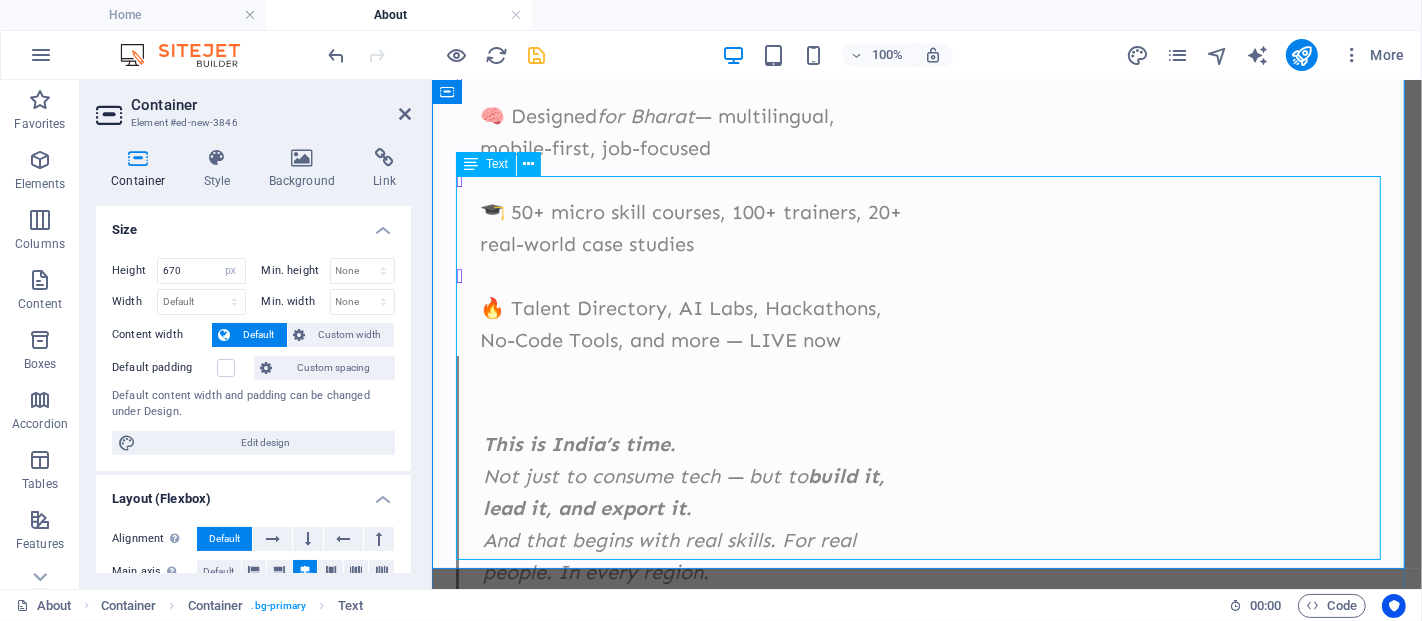 click on "From  AI engineers shaping the future  to  governance reformers transforming public systems , our mentors are  industry leaders, grassroots innovators, and policy pioneers  — all united by one goal:  Empower Bharat through knowledge . 👩‍🏫  Mentors Who’ve Done It ✔️ Built real systems. ✔️ Solved real problems. ✔️ Mentored real changemakers. 👥  A Peer Network Like No Other You’ll collaborate with learners from  [CITY] to [CITY] ,  [STATE] to [CITY]  — building not just projects, but a national movement. 🎯 Whether you're a student, startup founder, teacher, or IT pro — you'll learn  with the best ,  from the best ." at bounding box center [926, 3470] 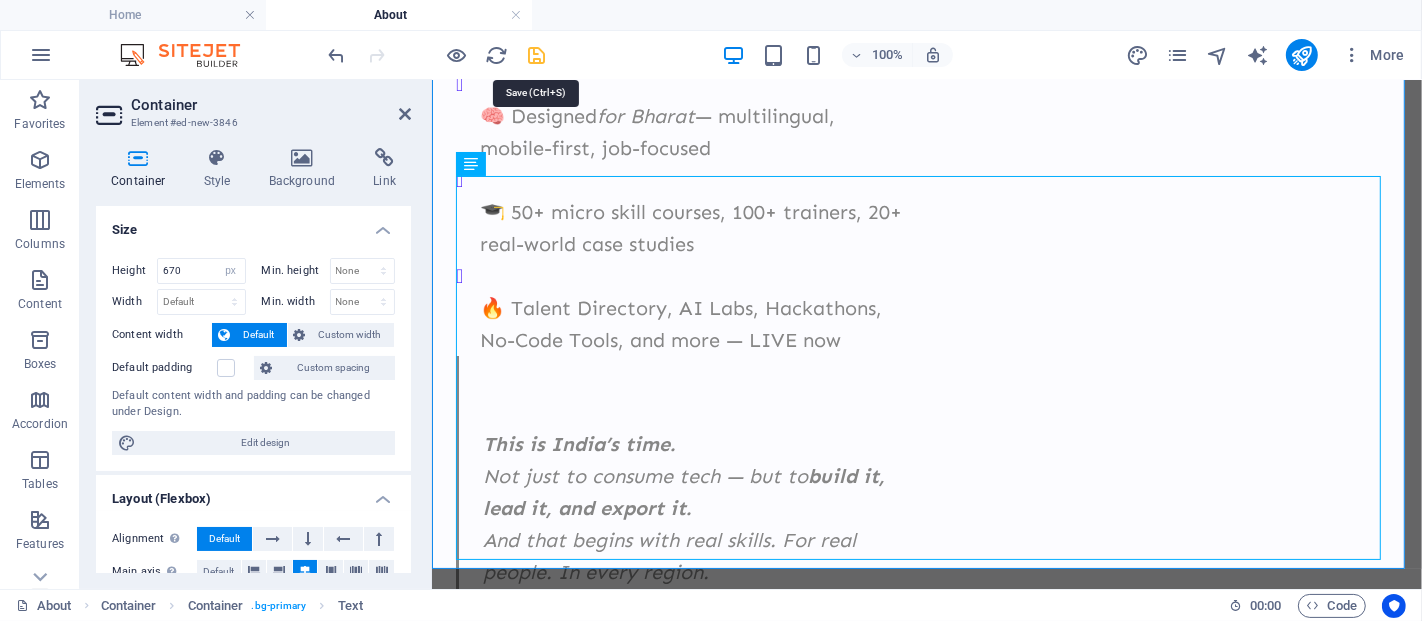 click at bounding box center [537, 55] 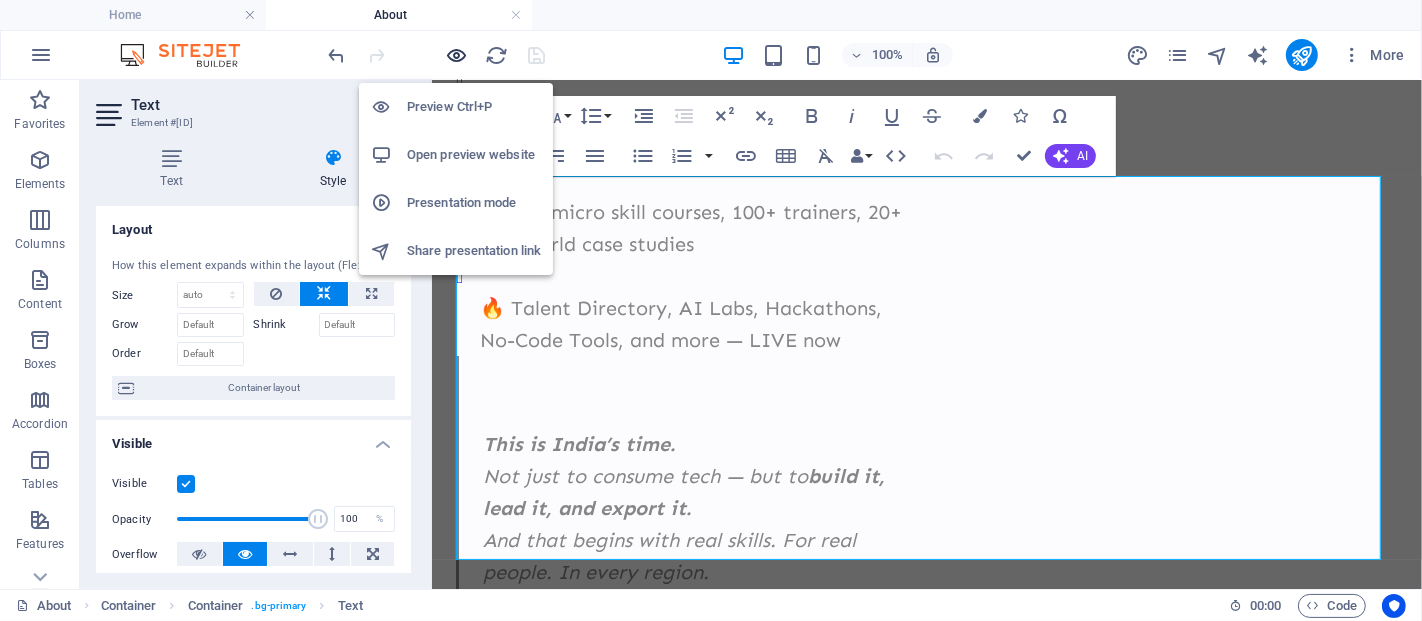 click at bounding box center [457, 55] 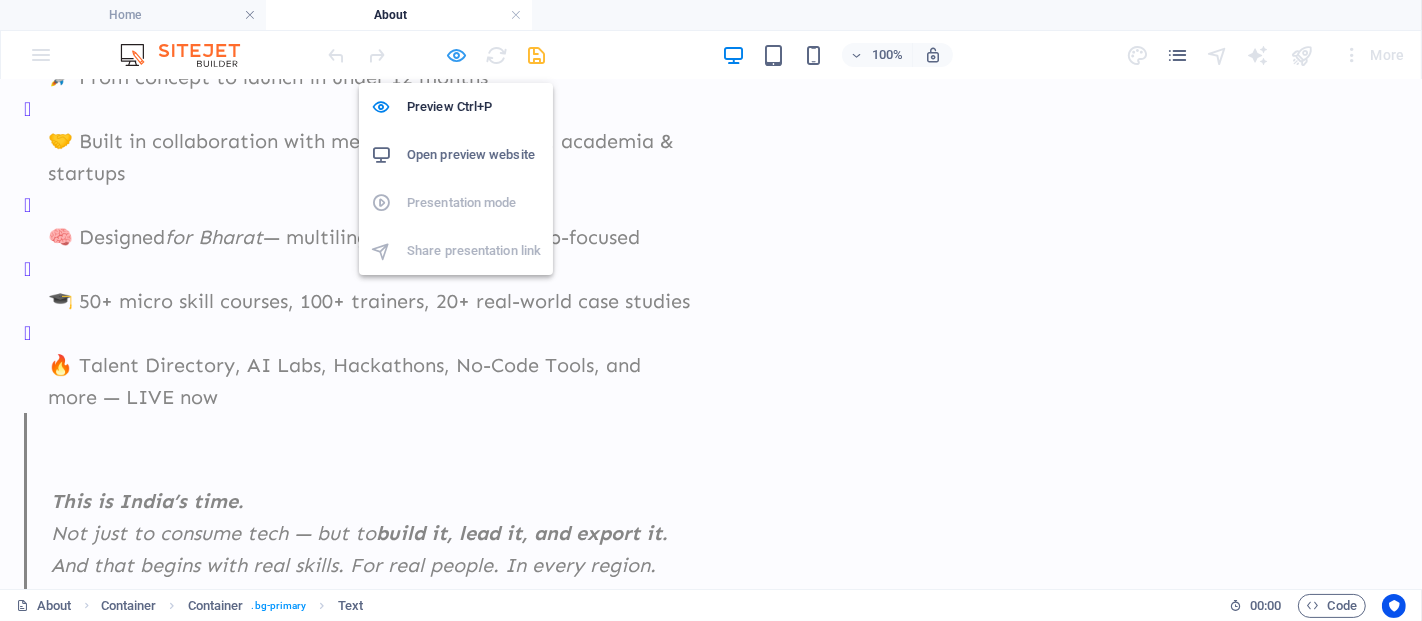 scroll, scrollTop: 5547, scrollLeft: 0, axis: vertical 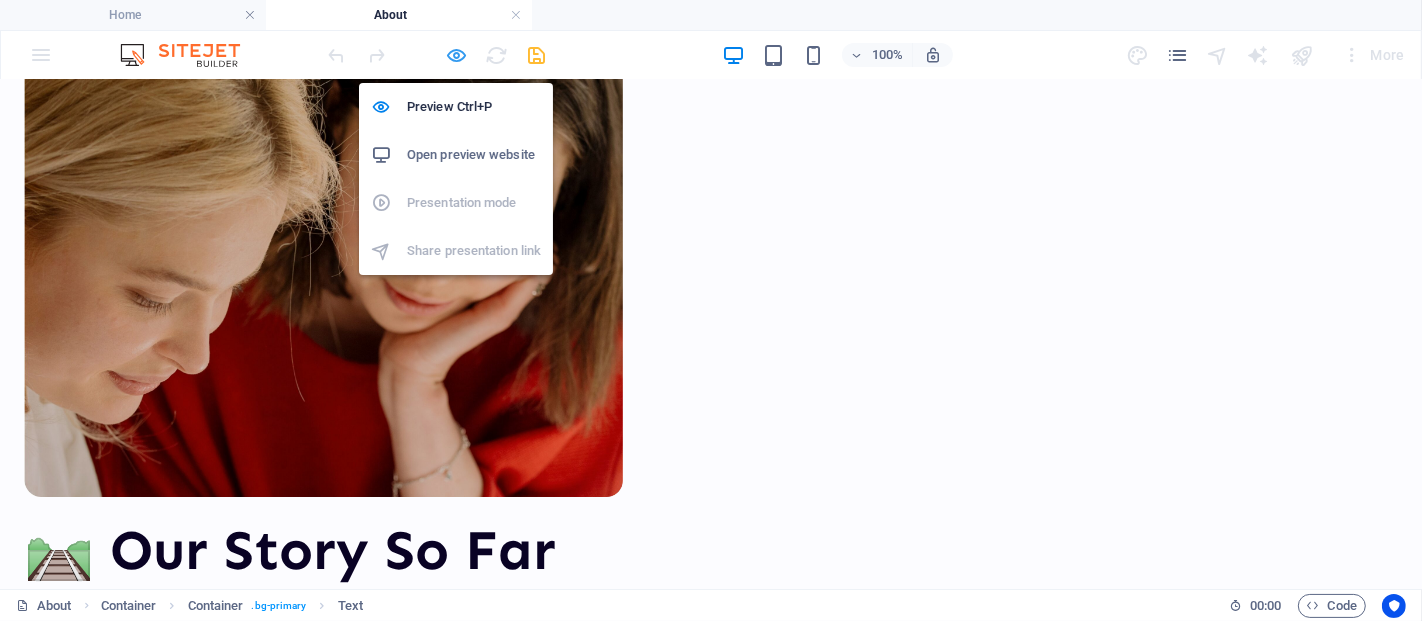 click at bounding box center (457, 55) 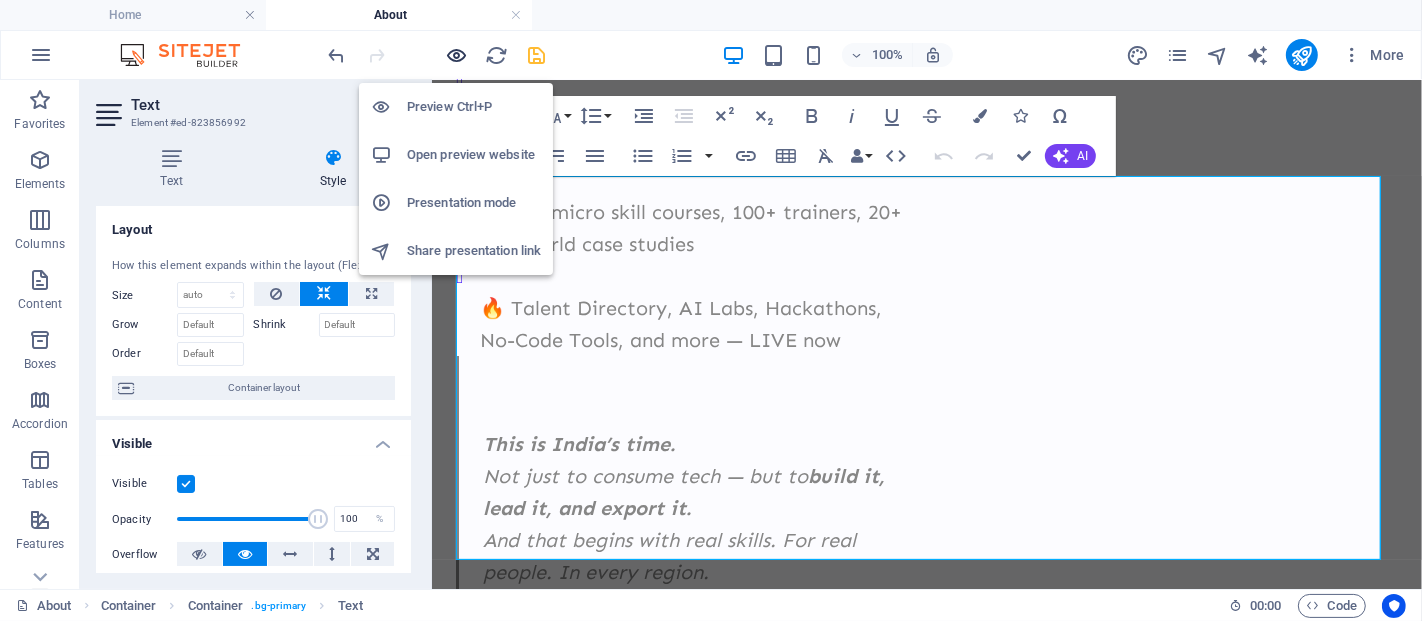 click at bounding box center [457, 55] 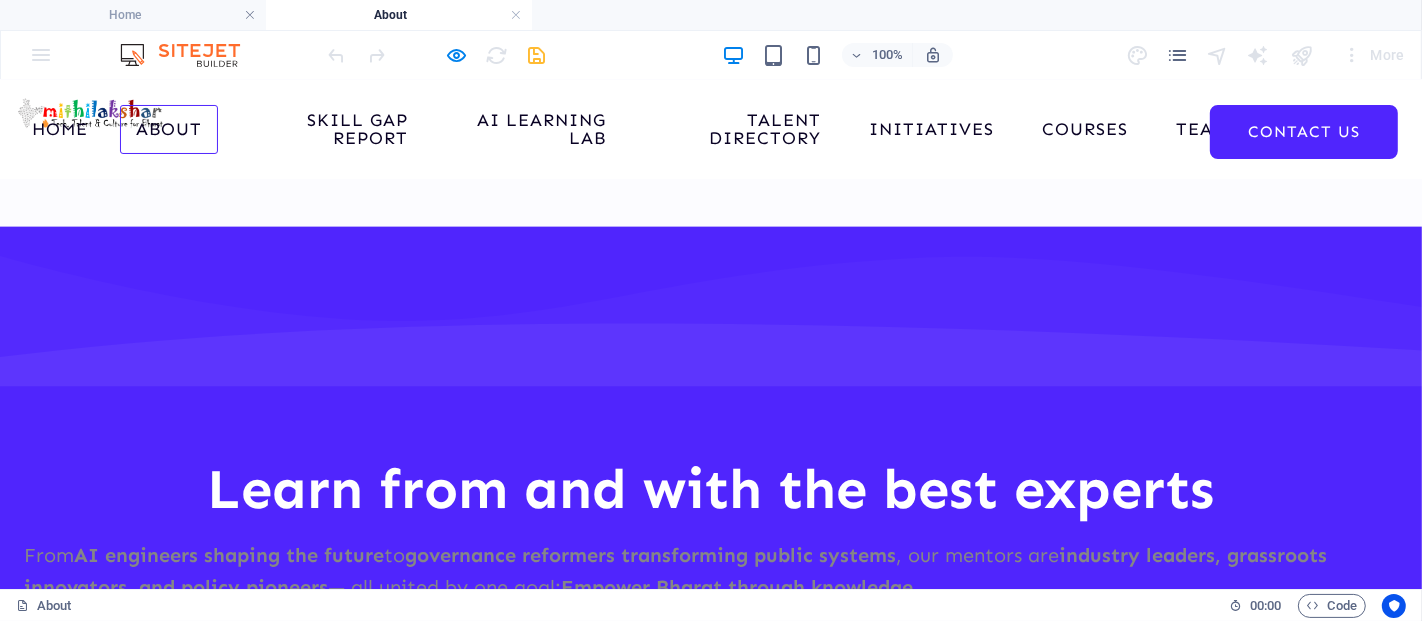 scroll, scrollTop: 8112, scrollLeft: 0, axis: vertical 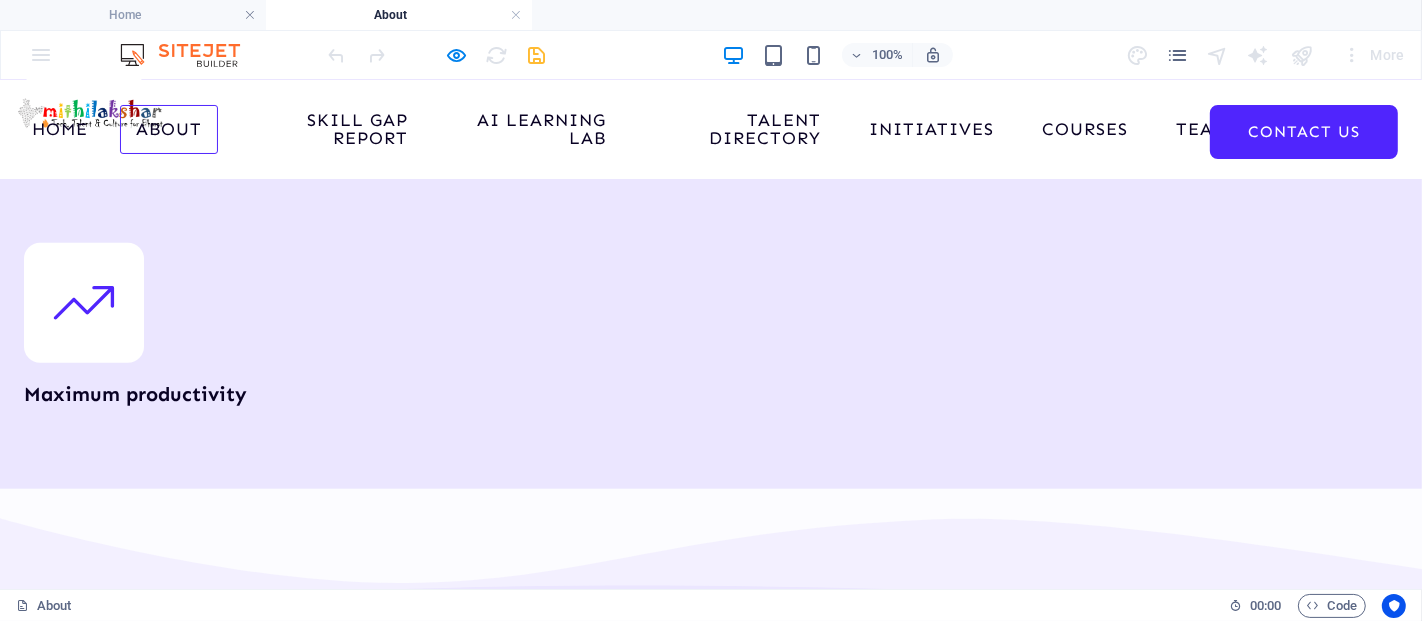 click on "About" at bounding box center [169, 129] 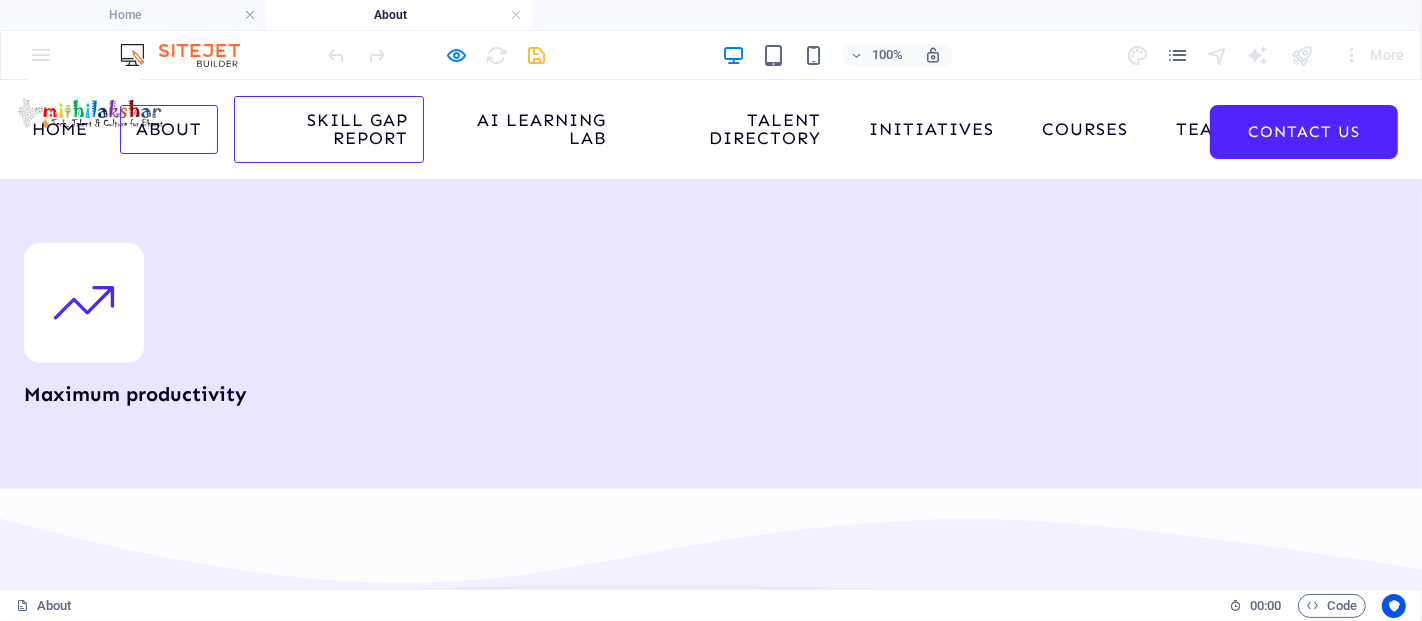 click on "Skill Gap Report" at bounding box center (329, 128) 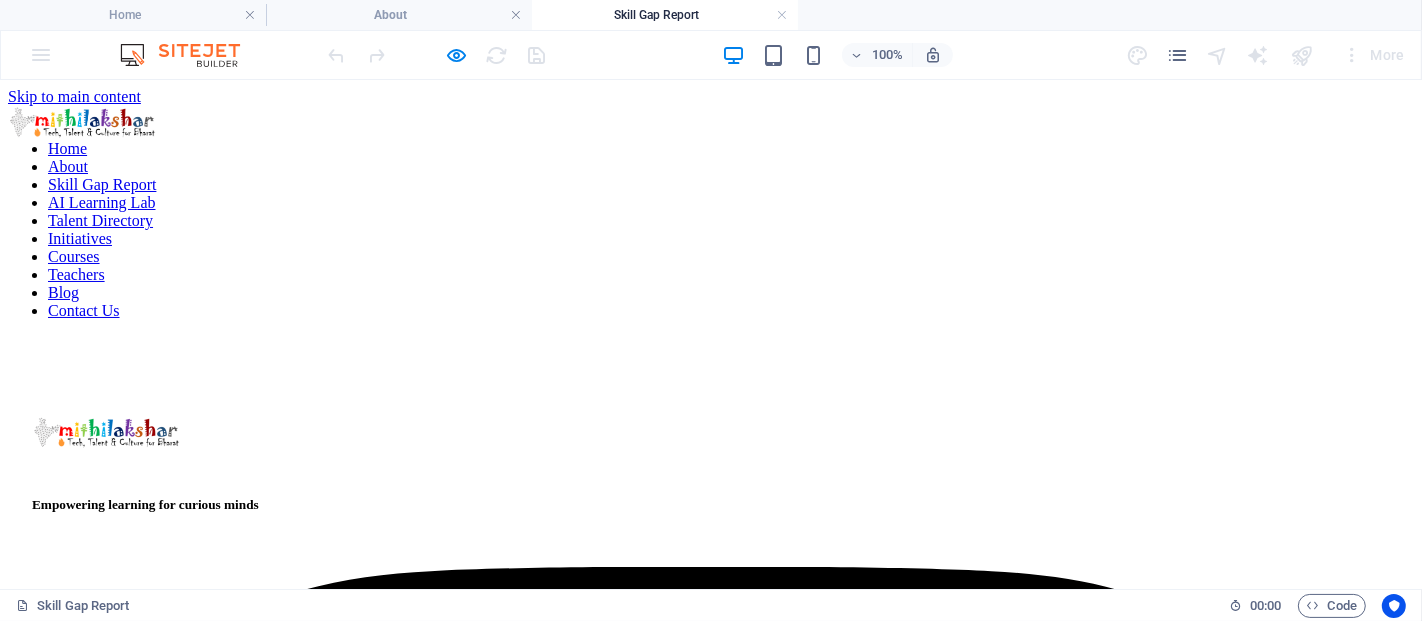 scroll, scrollTop: 0, scrollLeft: 0, axis: both 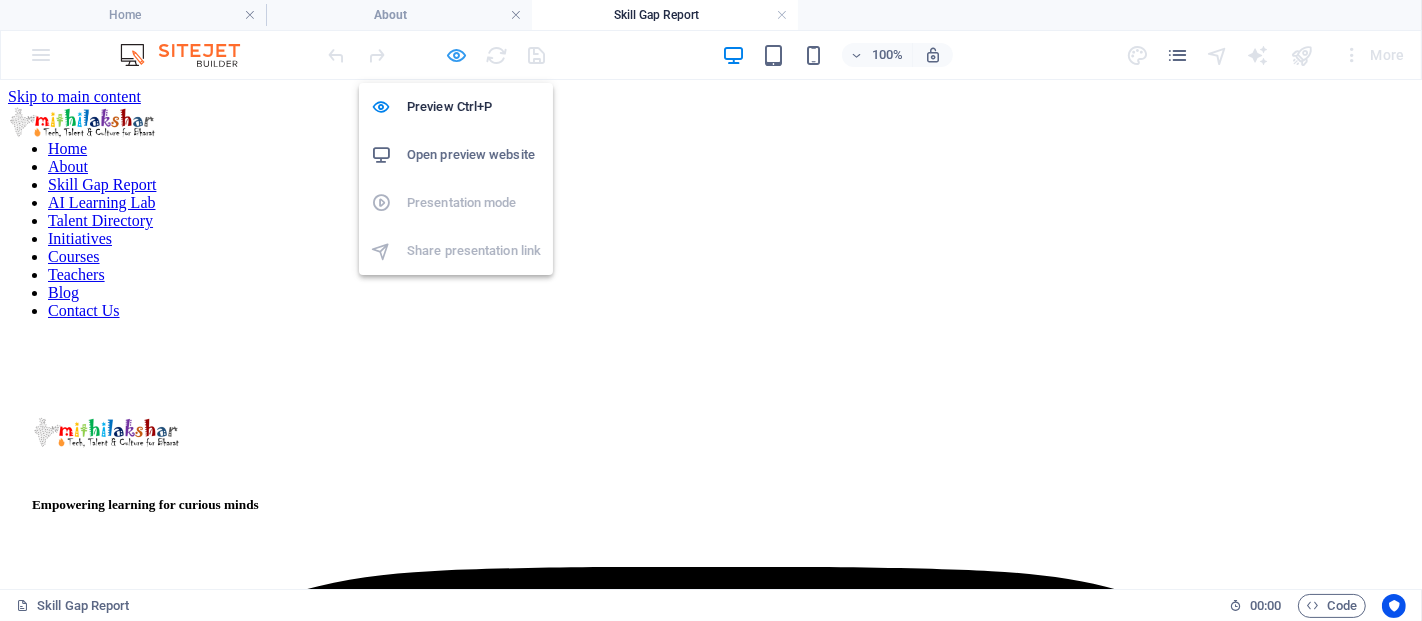 click at bounding box center (457, 55) 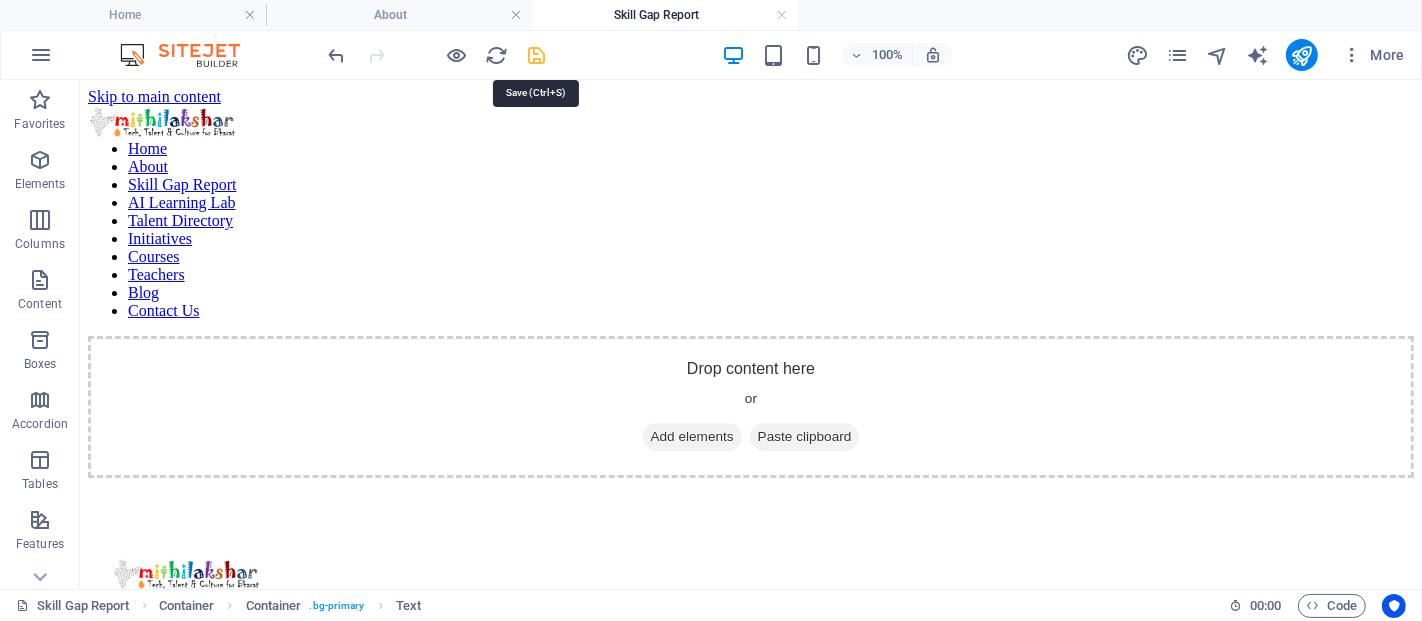 click at bounding box center [537, 55] 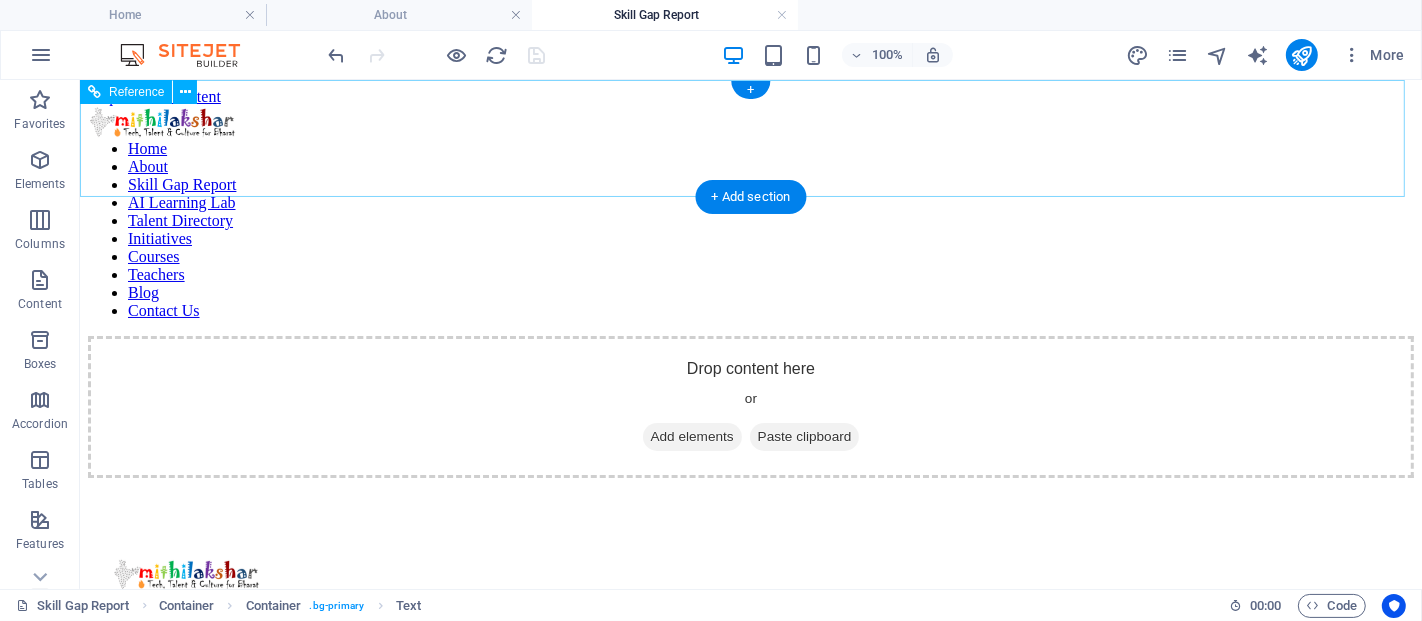 click on "Home About Skill Gap Report AI Learning Lab Talent Directory Initiatives Courses Teachers Blog Contact Us" at bounding box center (750, 229) 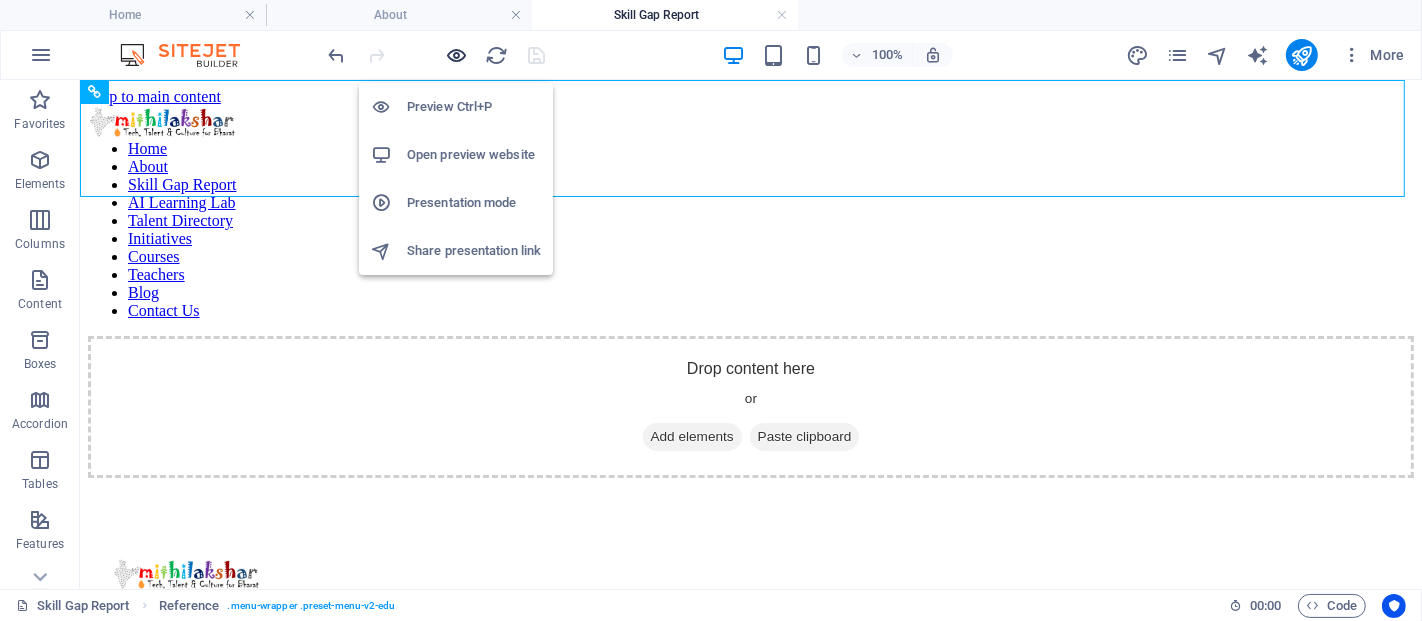 click at bounding box center (457, 55) 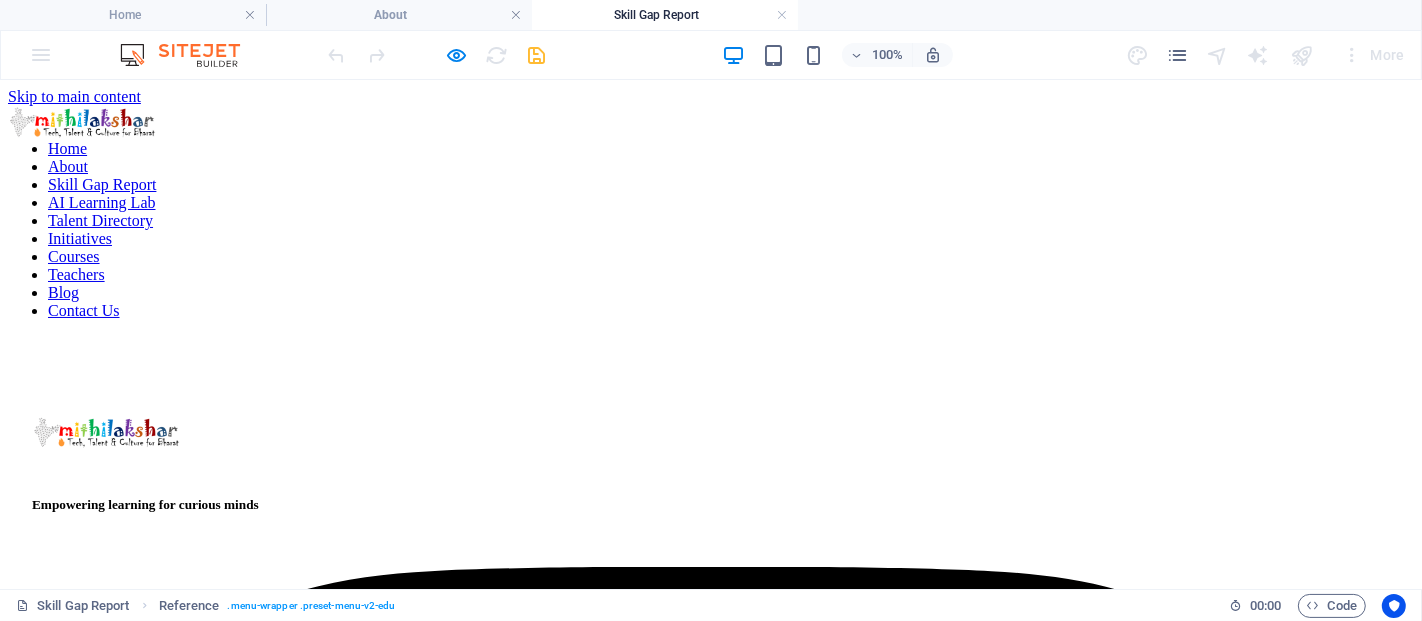 click on "About" at bounding box center (68, 165) 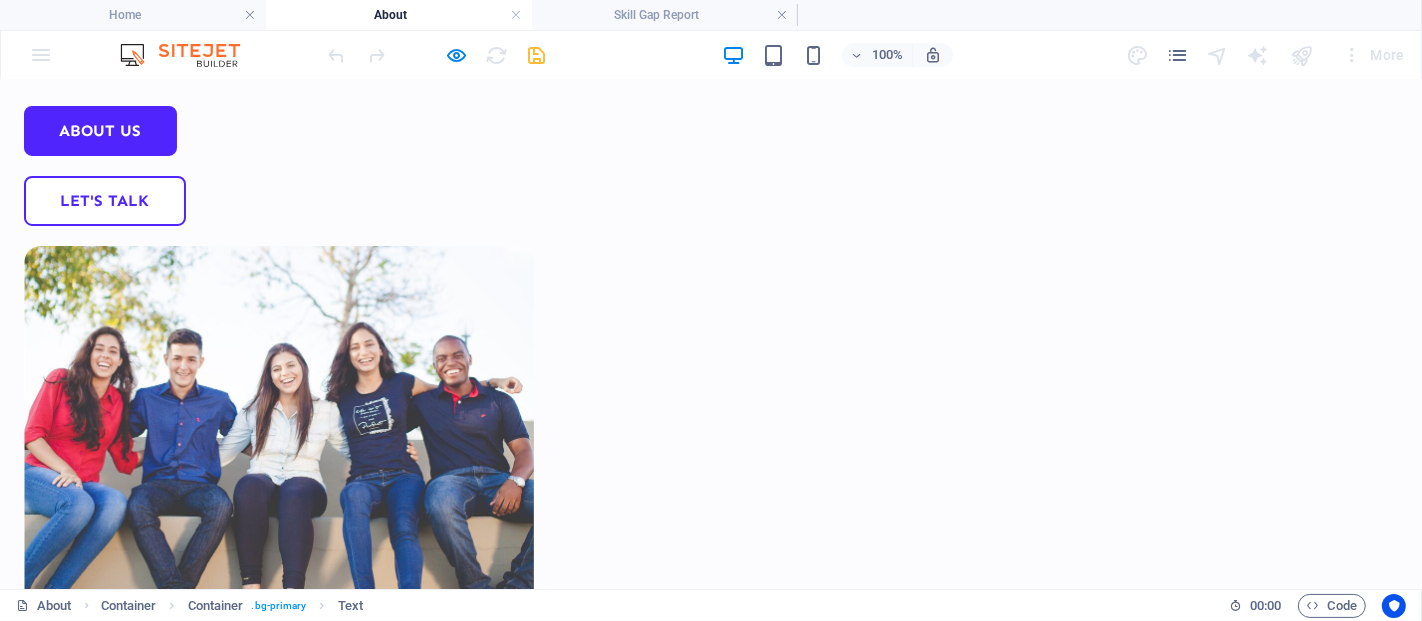 scroll, scrollTop: 0, scrollLeft: 0, axis: both 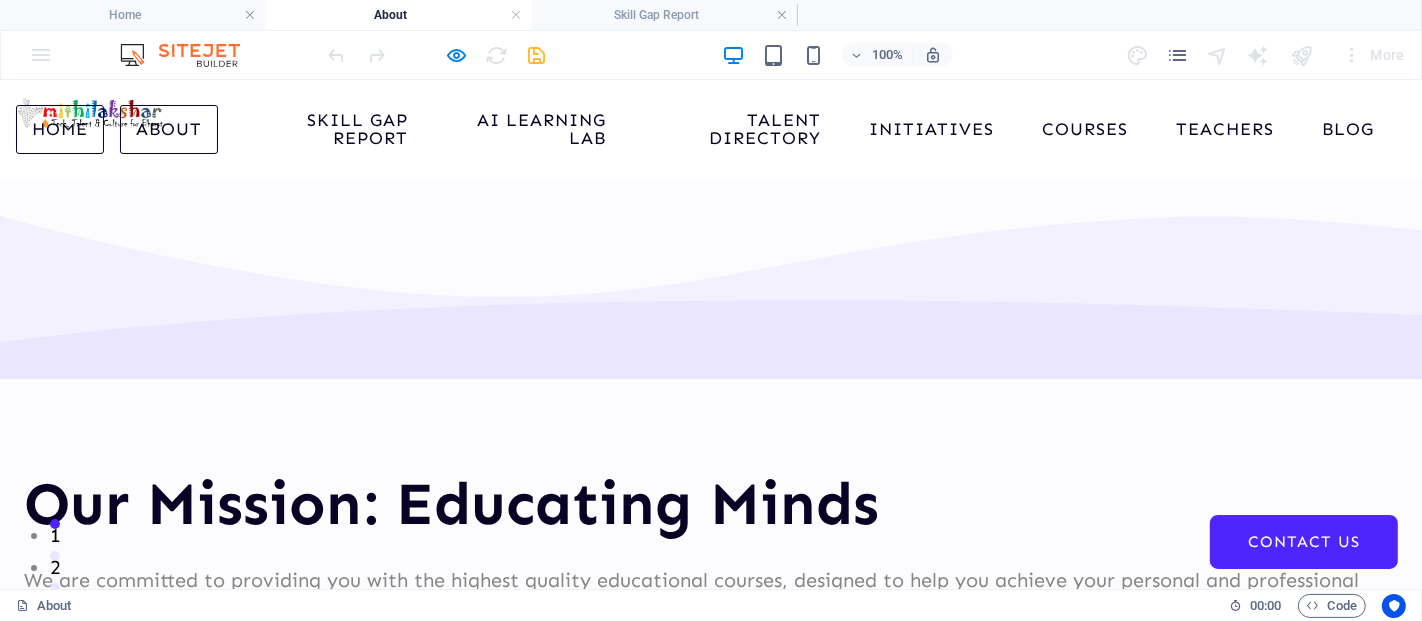 click on "Home" at bounding box center [60, 129] 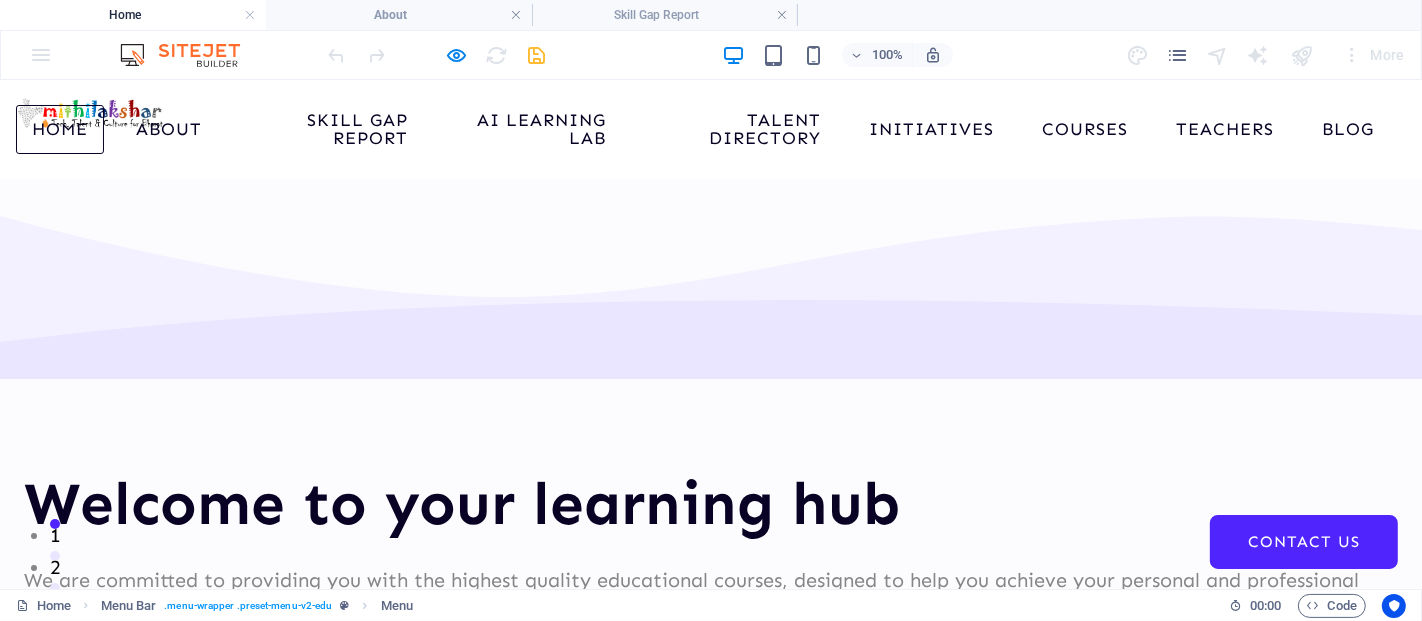 click on "Welcome to your learning hub" at bounding box center (711, 503) 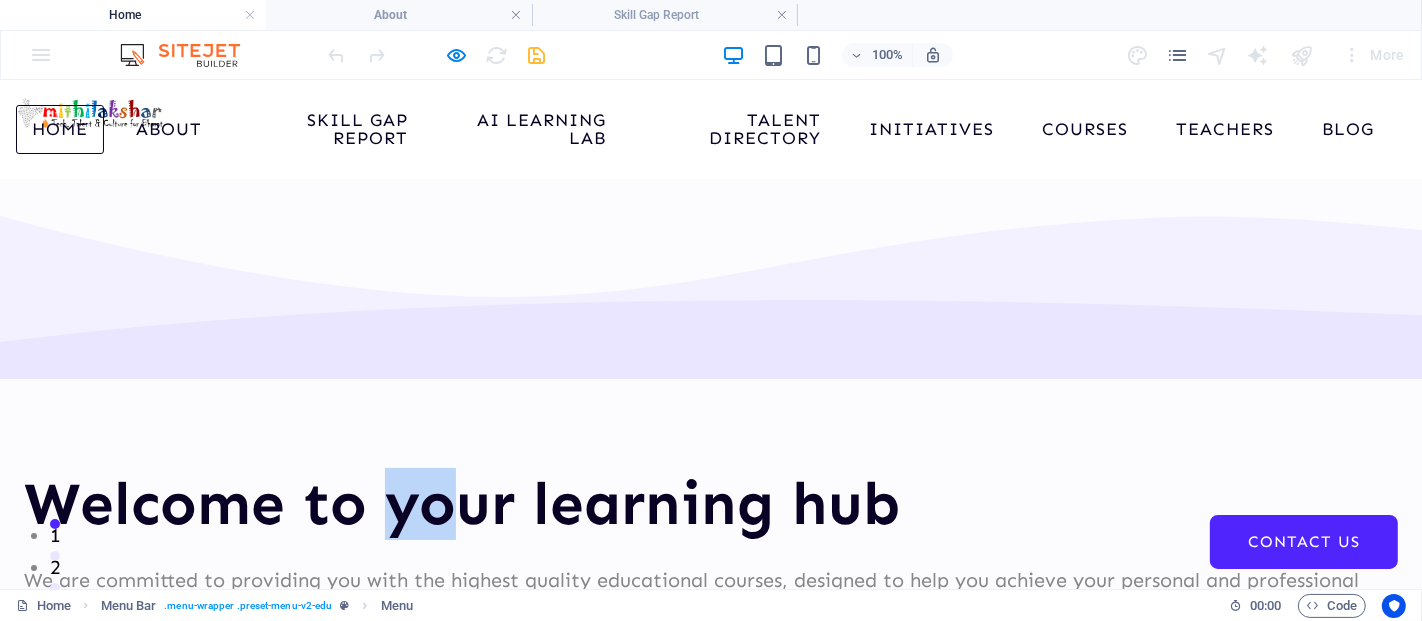 drag, startPoint x: 385, startPoint y: 318, endPoint x: 440, endPoint y: 322, distance: 55.145264 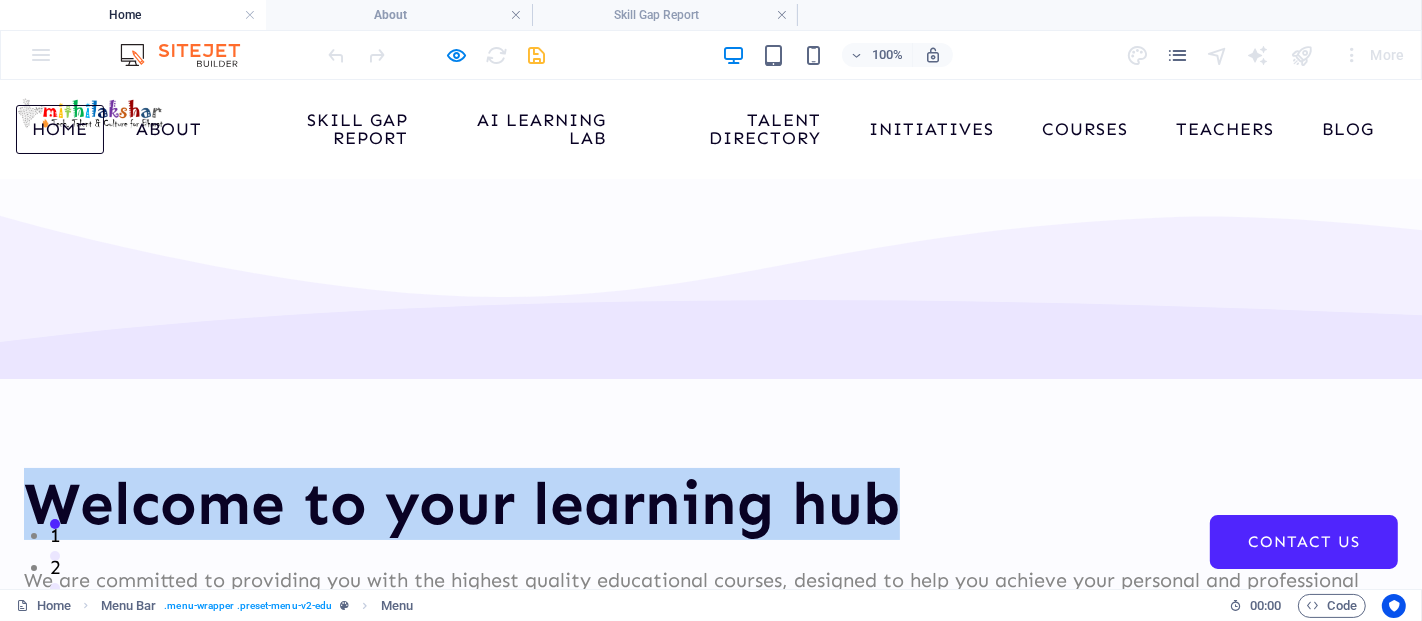 drag, startPoint x: 387, startPoint y: 391, endPoint x: 34, endPoint y: 323, distance: 359.48993 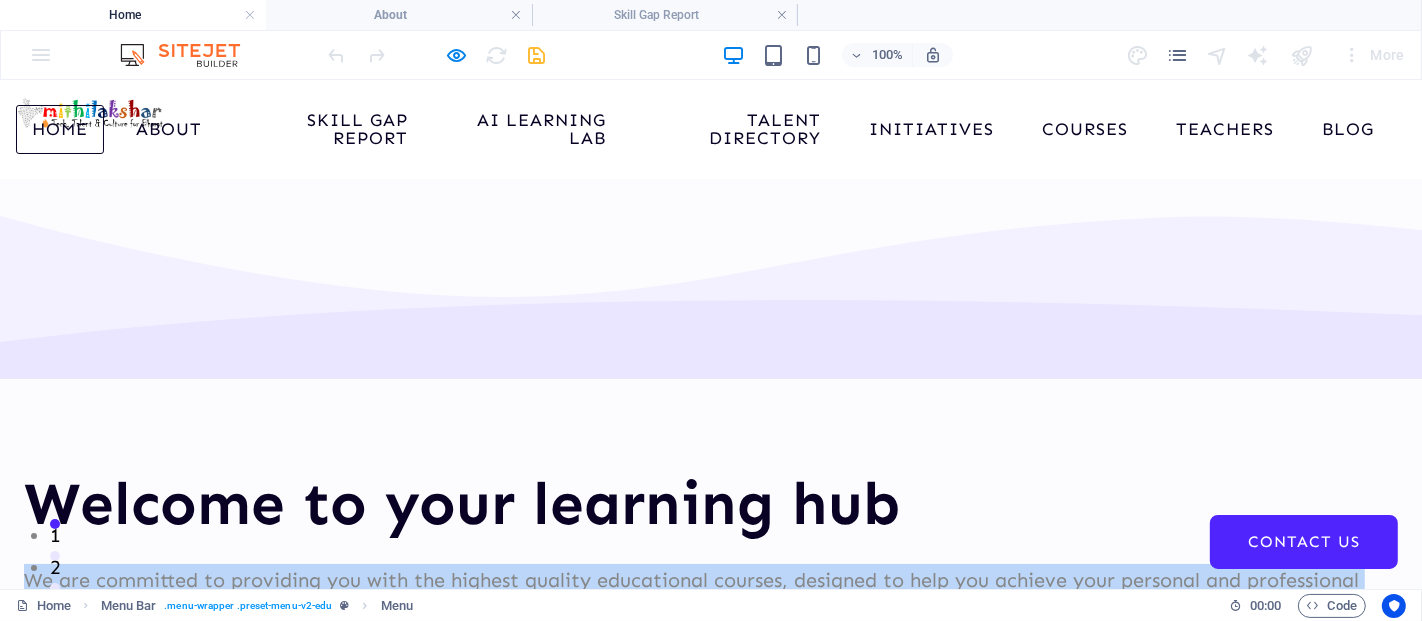 drag, startPoint x: 251, startPoint y: 529, endPoint x: 21, endPoint y: 468, distance: 237.95168 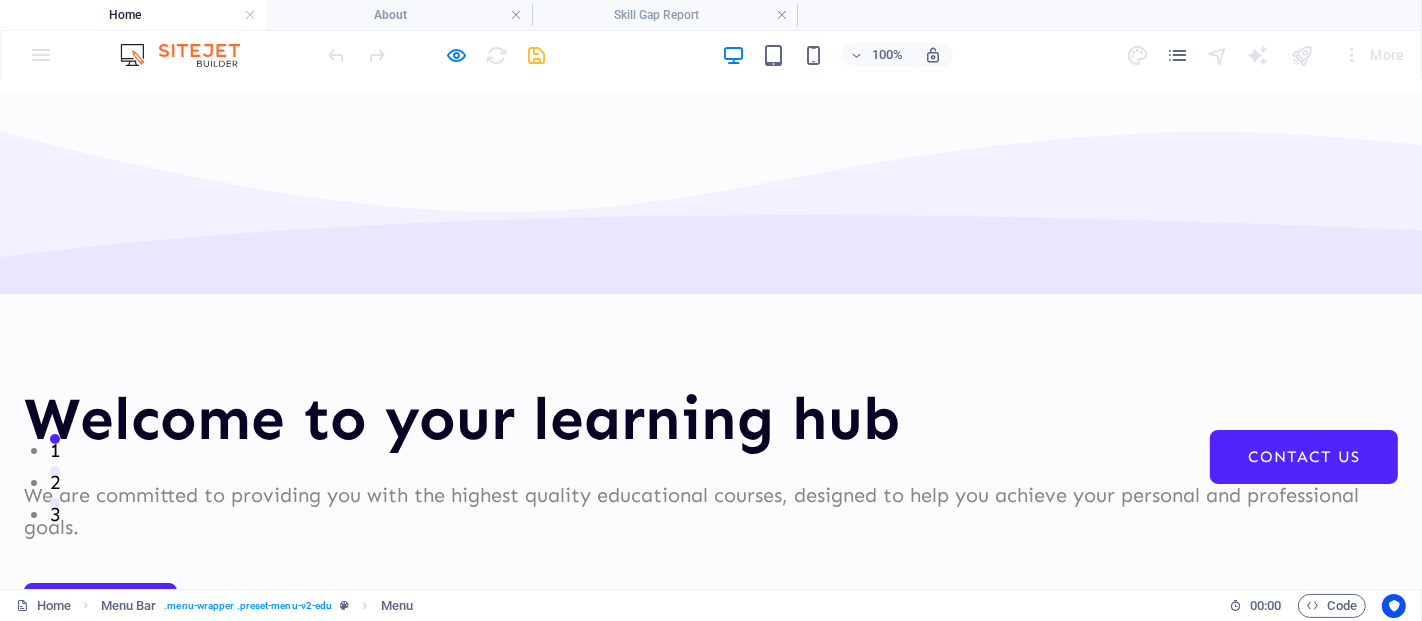 scroll, scrollTop: 134, scrollLeft: 0, axis: vertical 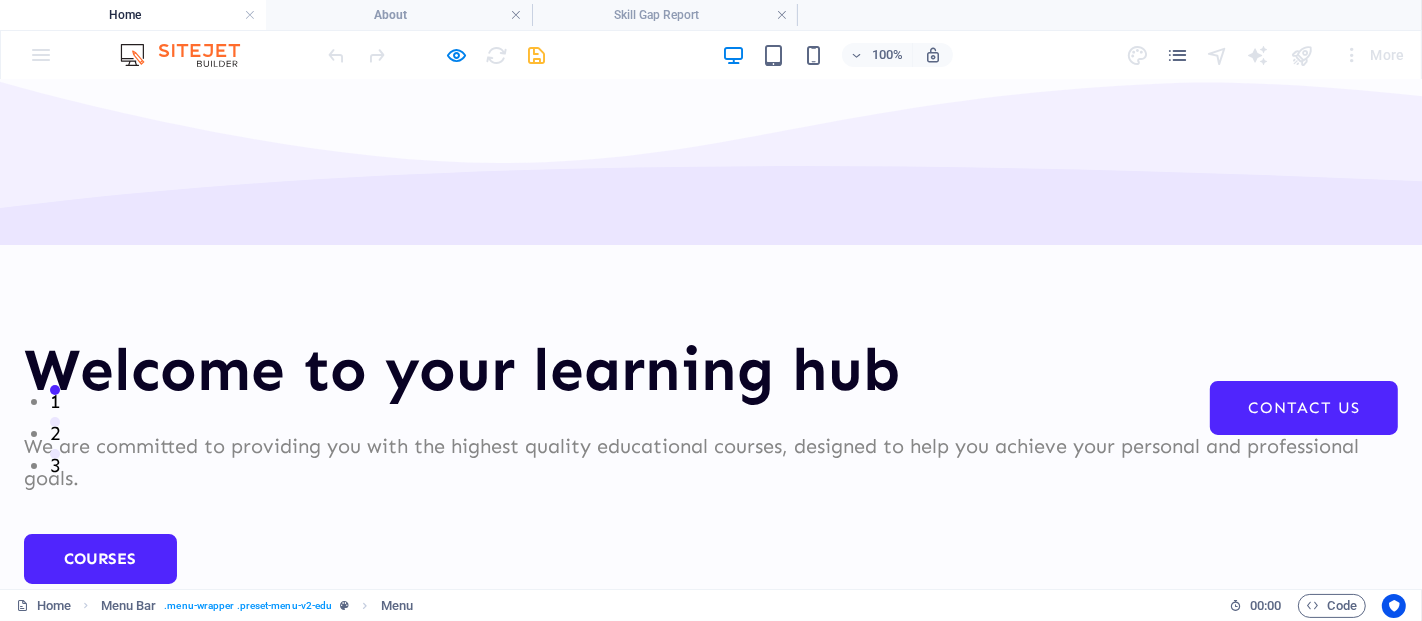 click on "We are committed to providing you with the highest quality educational courses, designed to help you achieve your personal and professional goals." at bounding box center (711, 461) 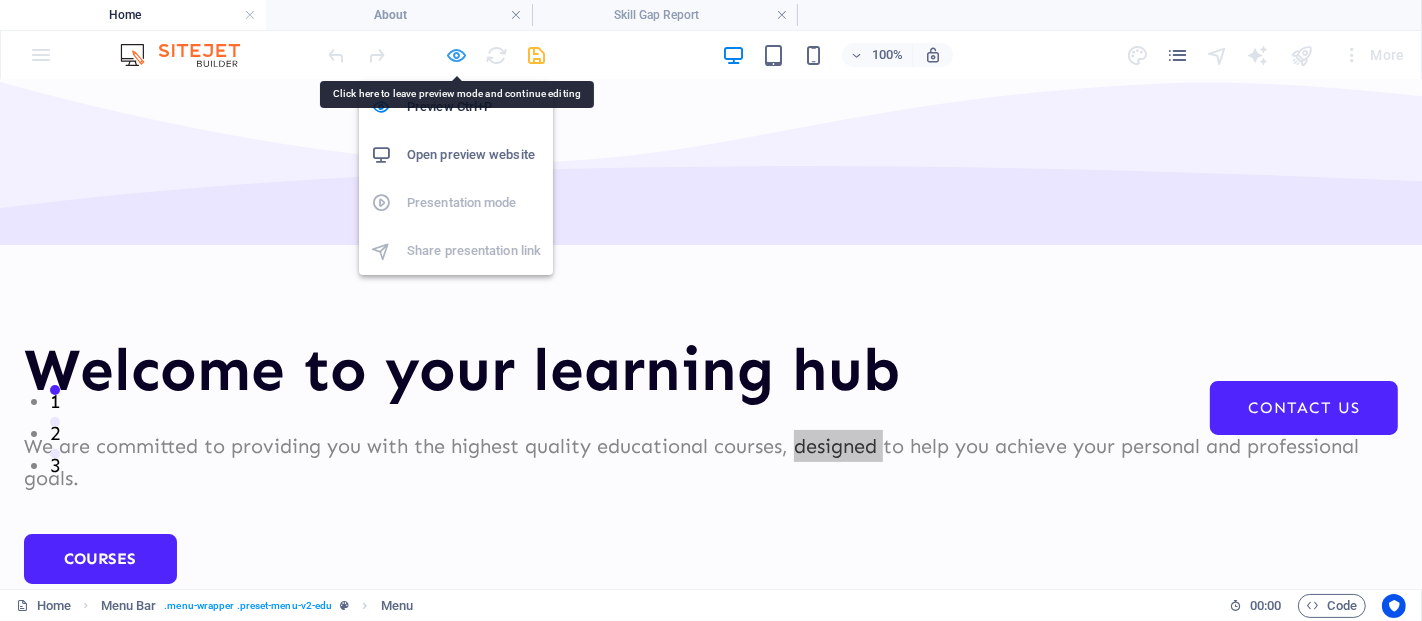 click at bounding box center (457, 55) 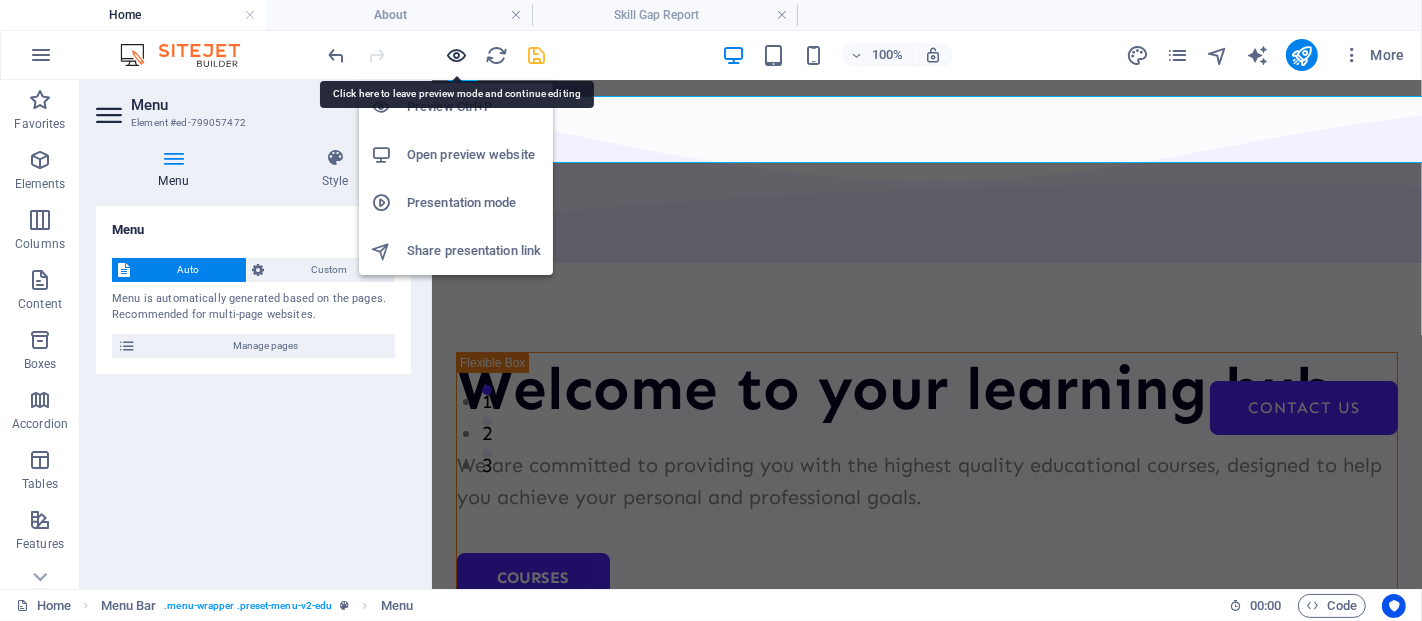 scroll, scrollTop: 0, scrollLeft: 0, axis: both 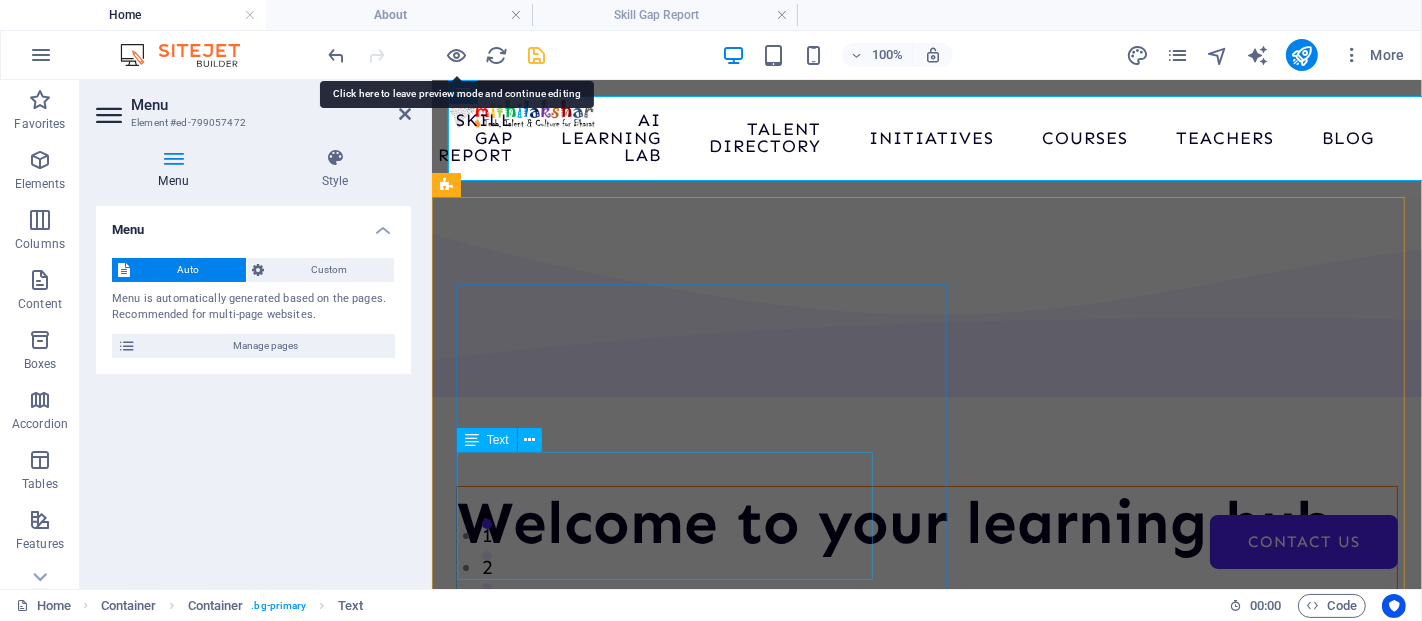 click on "We are committed to providing you with the highest quality educational courses, designed to help you achieve your personal and professional goals." at bounding box center [926, 614] 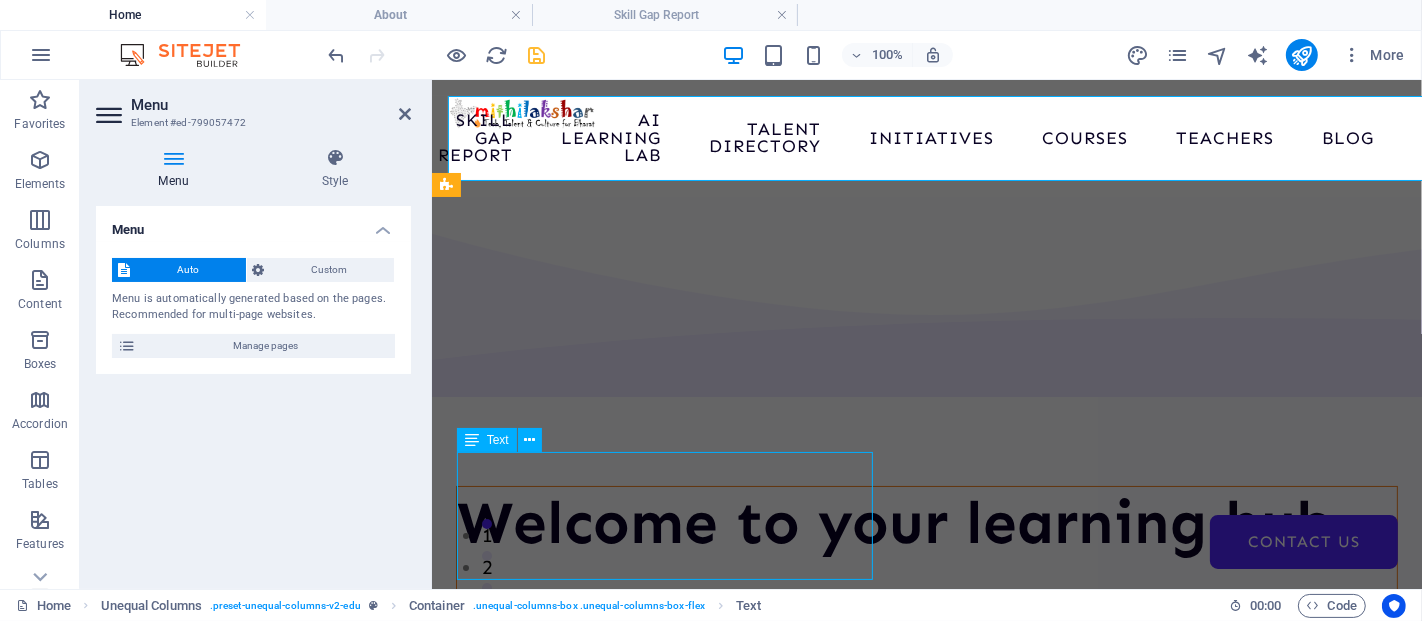 click on "We are committed to providing you with the highest quality educational courses, designed to help you achieve your personal and professional goals." at bounding box center [926, 614] 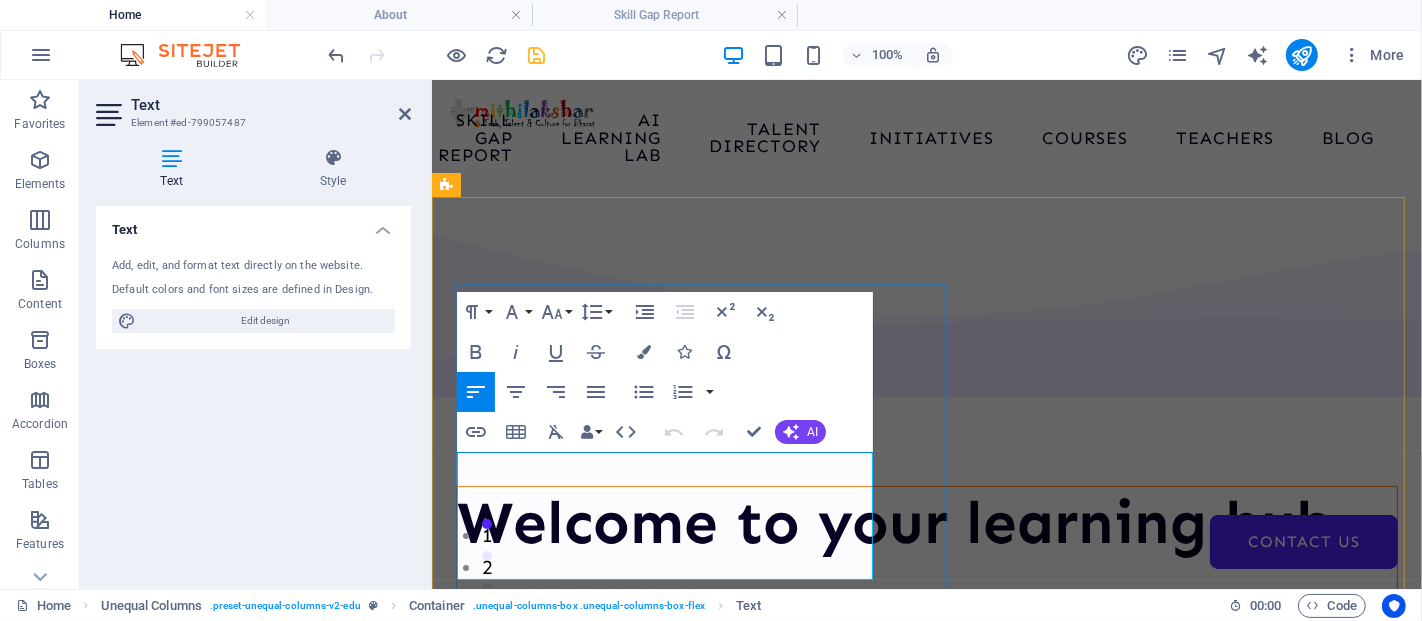 click on "We are committed to providing you with the highest quality educational courses, designed to help you achieve your personal and professional goals." at bounding box center (926, 614) 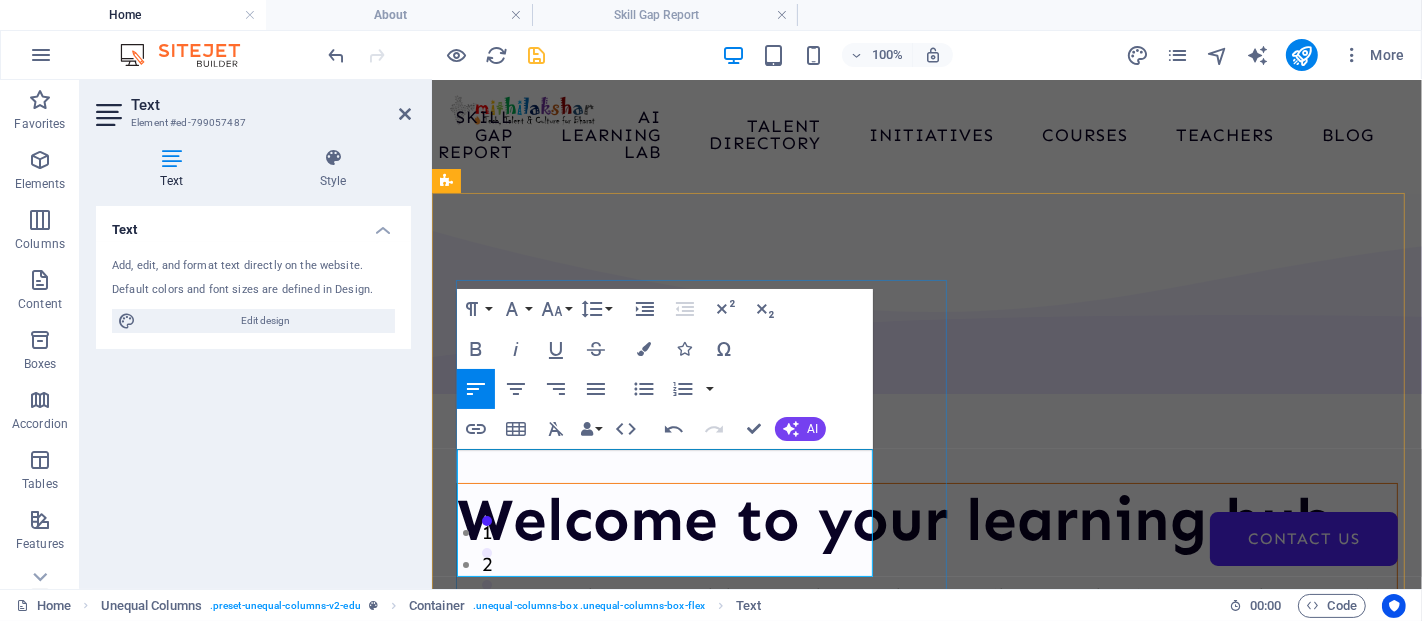 scroll, scrollTop: 0, scrollLeft: 0, axis: both 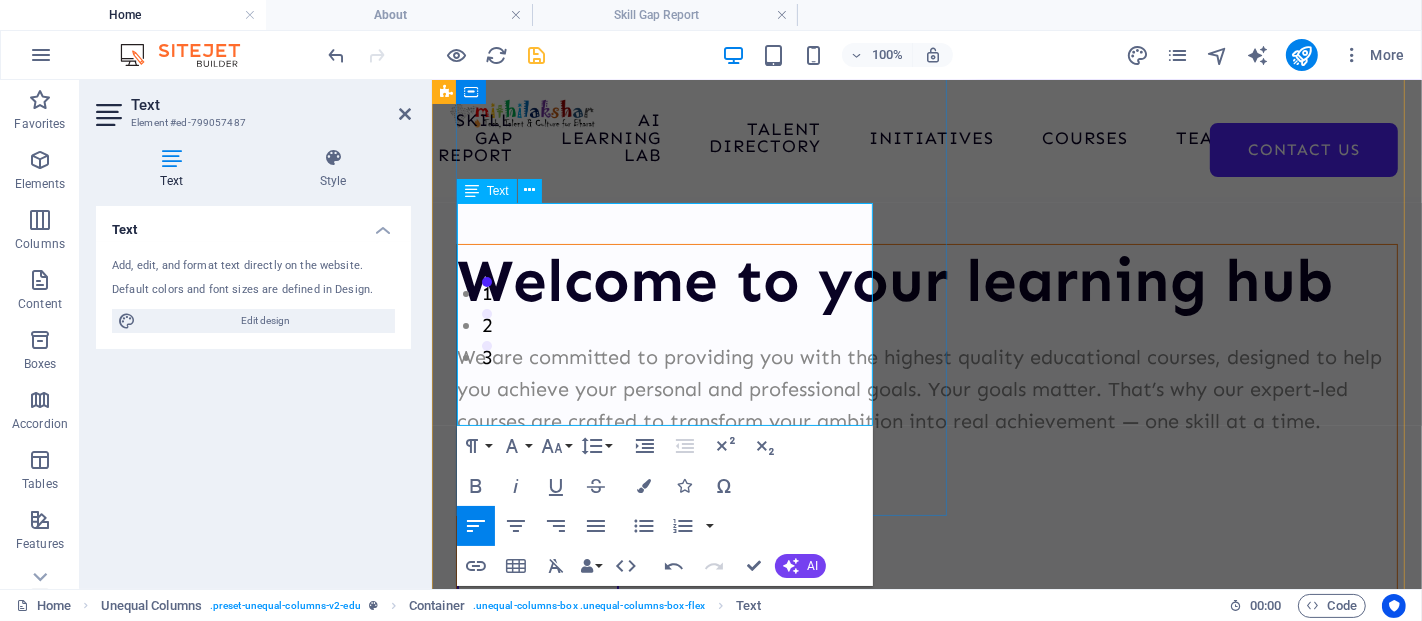 click on "We are committed to providing you with the highest quality educational courses, designed to help you achieve your personal and professional goals. Your goals matter. That’s why our expert-led courses are crafted to transform your ambition into real achievement — one skill at a time." at bounding box center [926, 388] 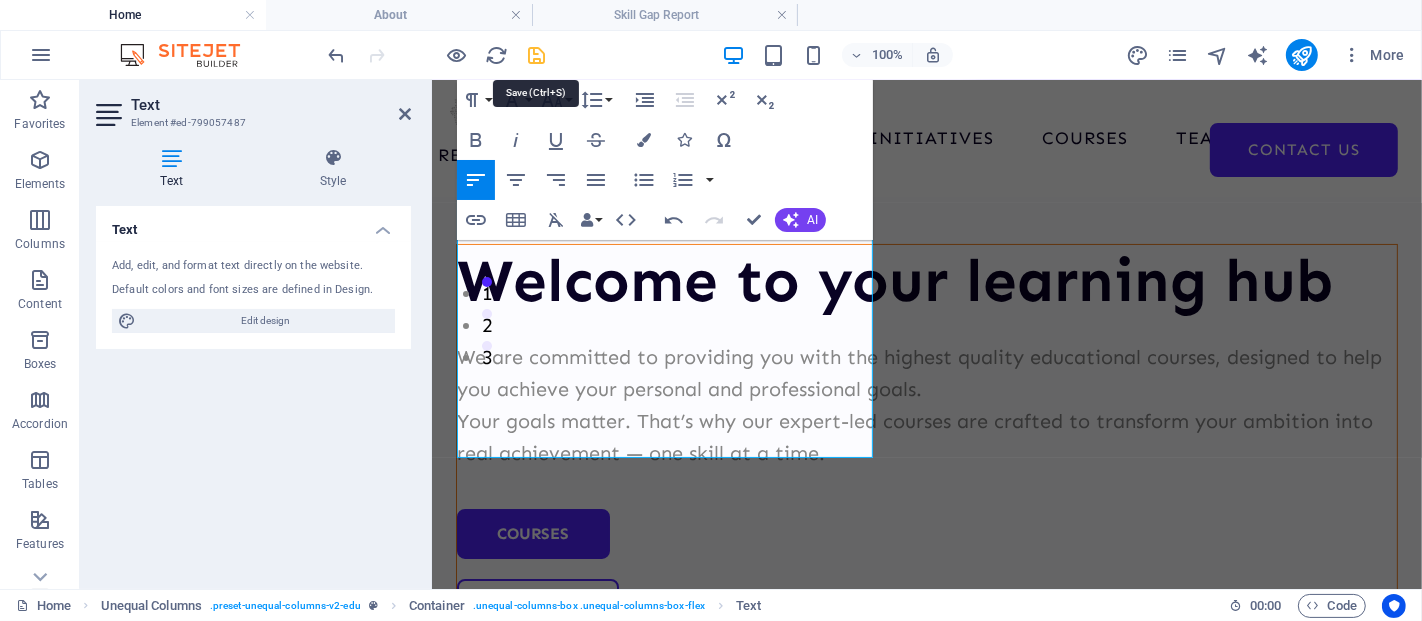 click at bounding box center [537, 55] 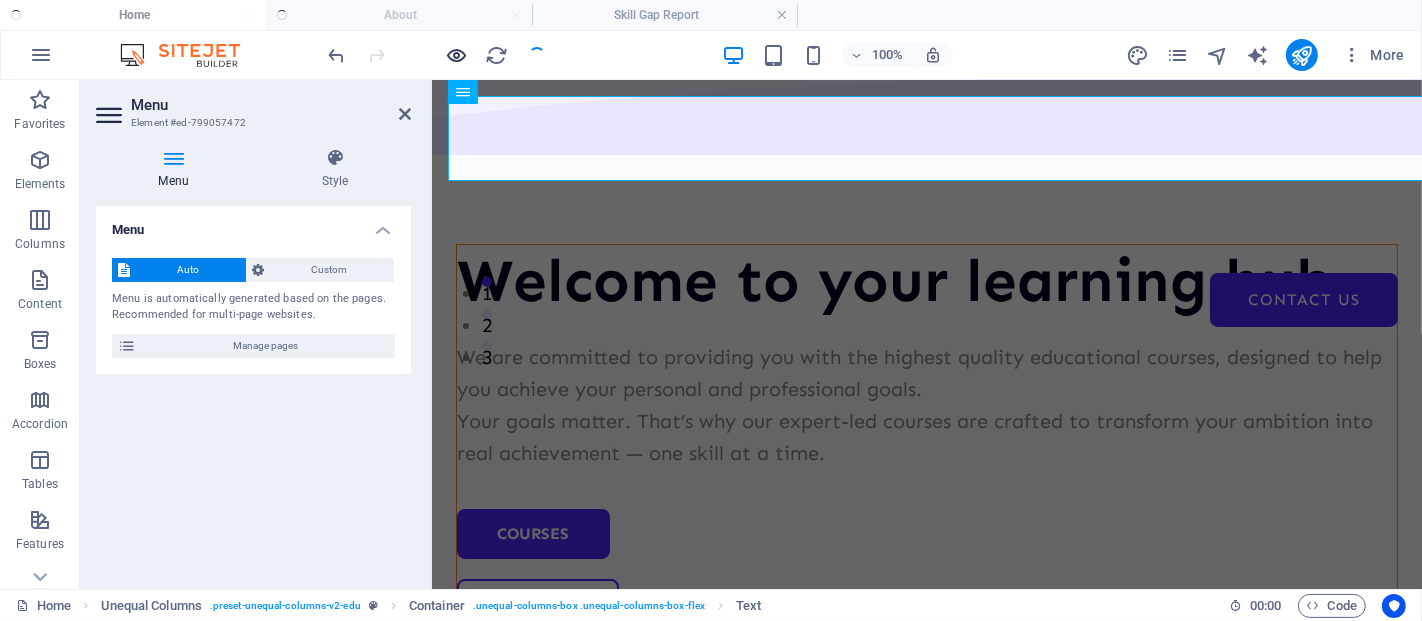 scroll, scrollTop: 0, scrollLeft: 0, axis: both 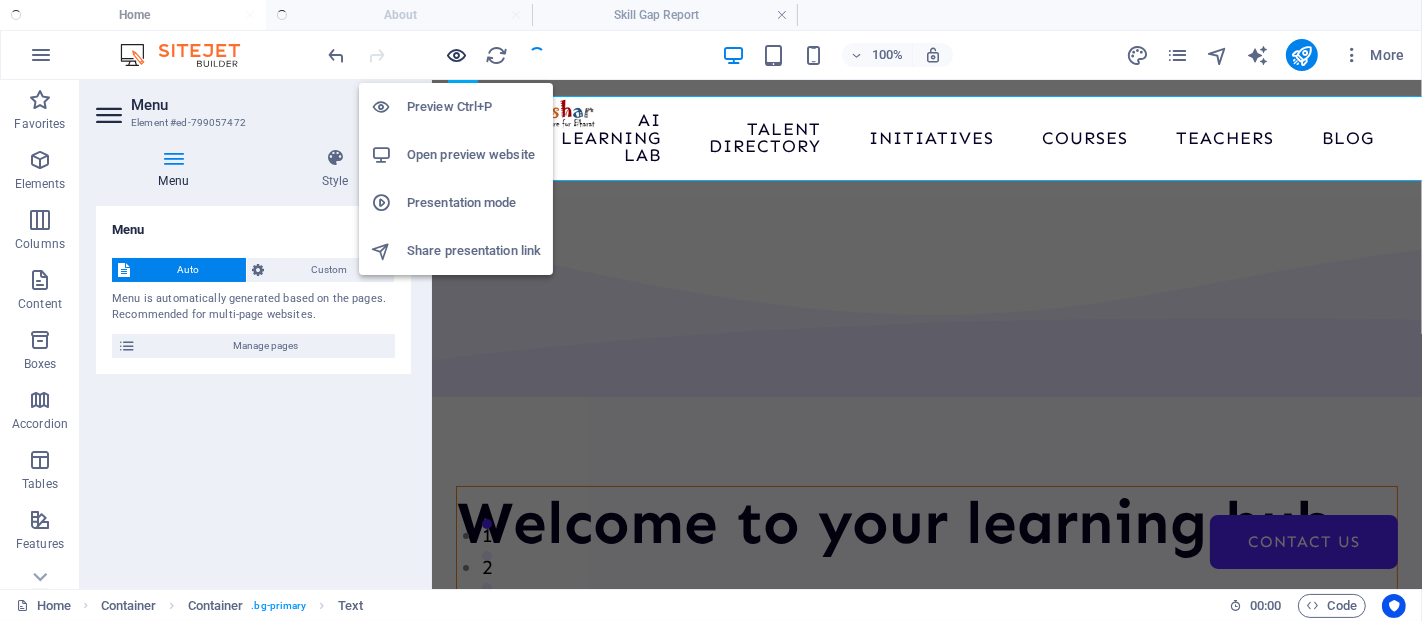 click at bounding box center [457, 55] 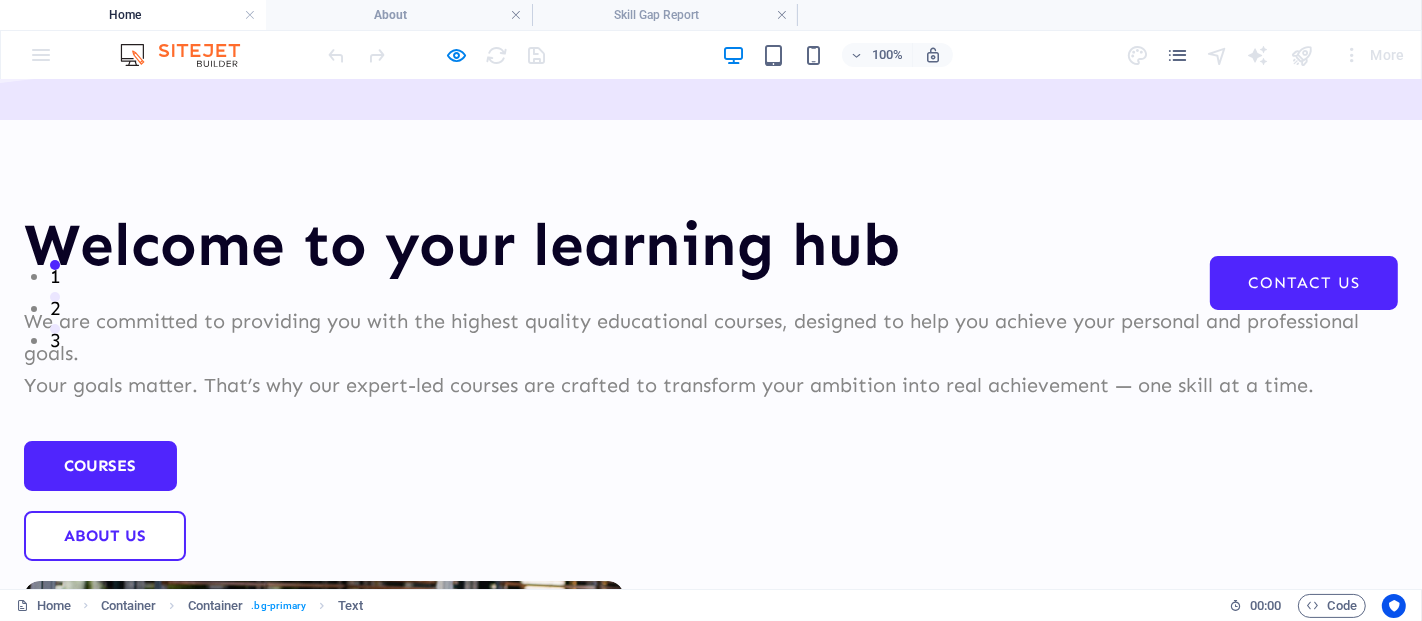 scroll, scrollTop: 283, scrollLeft: 0, axis: vertical 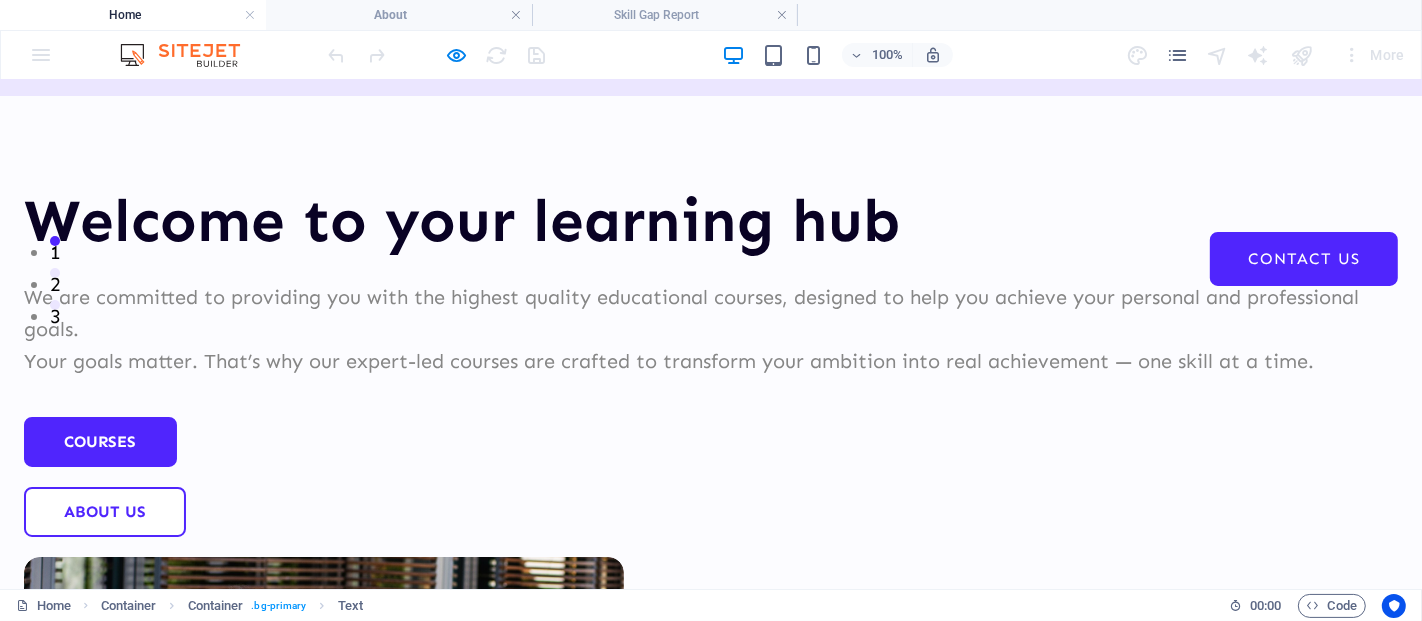 click at bounding box center [437, 55] 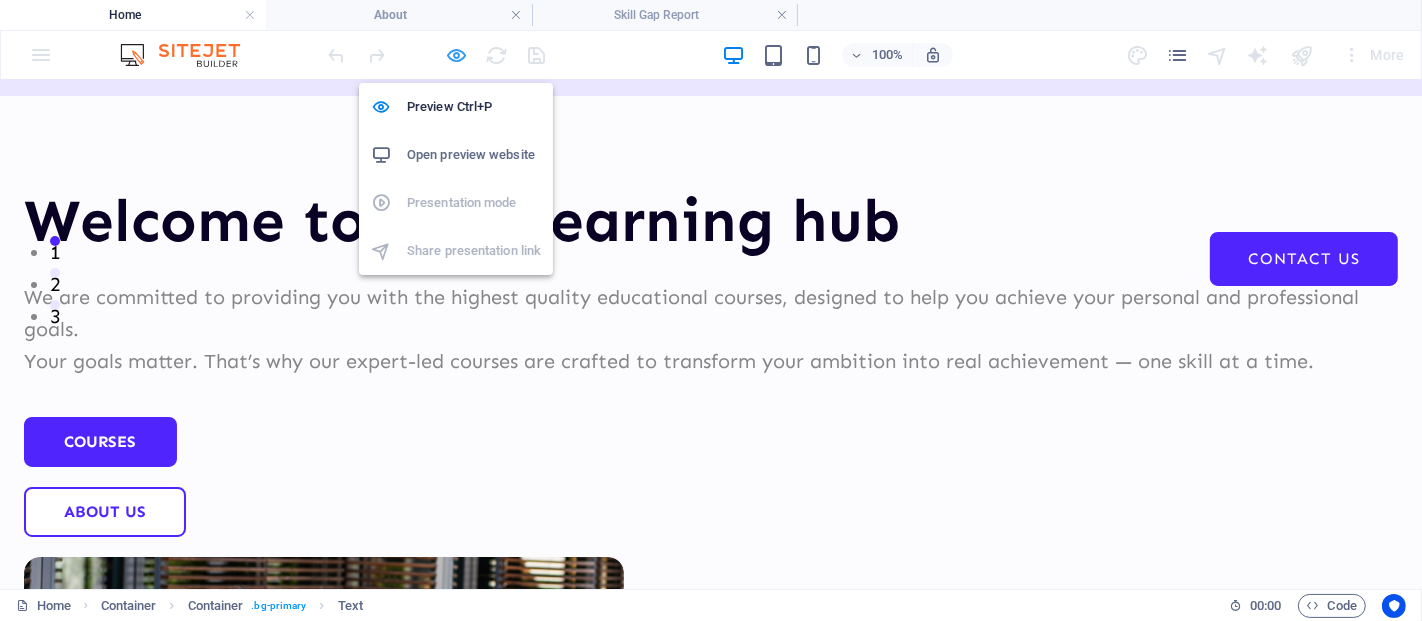 click at bounding box center [457, 55] 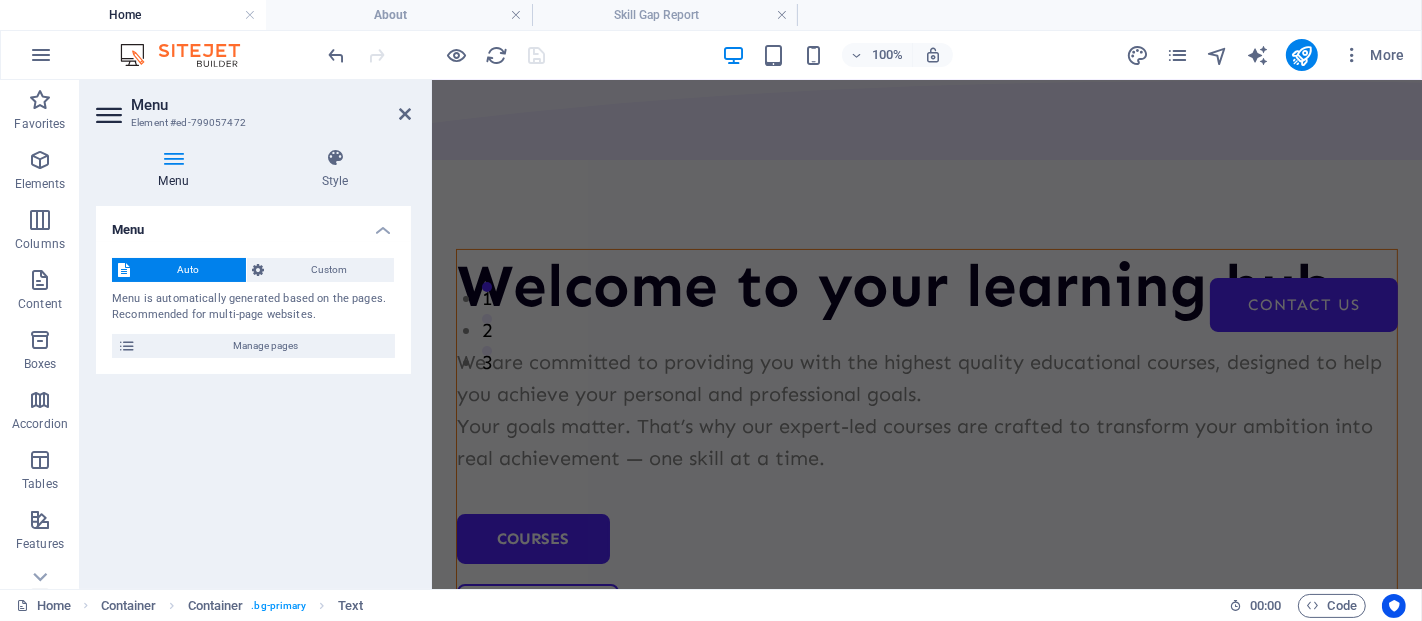 scroll, scrollTop: 300, scrollLeft: 0, axis: vertical 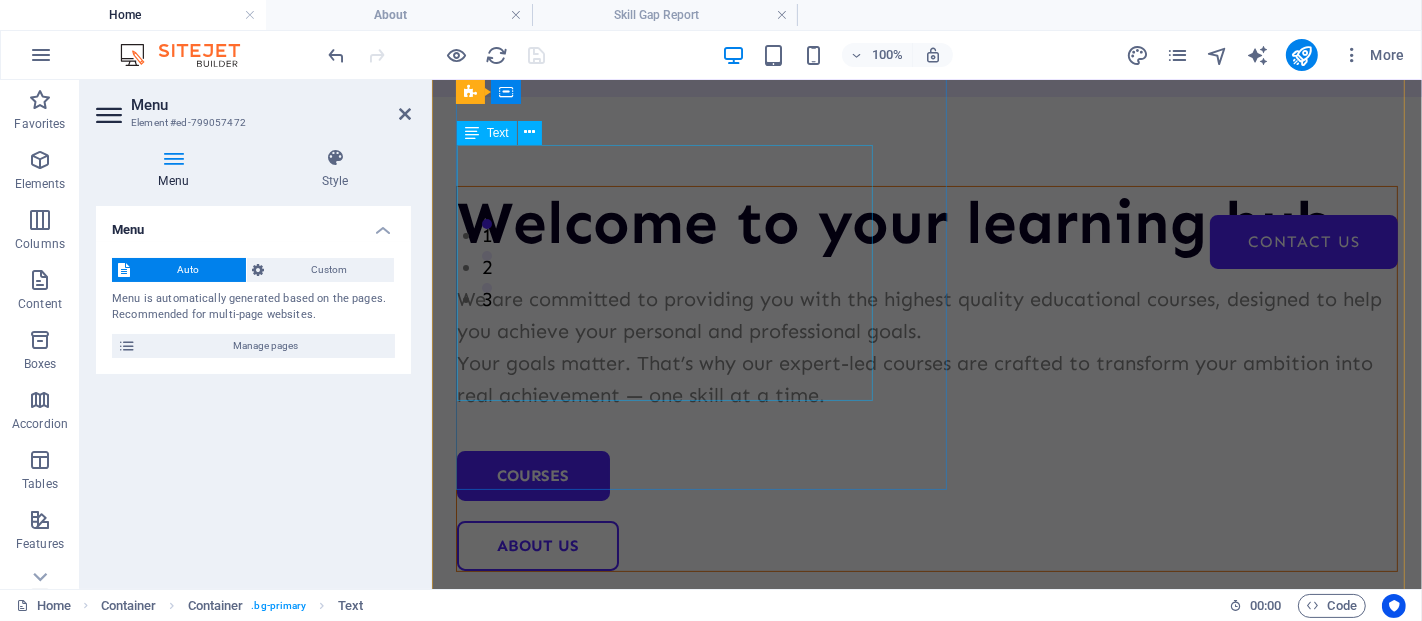 click on "We are committed to providing you with the highest quality educational courses, designed to help you achieve your personal and professional goals.  Your goals matter. That’s why our expert-led courses are crafted to transform your ambition into real achievement — one skill at a time." at bounding box center [926, 346] 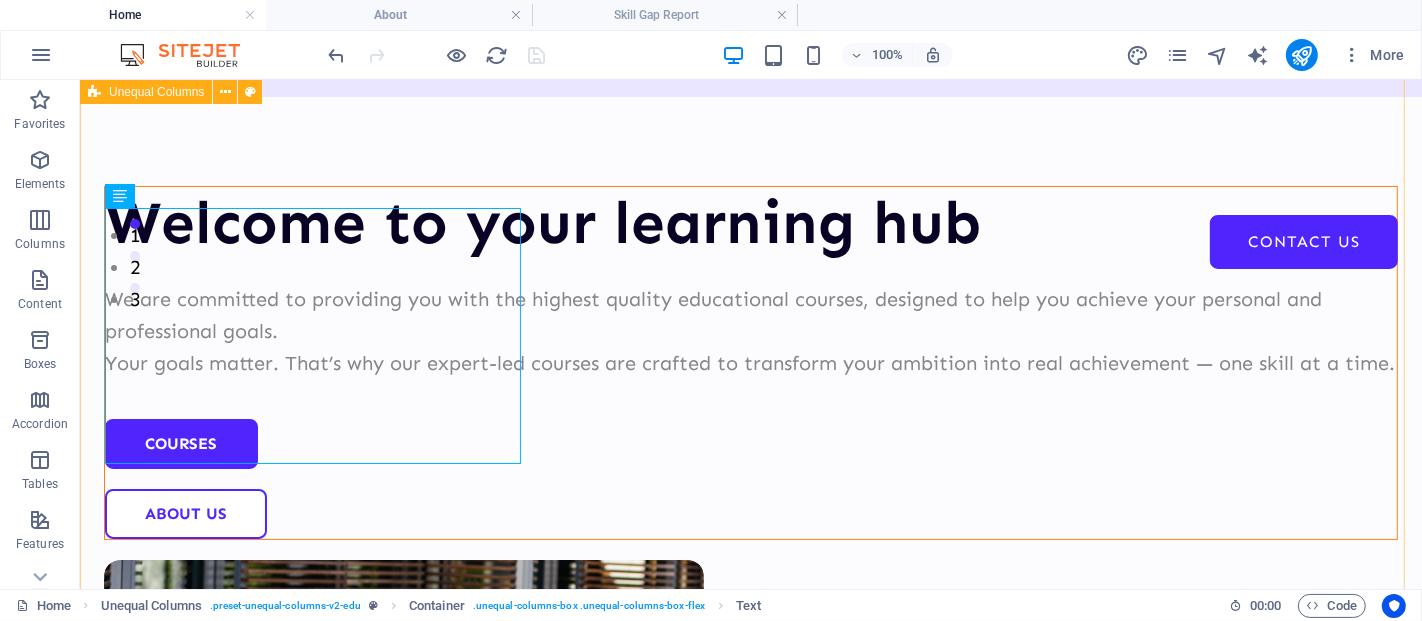 scroll, scrollTop: 237, scrollLeft: 0, axis: vertical 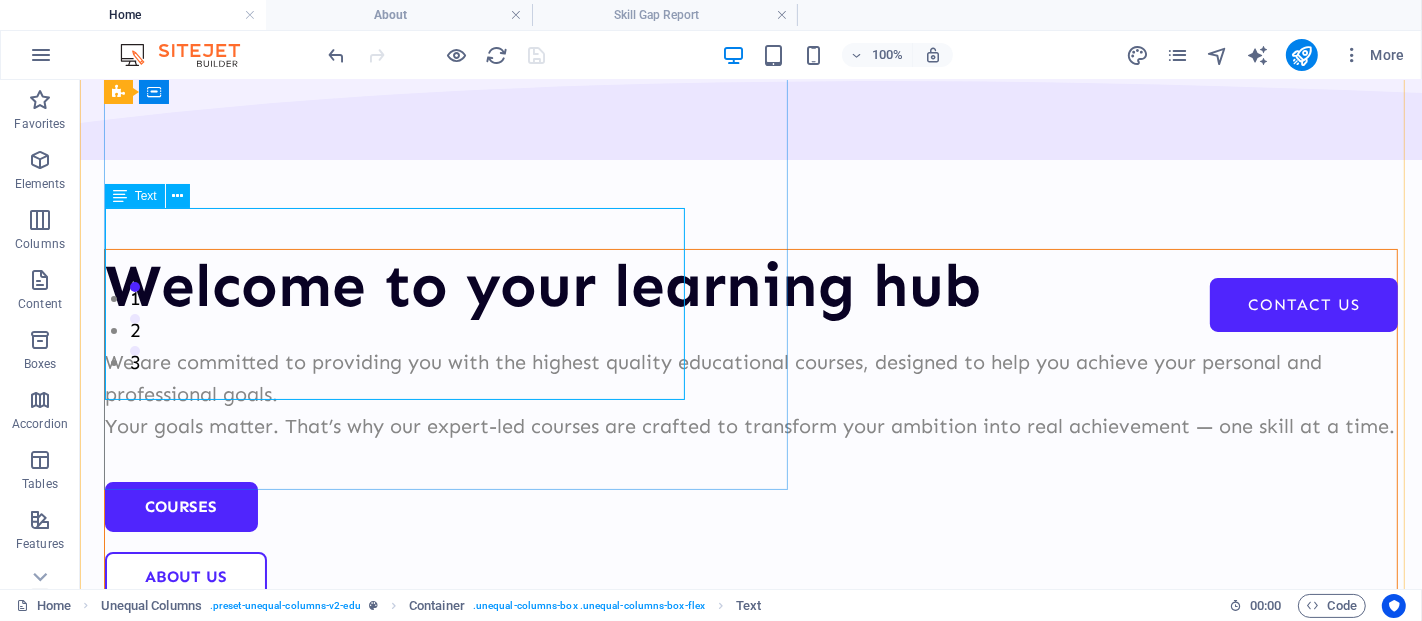 click on "We are committed to providing you with the highest quality educational courses, designed to help you achieve your personal and professional goals.  Your goals matter. That’s why our expert-led courses are crafted to transform your ambition into real achievement — one skill at a time." at bounding box center (750, 393) 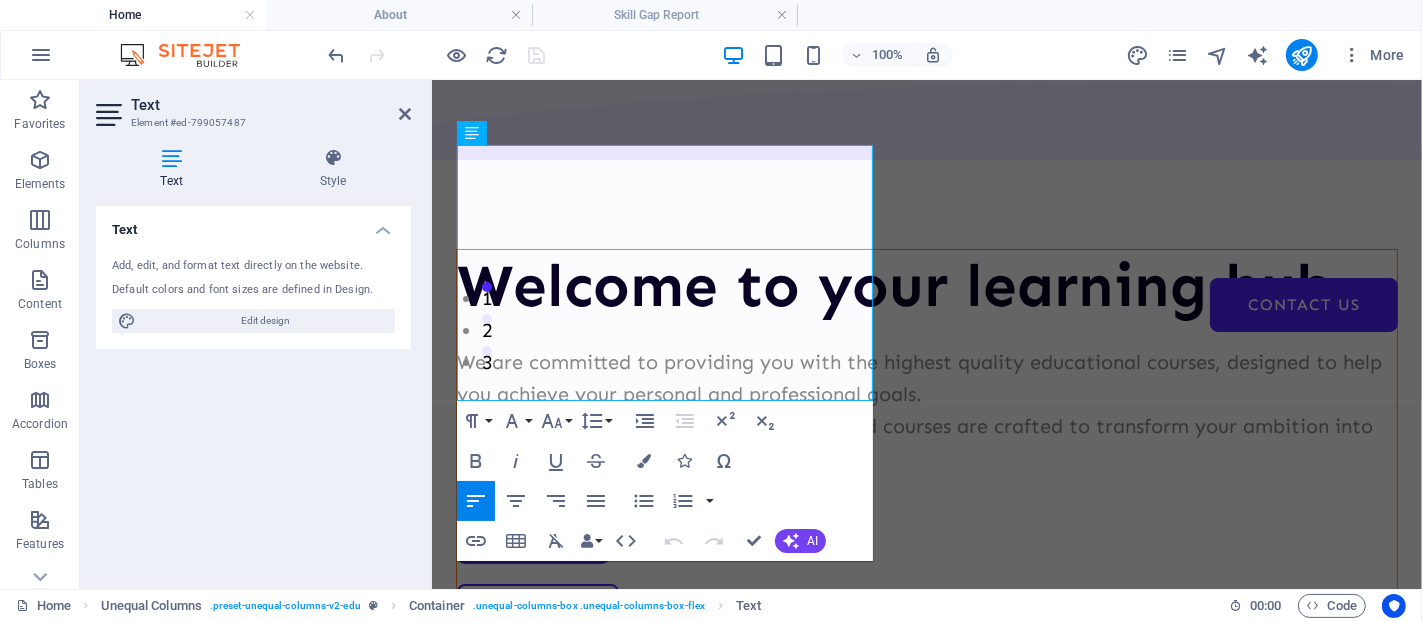 scroll, scrollTop: 300, scrollLeft: 0, axis: vertical 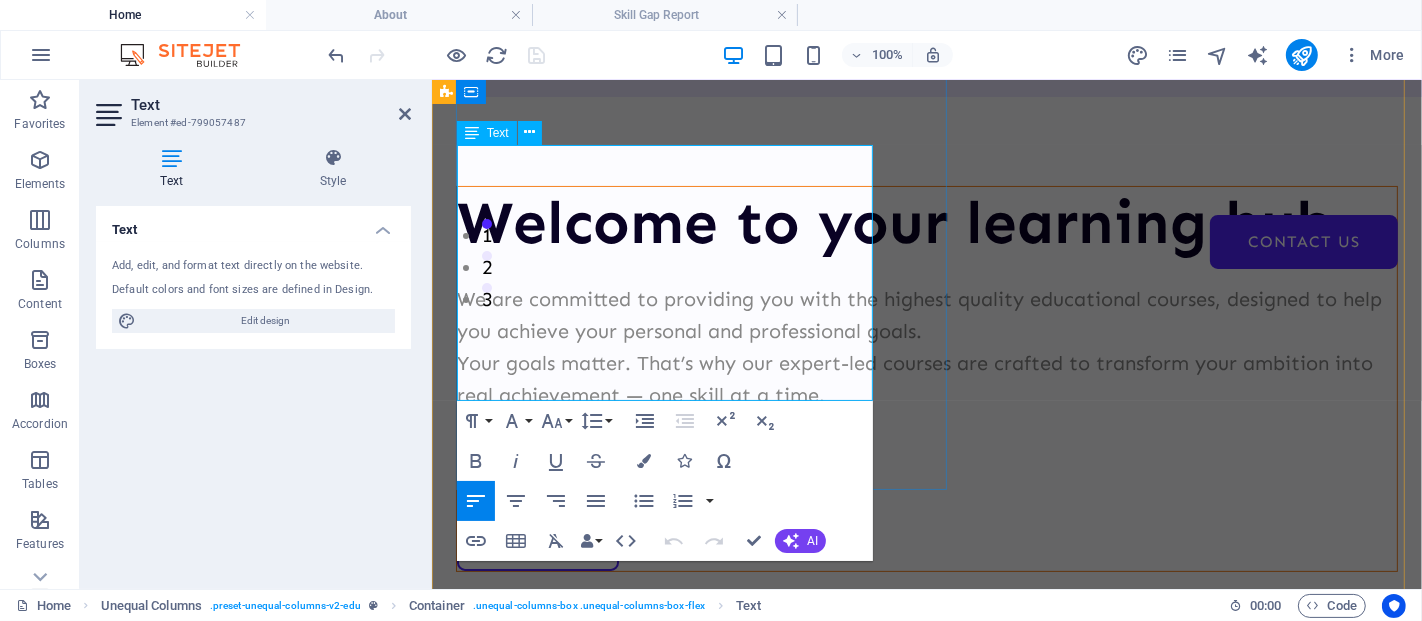 click on "We are committed to providing you with the highest quality educational courses, designed to help you achieve your personal and professional goals.  Your goals matter. That’s why our expert-led courses are crafted to transform your ambition into real achievement — one skill at a time." at bounding box center [926, 346] 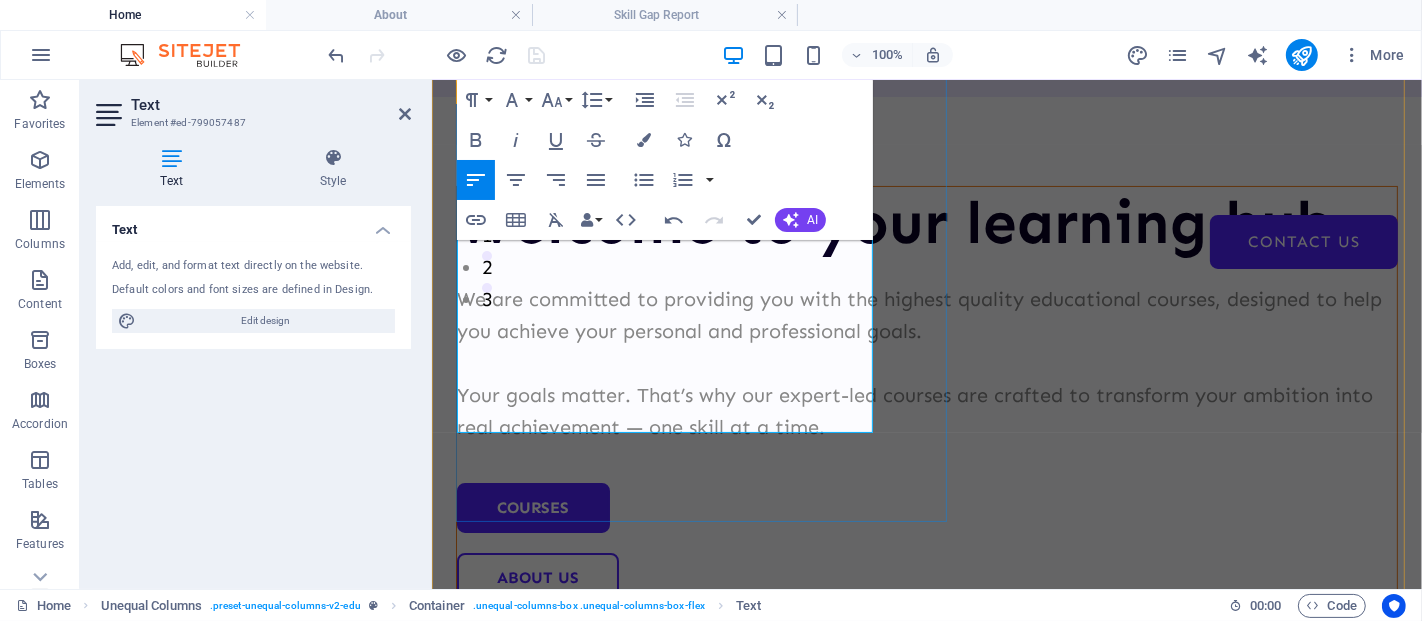 click on "Welcome to your learning hub We are committed to providing you with the highest quality educational courses, designed to help you achieve your personal and professional goals.  Your goals matter. That’s why our expert-led courses are crafted to transform your ambition into real achievement — one skill at a time. Courses About Us" at bounding box center [926, 394] 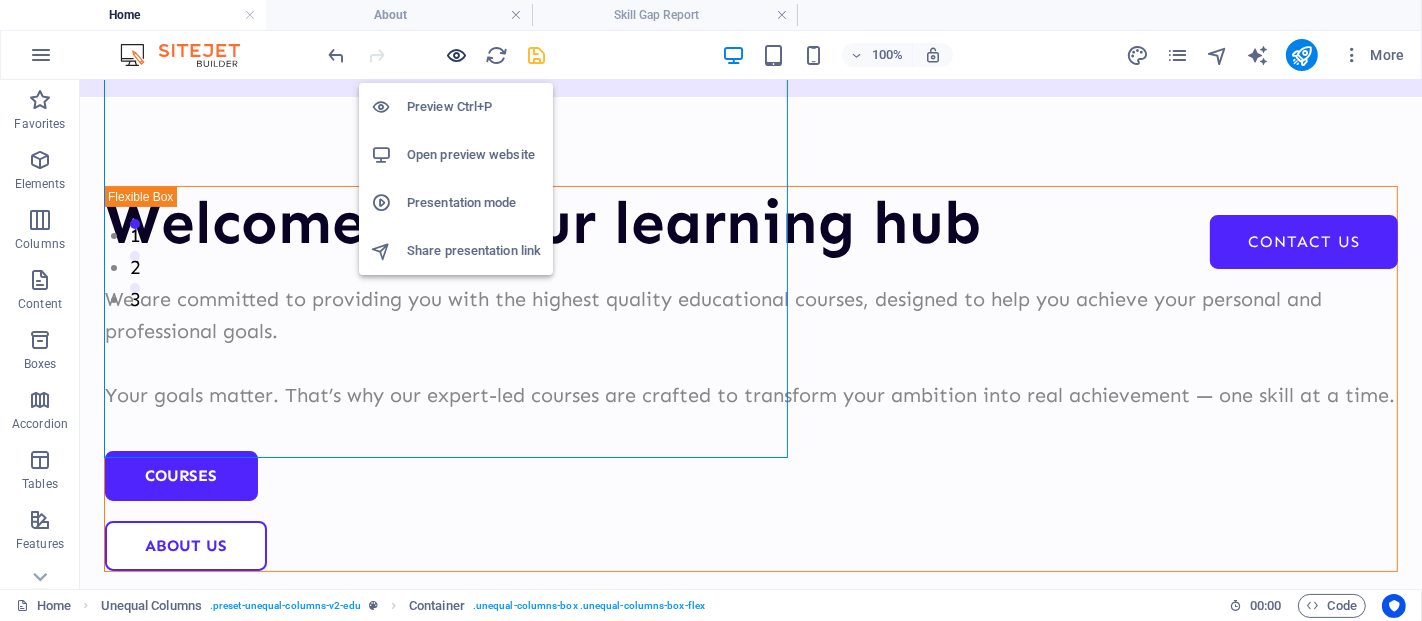 click at bounding box center [457, 55] 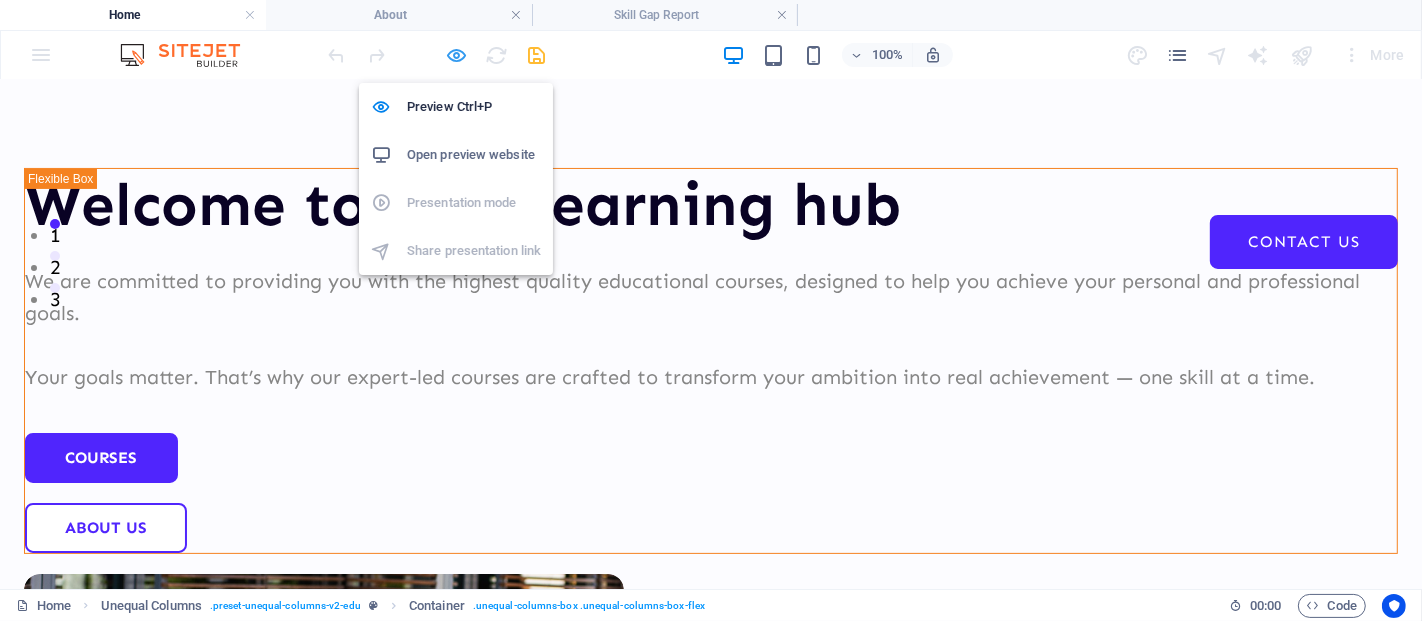 scroll, scrollTop: 281, scrollLeft: 0, axis: vertical 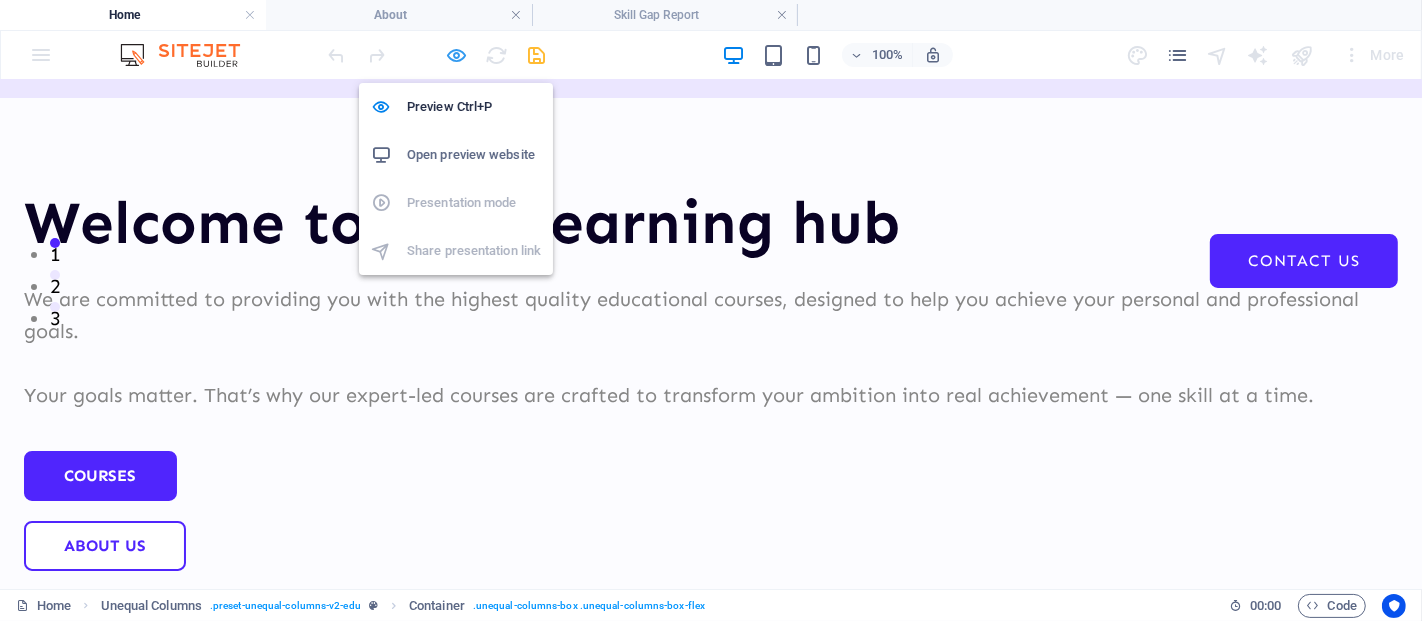click at bounding box center [457, 55] 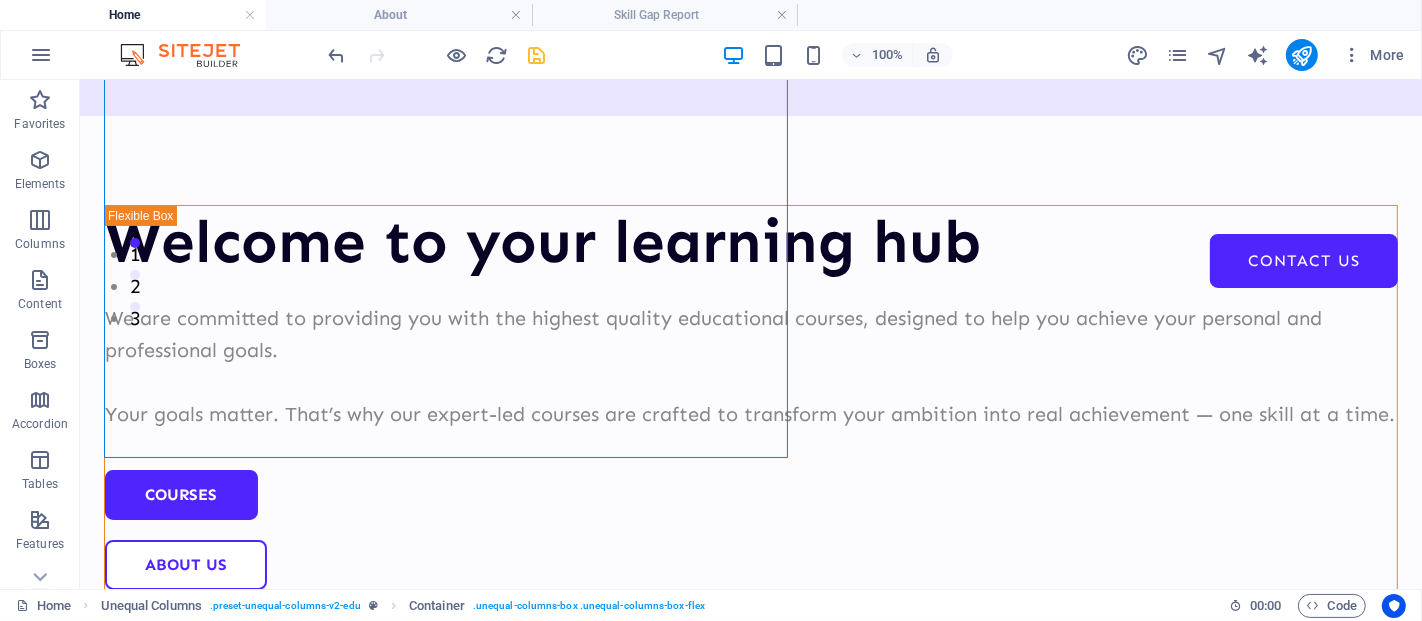 scroll, scrollTop: 300, scrollLeft: 0, axis: vertical 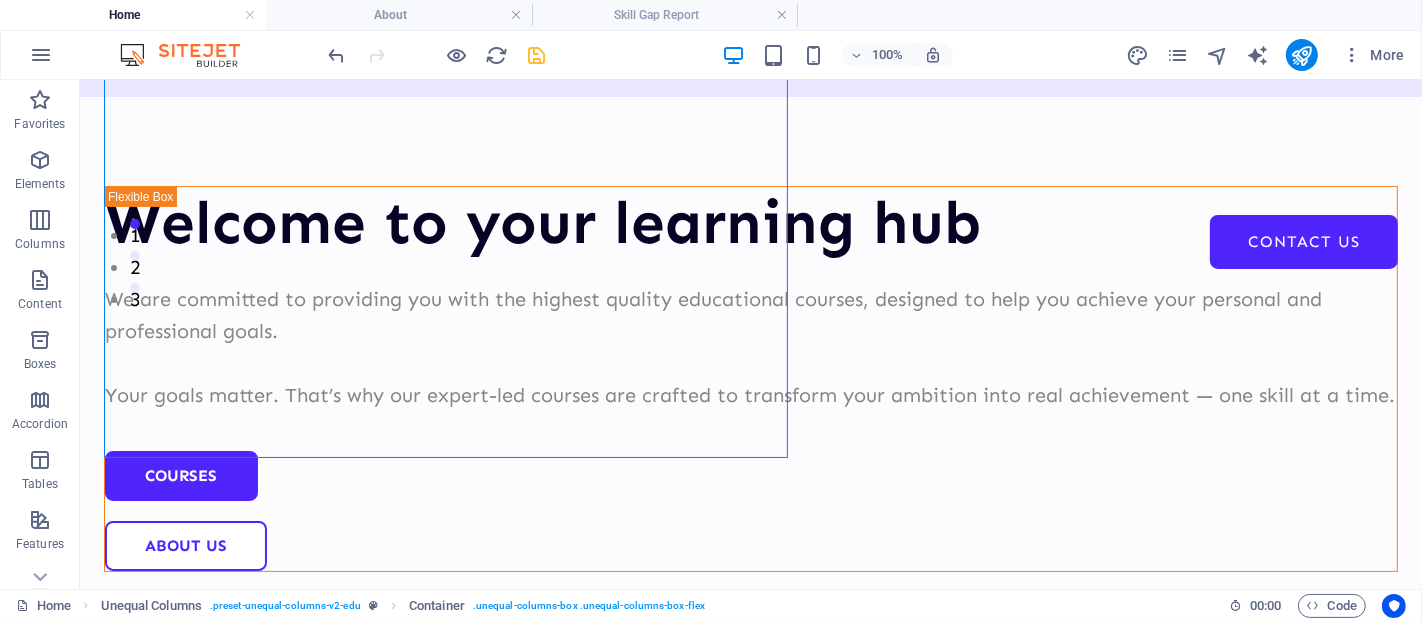 click at bounding box center [537, 55] 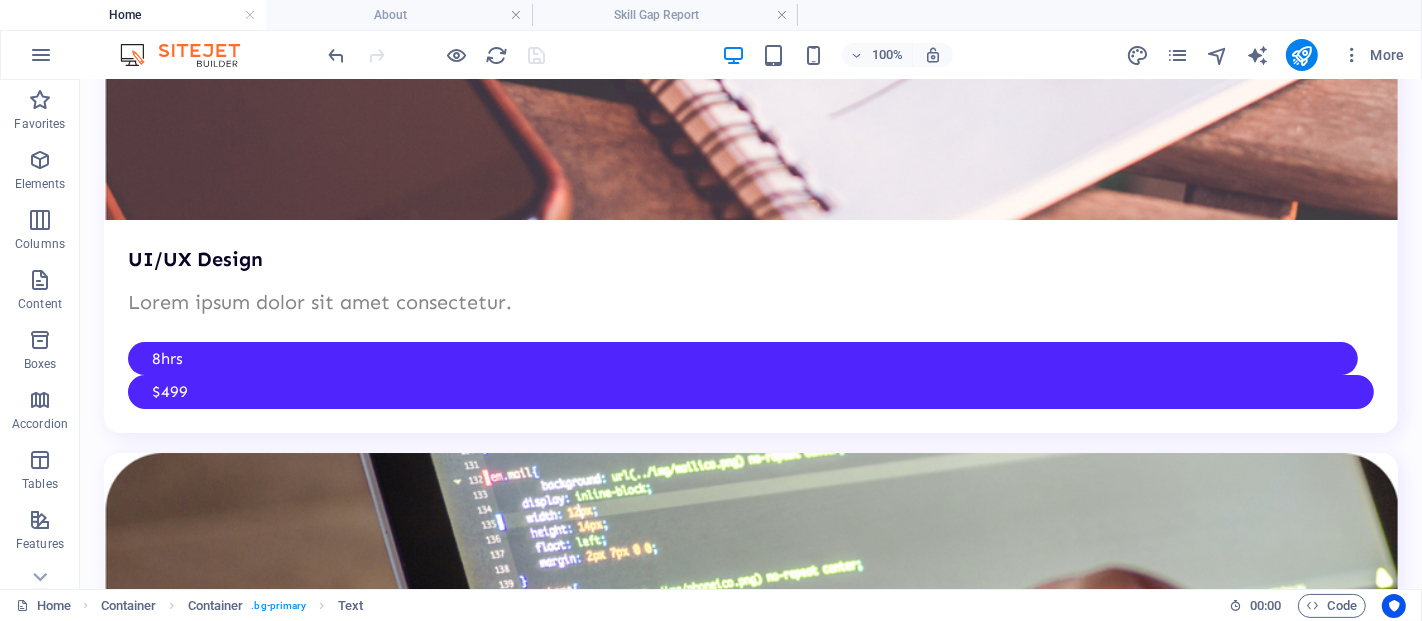 scroll, scrollTop: 5823, scrollLeft: 0, axis: vertical 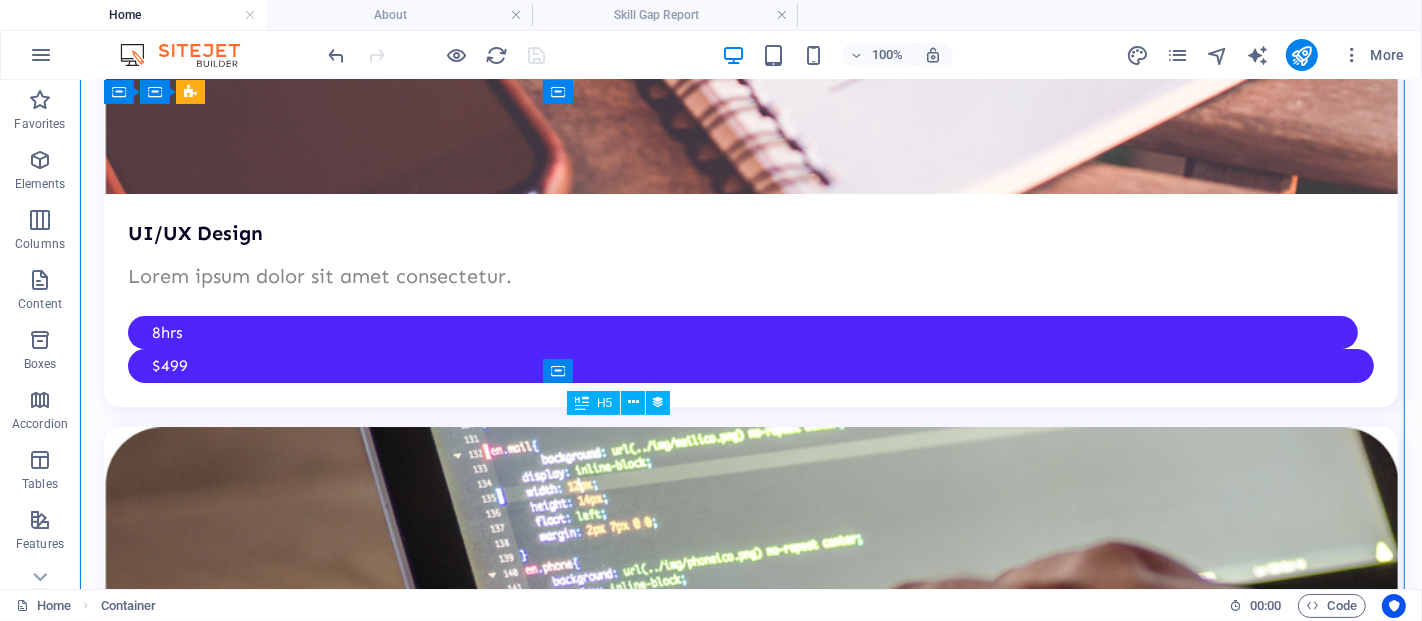 drag, startPoint x: 858, startPoint y: 425, endPoint x: 803, endPoint y: 431, distance: 55.326305 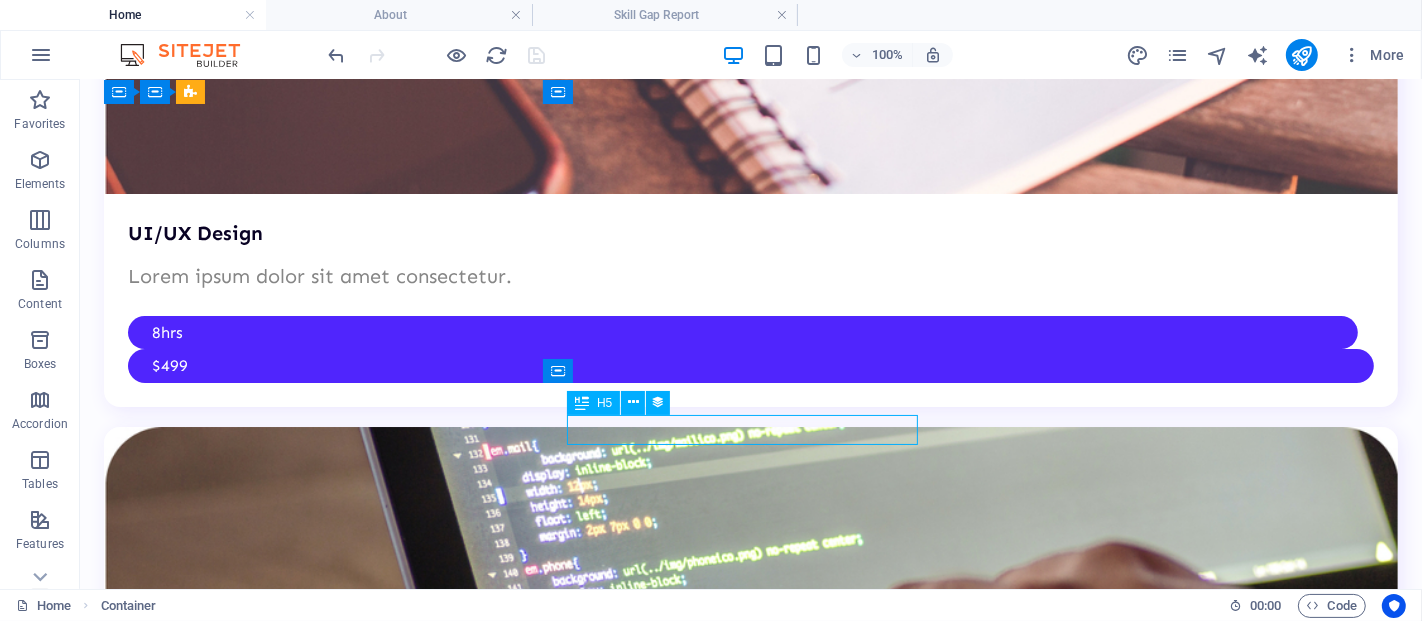 click on "How to avoid study burnout" at bounding box center [750, 10274] 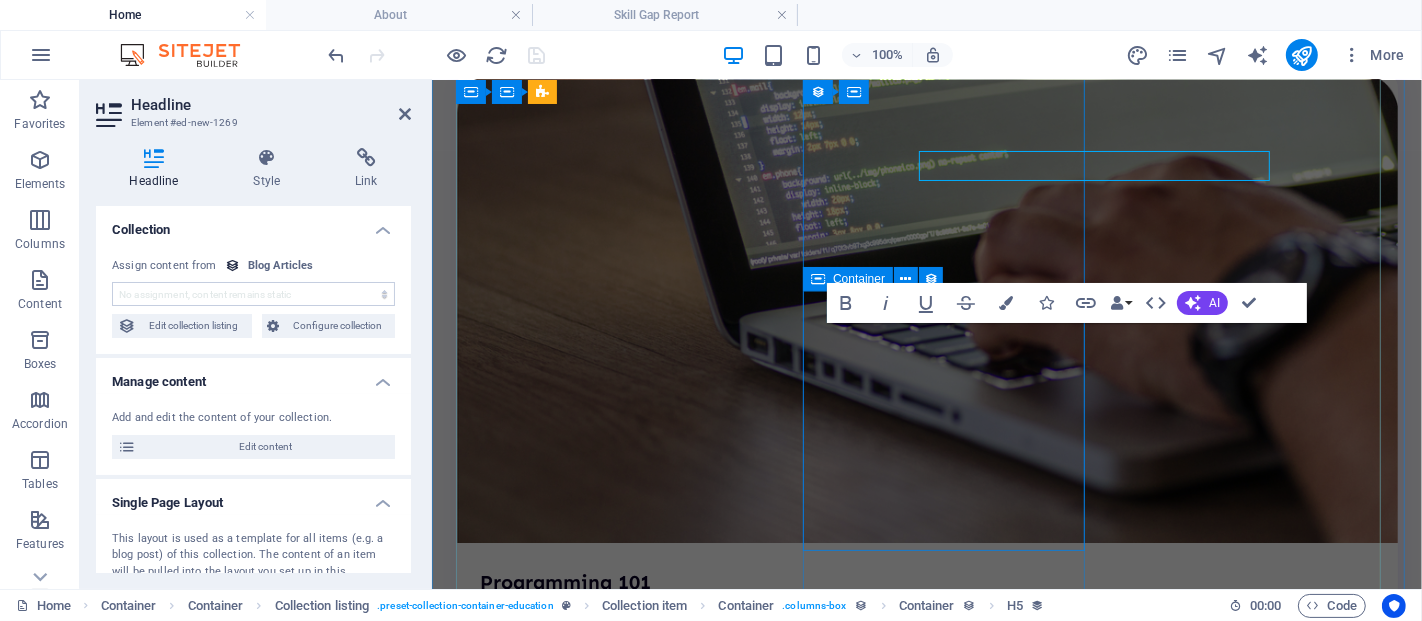 scroll, scrollTop: 6087, scrollLeft: 0, axis: vertical 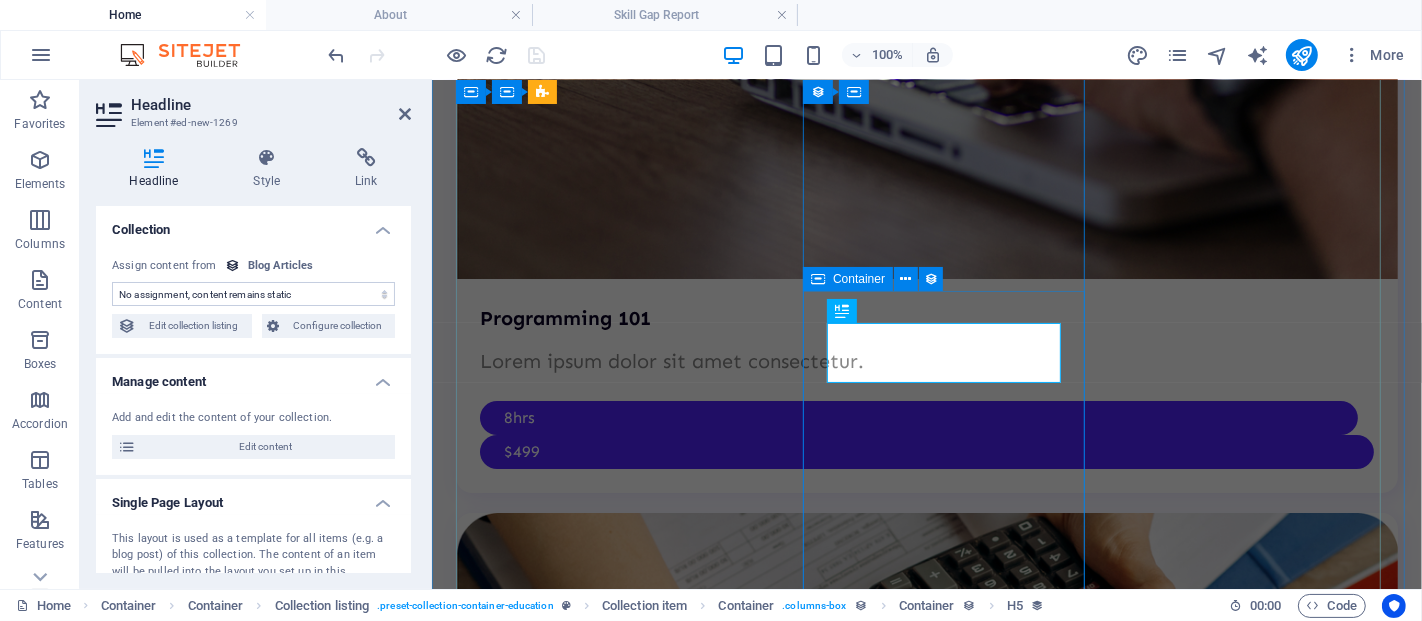 select on "name" 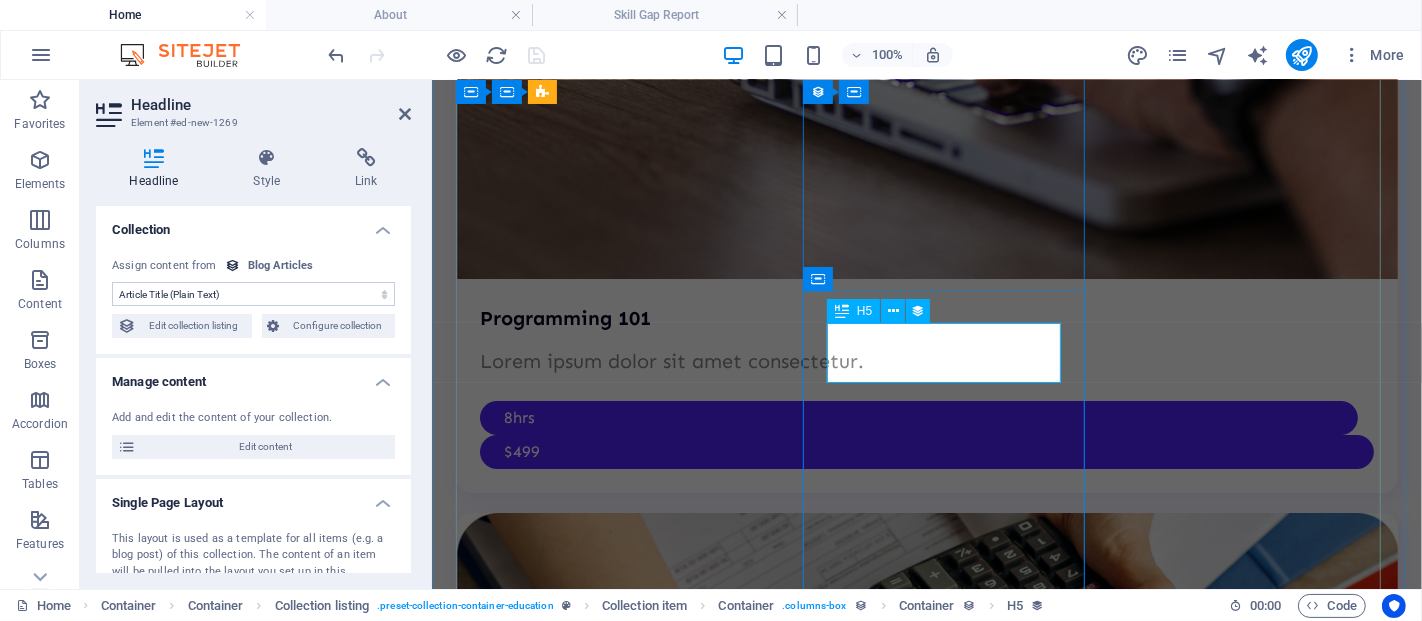click on "How to avoid study burnout" at bounding box center [926, 8953] 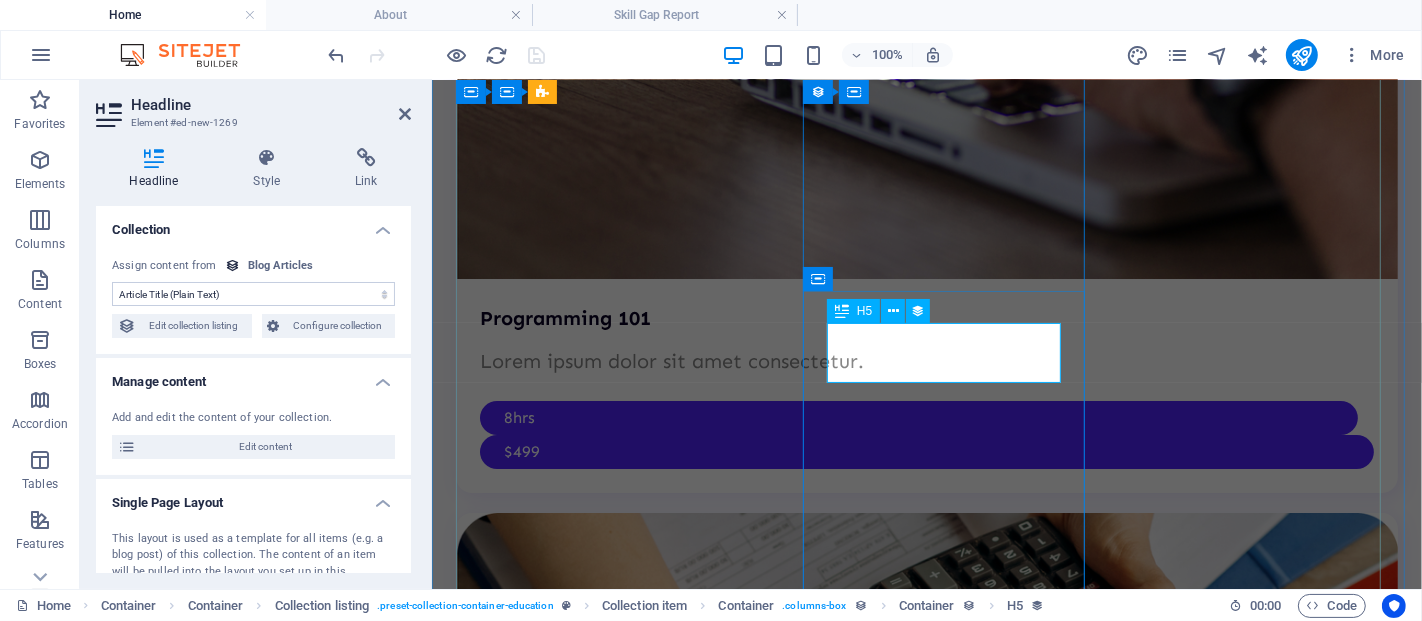 click on "How to avoid study burnout" at bounding box center [926, 8953] 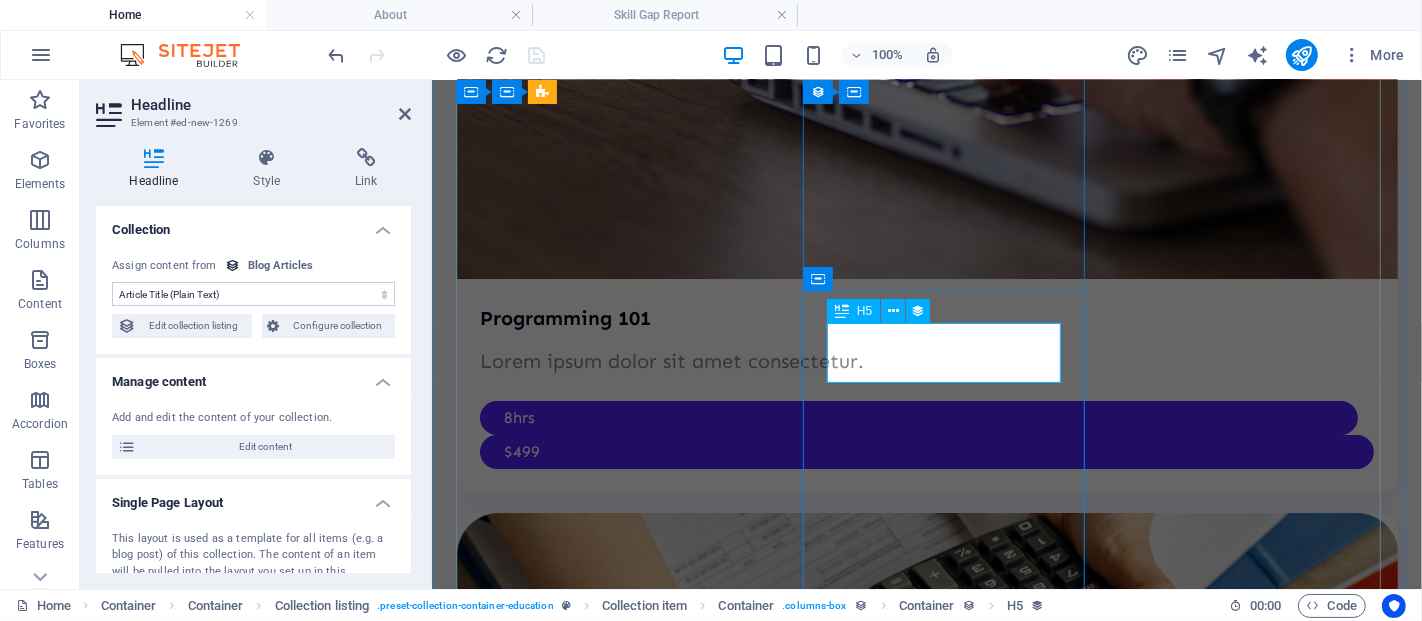 click on "How to avoid study burnout" at bounding box center (926, 8953) 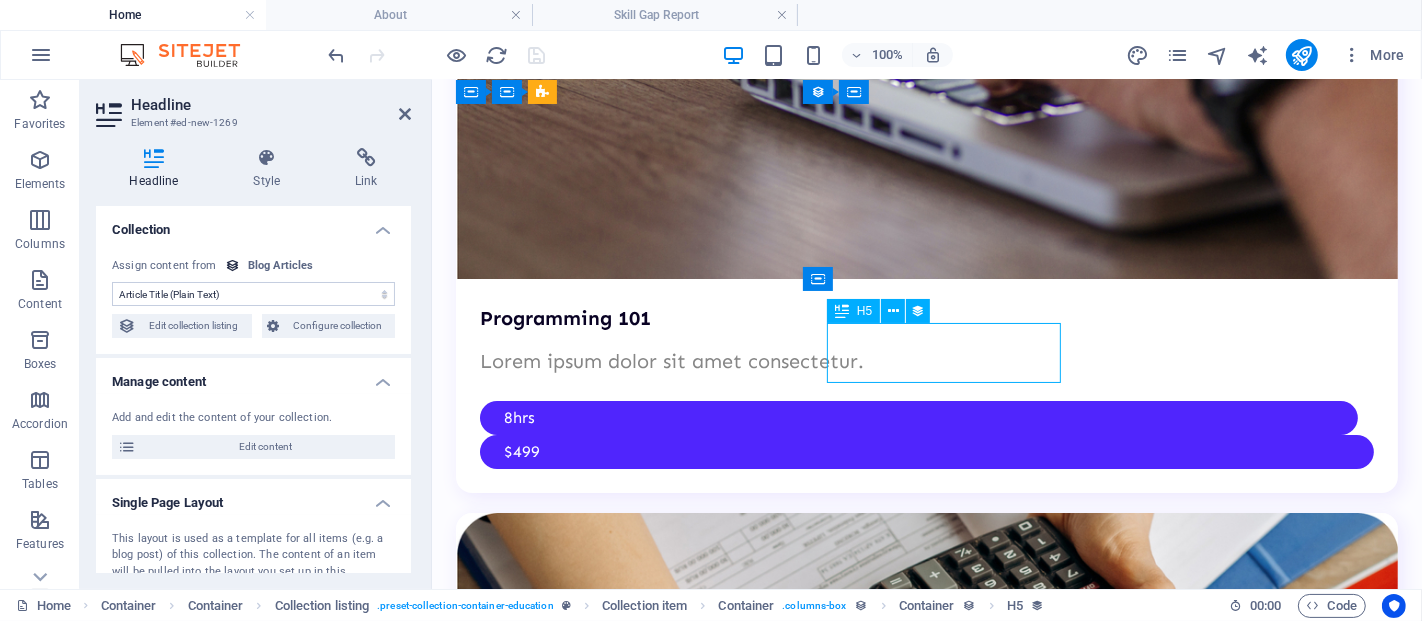 click on "How to avoid study burnout" at bounding box center [926, 8953] 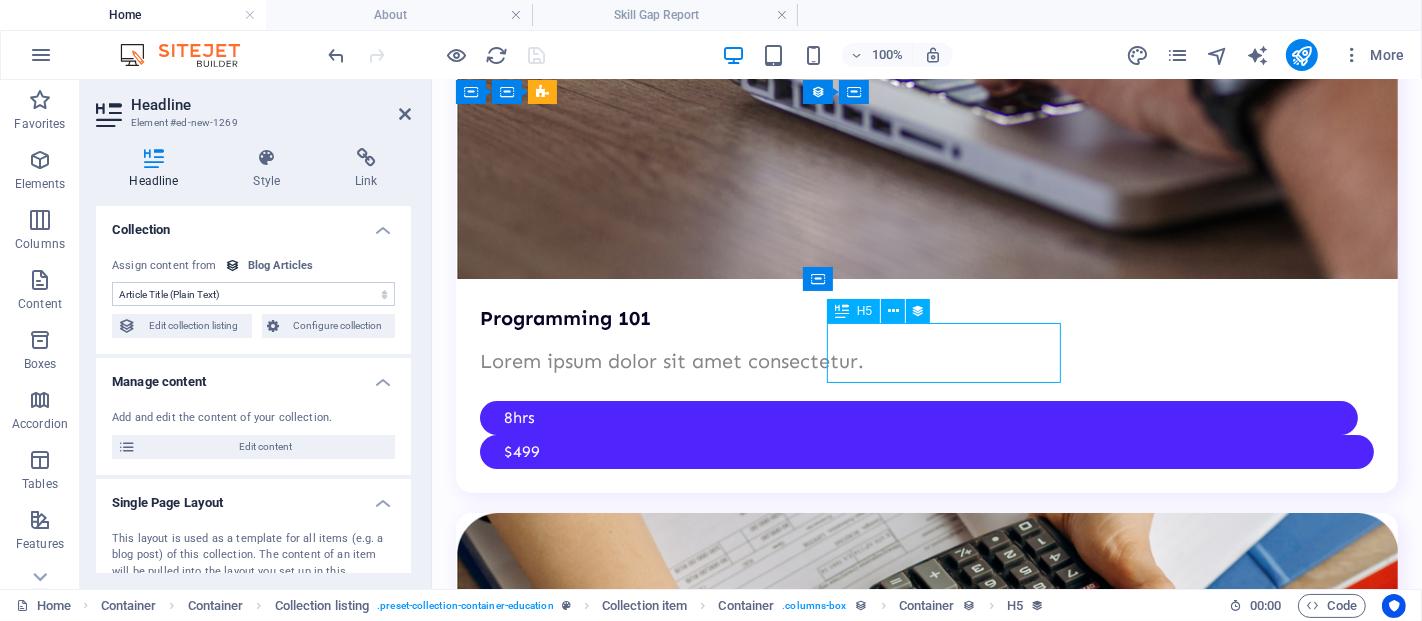 click on "How to avoid study burnout" at bounding box center (926, 8953) 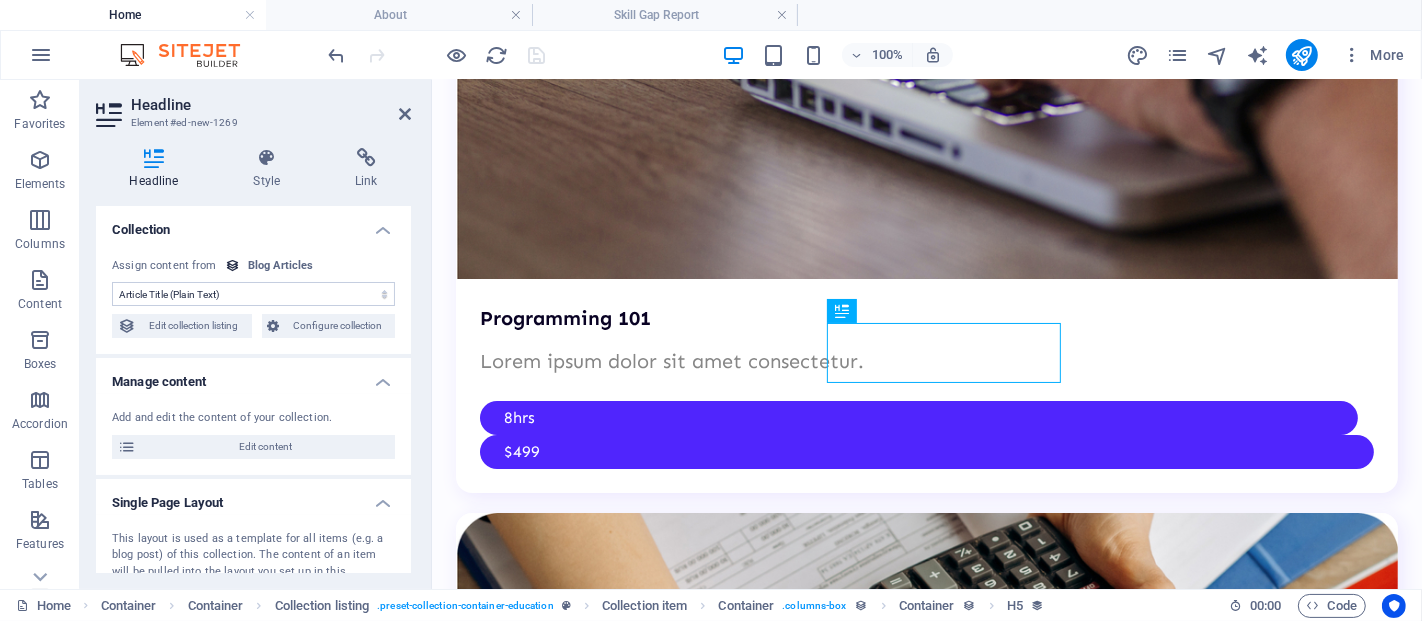 drag, startPoint x: 407, startPoint y: 328, endPoint x: 405, endPoint y: 351, distance: 23.086792 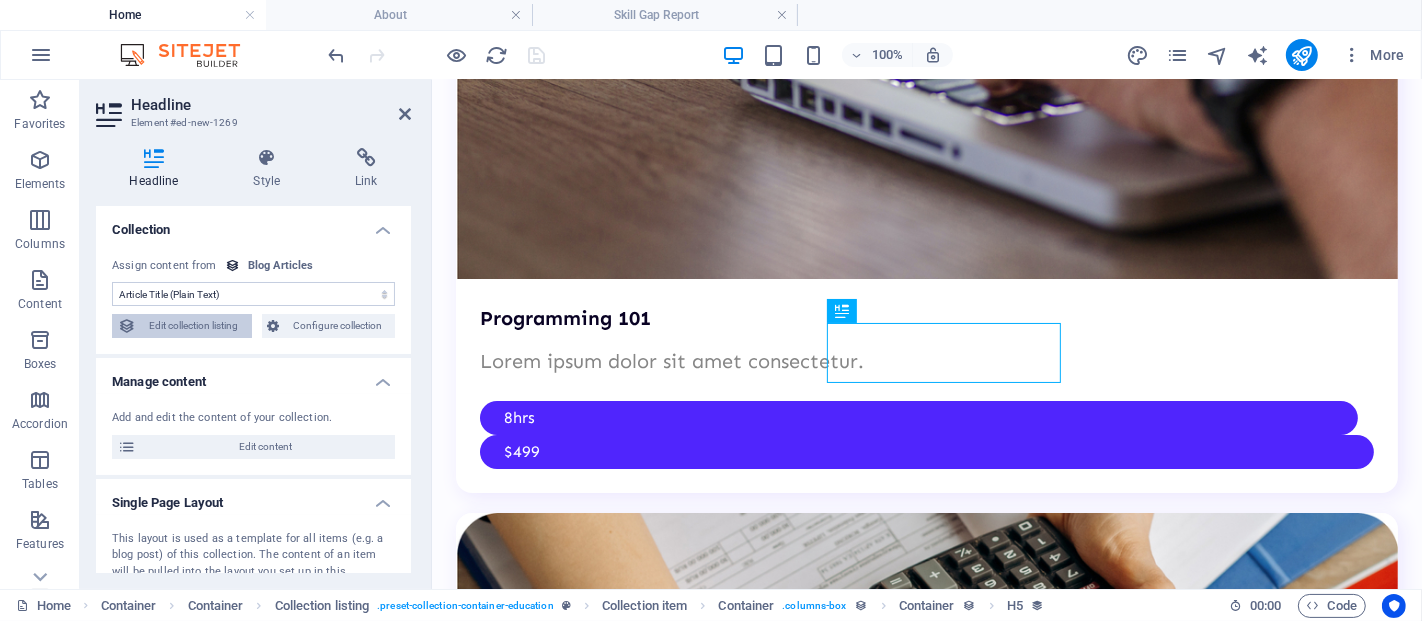click on "Edit collection listing" at bounding box center (194, 326) 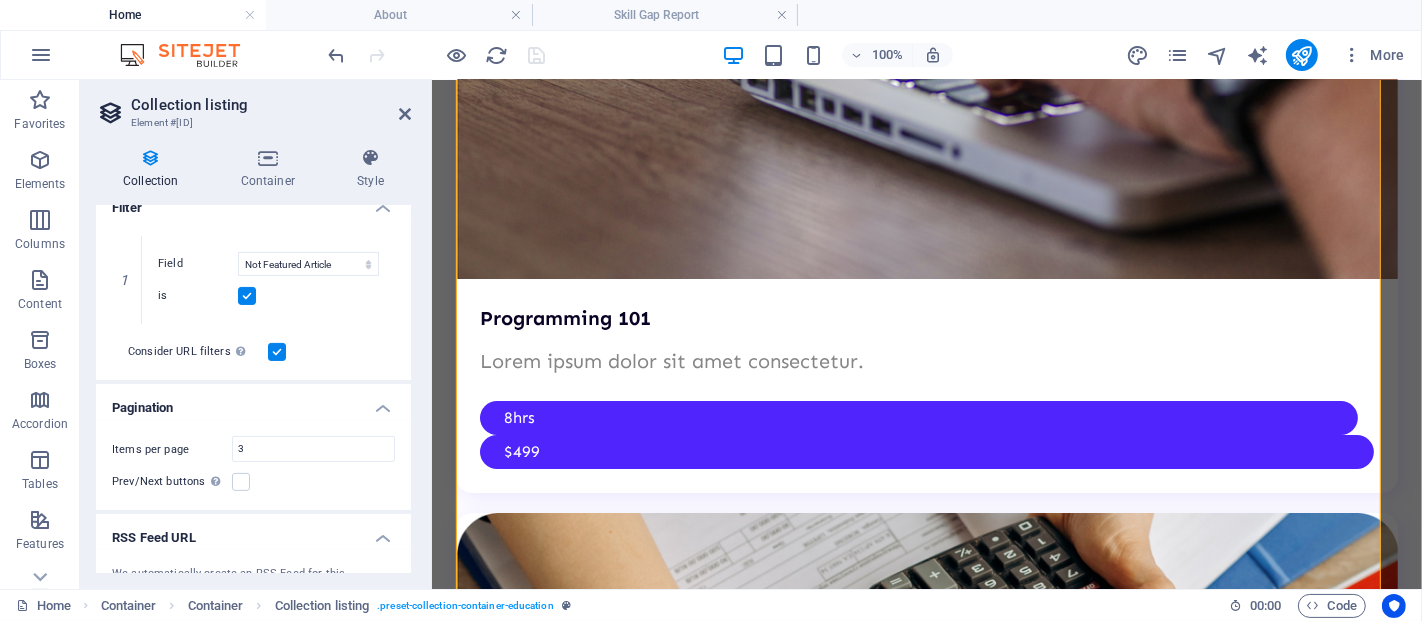 scroll, scrollTop: 0, scrollLeft: 0, axis: both 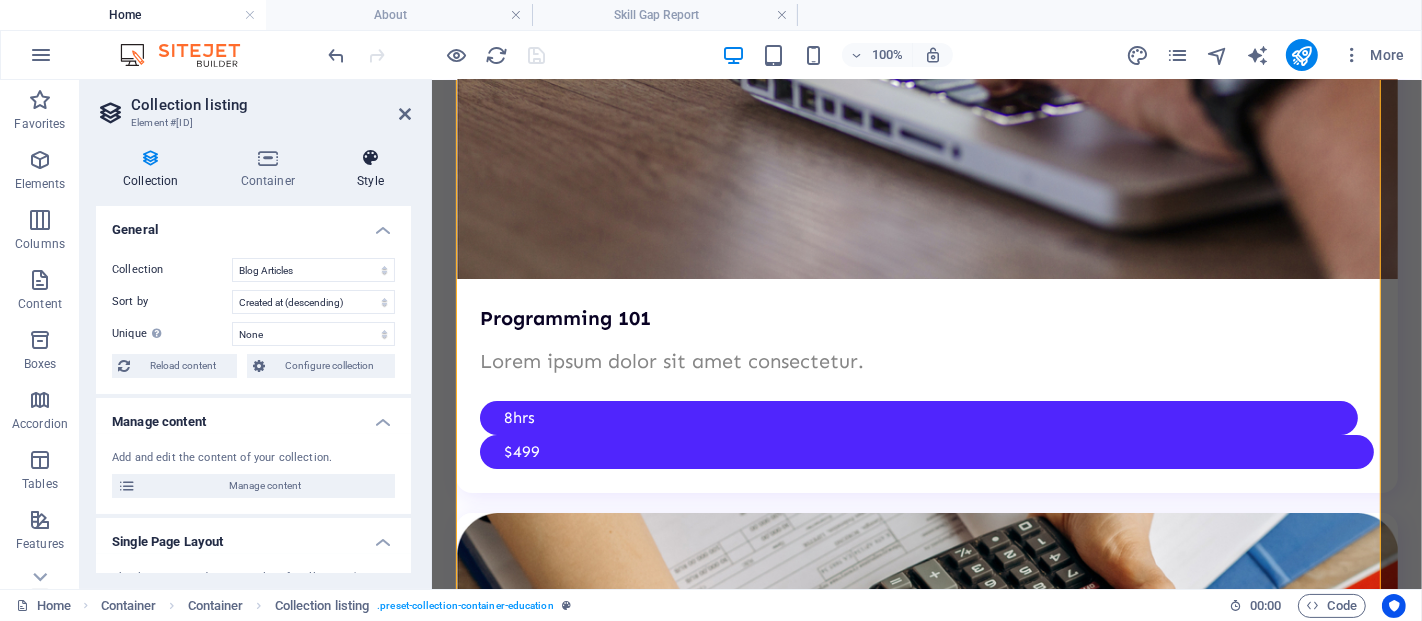 click at bounding box center [370, 158] 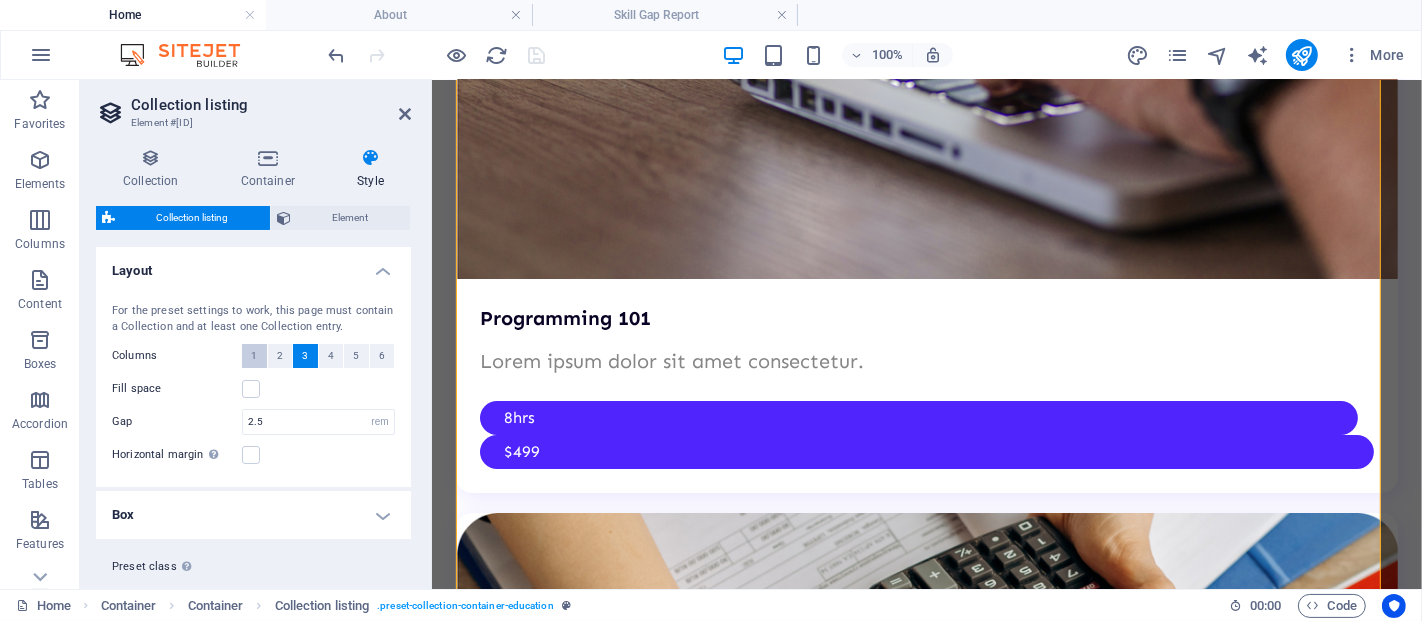 click on "1" at bounding box center [254, 356] 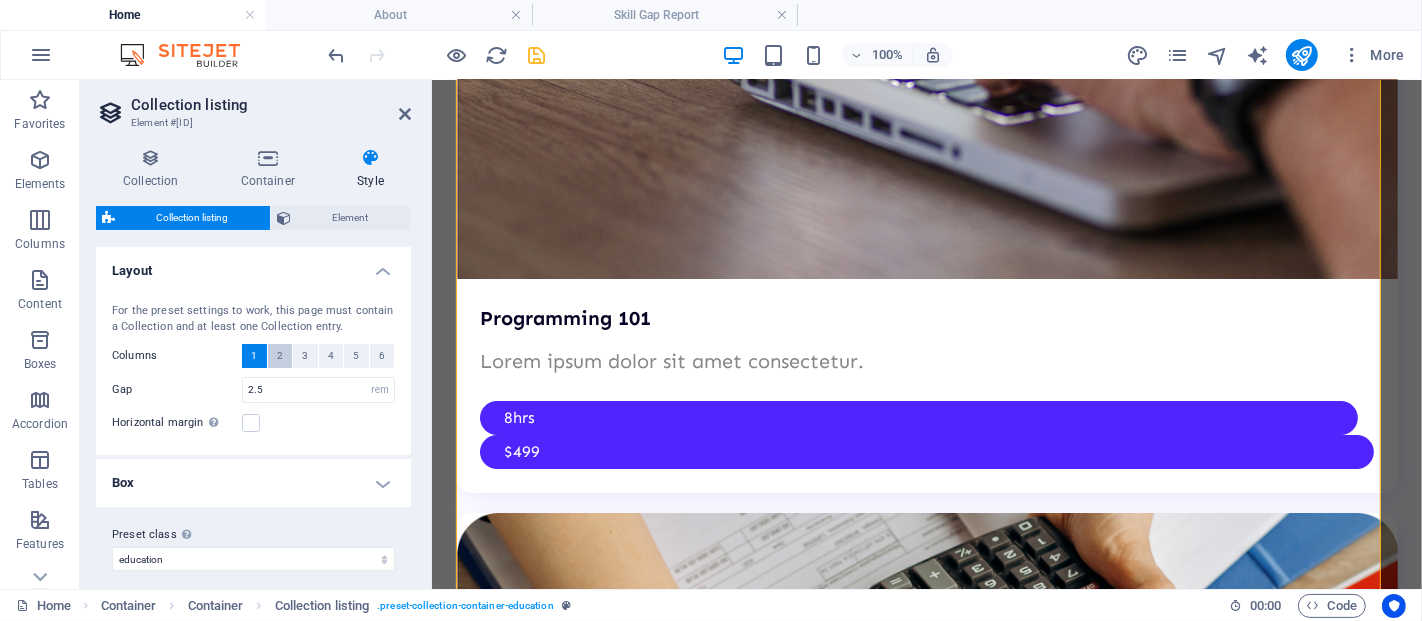 click on "2" at bounding box center (280, 356) 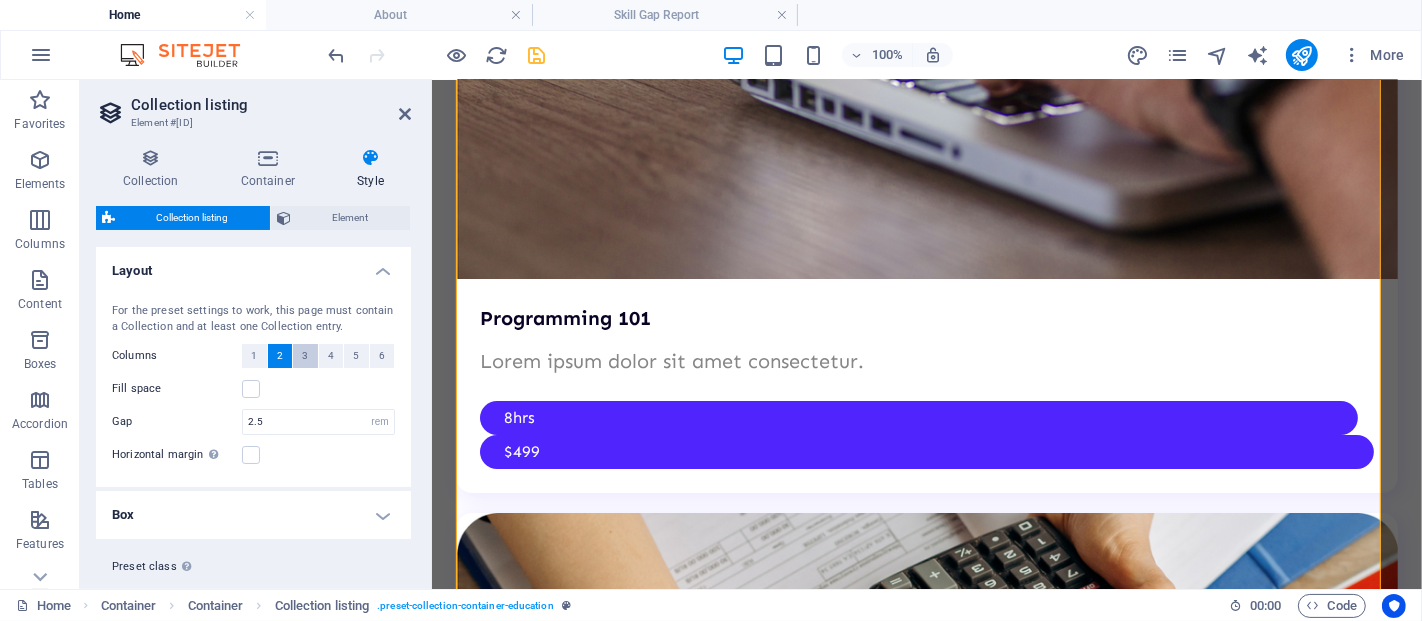 click on "3" at bounding box center (305, 356) 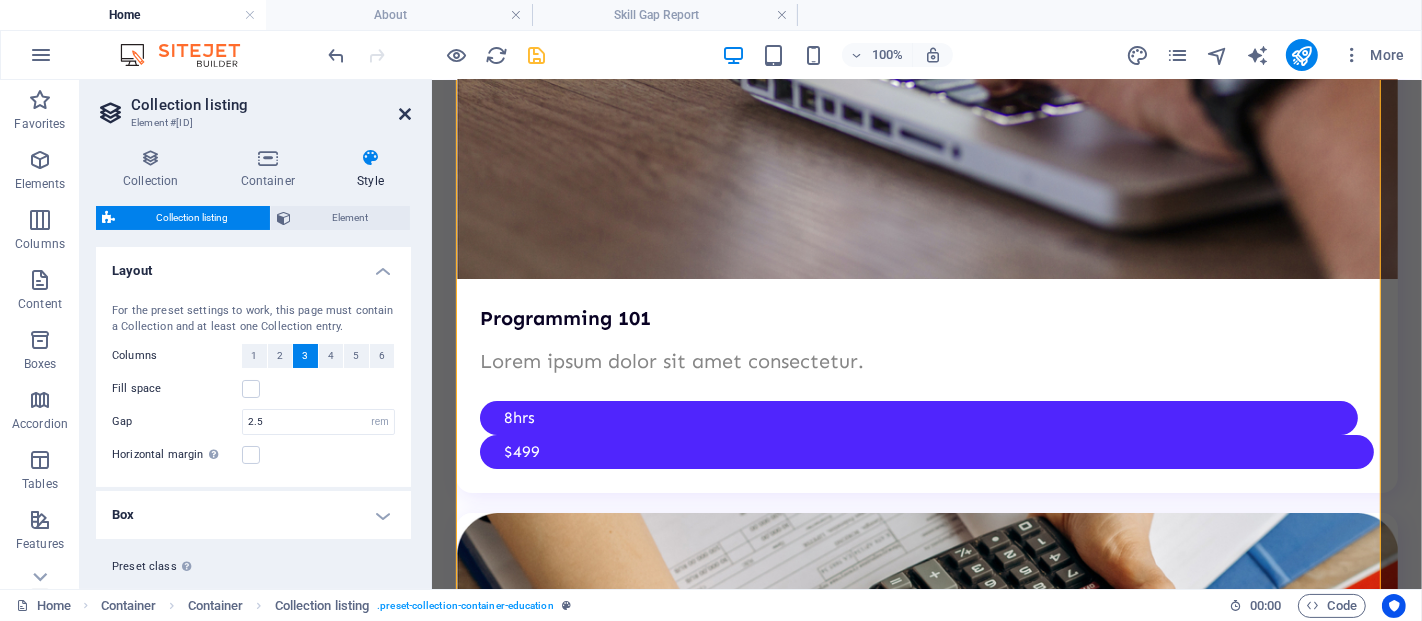click at bounding box center [405, 114] 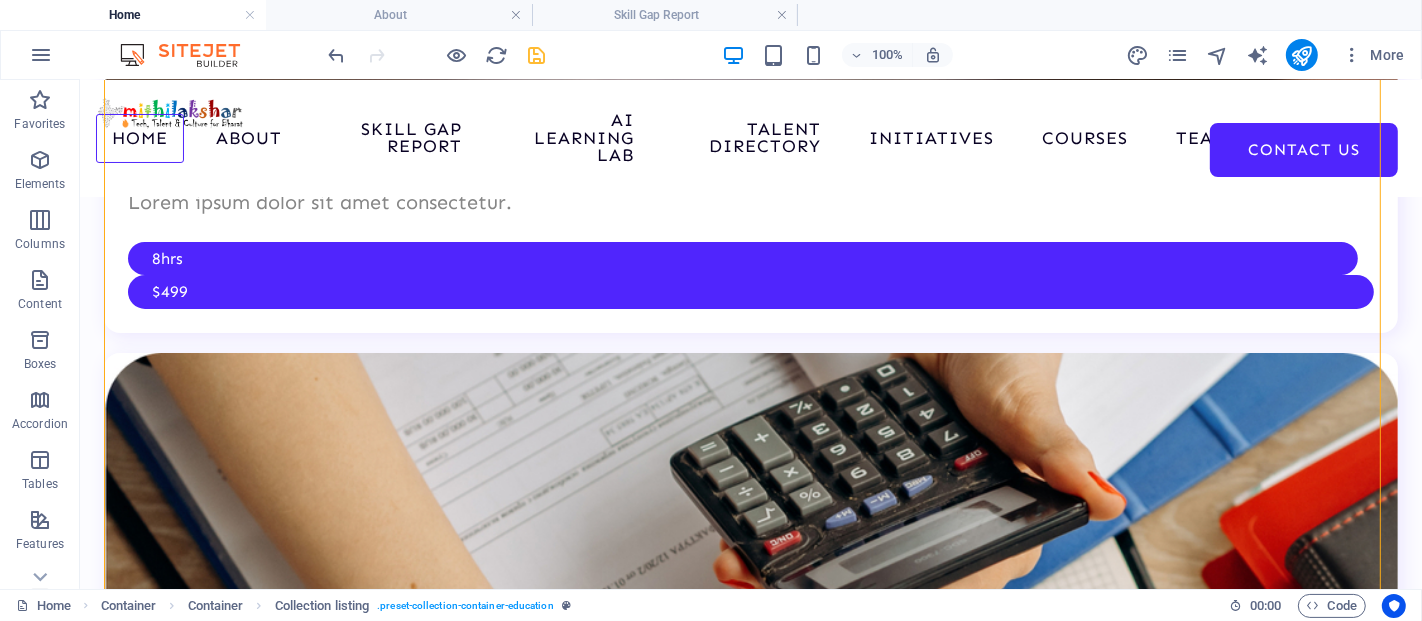 scroll, scrollTop: 6527, scrollLeft: 0, axis: vertical 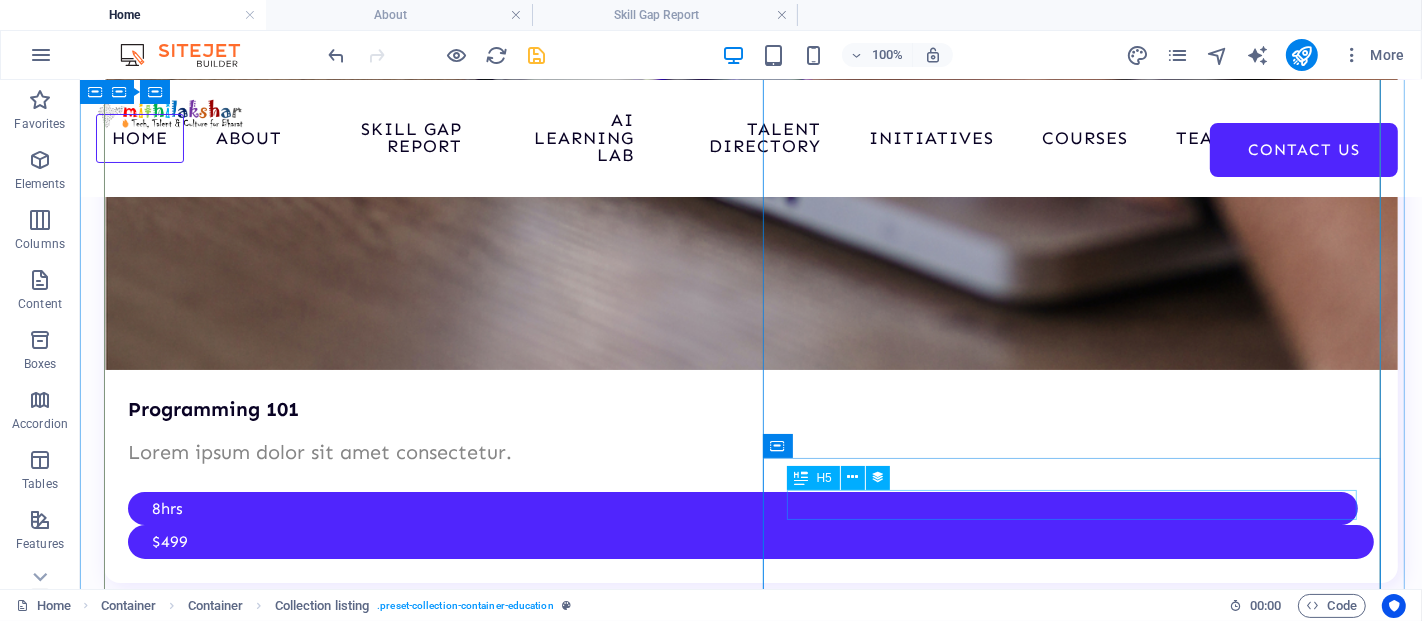click on "How to avoid study burnout" at bounding box center [750, 9570] 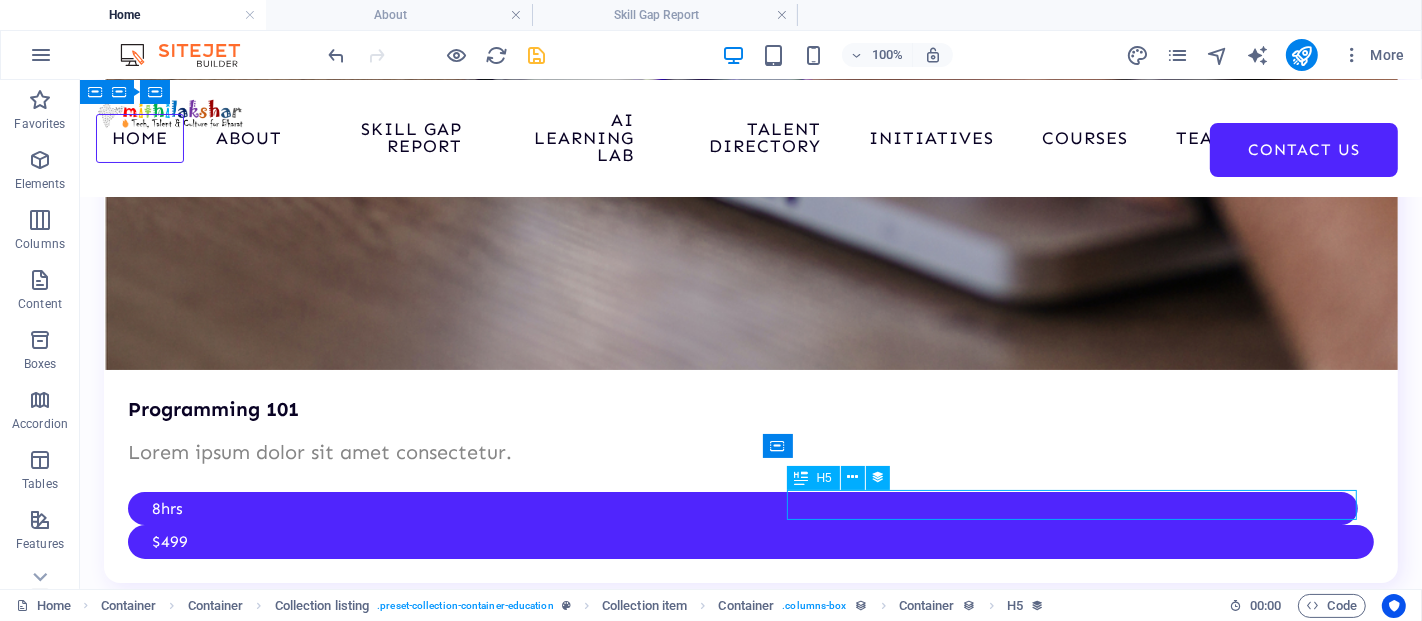 click on "How to avoid study burnout" at bounding box center (750, 9570) 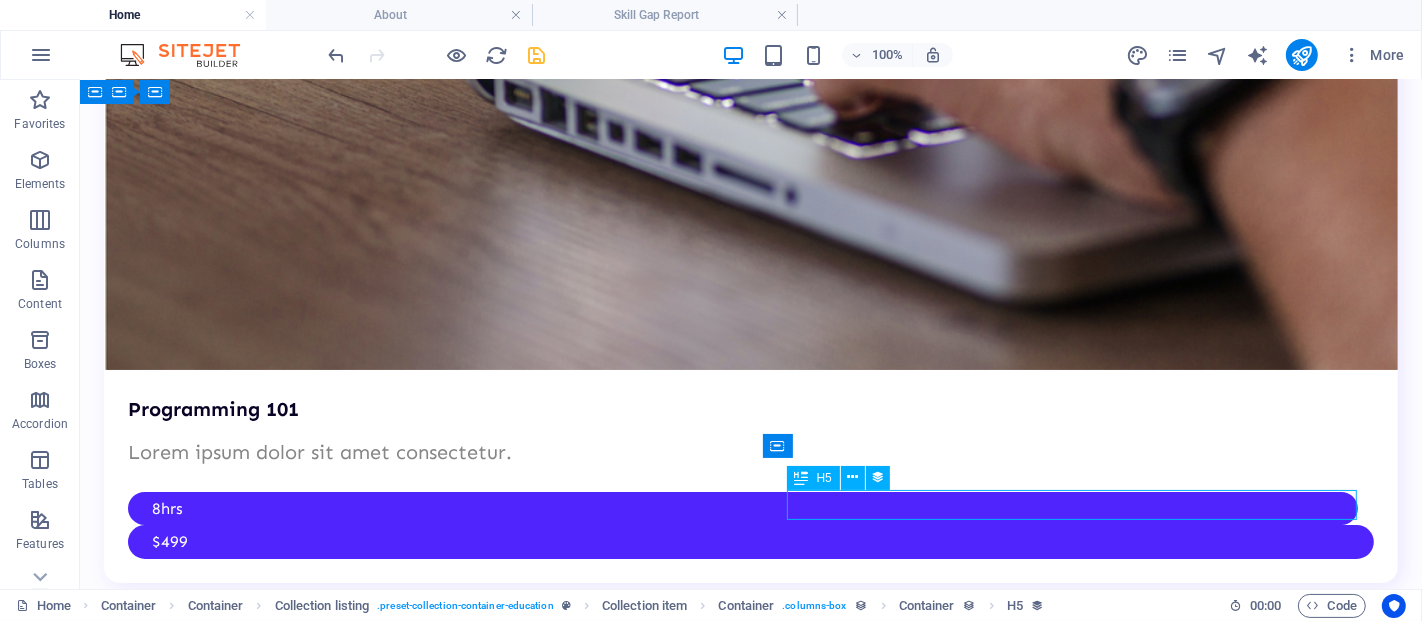 scroll, scrollTop: 6674, scrollLeft: 0, axis: vertical 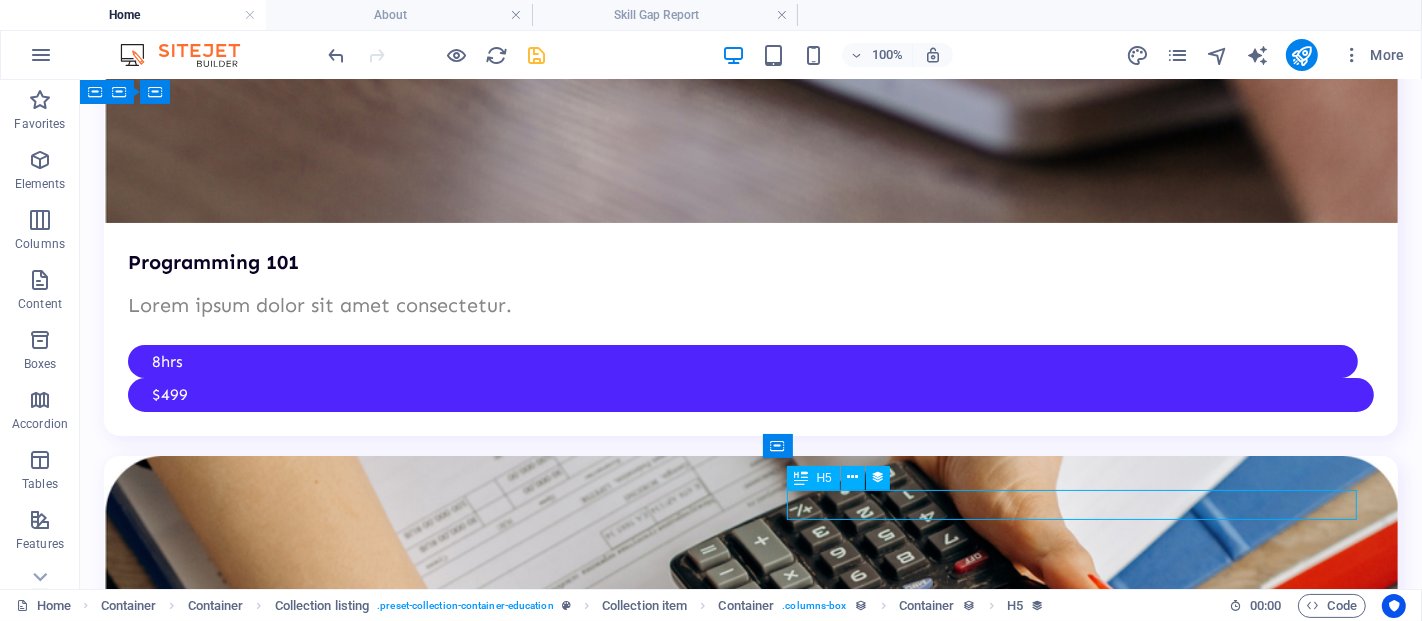 select on "name" 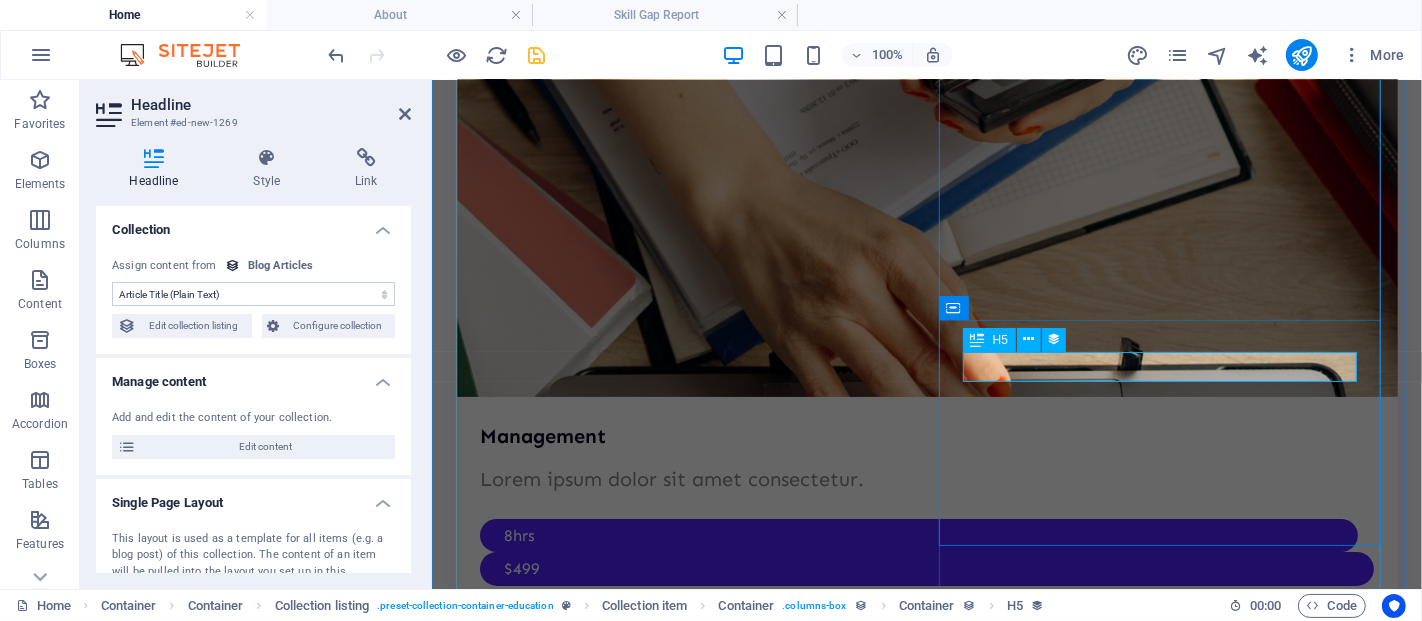 click on "How to avoid study burnout" at bounding box center (926, 8366) 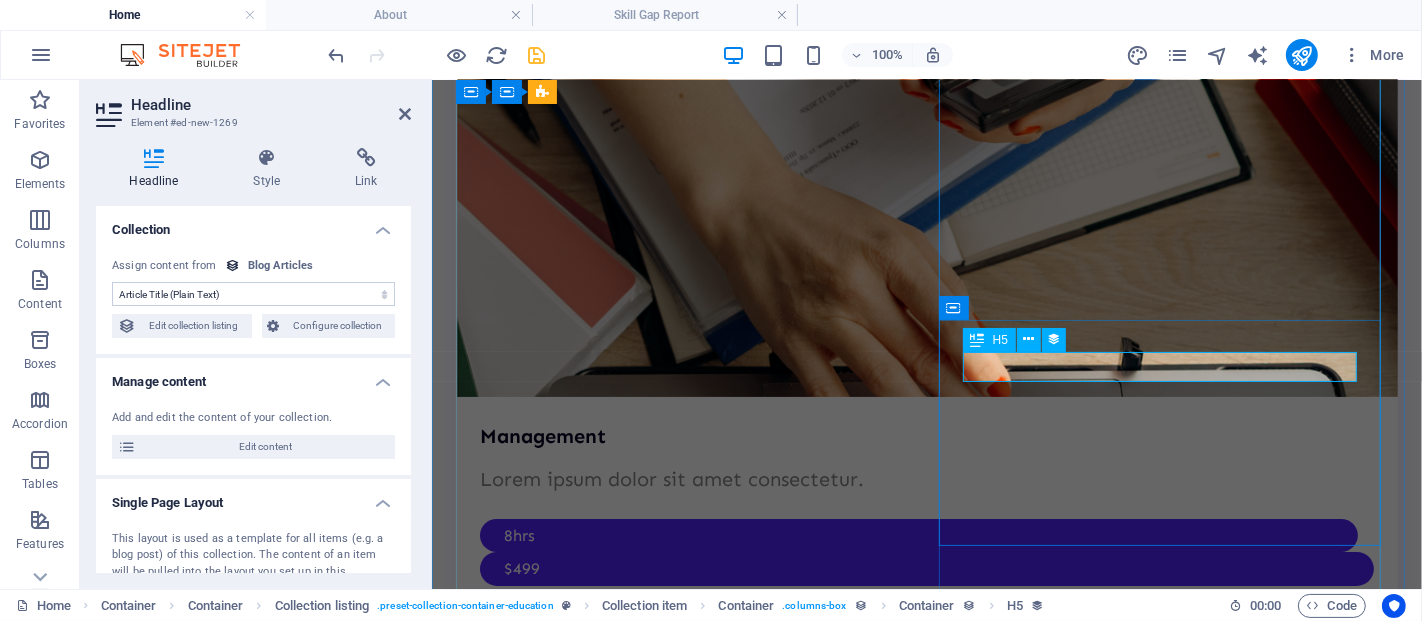 click on "How to avoid study burnout" at bounding box center (926, 8366) 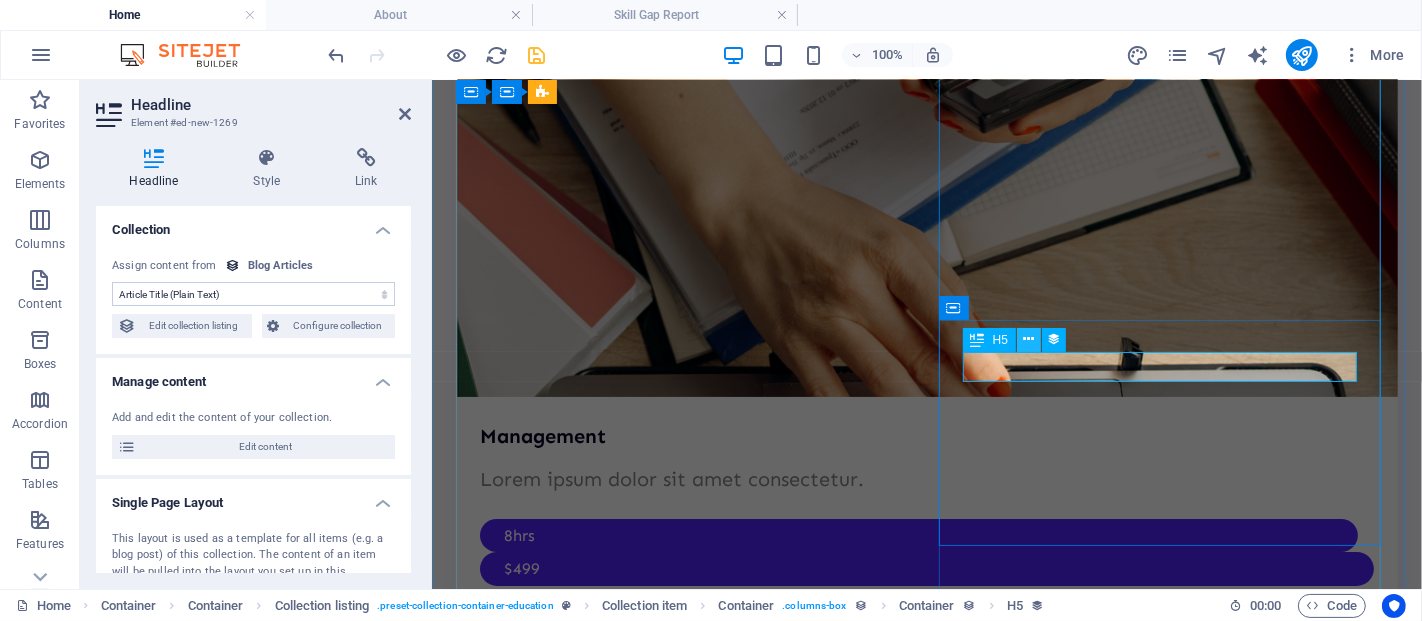 click at bounding box center [1029, 340] 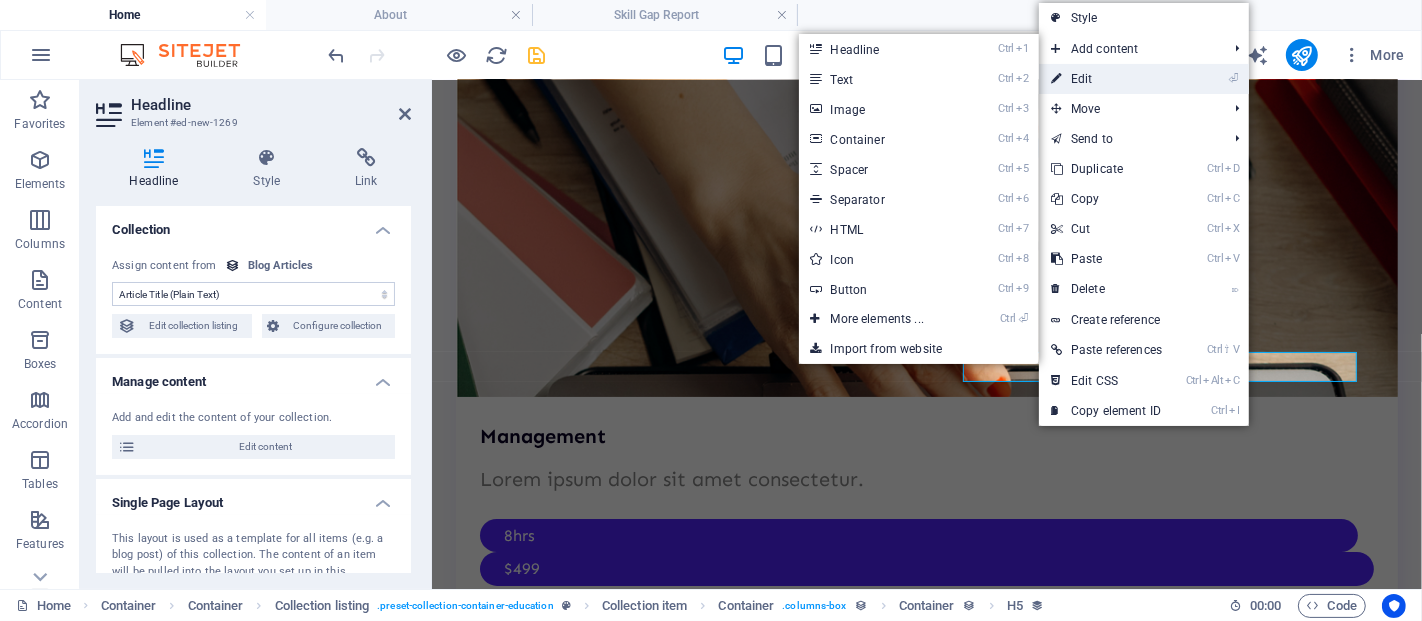 click on "⏎  Edit" at bounding box center [1106, 79] 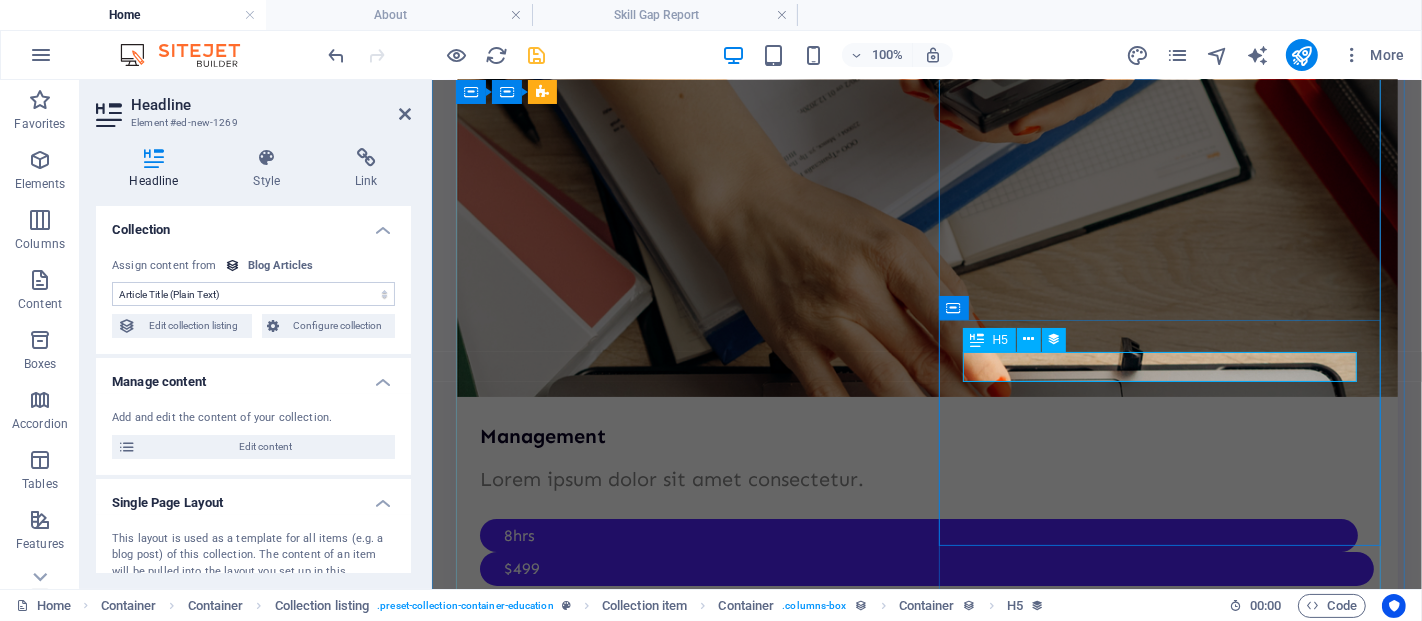 click on "How to avoid study burnout" at bounding box center [926, 8366] 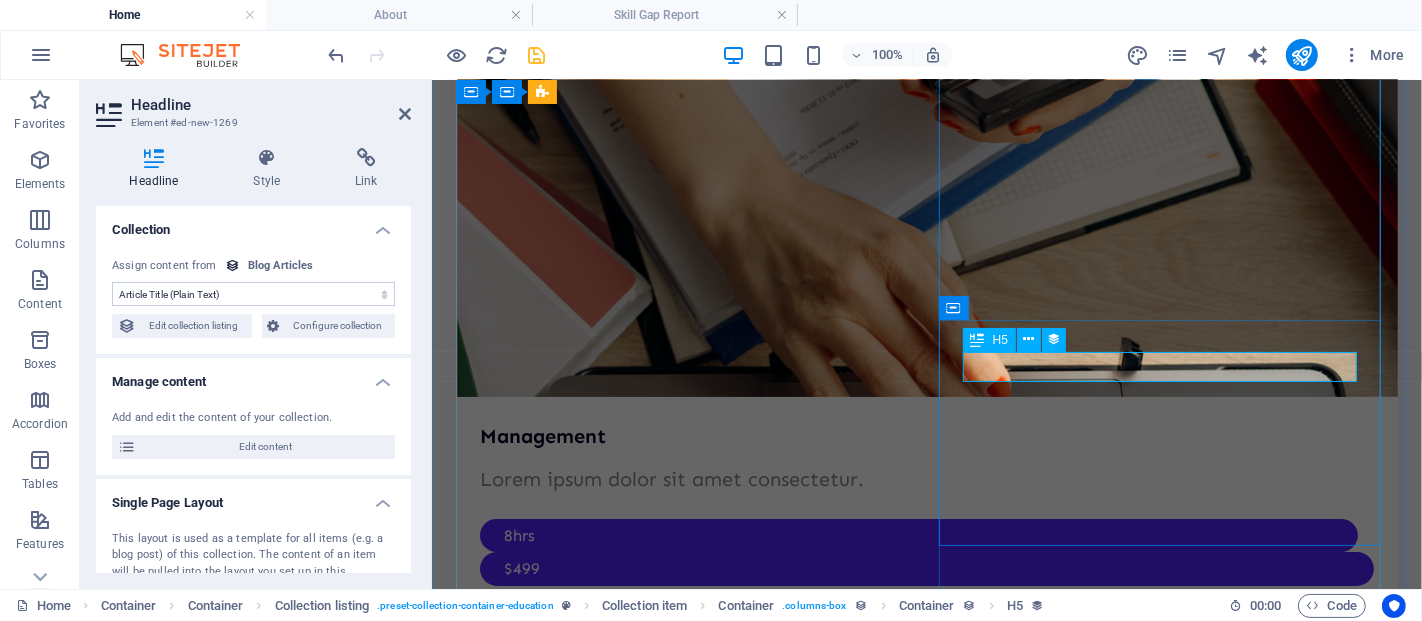 click on "How to avoid study burnout" at bounding box center (926, 8366) 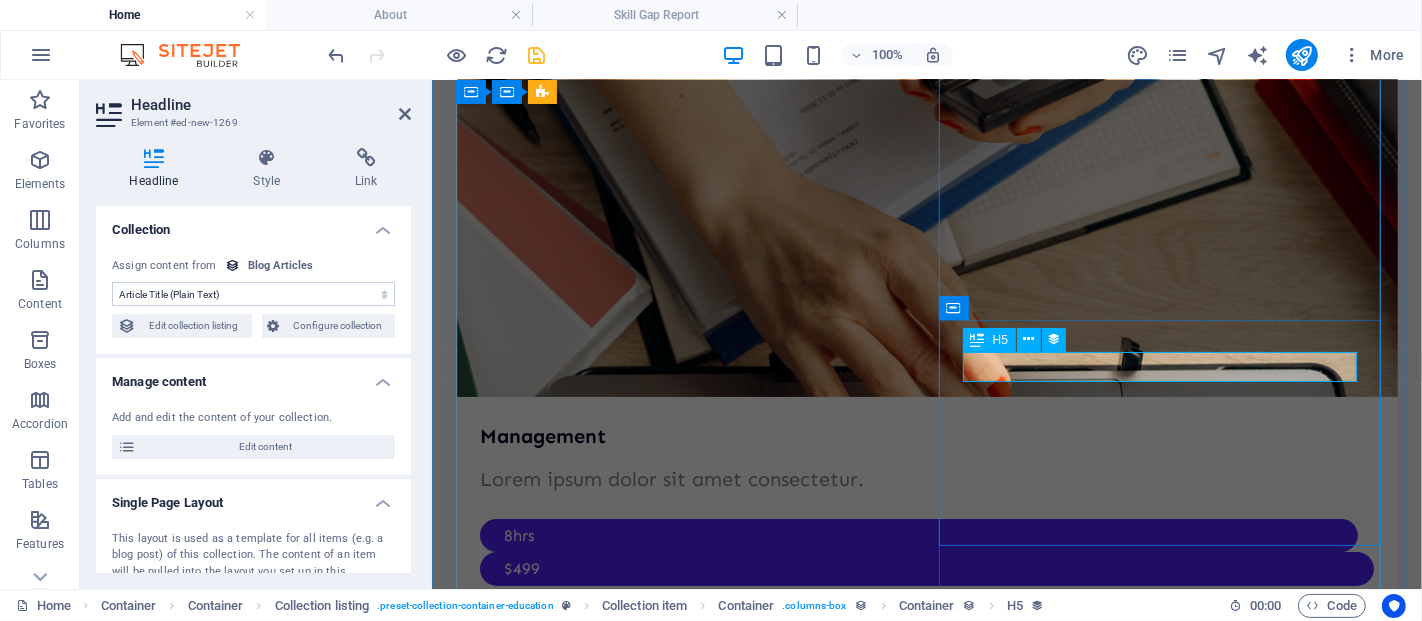 click on "How to avoid study burnout" at bounding box center [926, 8366] 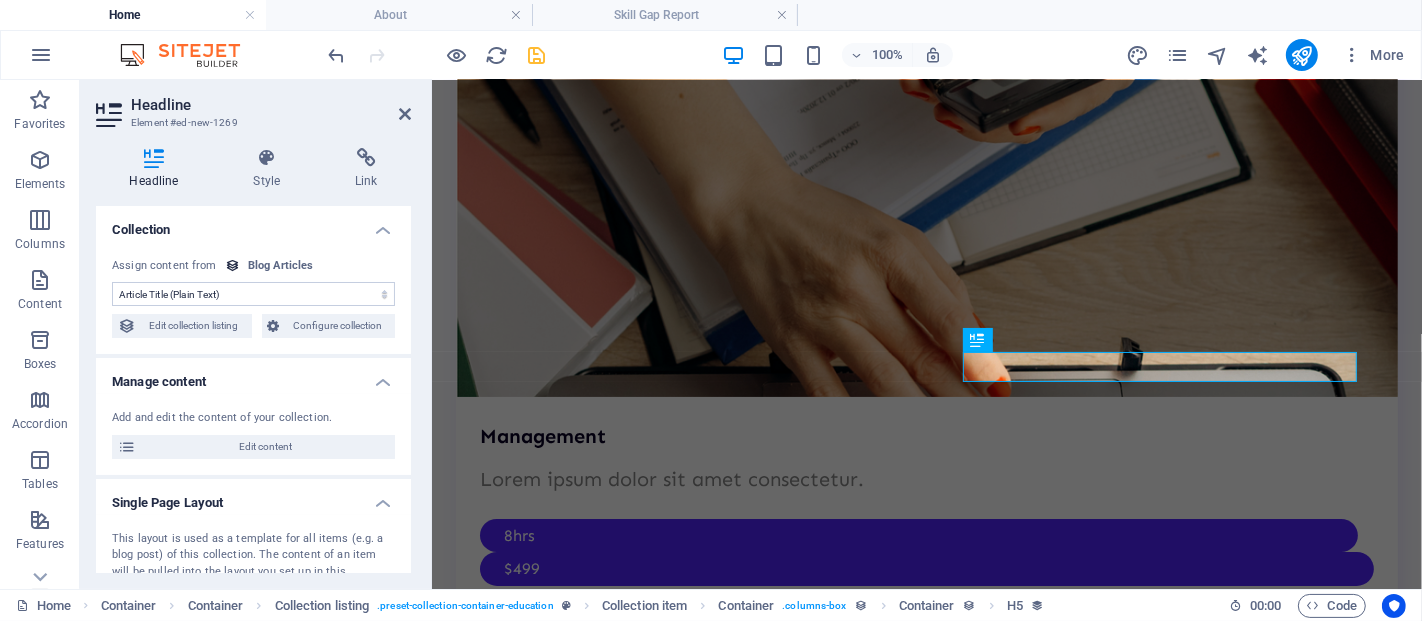 click on "No assignment, content remains static Created at ([DATE]) Updated at ([DATE]) Article Title (Plain Text) Article Slug (Plain Text) Article Image (File) Article Short Intro (Rich Text) Article Read More (Rich Text) Article Details (CMS) Article Author (Plain Text) Article Date ([DATE]) Featured Article (Checkbox) Not Featured Article (Checkbox)" at bounding box center (253, 294) 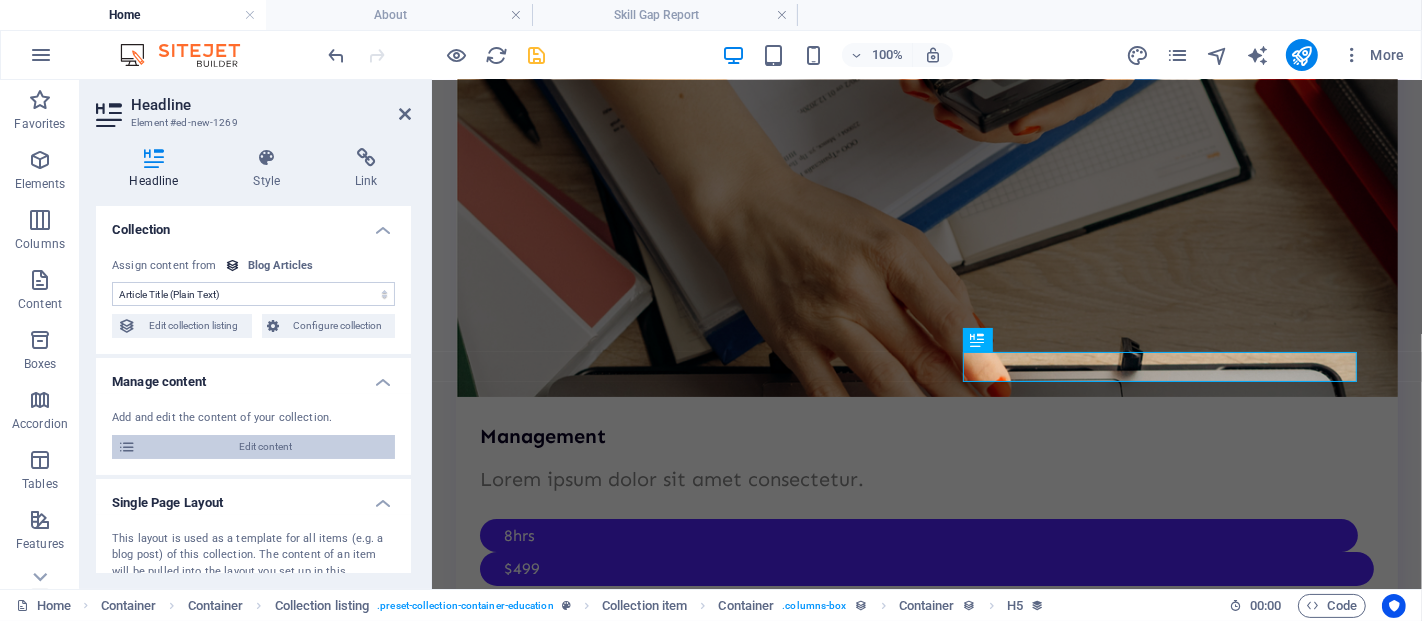 click on "Edit content" at bounding box center (265, 447) 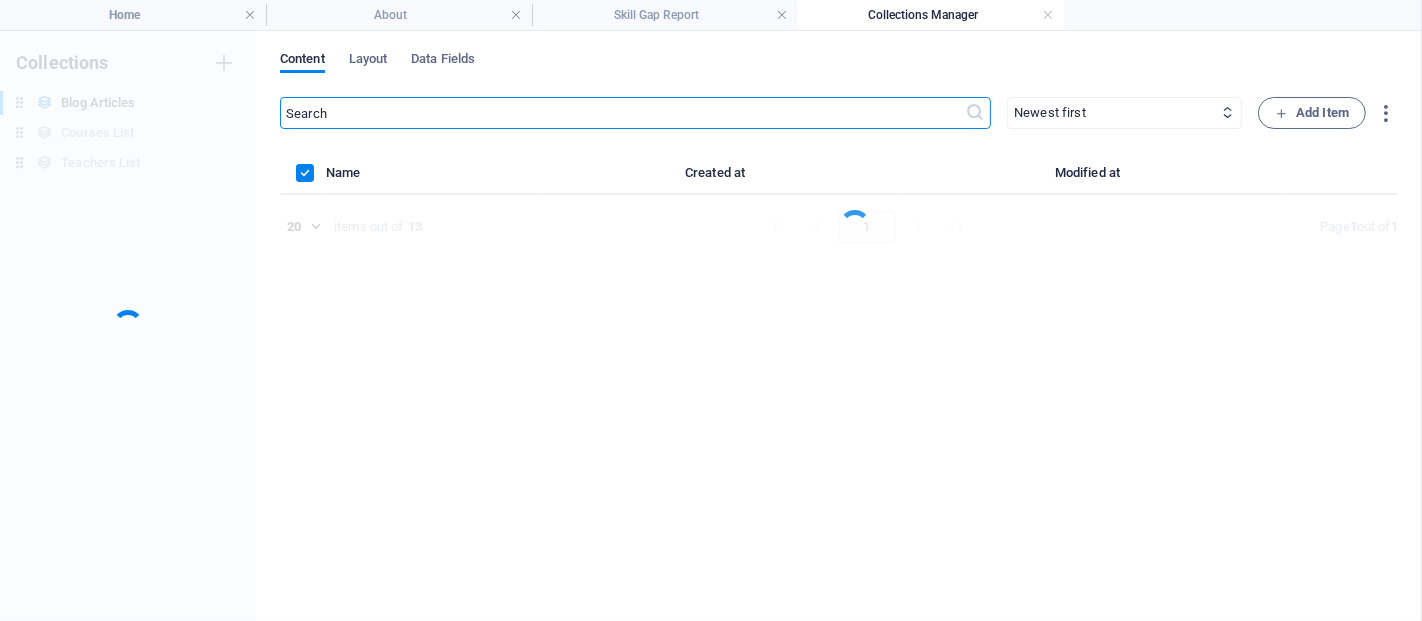 scroll, scrollTop: 0, scrollLeft: 0, axis: both 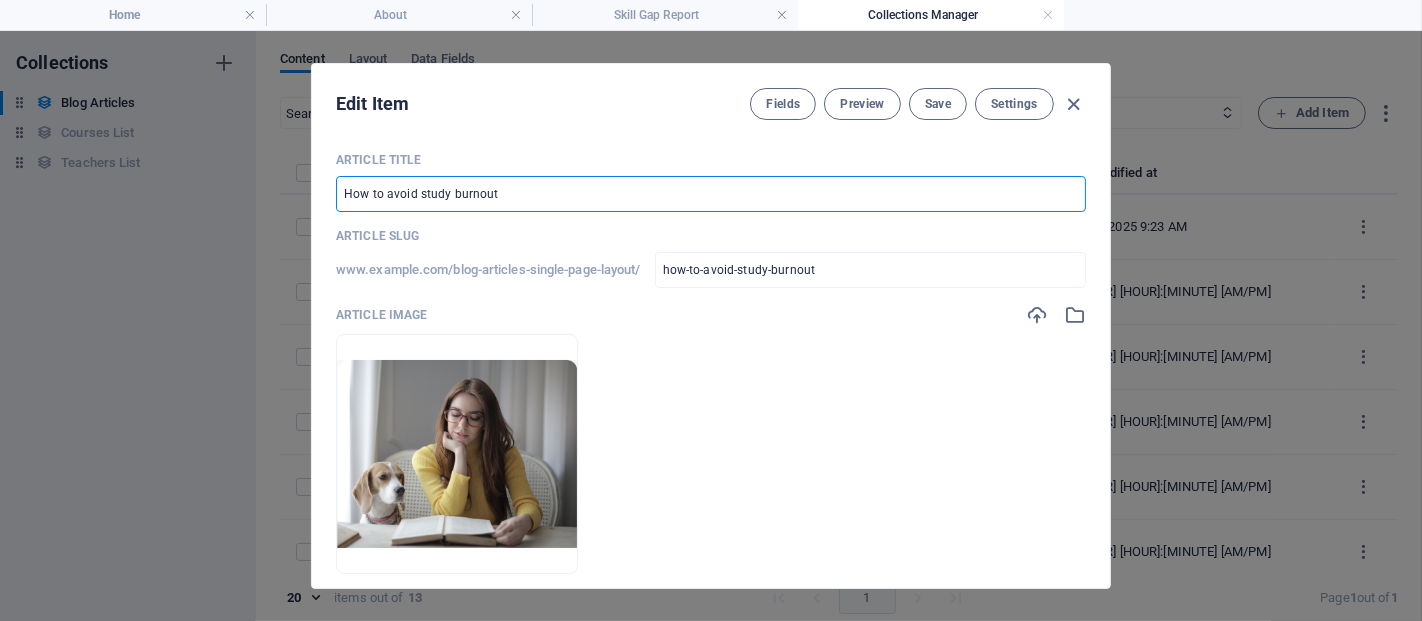 drag, startPoint x: 558, startPoint y: 198, endPoint x: 341, endPoint y: 188, distance: 217.23029 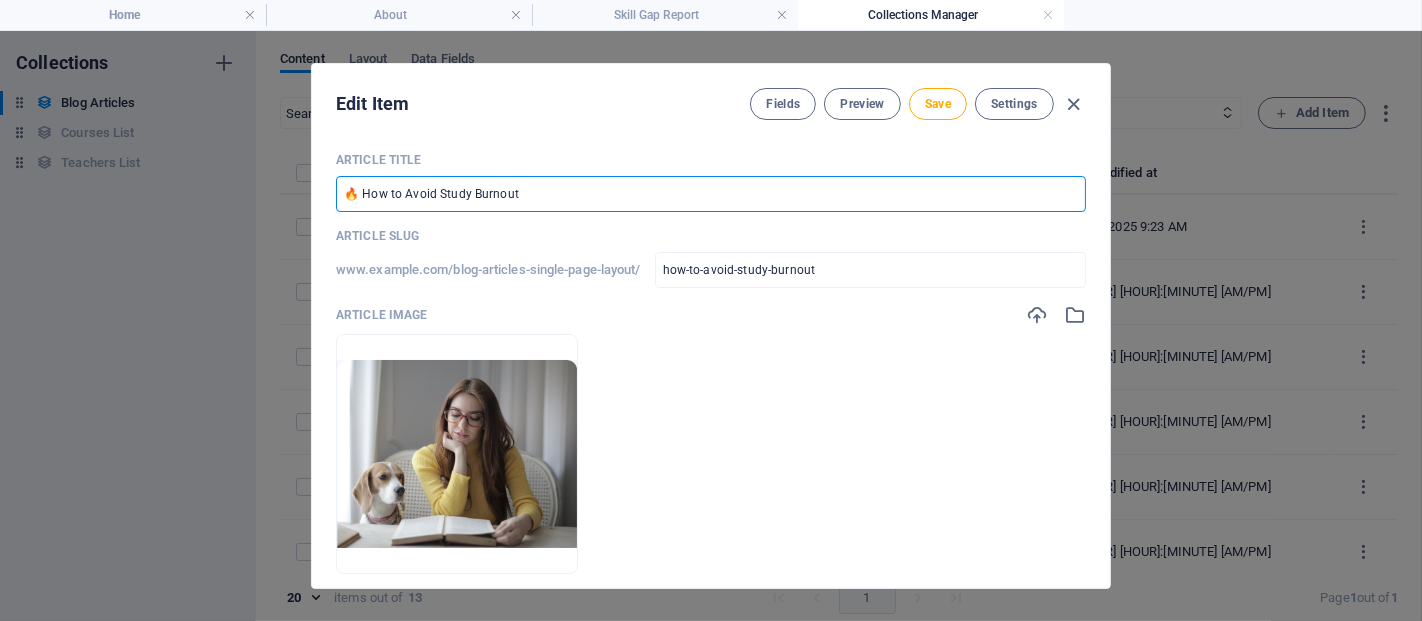 type on "🔥 How to Avoid Study Burnout" 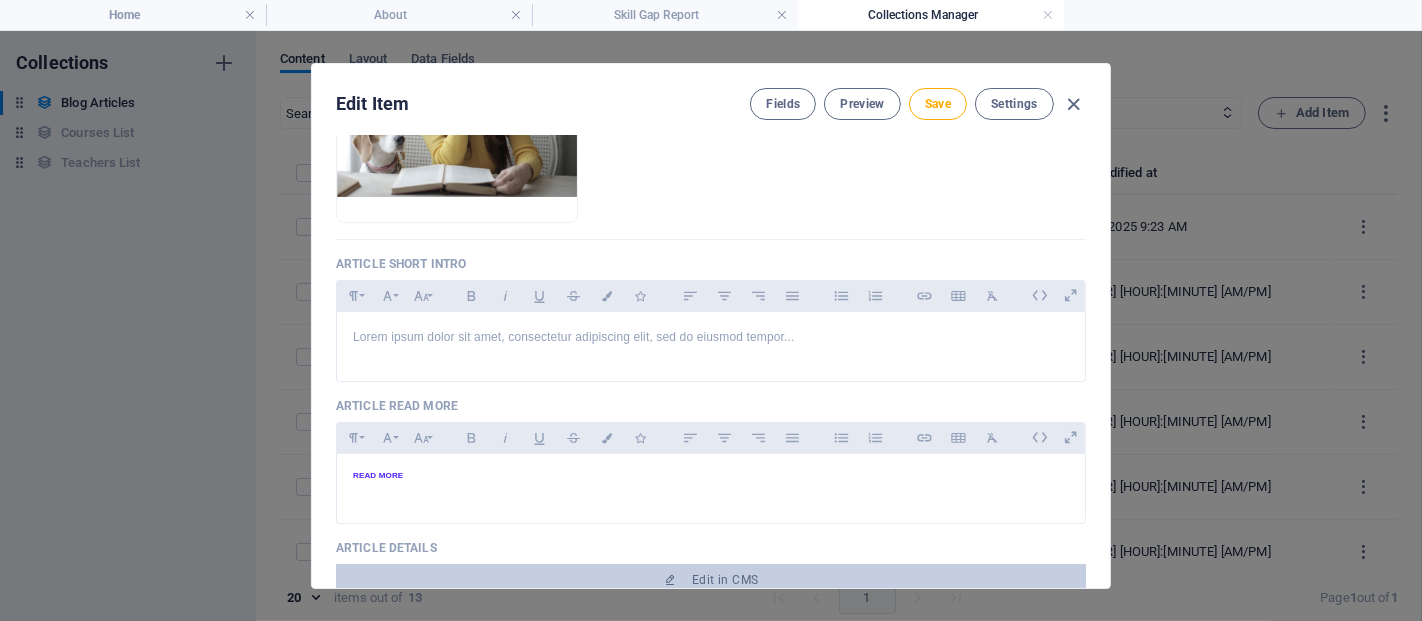 scroll, scrollTop: 358, scrollLeft: 0, axis: vertical 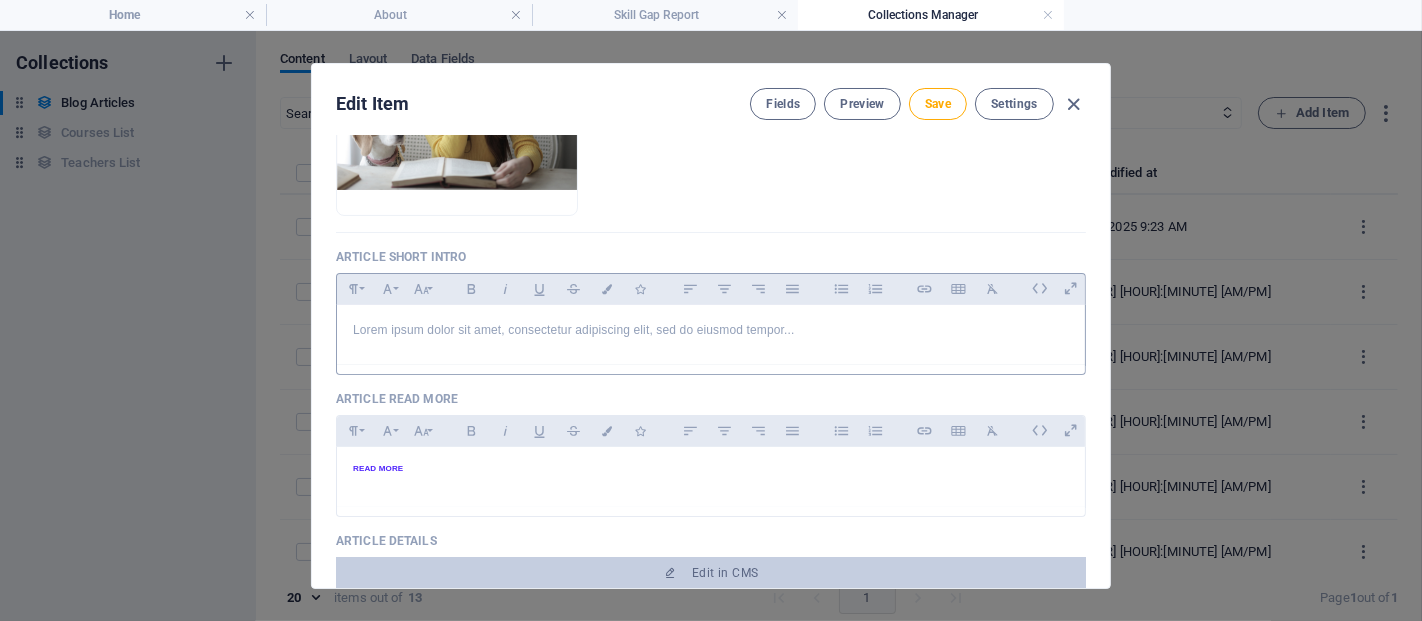 click on "Lorem ipsum dolor sit amet, consectetur adipiscing elit, sed do eiusmod tempor..." at bounding box center (711, 330) 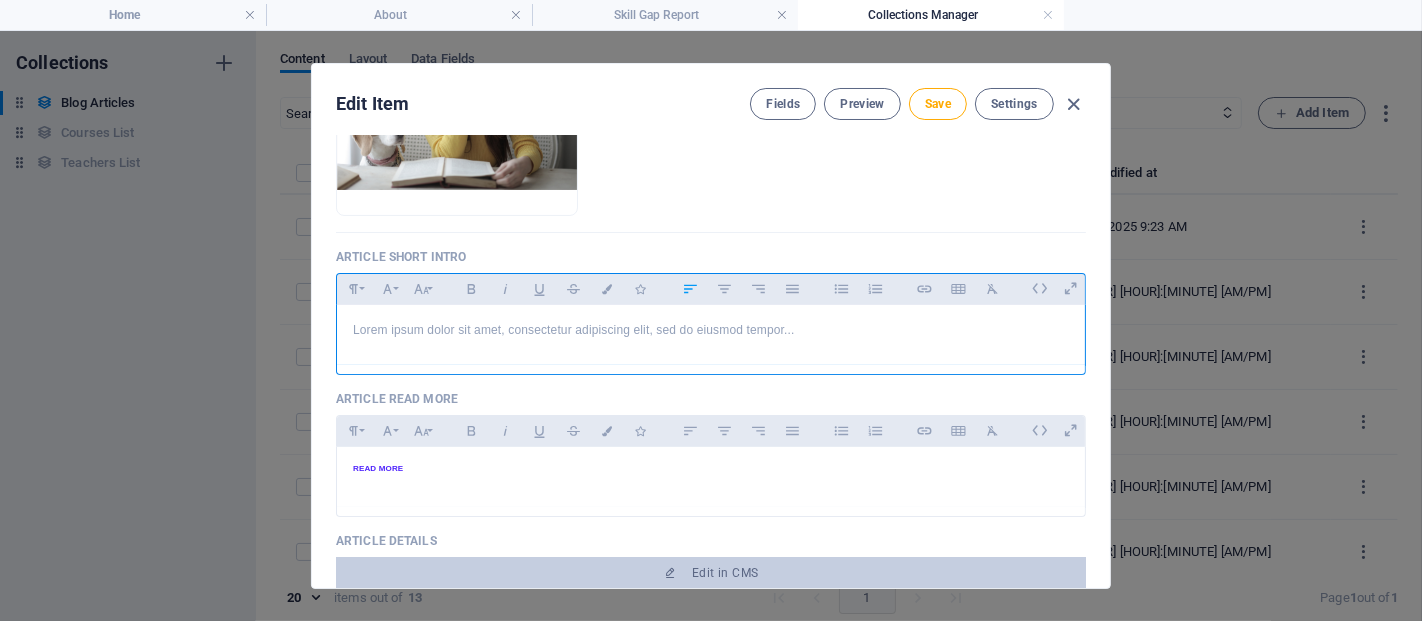 click on "Lorem ipsum dolor sit amet, consectetur adipiscing elit, sed do eiusmod tempor..." at bounding box center (711, 330) 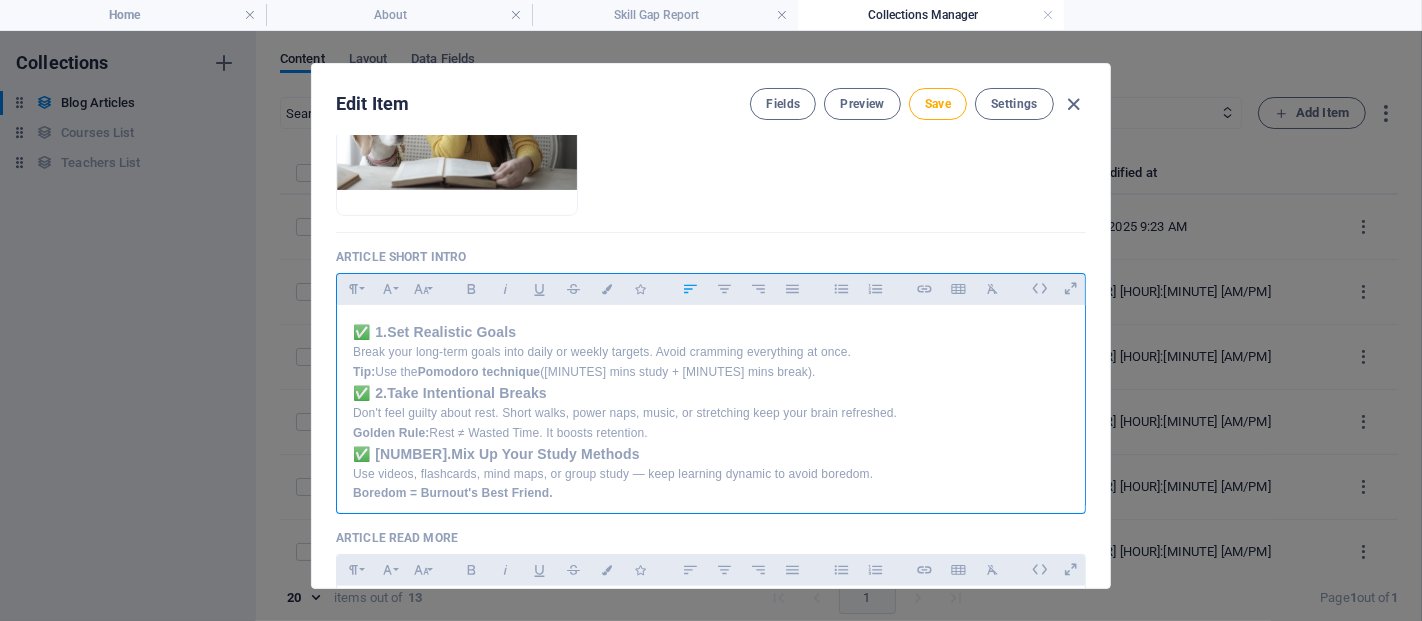 scroll, scrollTop: 334, scrollLeft: 0, axis: vertical 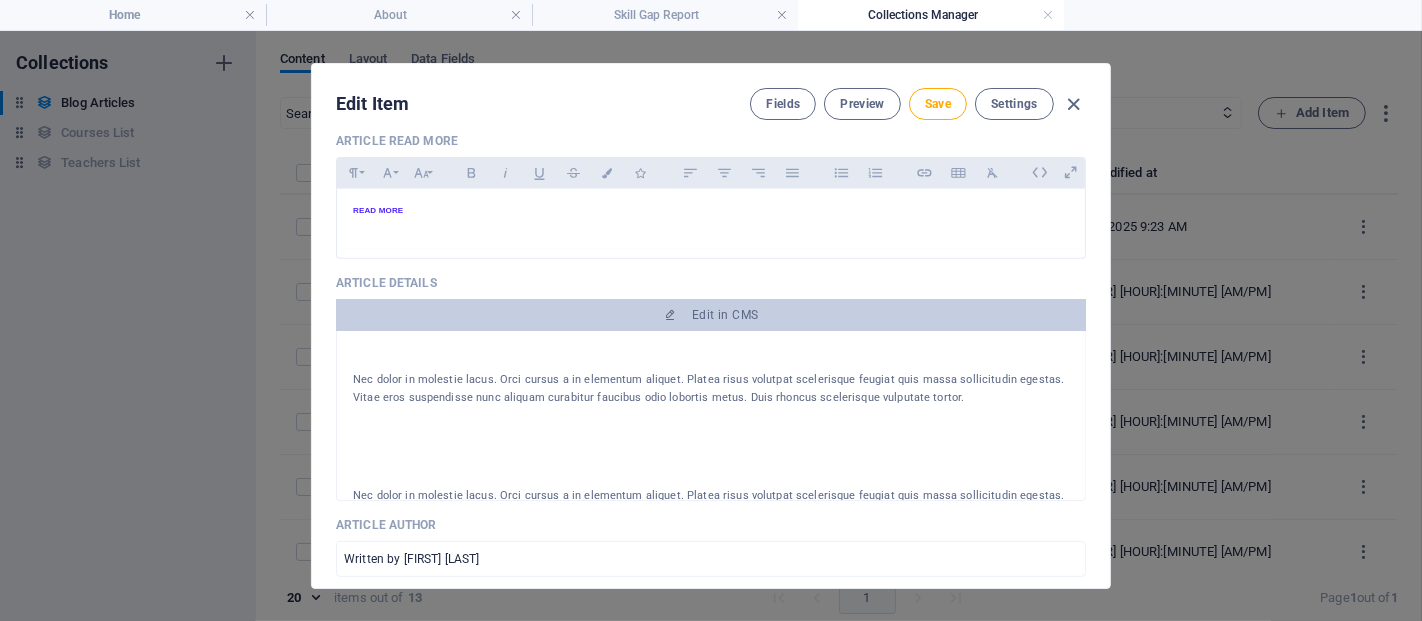 drag, startPoint x: 1105, startPoint y: 324, endPoint x: 1110, endPoint y: 297, distance: 27.45906 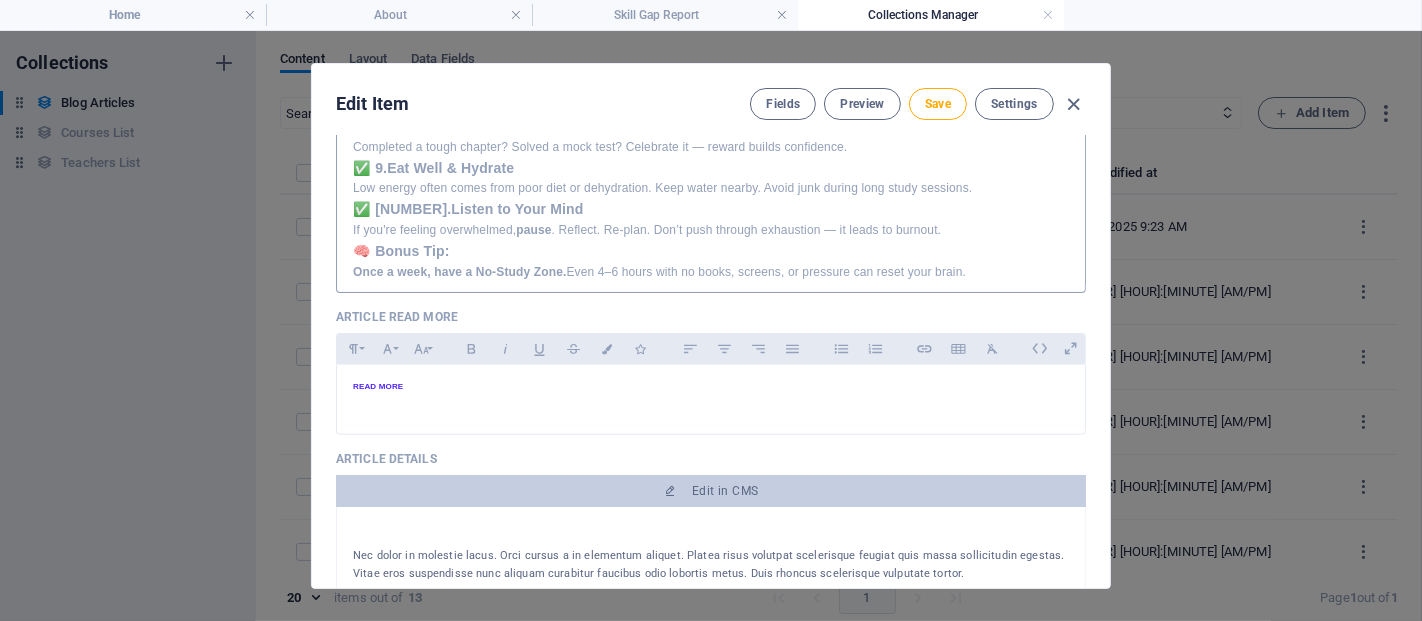 scroll, scrollTop: 609, scrollLeft: 0, axis: vertical 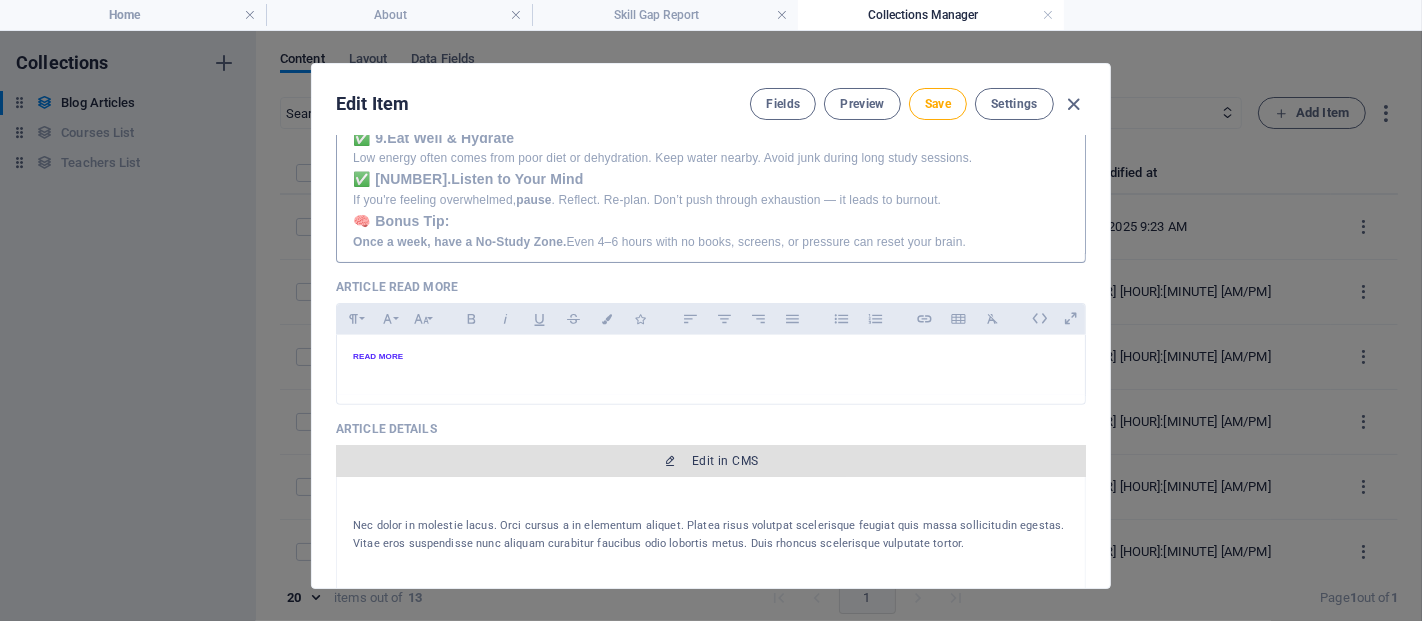 click on "Edit in CMS" at bounding box center [725, 461] 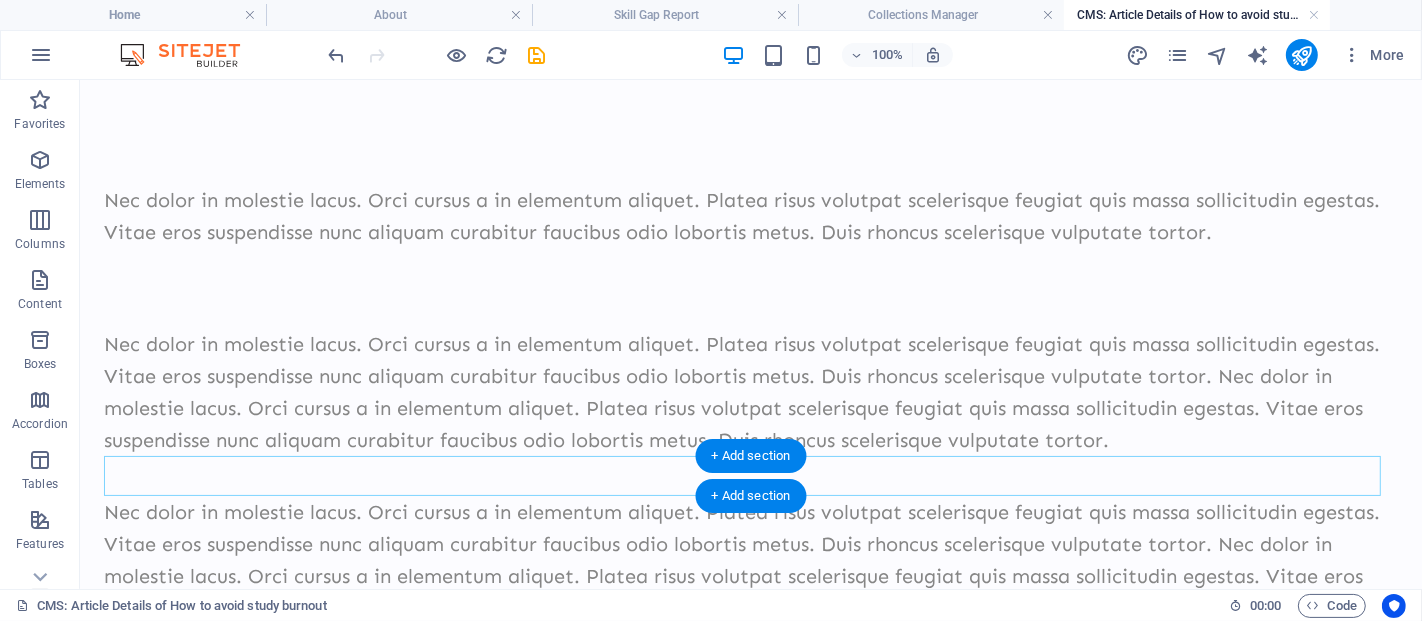 scroll, scrollTop: 0, scrollLeft: 0, axis: both 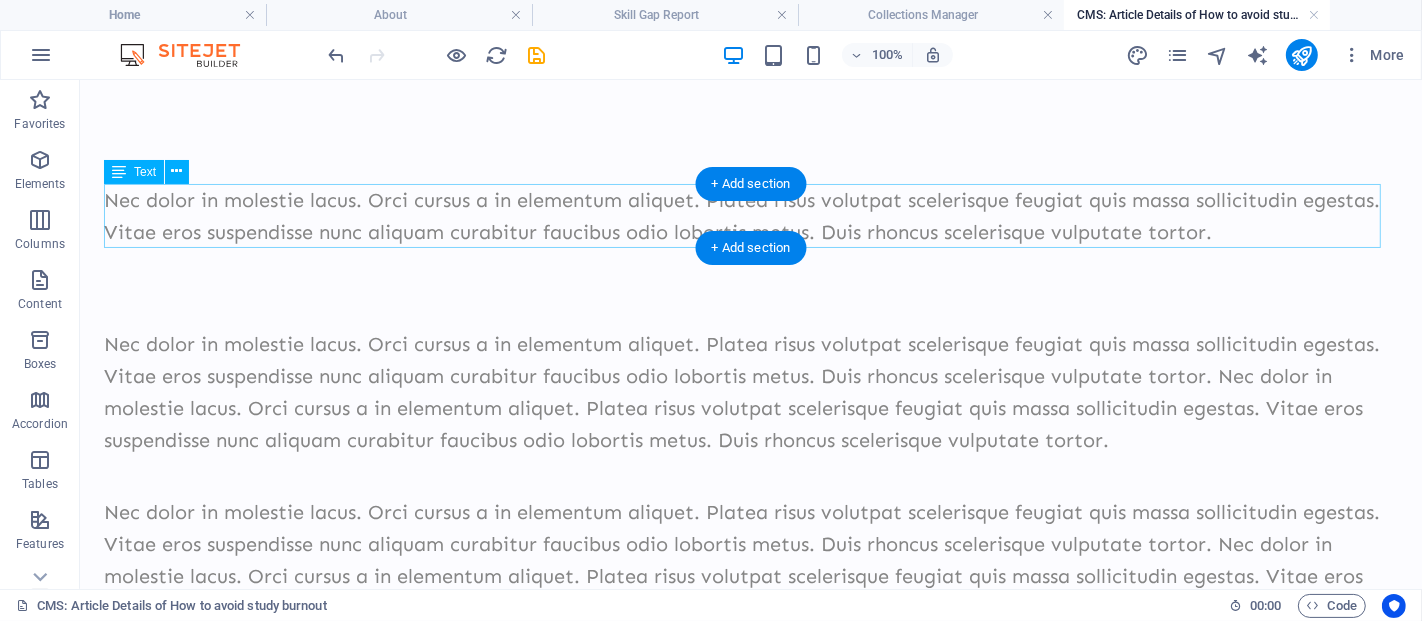 click on "Nec dolor in molestie lacus. Orci cursus a in elementum aliquet. Platea risus volutpat scelerisque feugiat quis massa sollicitudin egestas. Vitae eros suspendisse nunc aliquam curabitur faucibus odio lobortis metus. Duis rhoncus scelerisque vulputate tortor." at bounding box center (750, 215) 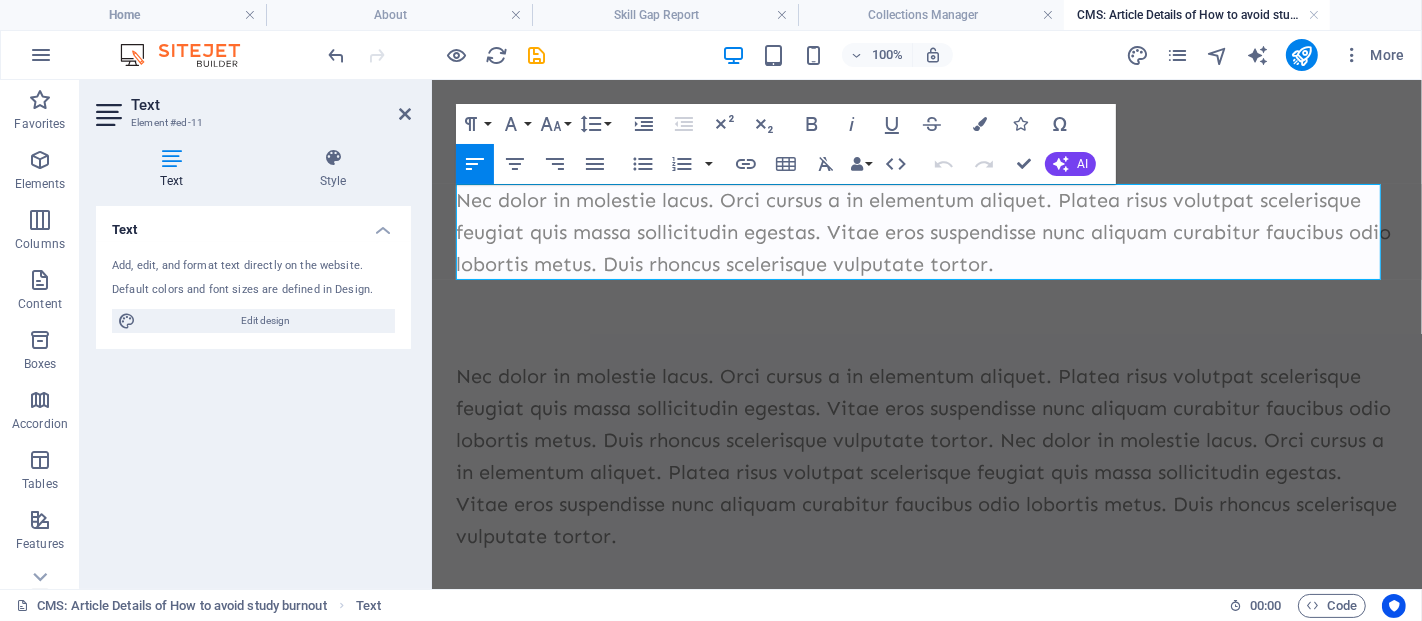 click on "Nec dolor in molestie lacus. Orci cursus a in elementum aliquet. Platea risus volutpat scelerisque feugiat quis massa sollicitudin egestas. Vitae eros suspendisse nunc aliquam curabitur faucibus odio lobortis metus. Duis rhoncus scelerisque vulputate tortor." at bounding box center (926, 231) 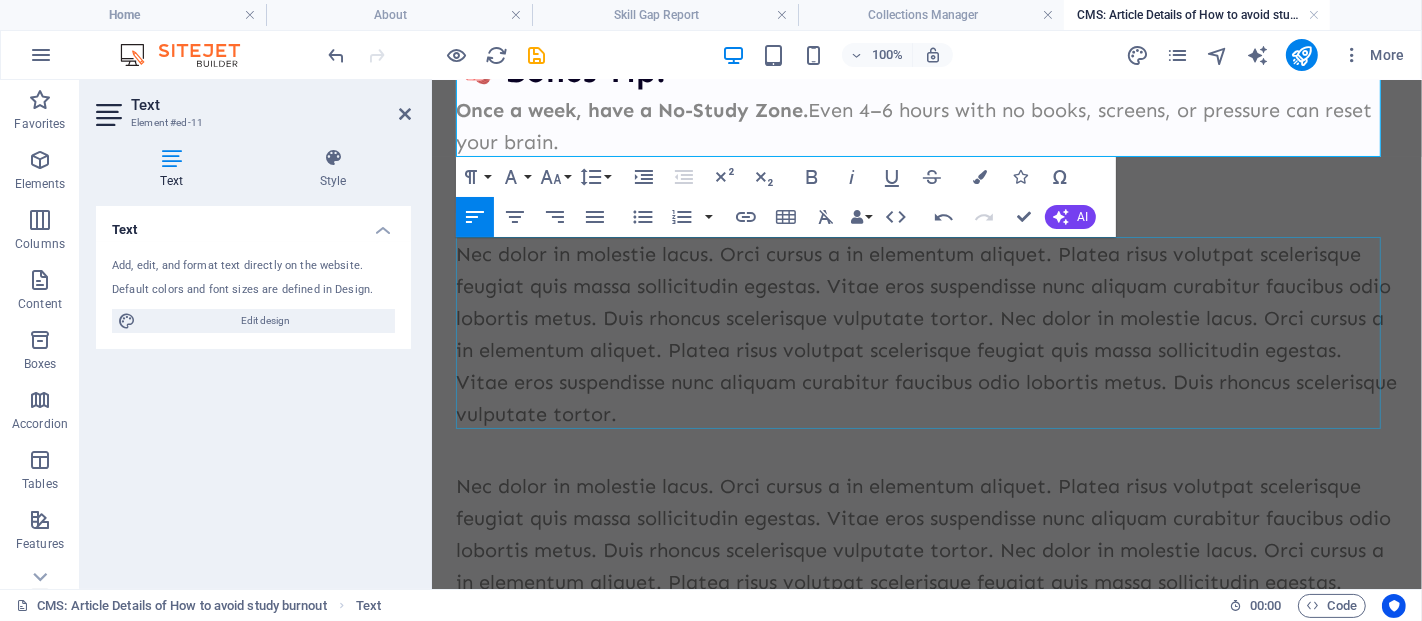 click on "Nec dolor in molestie lacus. Orci cursus a in elementum aliquet. Platea risus volutpat scelerisque feugiat quis massa sollicitudin egestas. Vitae eros suspendisse nunc aliquam curabitur faucibus odio lobortis metus. Duis rhoncus scelerisque vulputate tortor. Nec dolor in molestie lacus. Orci cursus a in elementum aliquet. Platea risus volutpat scelerisque feugiat quis massa sollicitudin egestas. Vitae eros suspendisse nunc aliquam curabitur faucibus odio lobortis metus. Duis rhoncus scelerisque vulputate tortor." at bounding box center [926, 333] 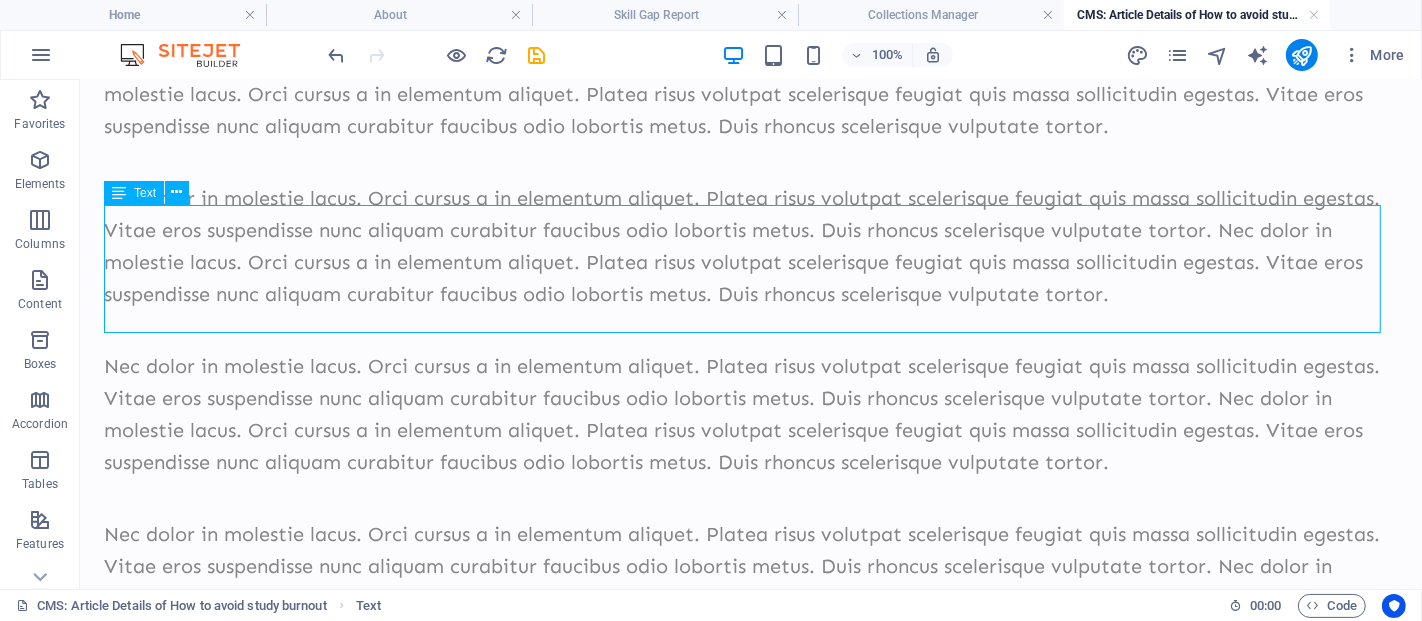 scroll, scrollTop: 1100, scrollLeft: 0, axis: vertical 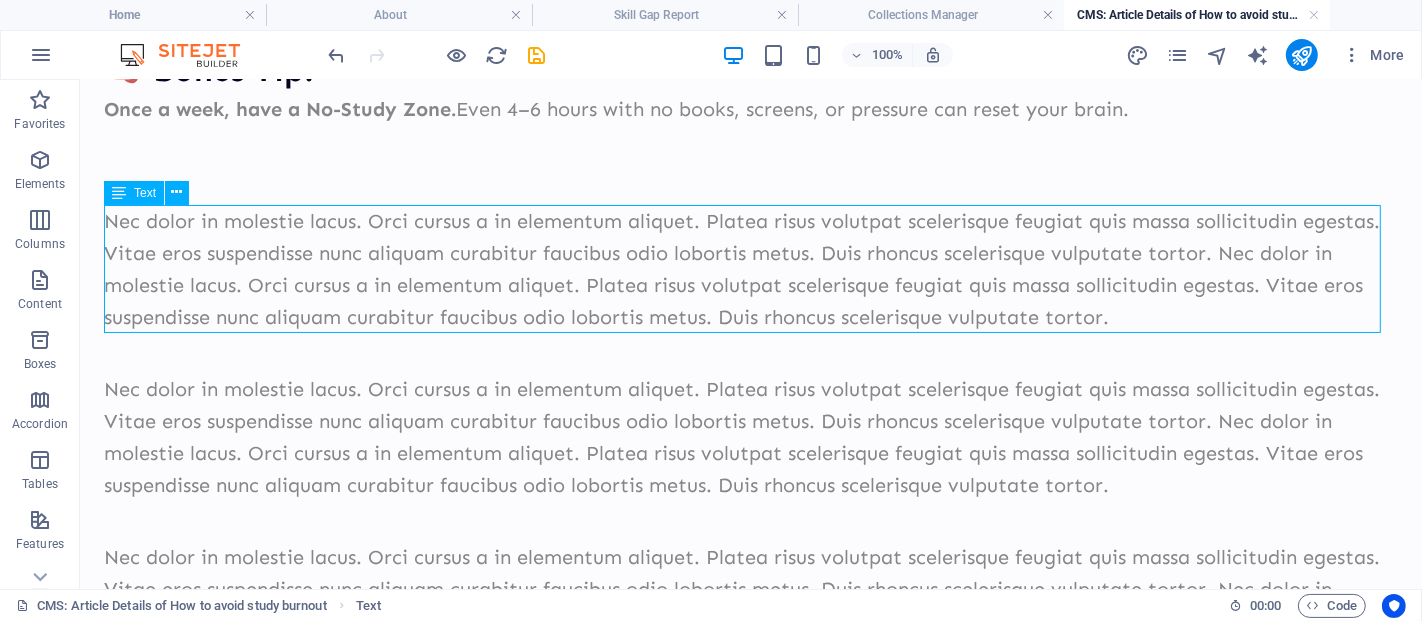 click on "Text" at bounding box center [145, 193] 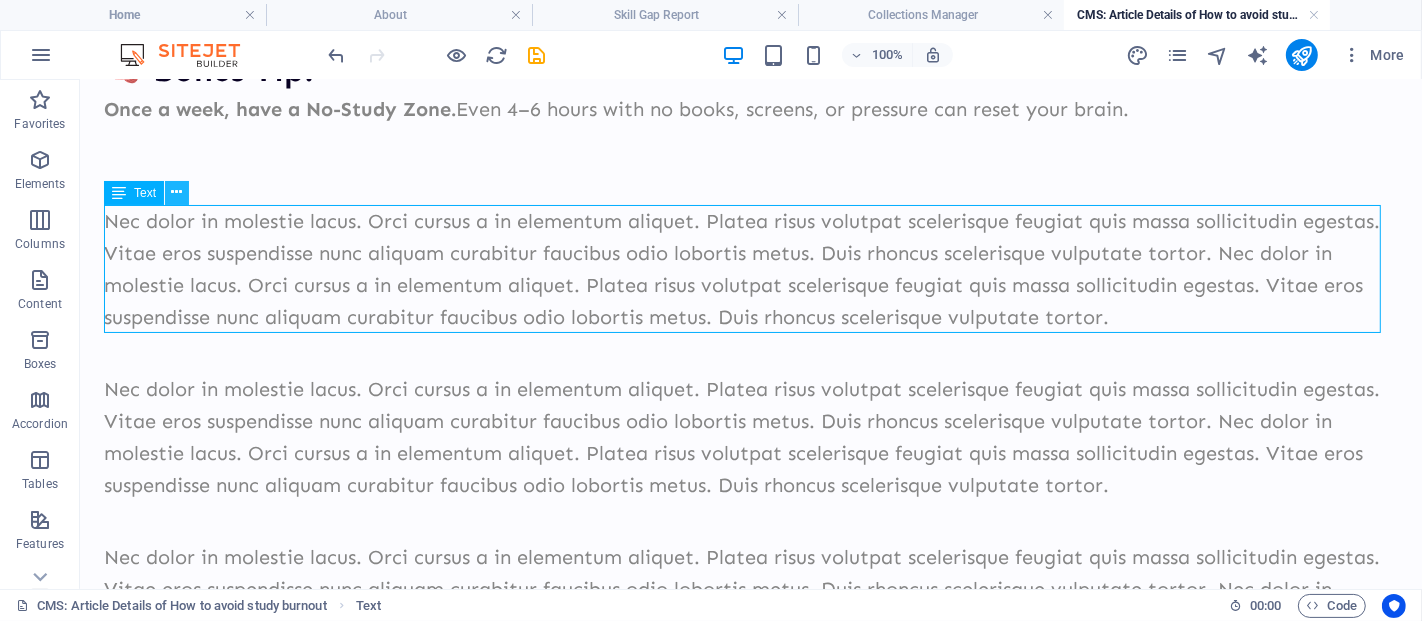 click at bounding box center (177, 192) 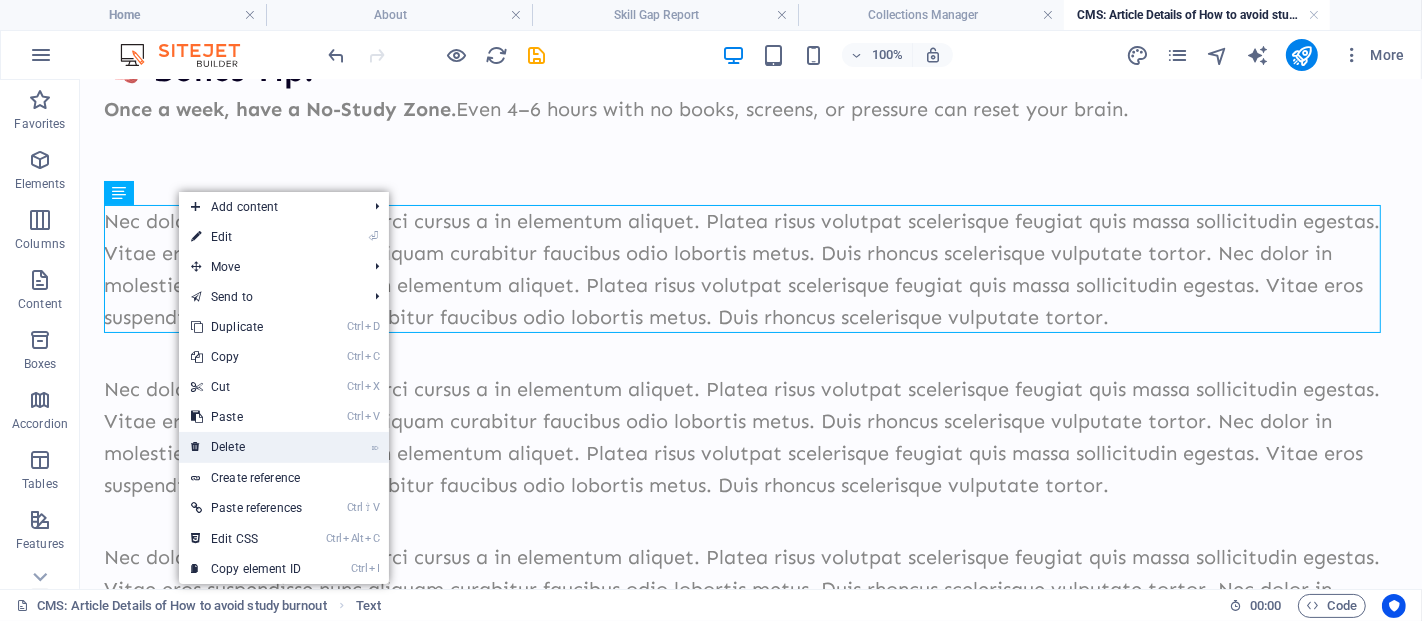 click on "⌦  Delete" at bounding box center [246, 447] 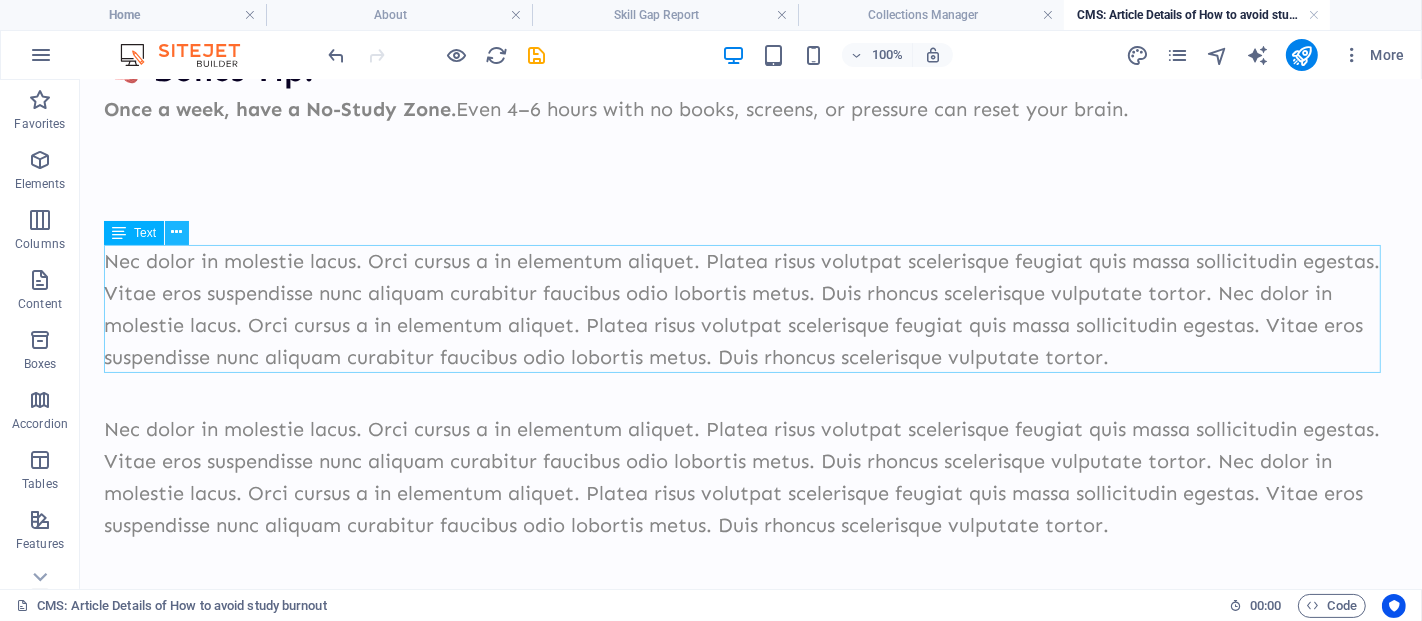 click at bounding box center (177, 232) 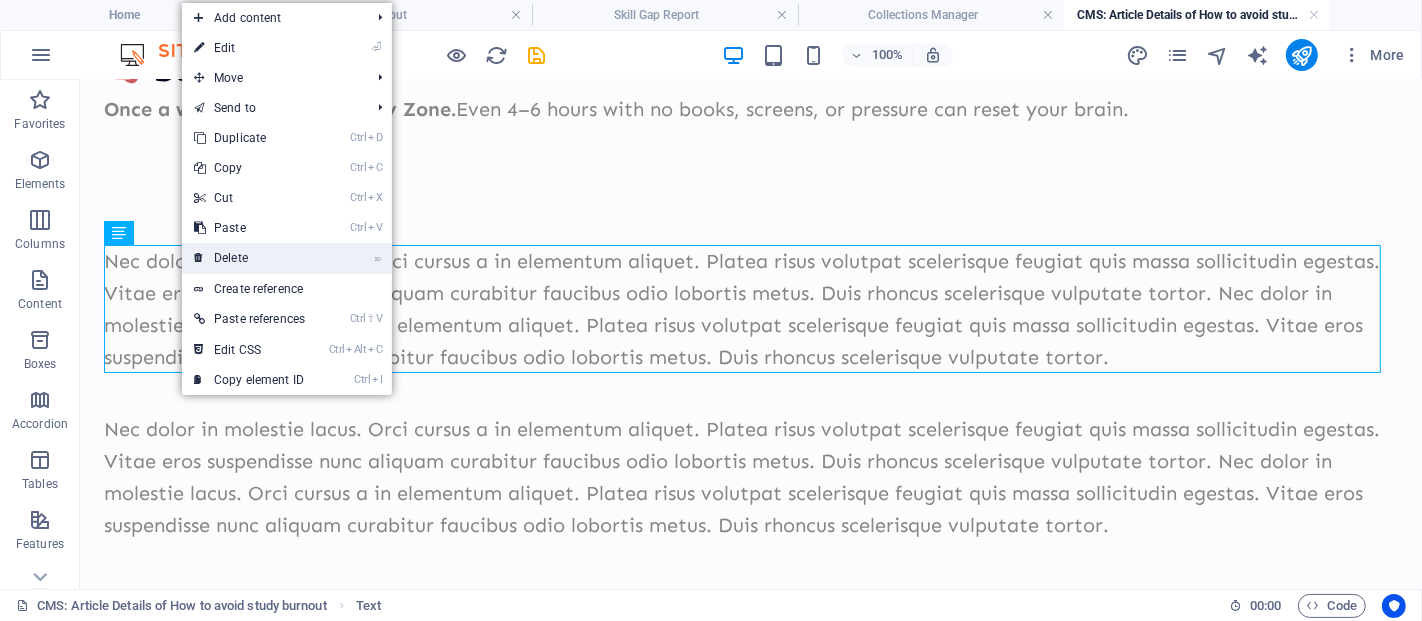 click on "⌦  Delete" at bounding box center (249, 258) 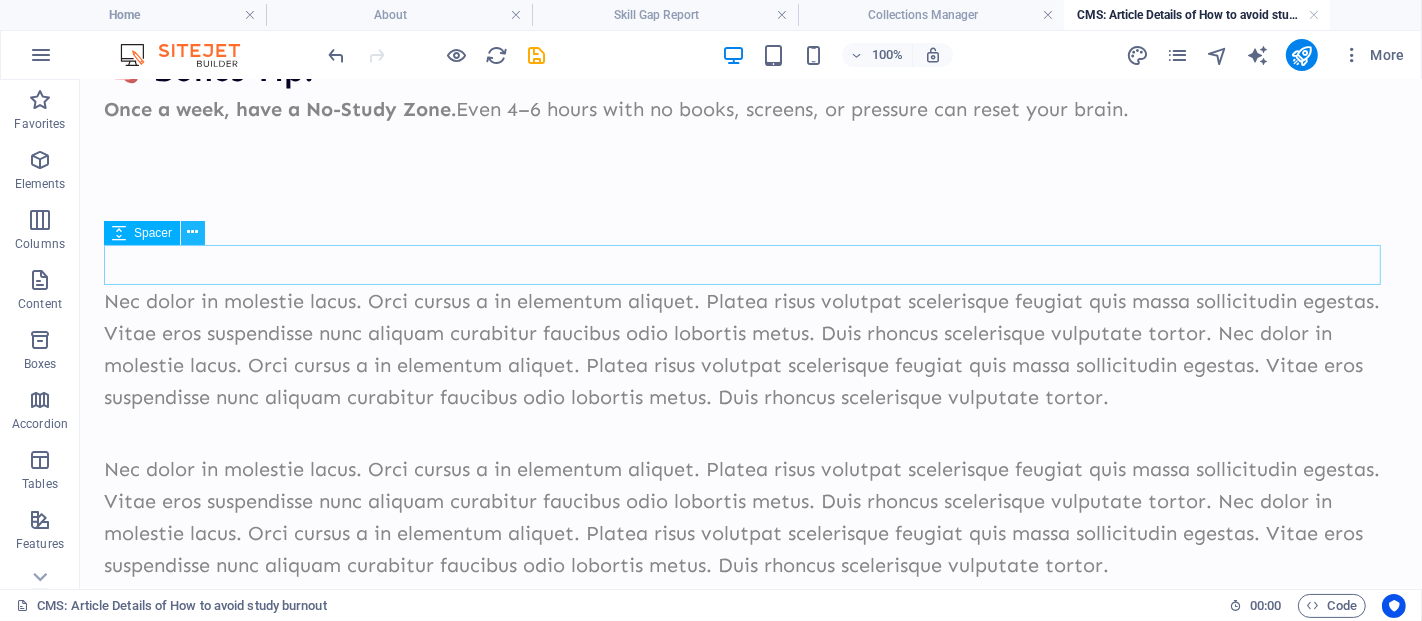 click at bounding box center (193, 232) 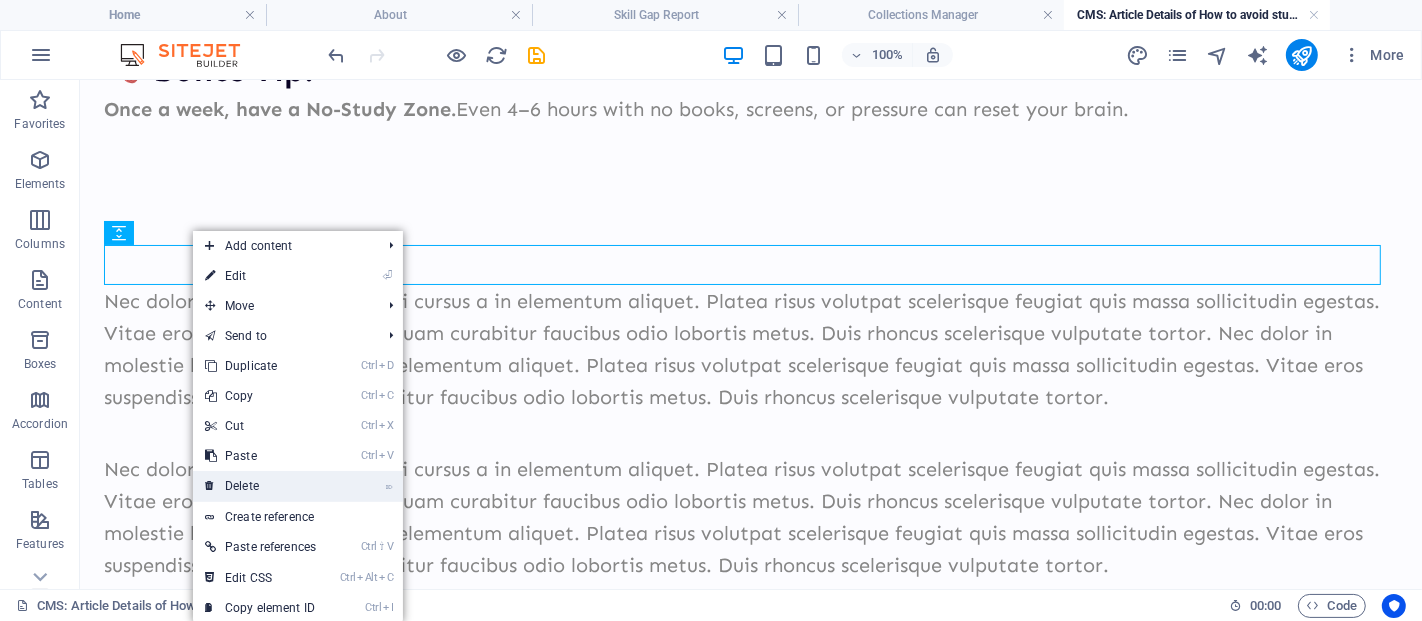 click on "⌦  Delete" at bounding box center (260, 486) 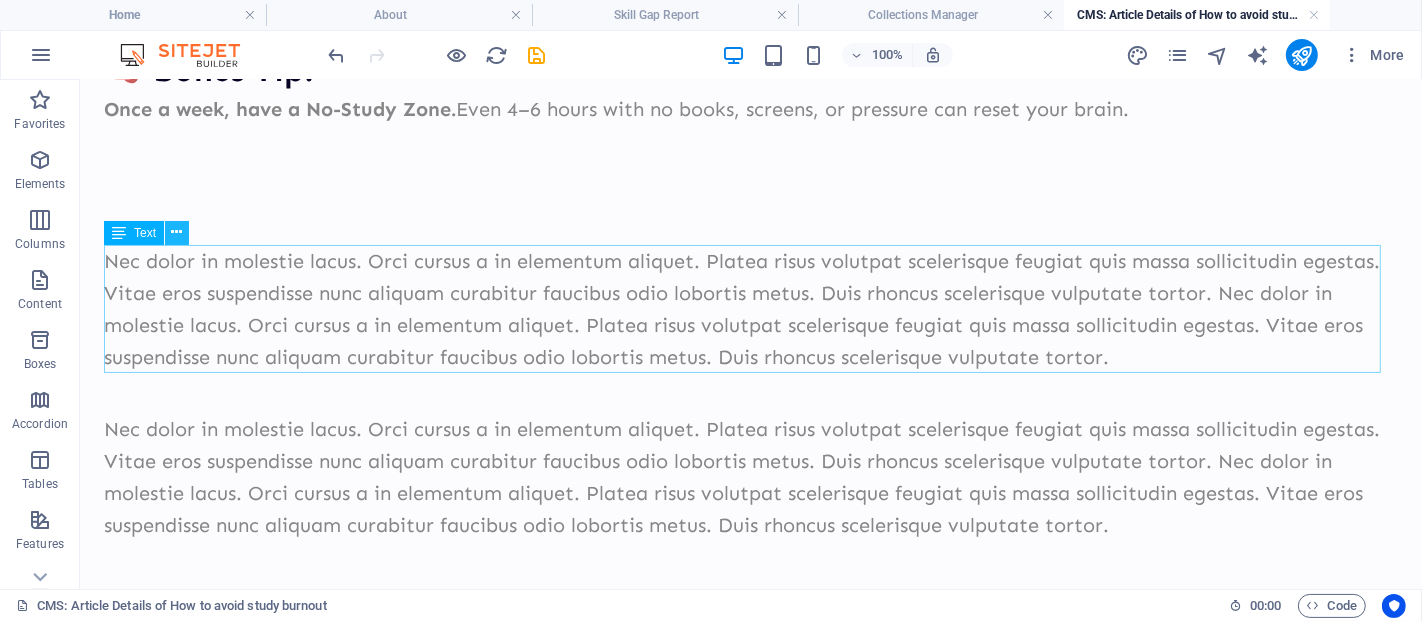 click at bounding box center [177, 232] 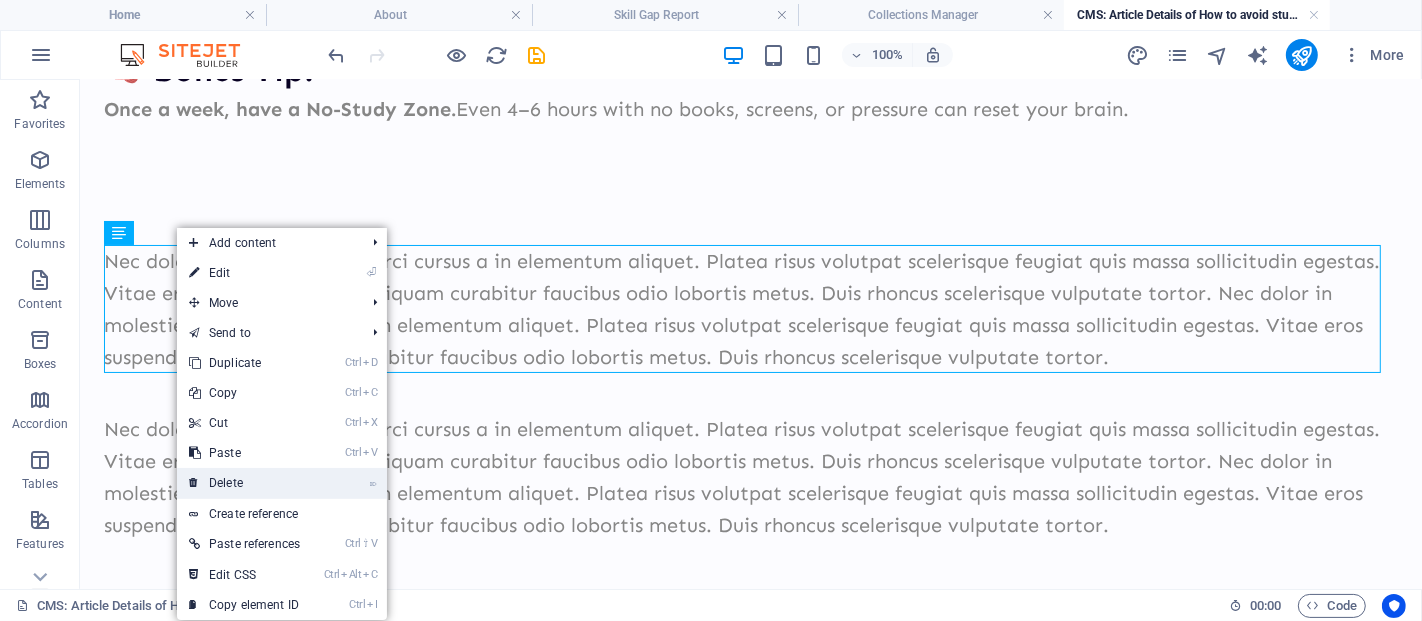 click on "⌦  Delete" at bounding box center (244, 483) 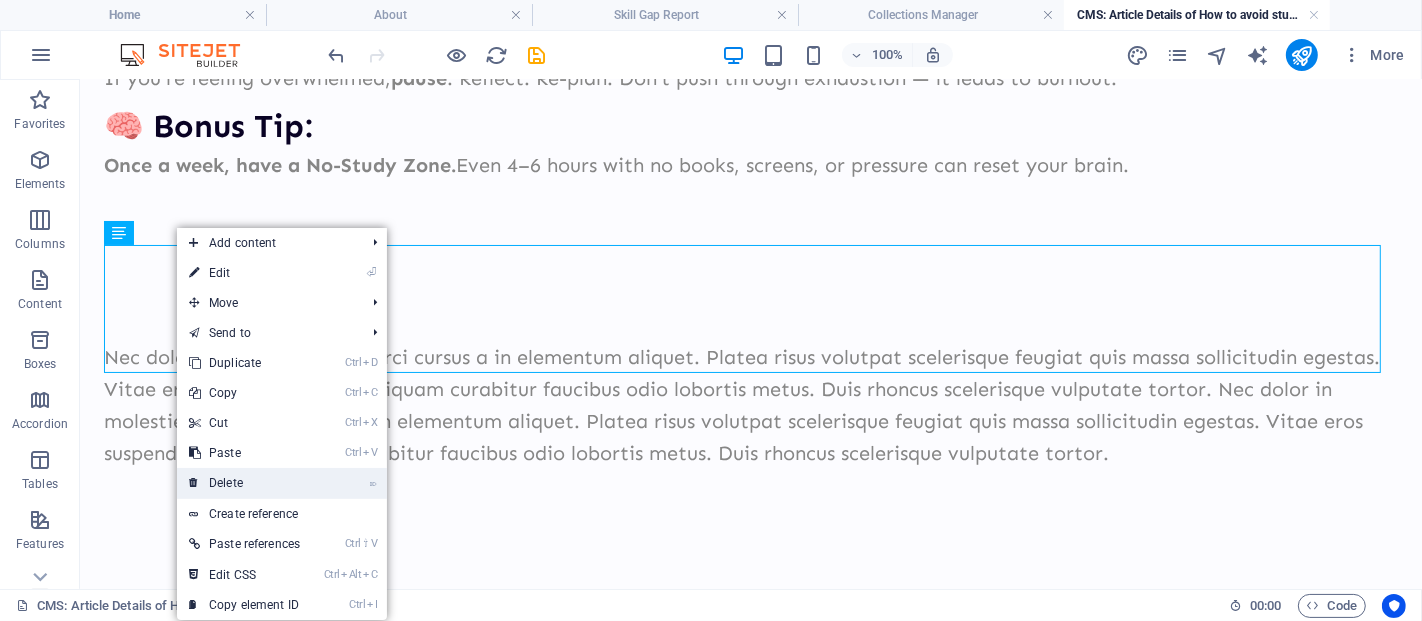 scroll, scrollTop: 1042, scrollLeft: 0, axis: vertical 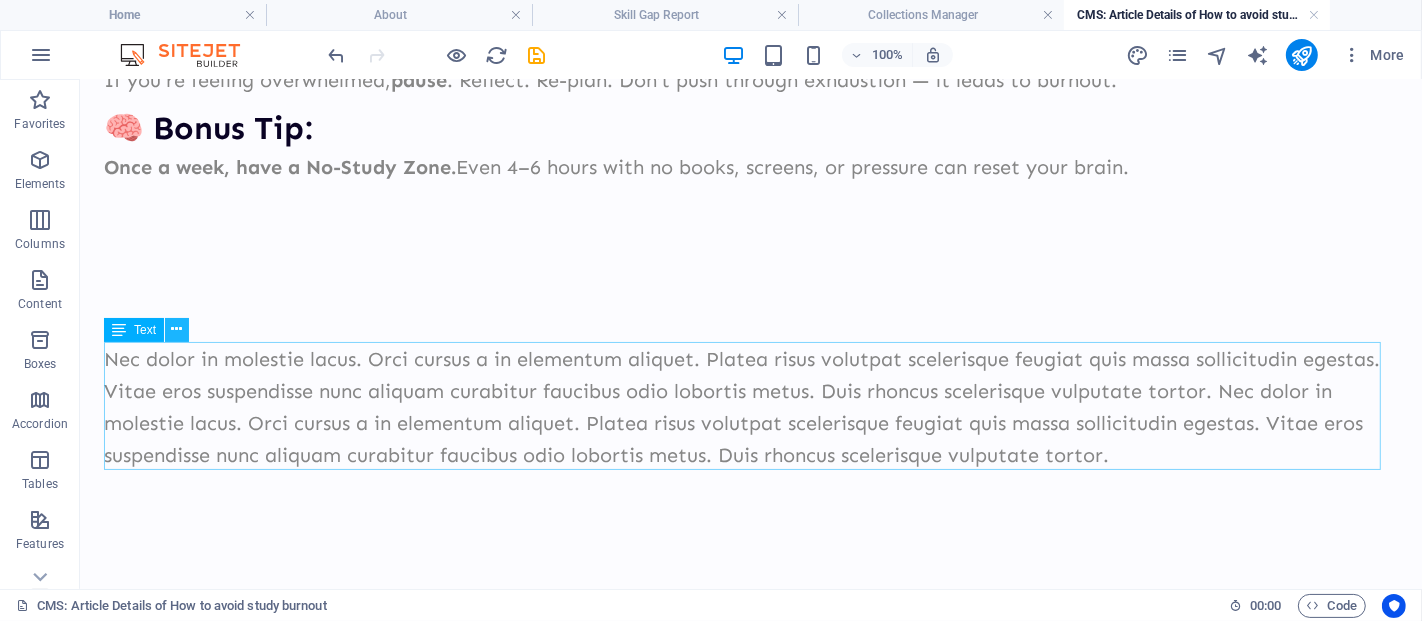 click at bounding box center (177, 329) 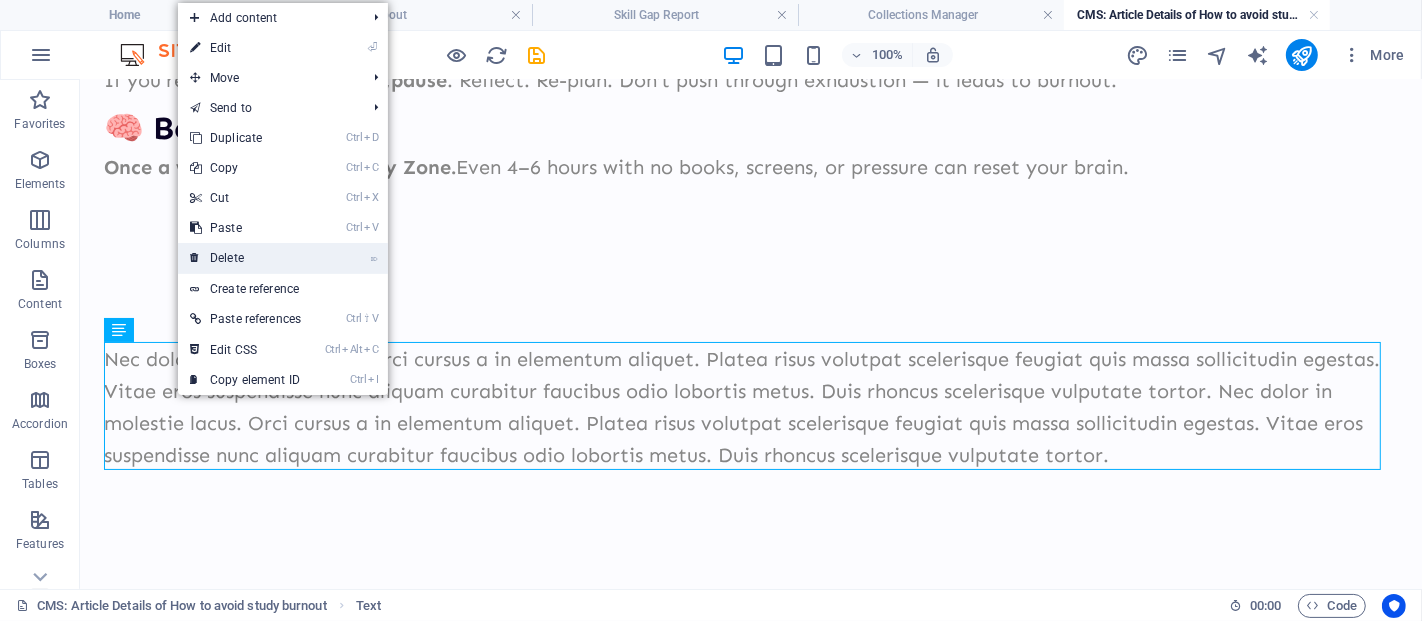 click on "⌦  Delete" at bounding box center [245, 258] 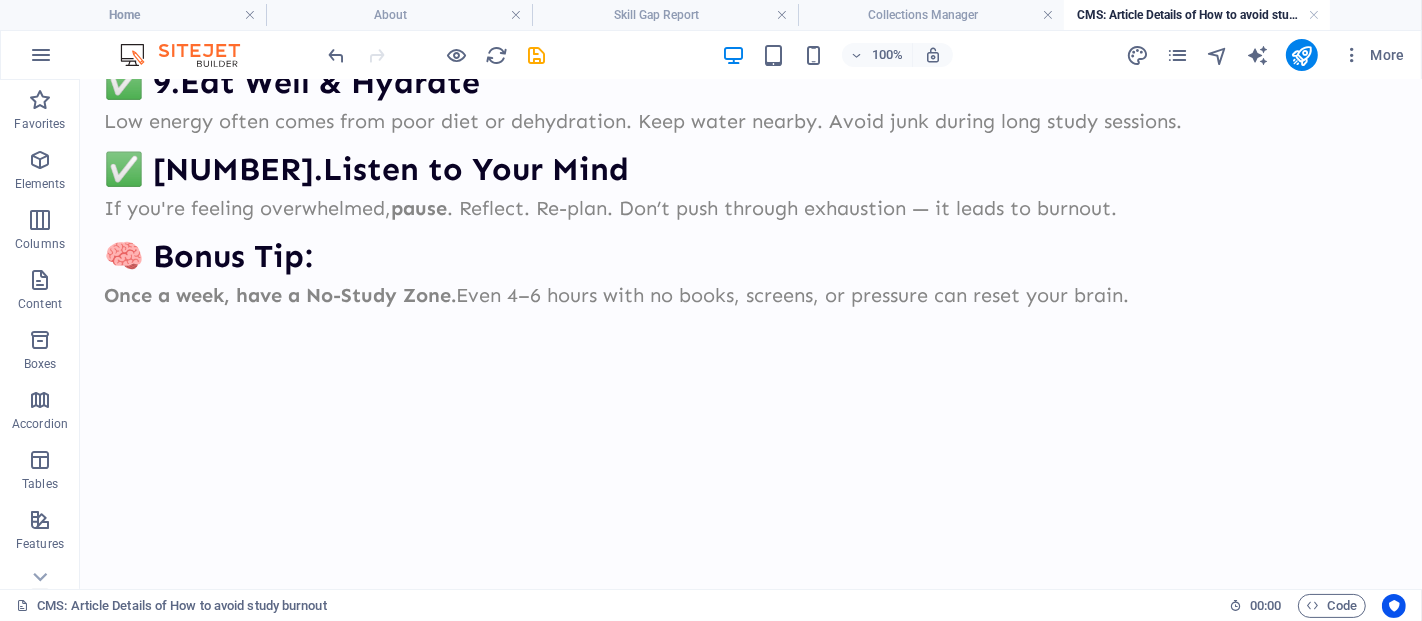 scroll, scrollTop: 0, scrollLeft: 0, axis: both 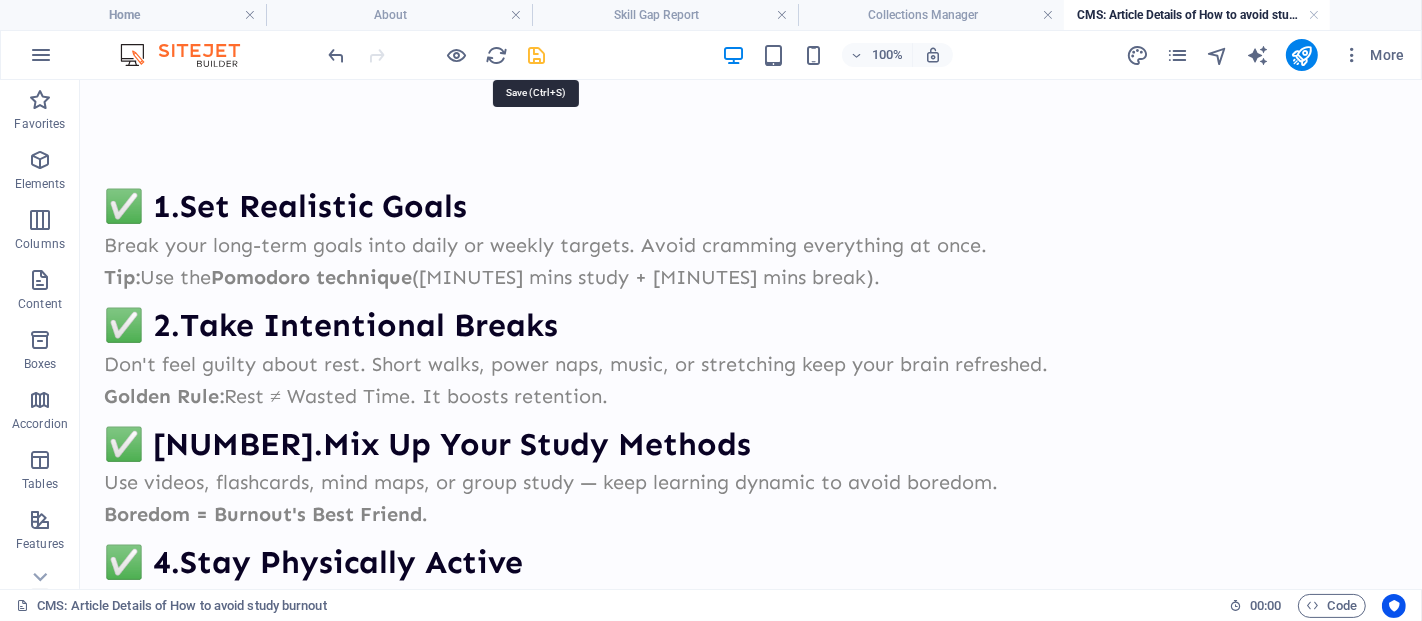 click at bounding box center (537, 55) 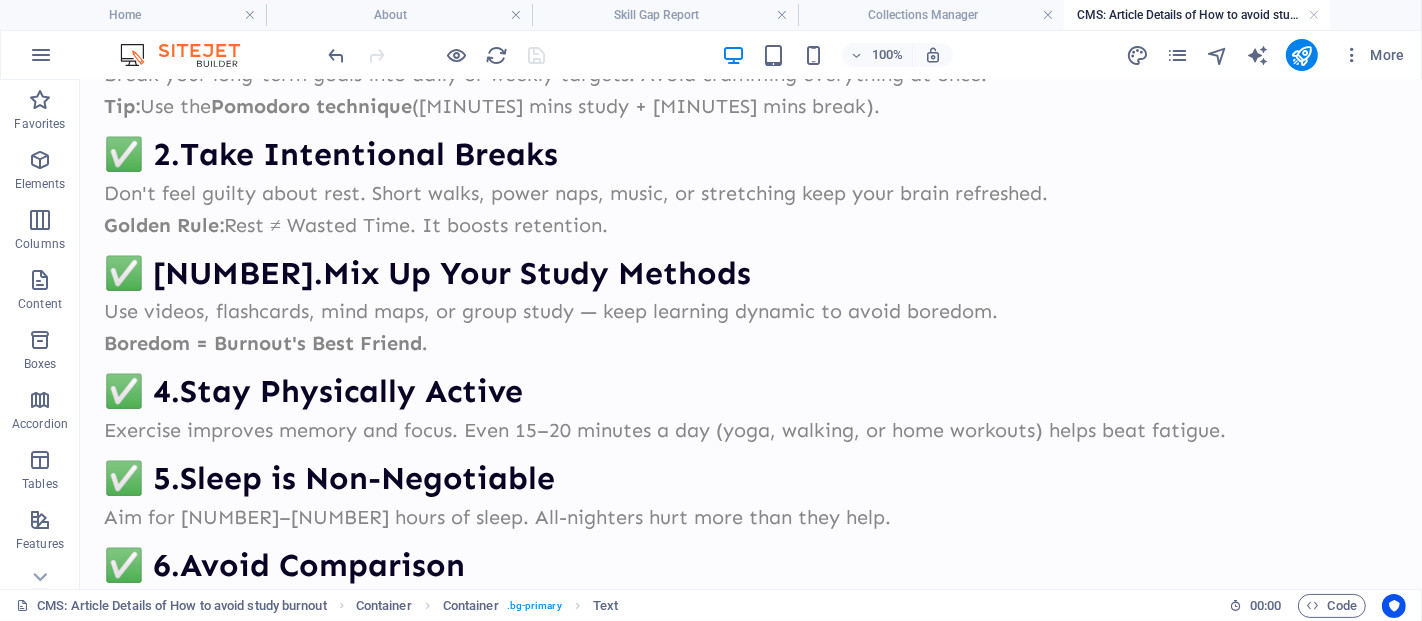 scroll, scrollTop: 0, scrollLeft: 0, axis: both 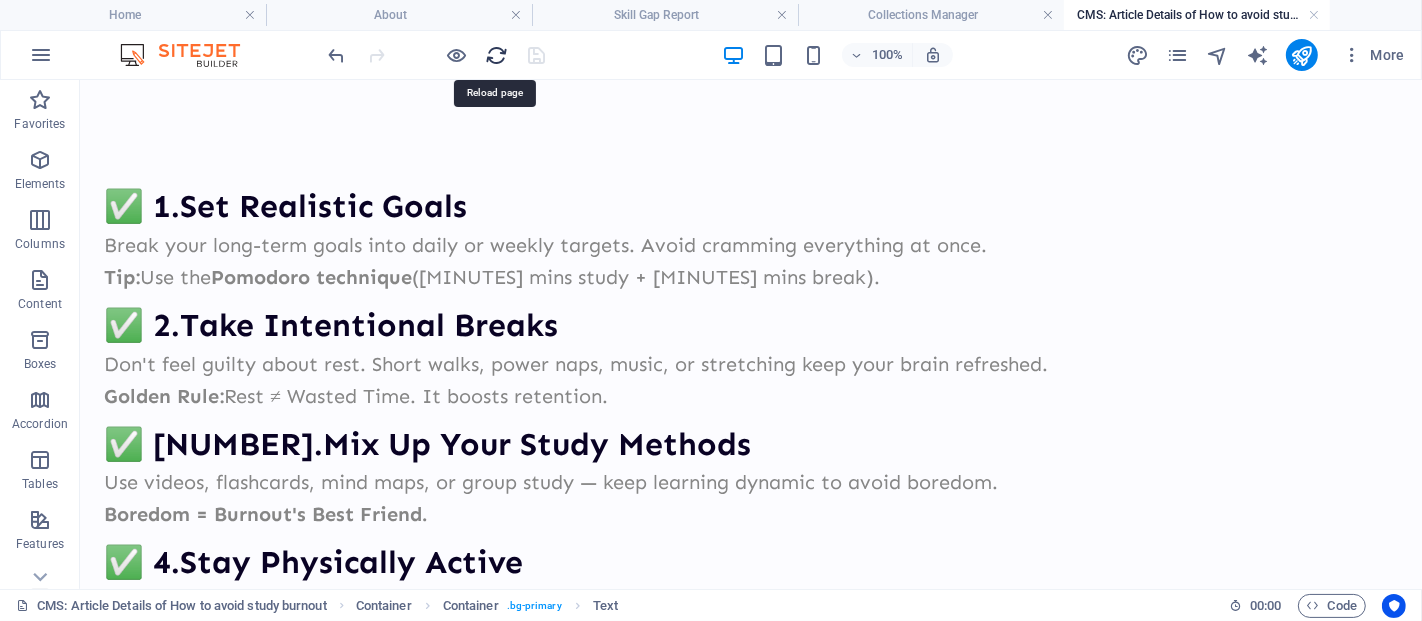 click at bounding box center [497, 55] 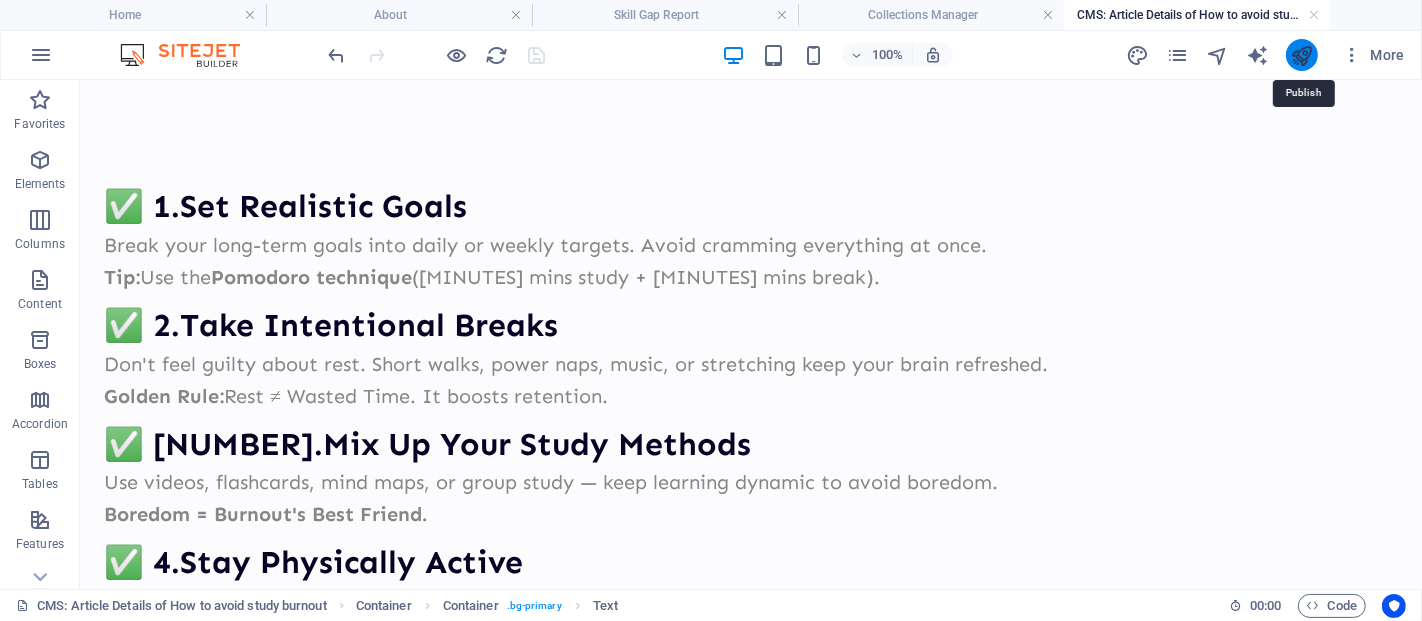 click at bounding box center (1301, 55) 